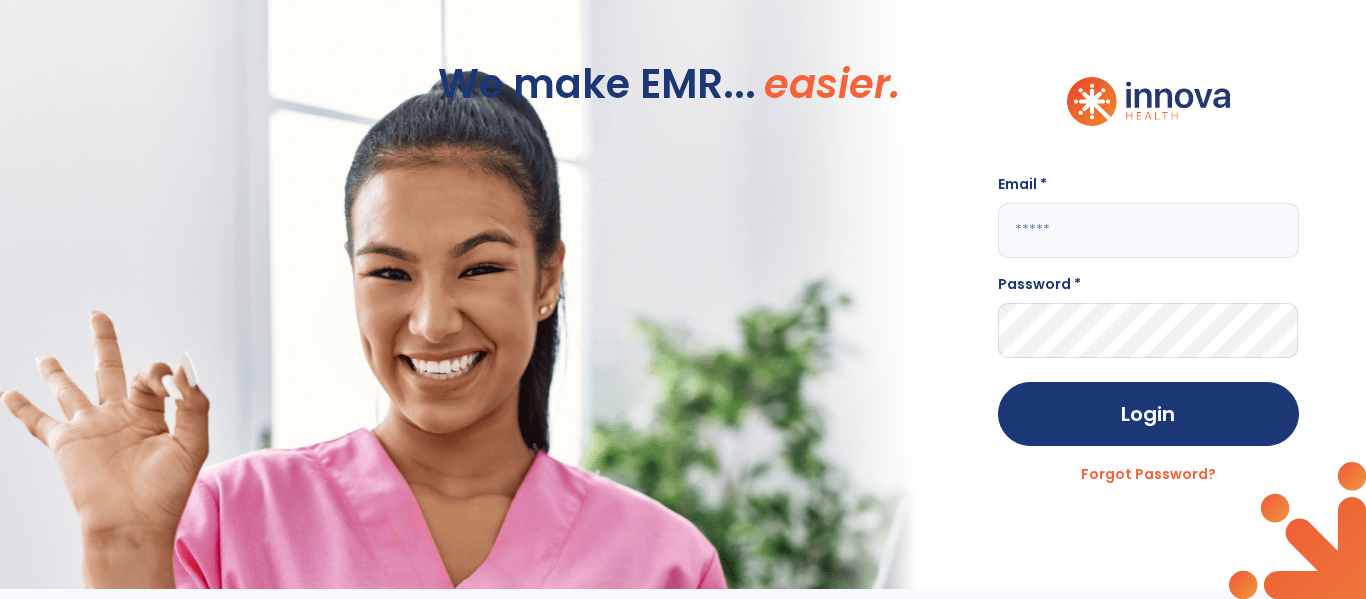 scroll, scrollTop: 0, scrollLeft: 0, axis: both 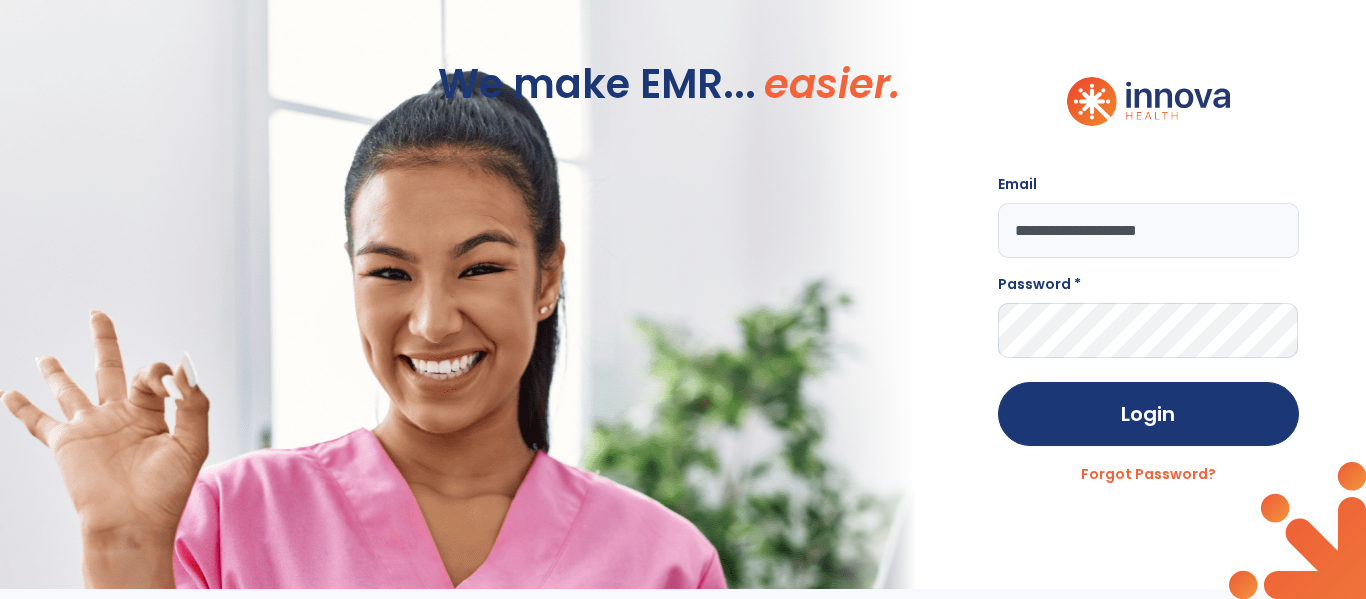 type on "**********" 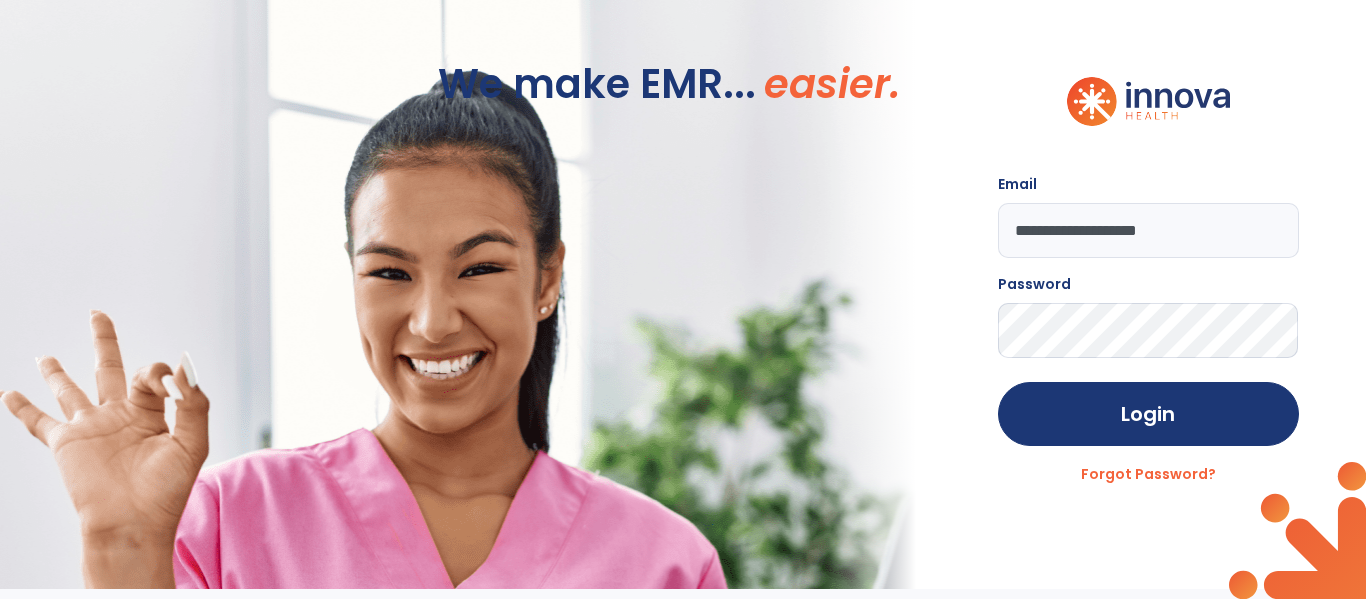 click on "Login" 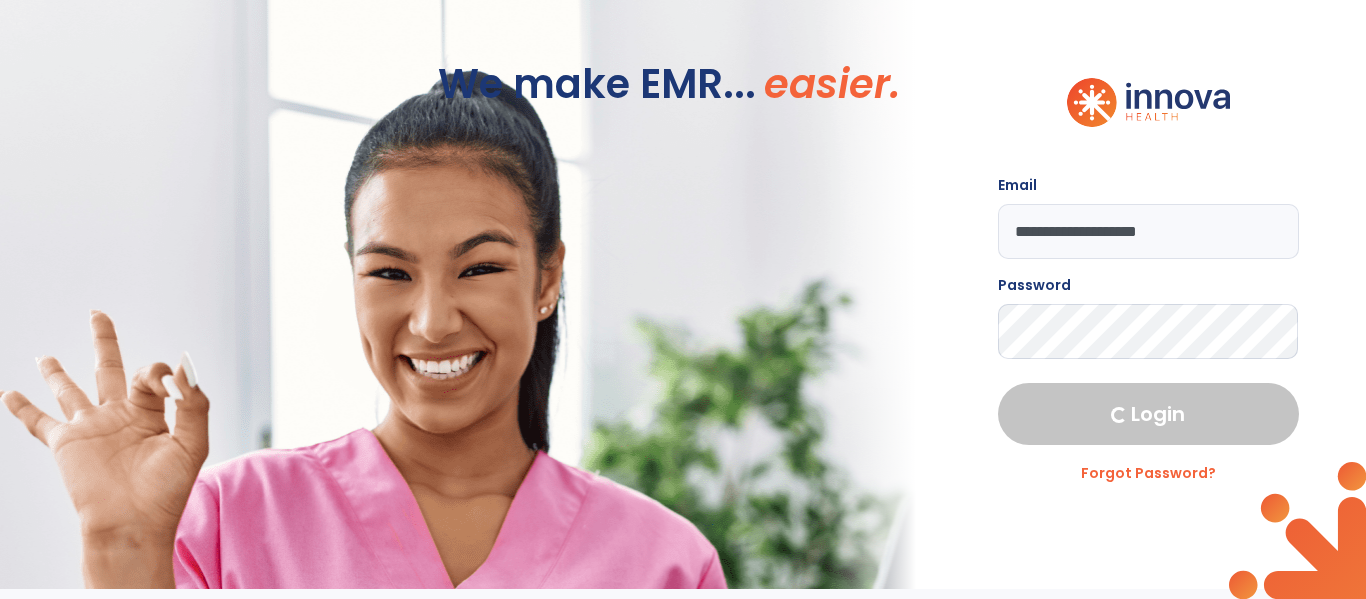 select on "****" 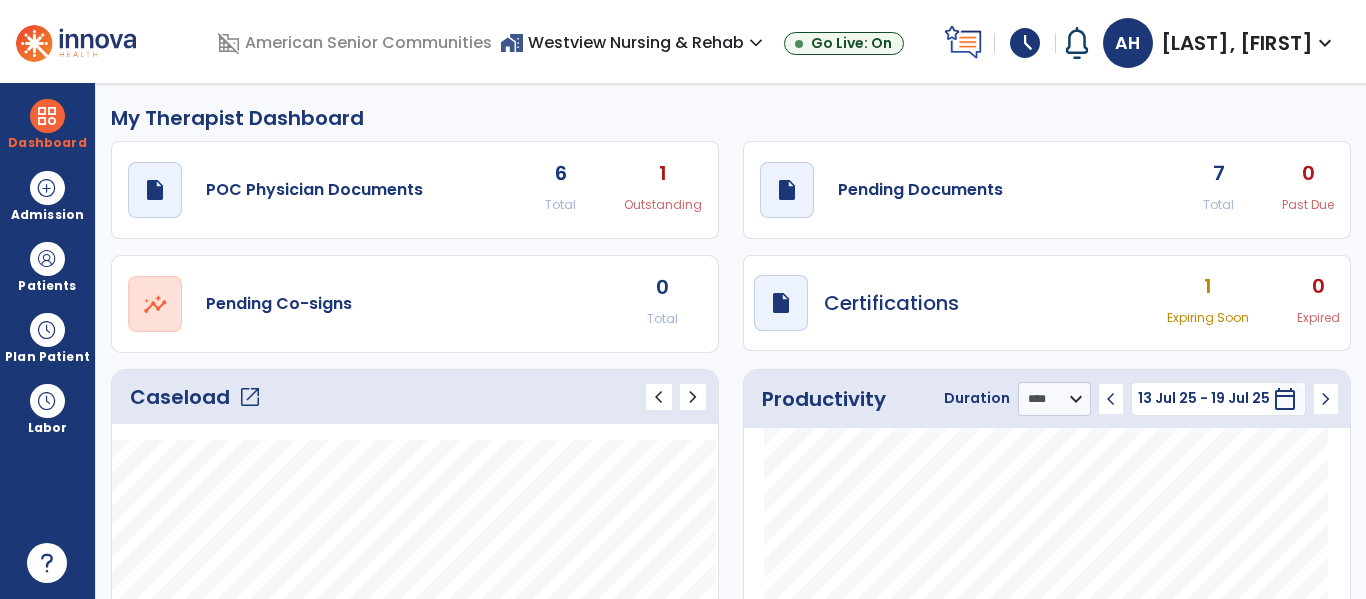 click on "open_in_new" 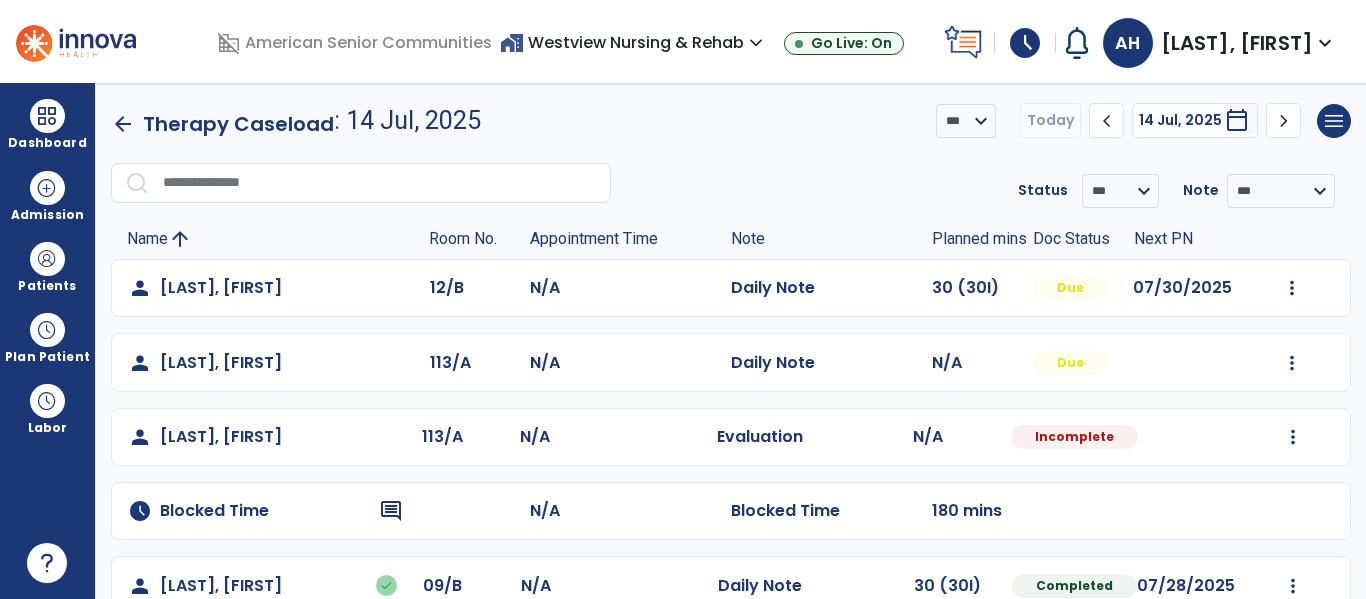 scroll, scrollTop: 338, scrollLeft: 0, axis: vertical 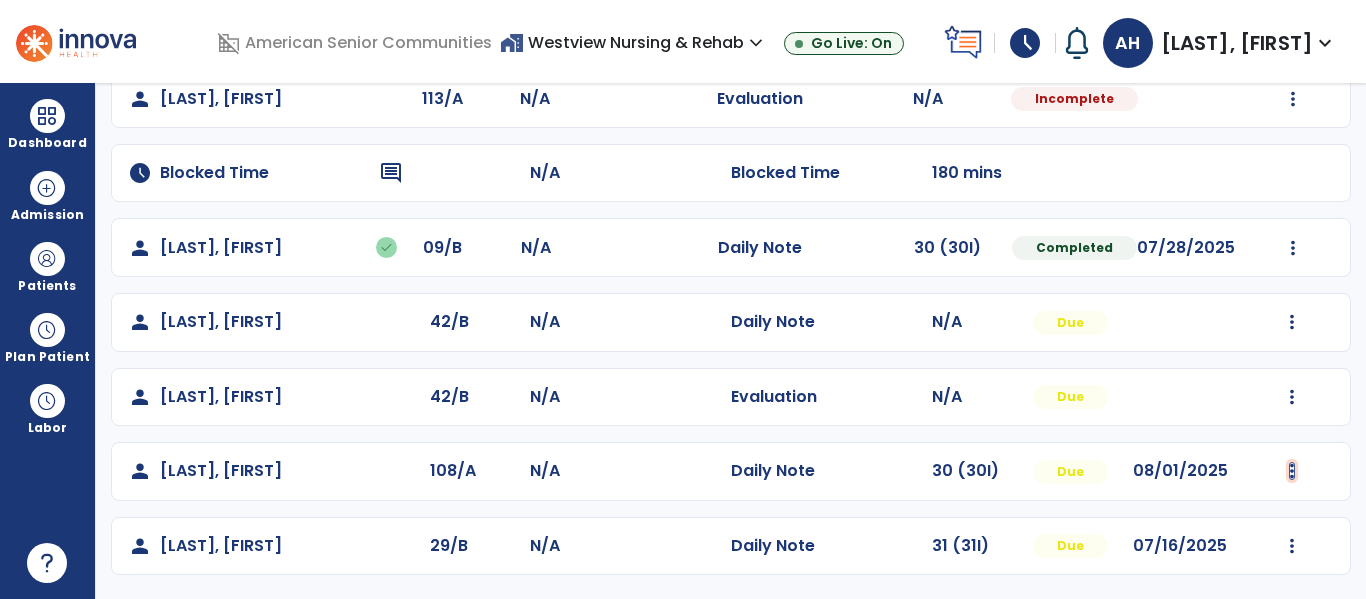 click at bounding box center [1292, -50] 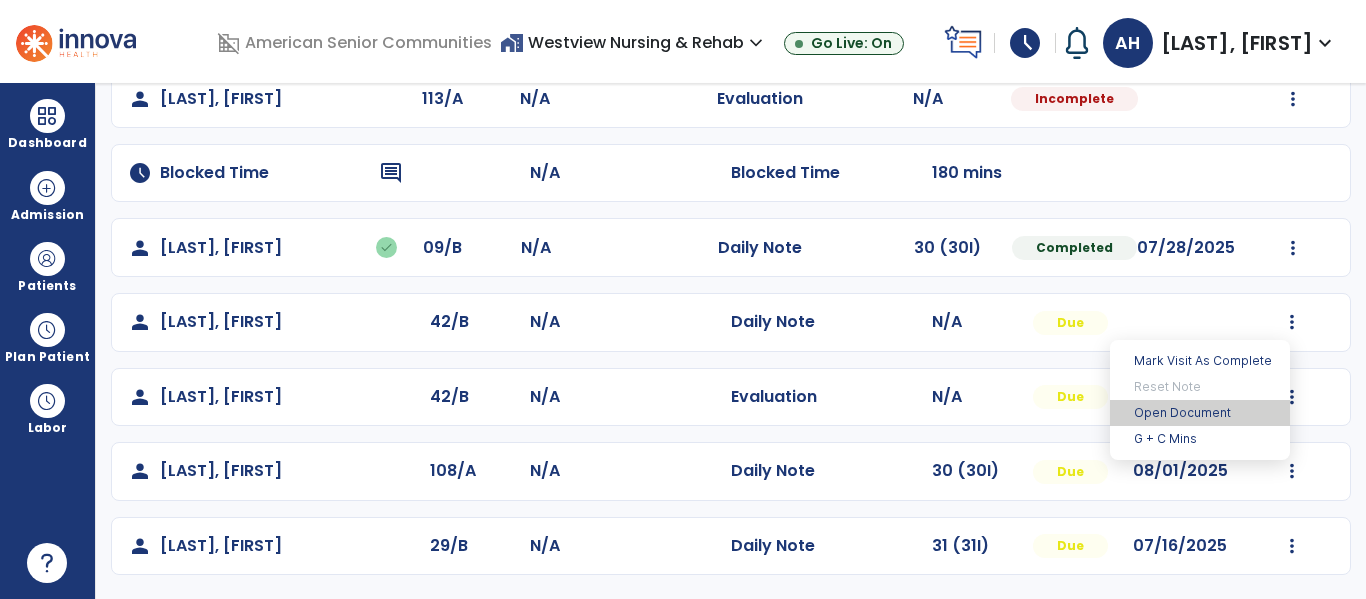 click on "Open Document" at bounding box center (1200, 413) 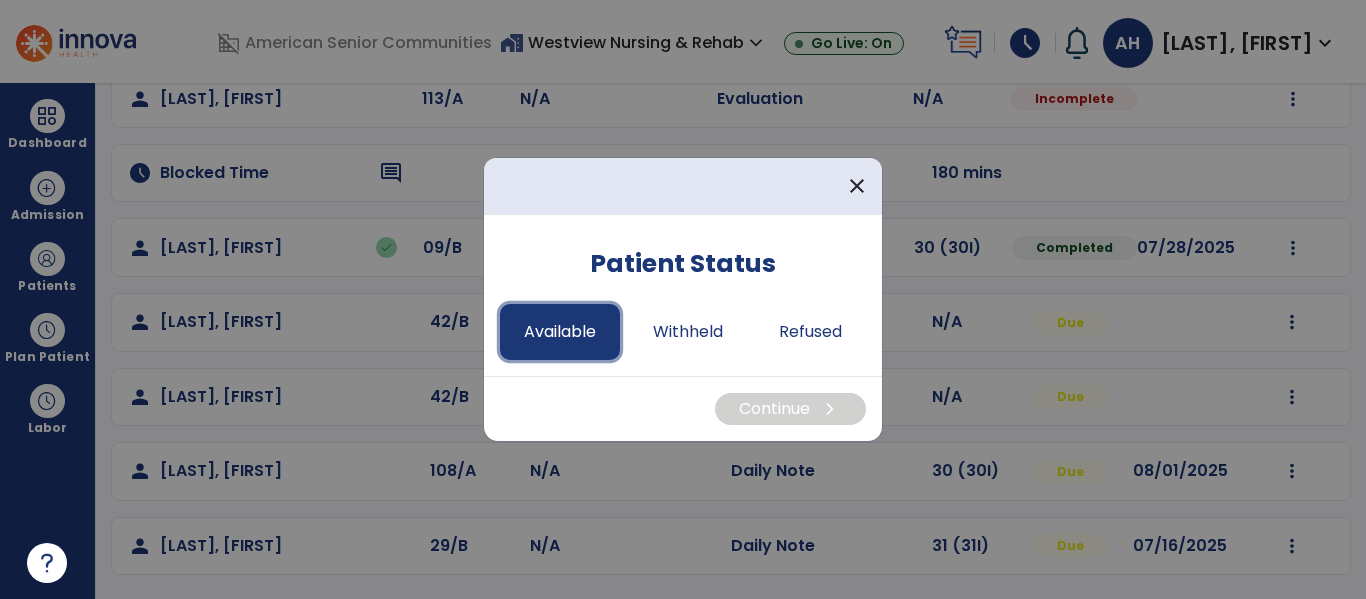 click on "Available" at bounding box center (560, 332) 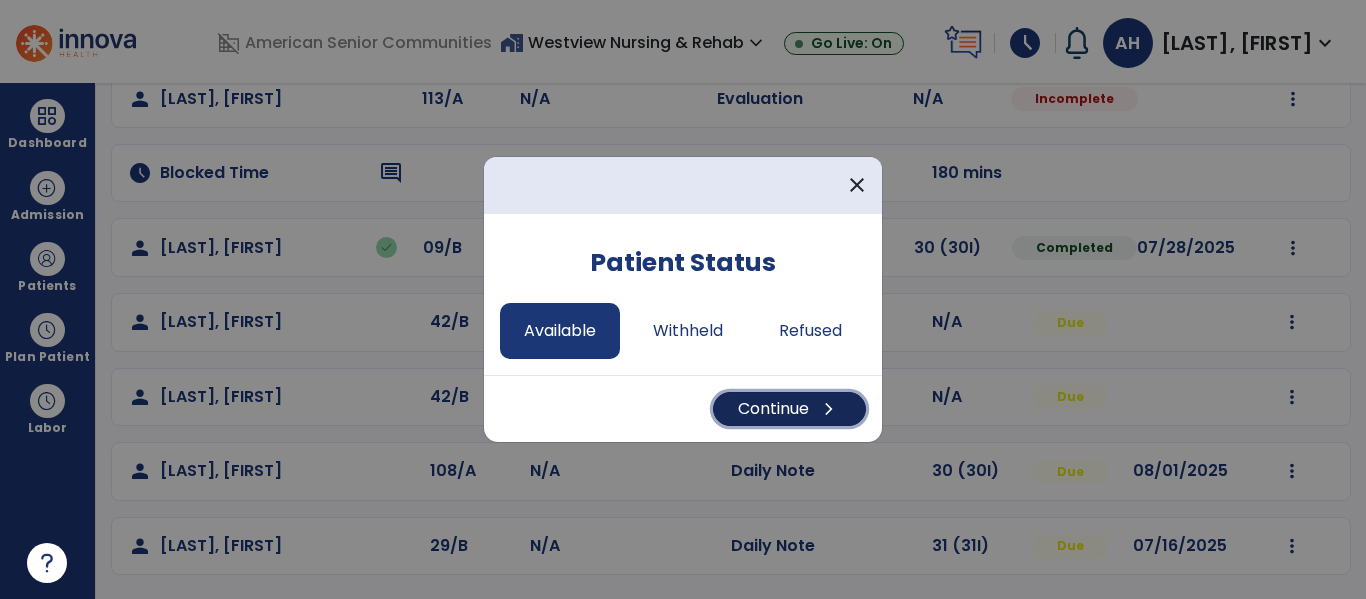 click on "Continue   chevron_right" at bounding box center [789, 409] 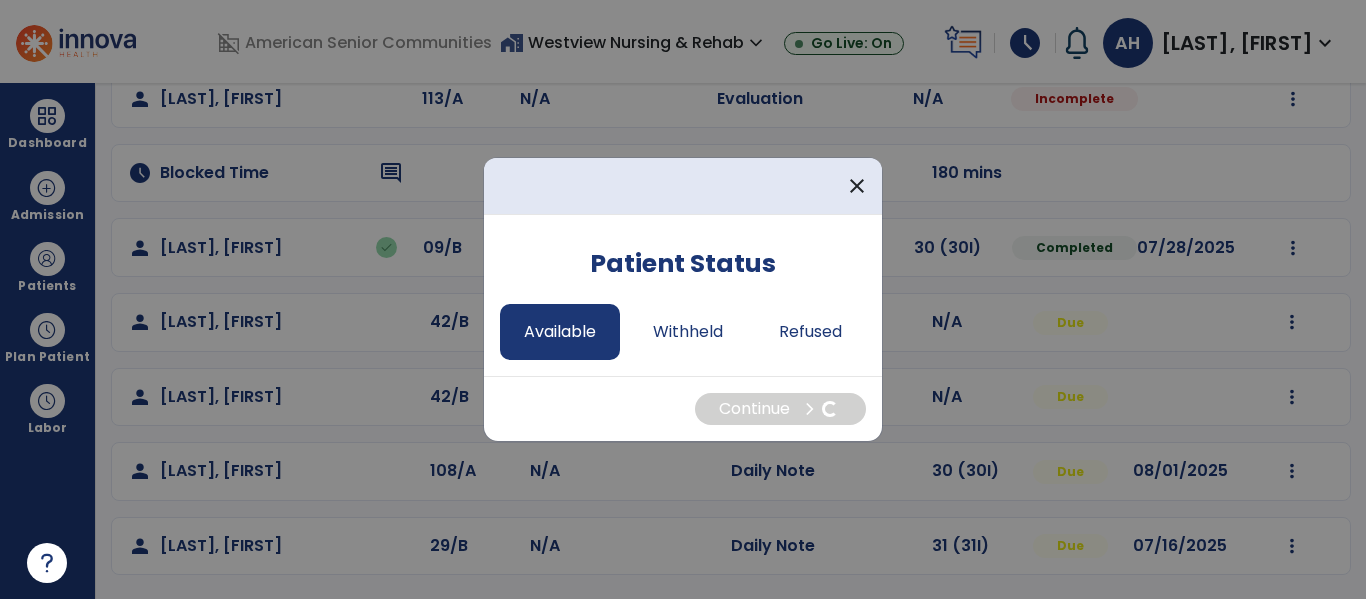 select on "*" 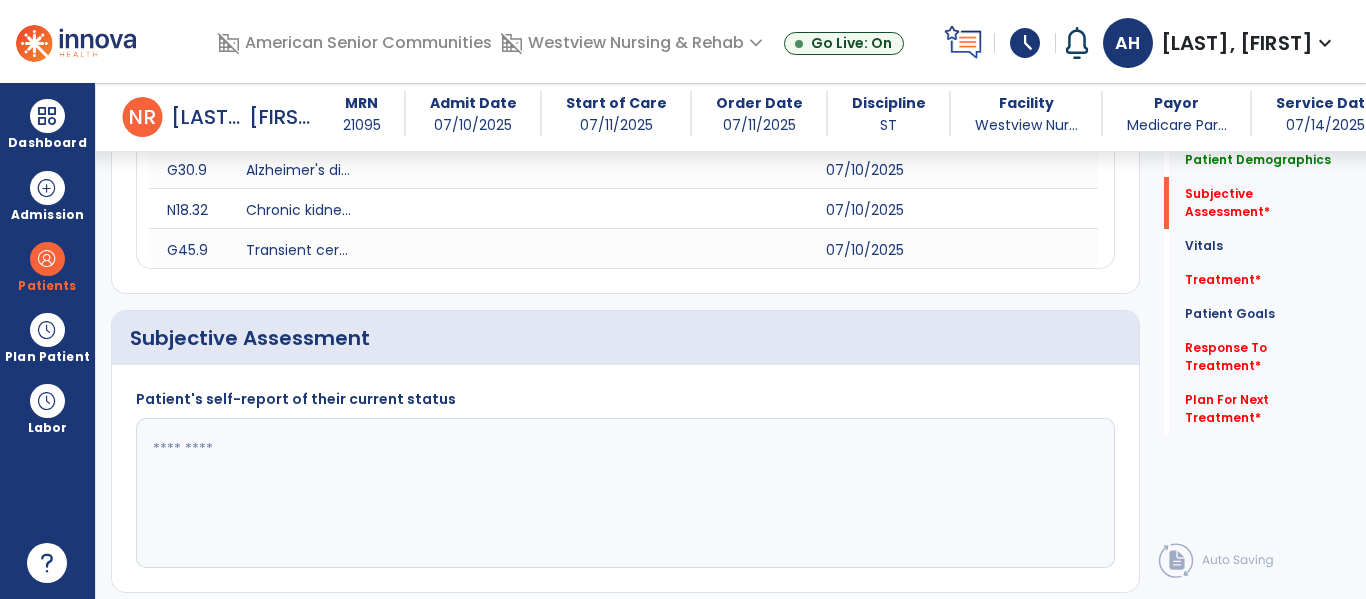 scroll, scrollTop: 516, scrollLeft: 0, axis: vertical 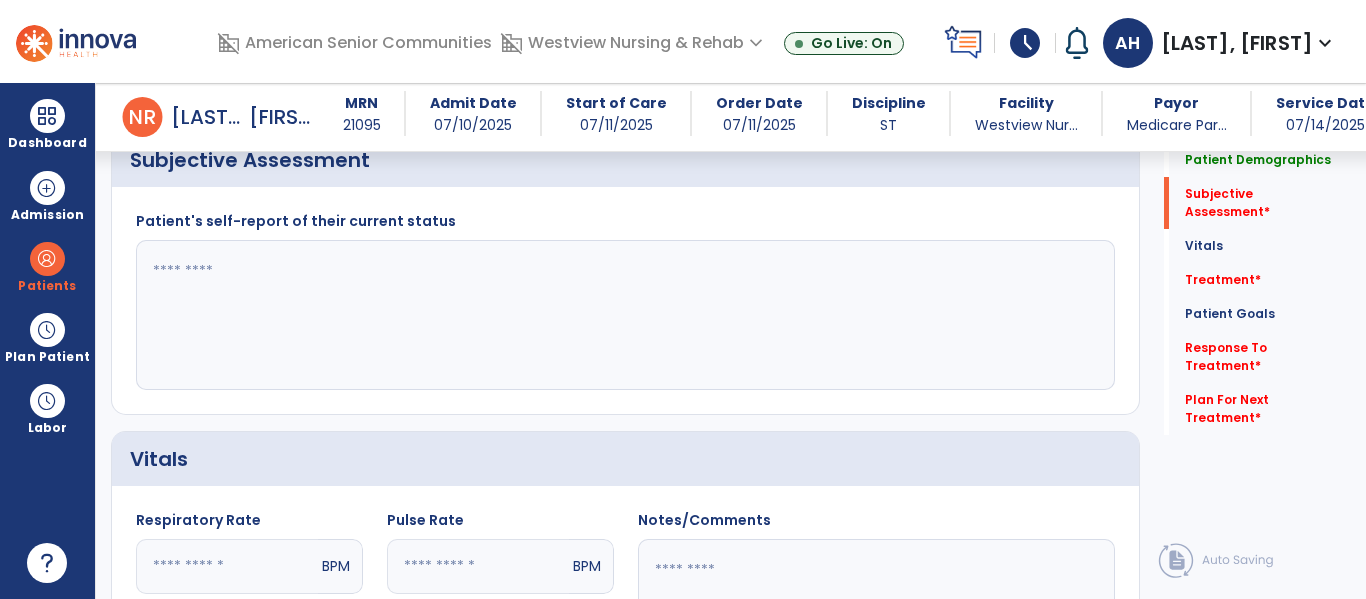 click 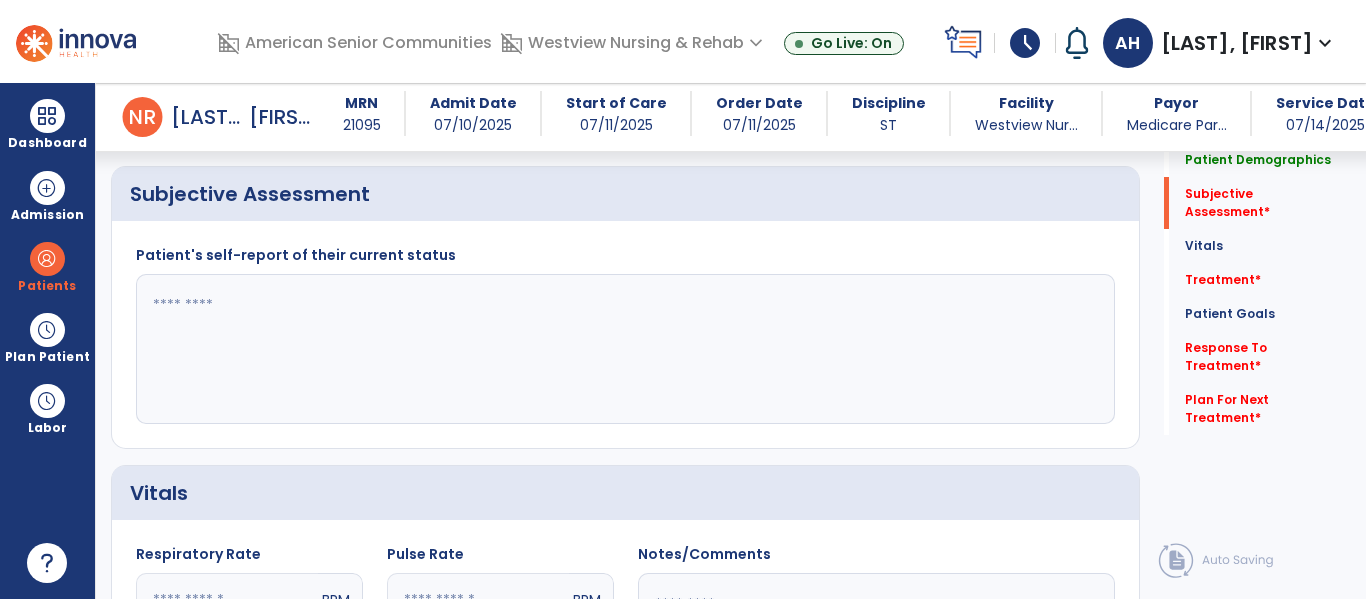 scroll, scrollTop: 478, scrollLeft: 0, axis: vertical 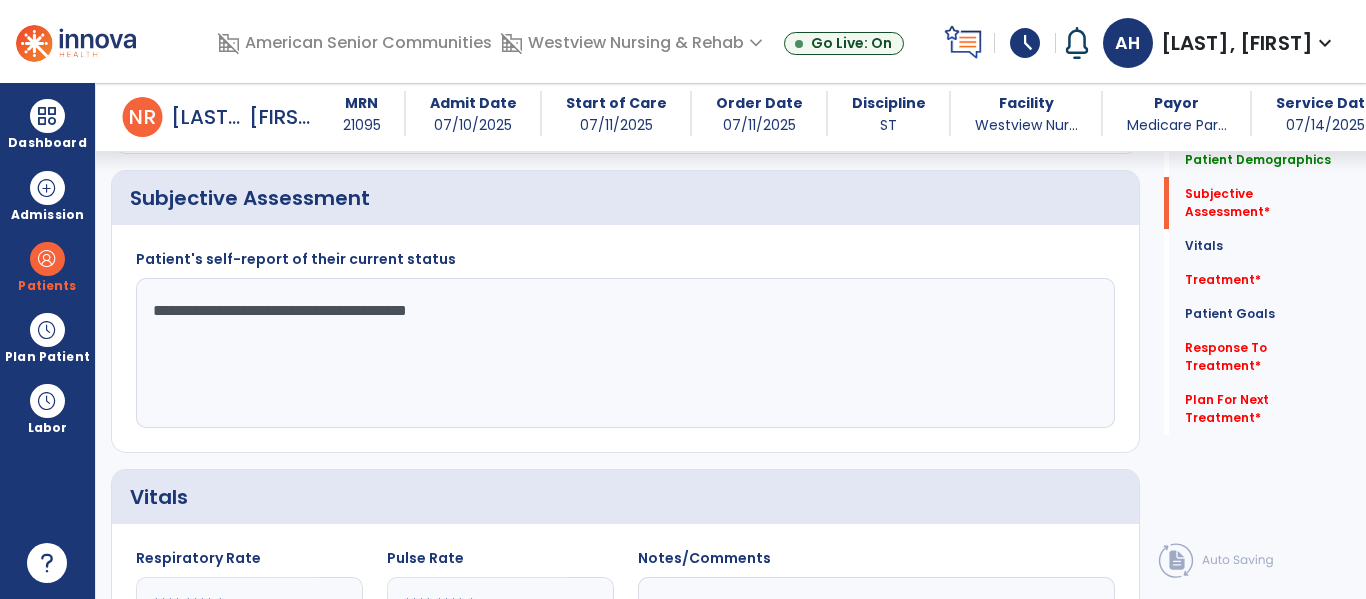 click on "**********" 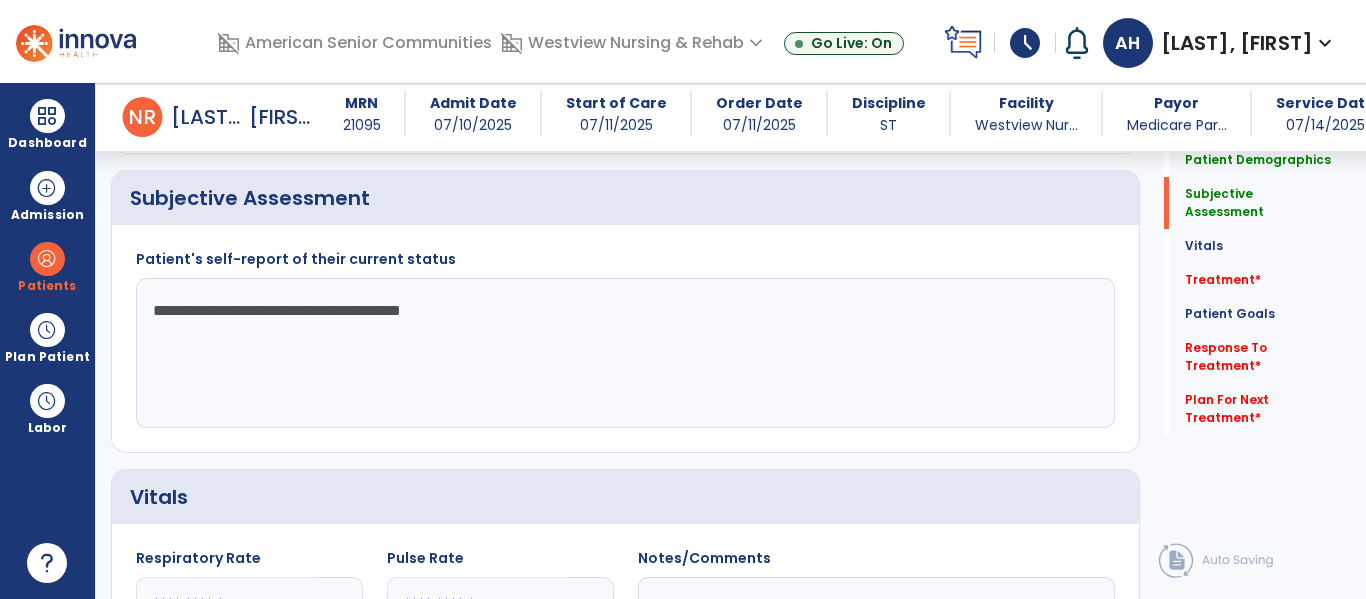click on "**********" 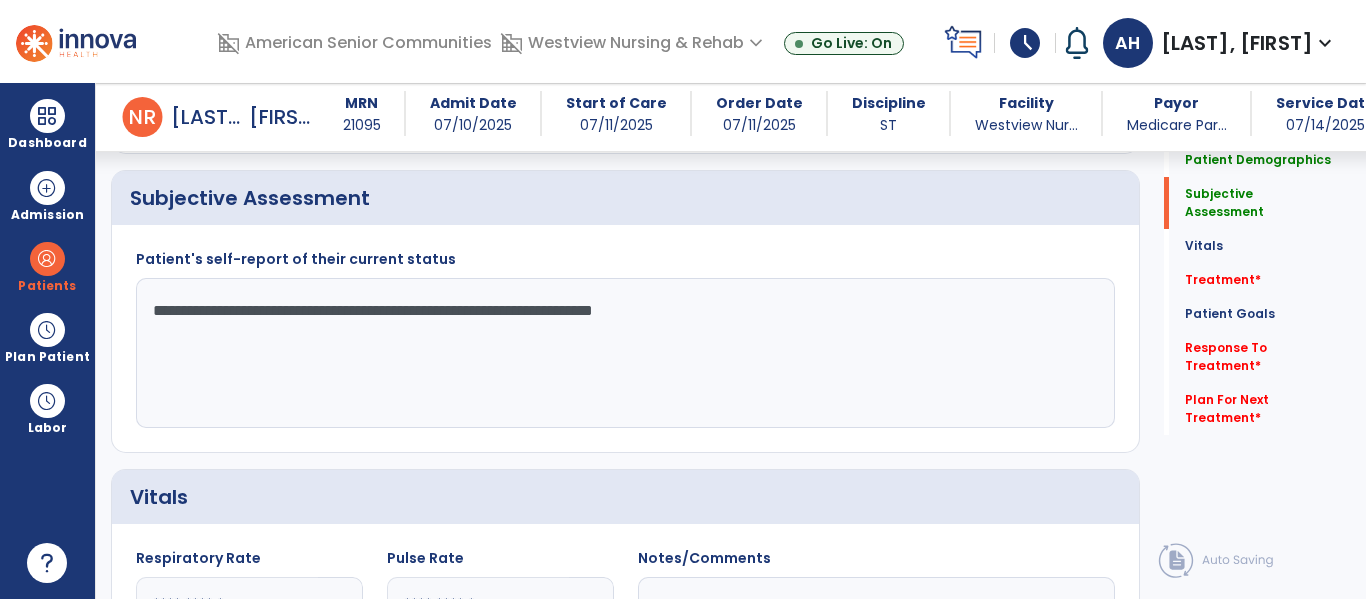 type on "**********" 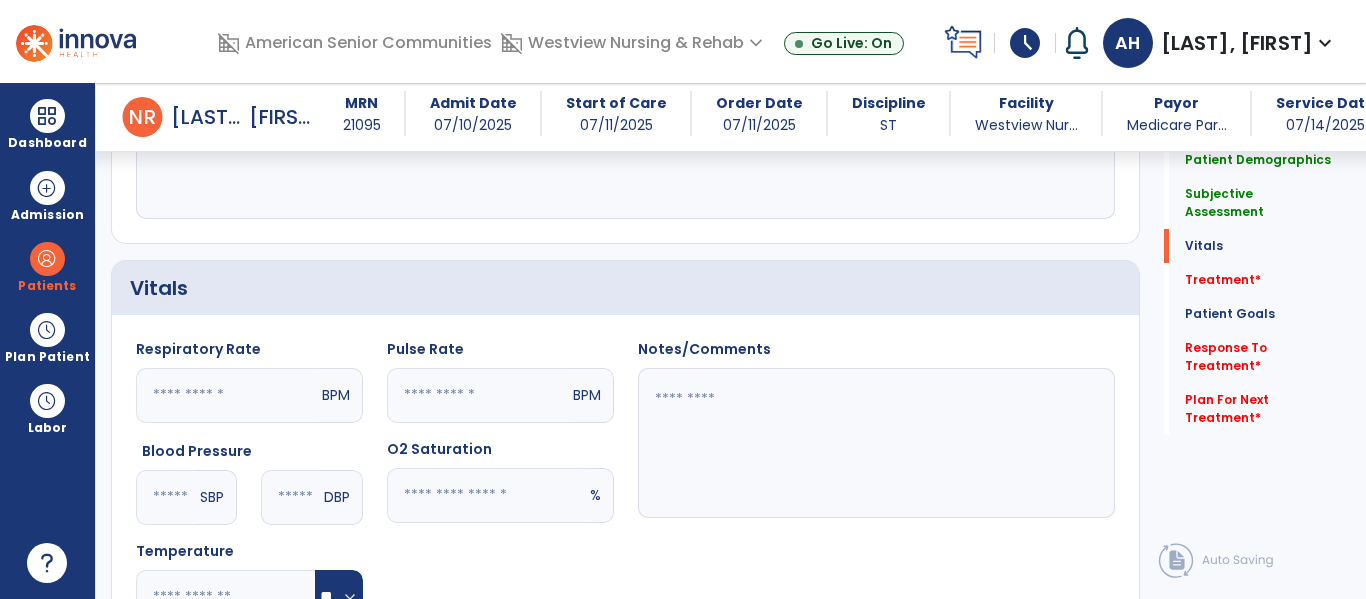 click on "O2 Saturation" 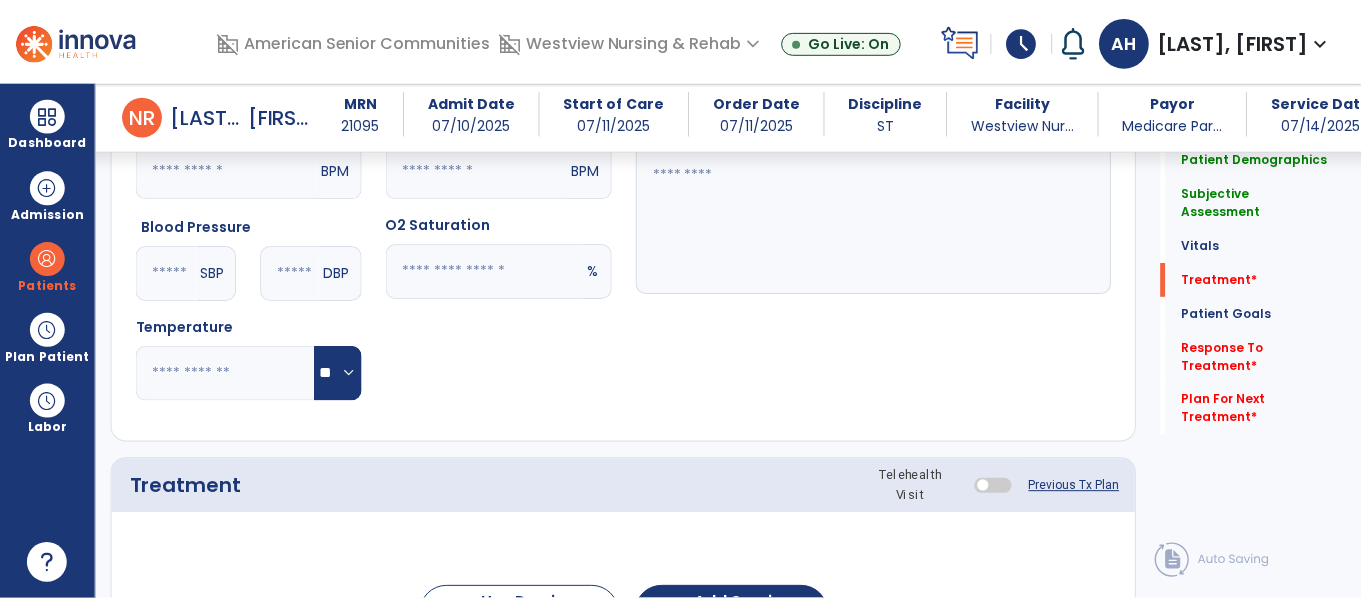 scroll, scrollTop: 1088, scrollLeft: 0, axis: vertical 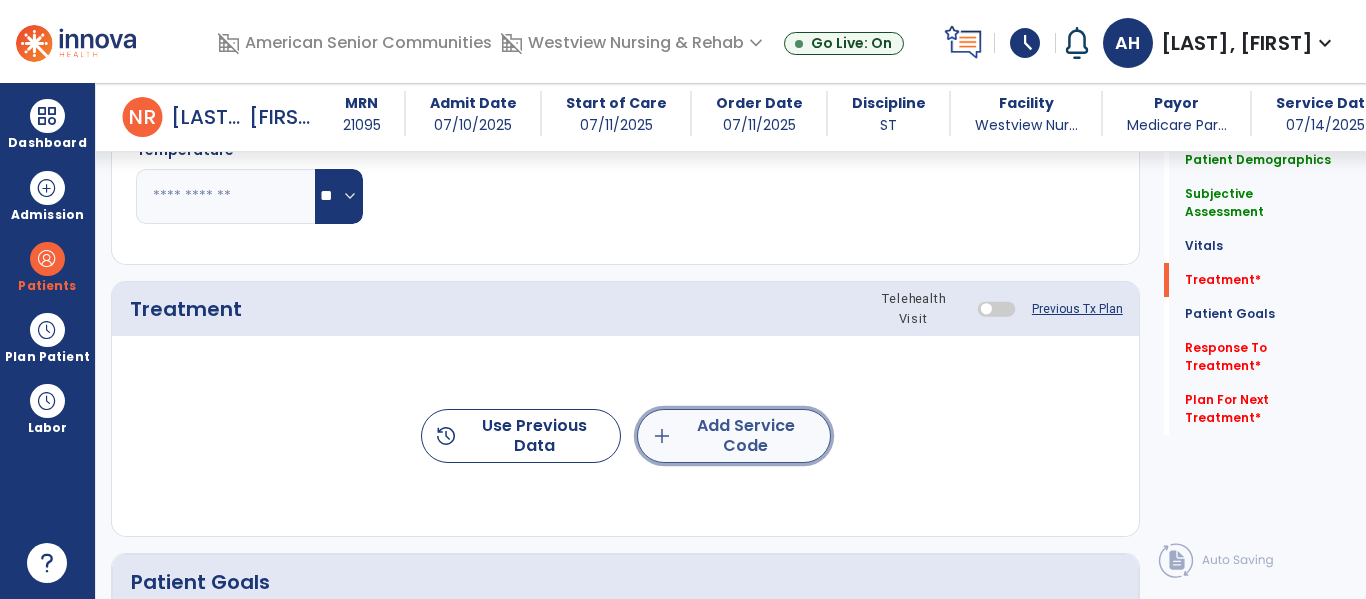 click on "add  Add Service Code" 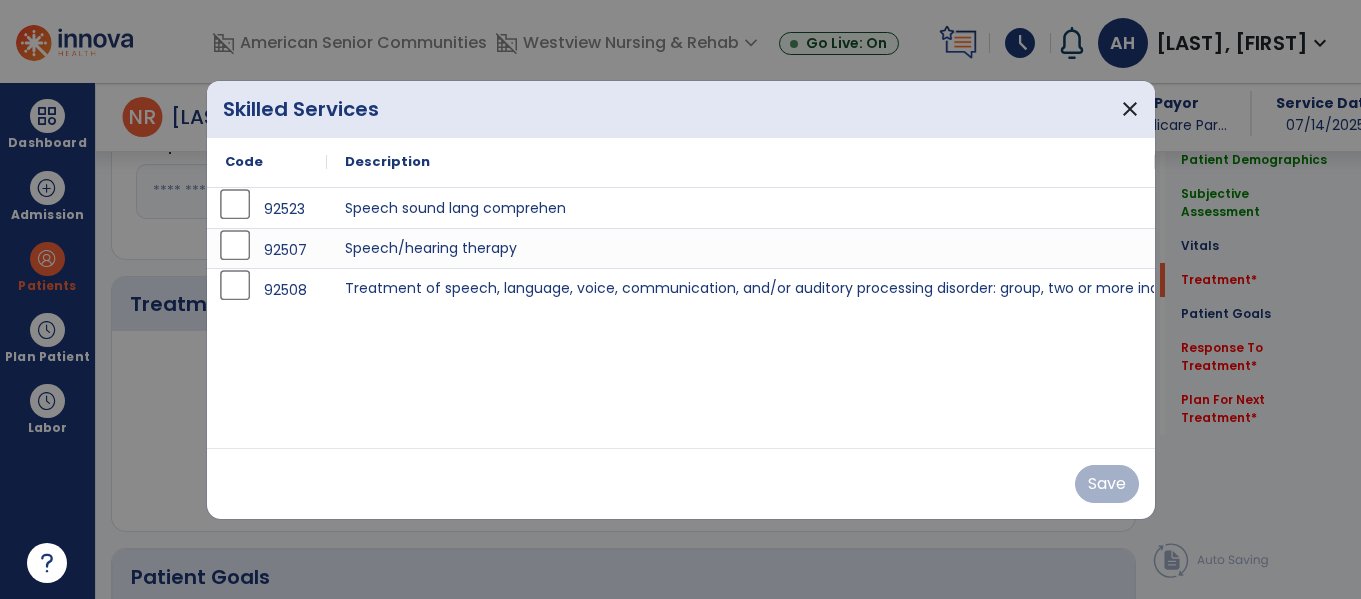 scroll, scrollTop: 1088, scrollLeft: 0, axis: vertical 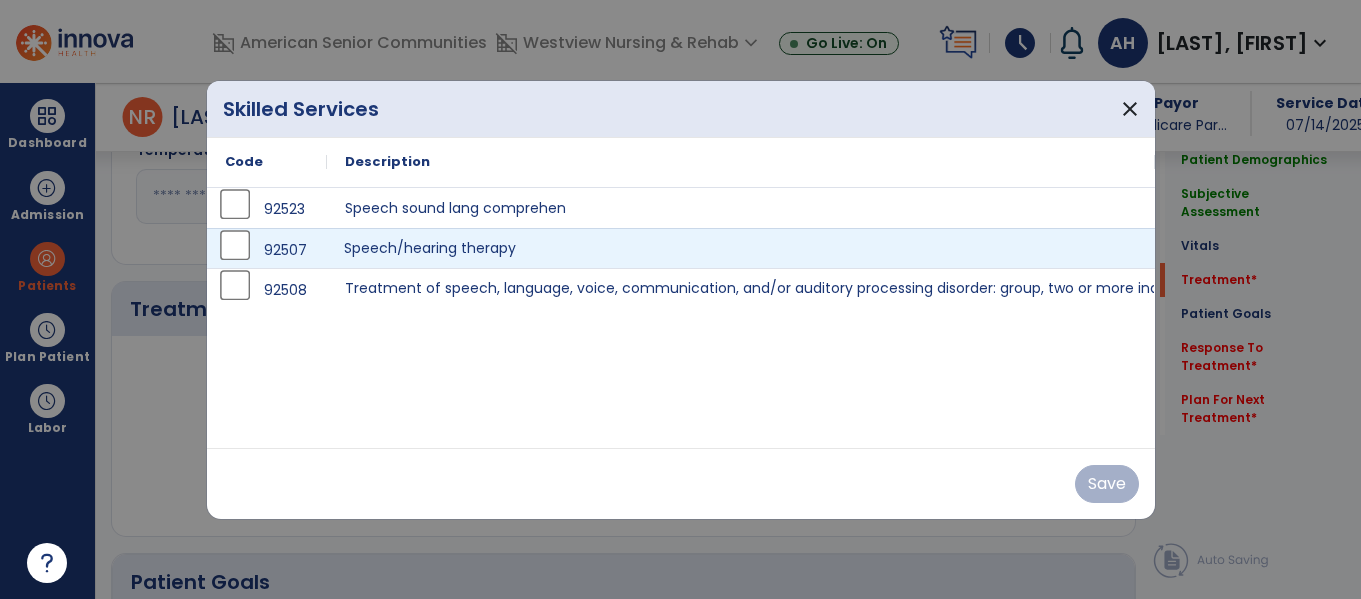 click on "Speech/hearing therapy" at bounding box center (741, 248) 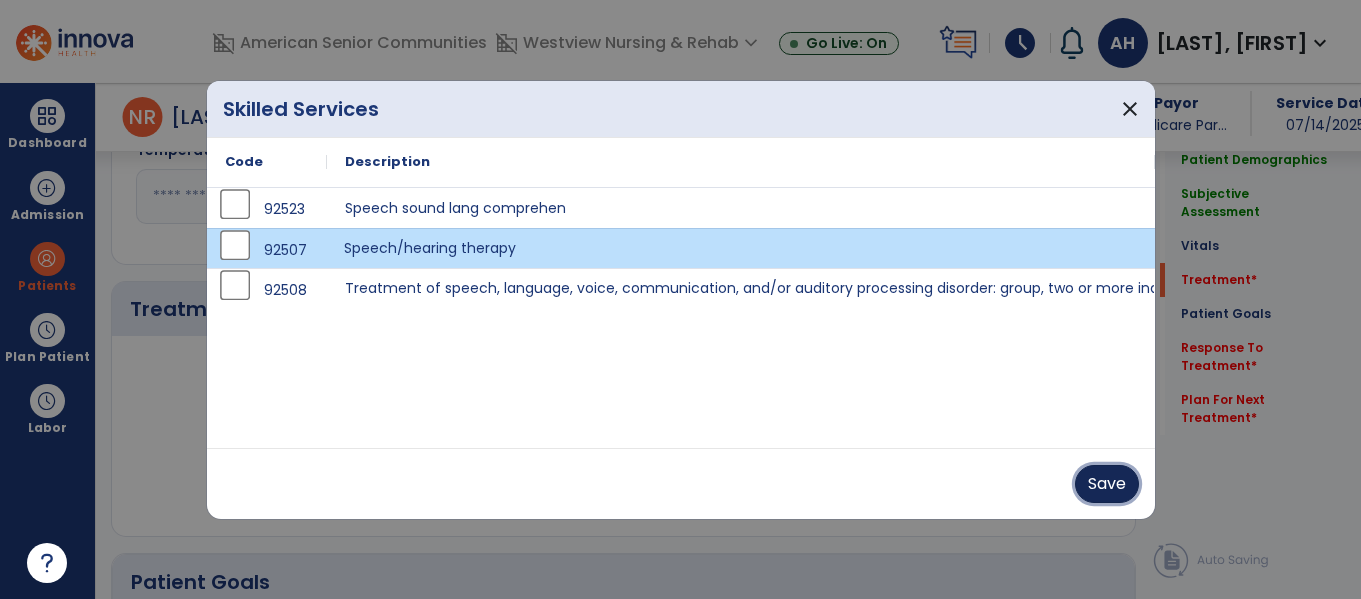 click on "Save" at bounding box center [1107, 484] 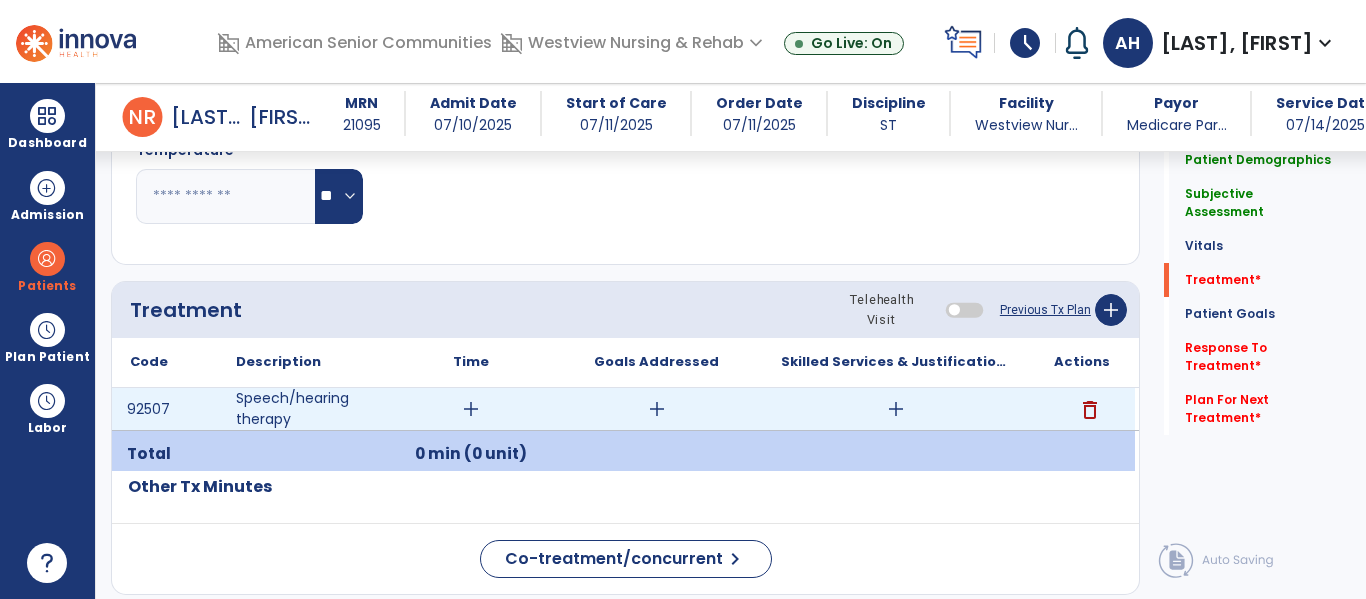 click on "add" at bounding box center [471, 409] 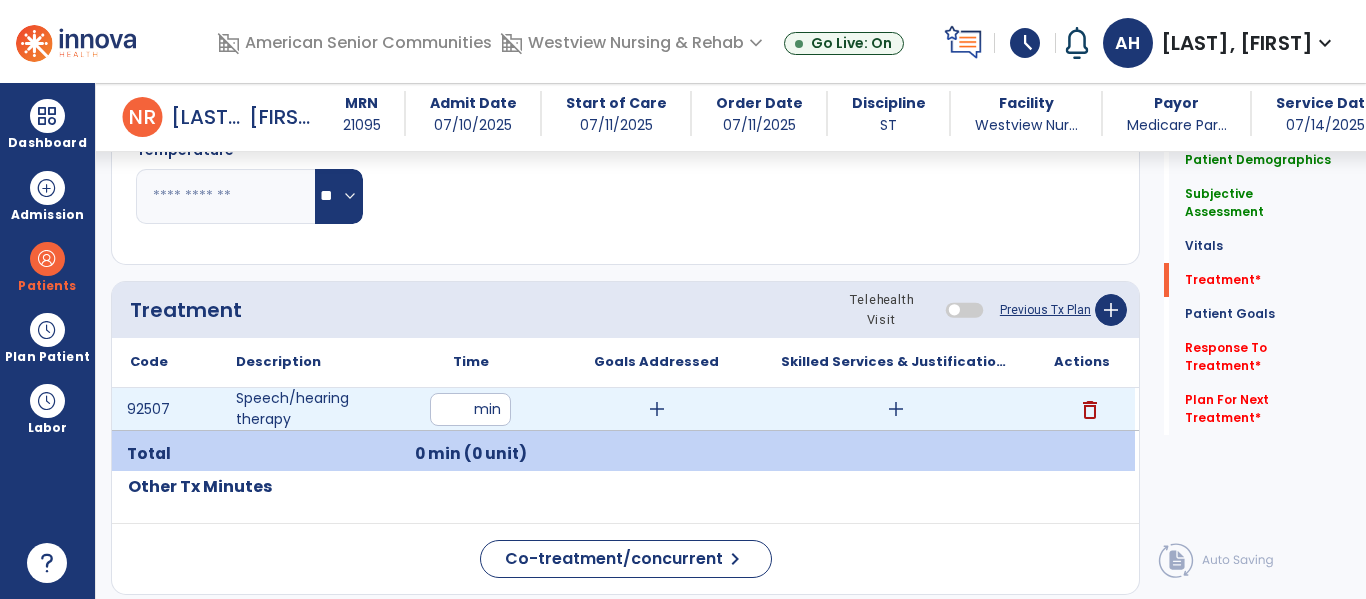 type on "**" 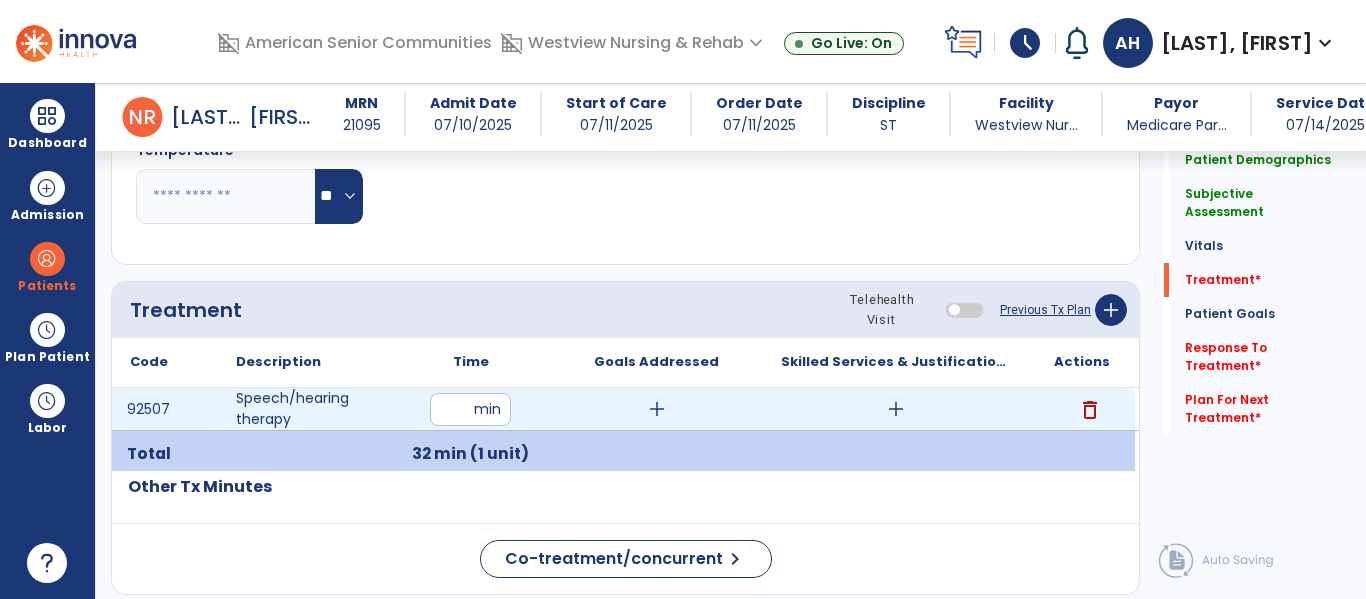 click on "add" at bounding box center (657, 409) 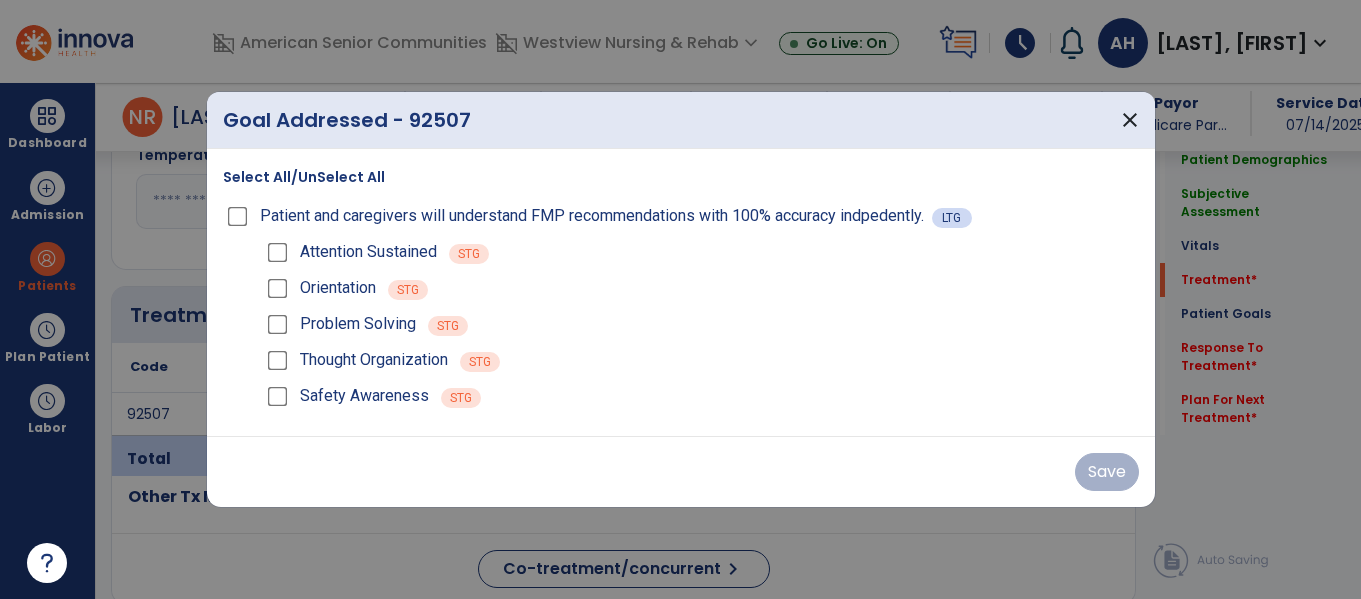 scroll, scrollTop: 1088, scrollLeft: 0, axis: vertical 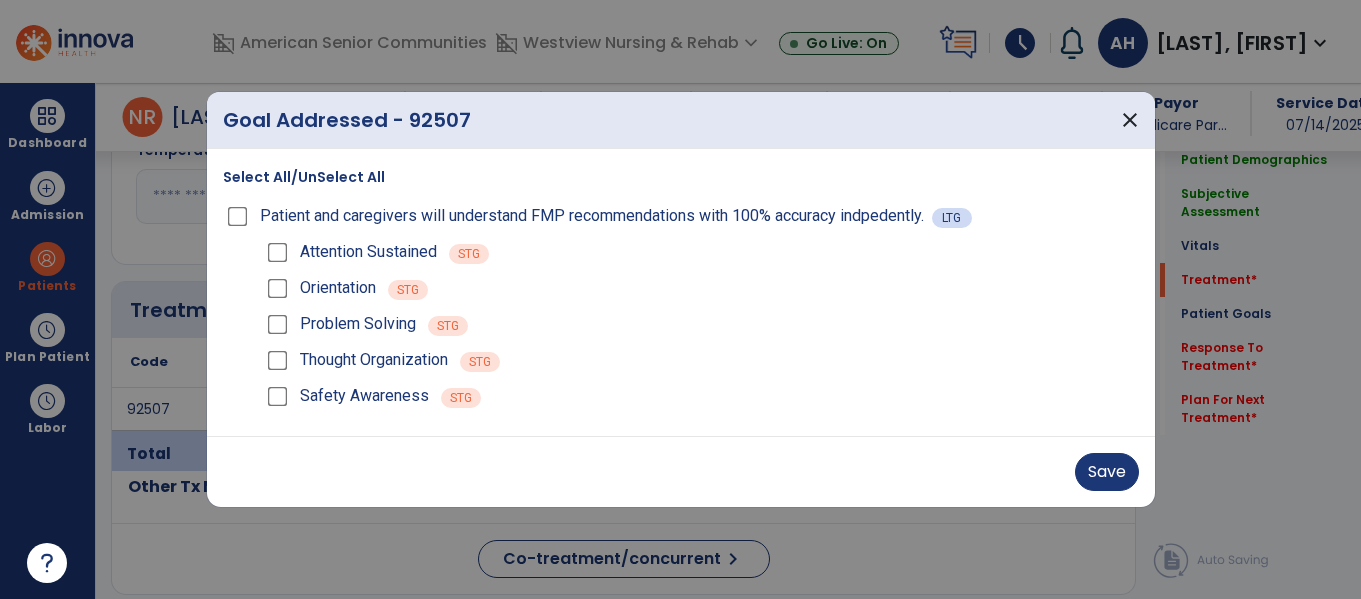 click on "Attention  Sustained  STG" at bounding box center [701, 252] 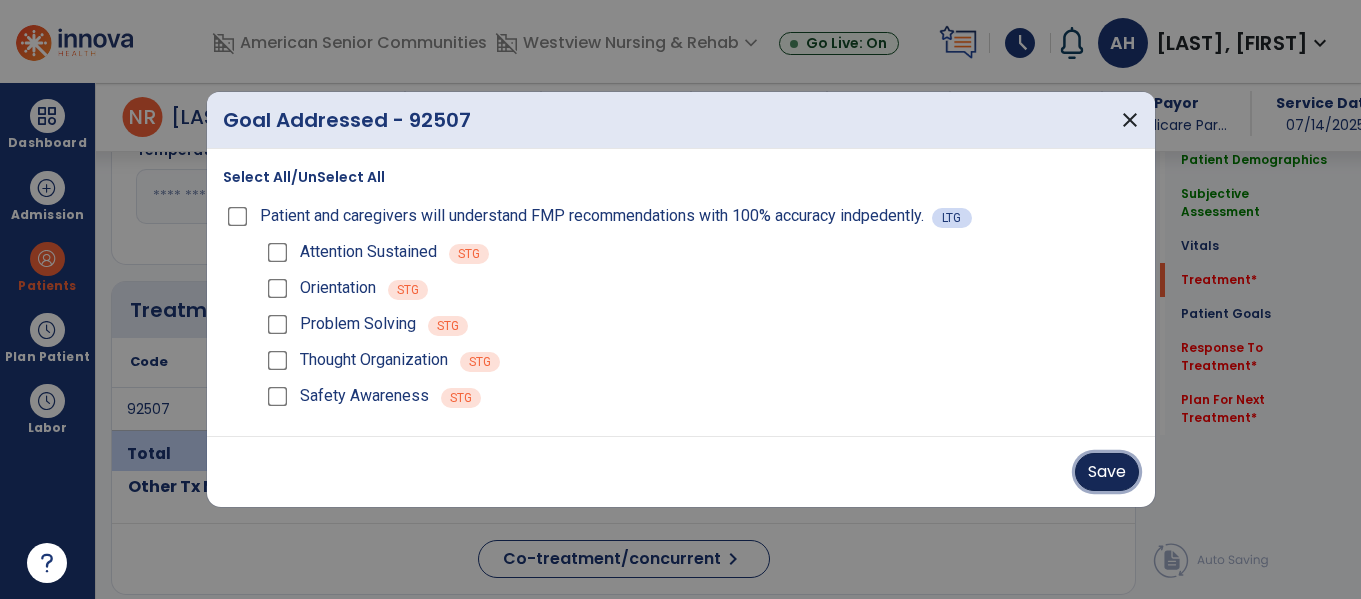 click on "Save" at bounding box center [1107, 472] 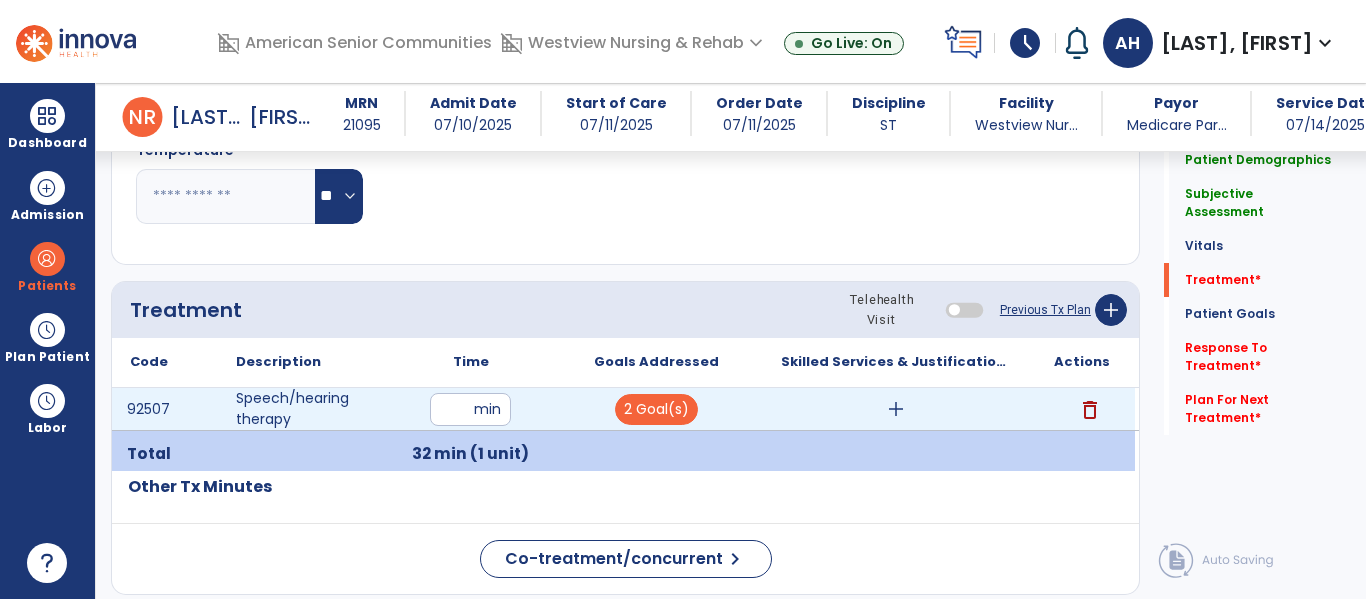click on "add" at bounding box center (896, 409) 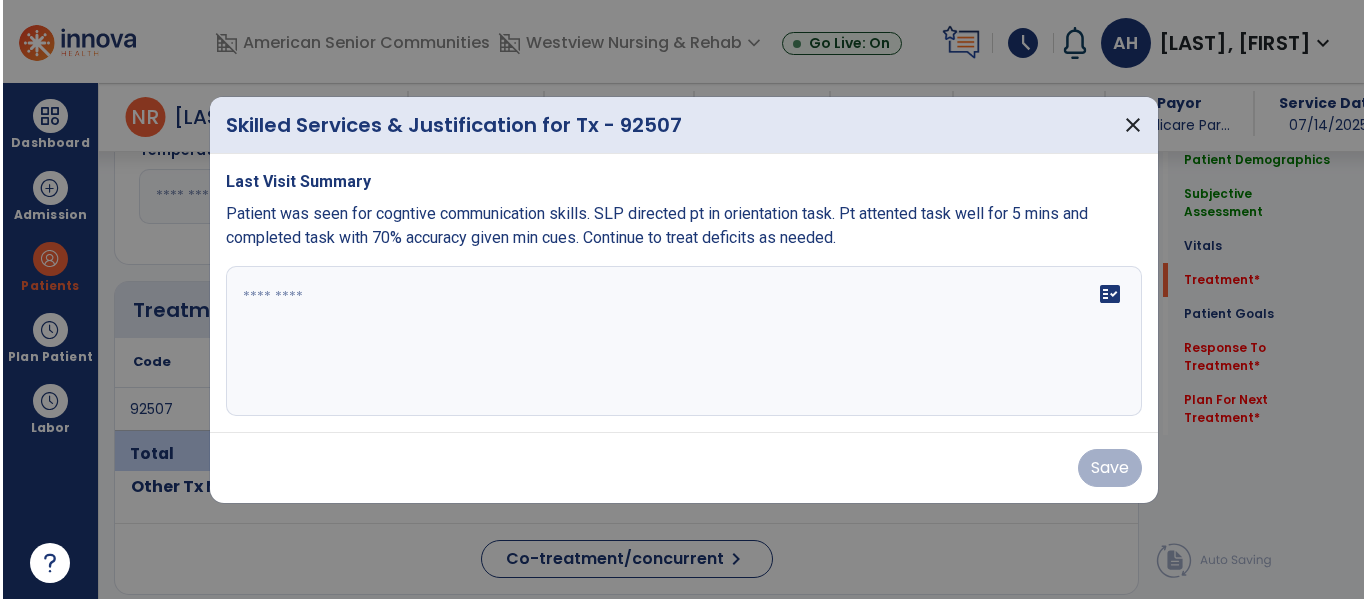 scroll, scrollTop: 1088, scrollLeft: 0, axis: vertical 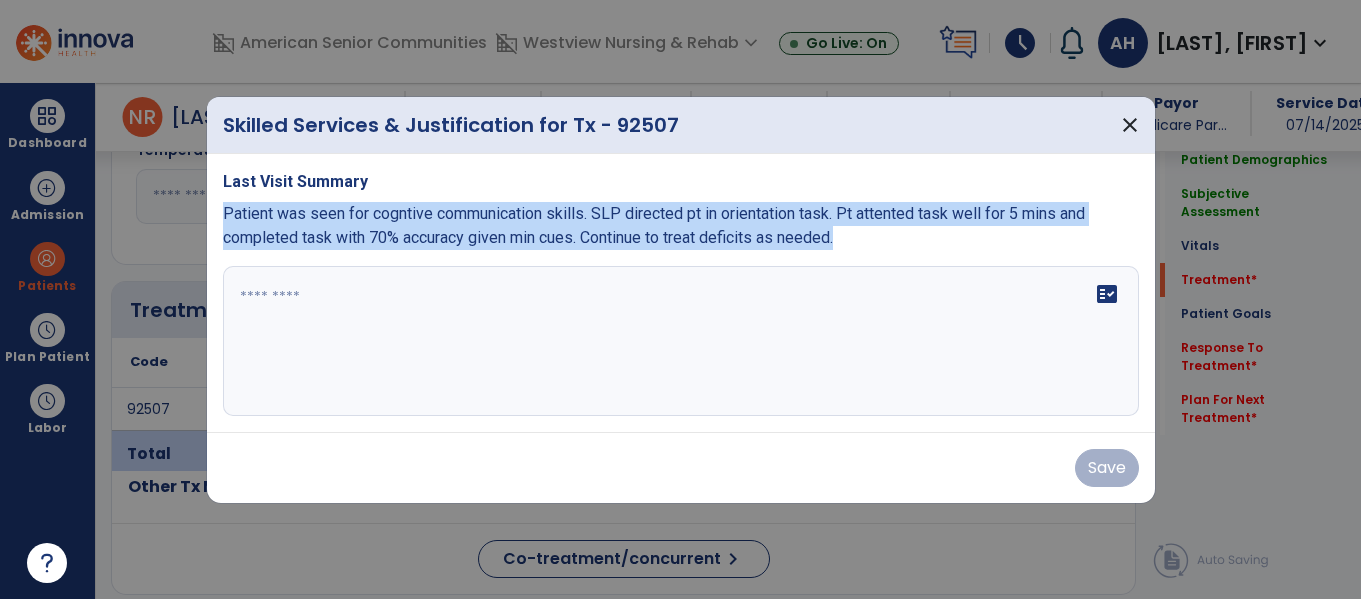 drag, startPoint x: 861, startPoint y: 237, endPoint x: 221, endPoint y: 208, distance: 640.6567 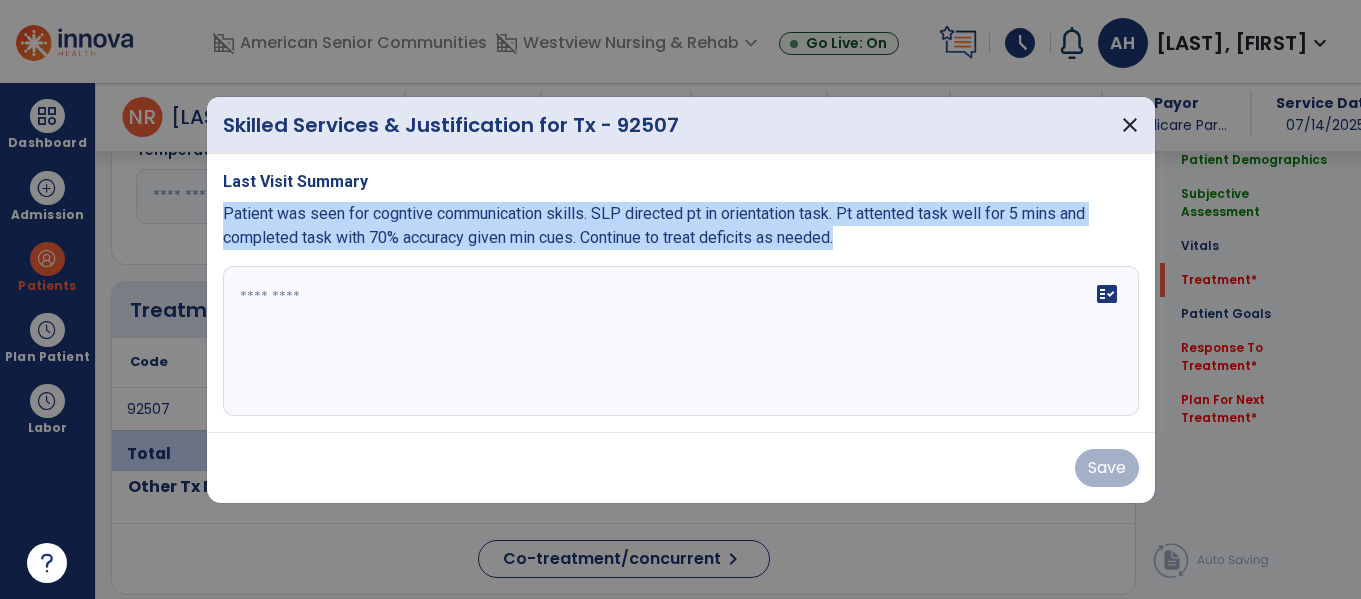 click on "Last Visit Summary Patient was seen for cogntive communication skills. SLP directed pt in orientation task. Pt attented task well for 5 mins and completed task with 70% accuracy given min cues. Continue to treat deficits as needed. fact_check" at bounding box center [681, 293] 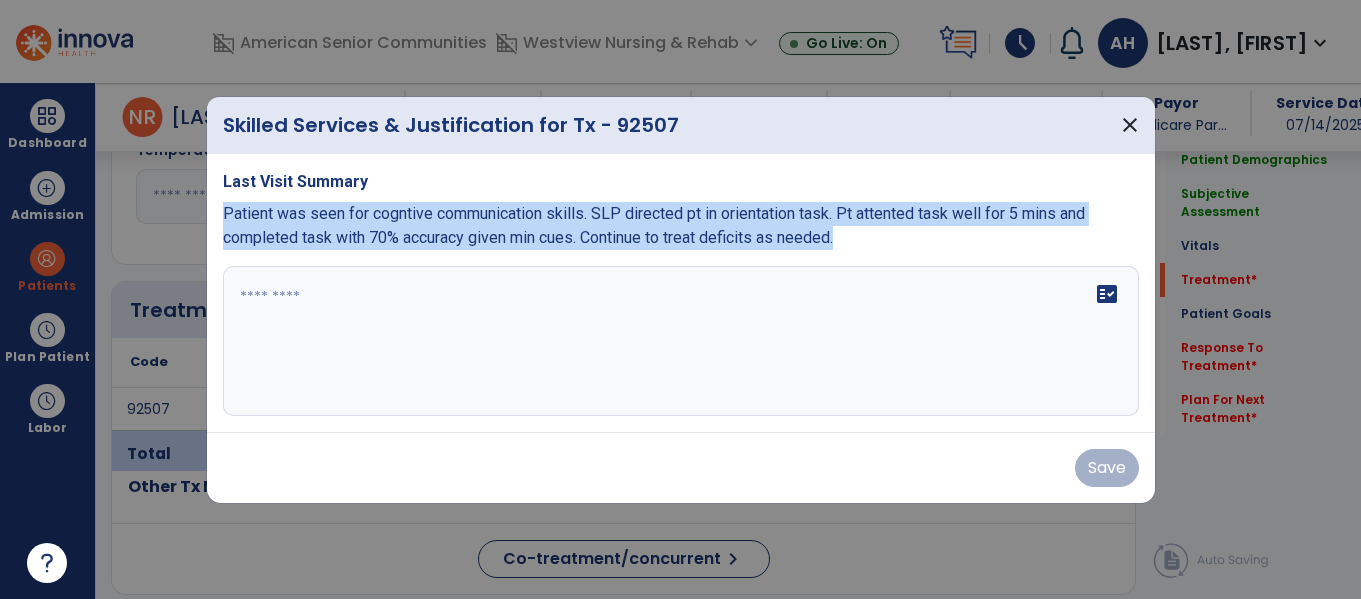 copy on "Patient was seen for cogntive communication skills. SLP directed pt in orientation task. Pt attented task well for 5 mins and completed task with 70% accuracy given min cues. Continue to treat deficits as needed." 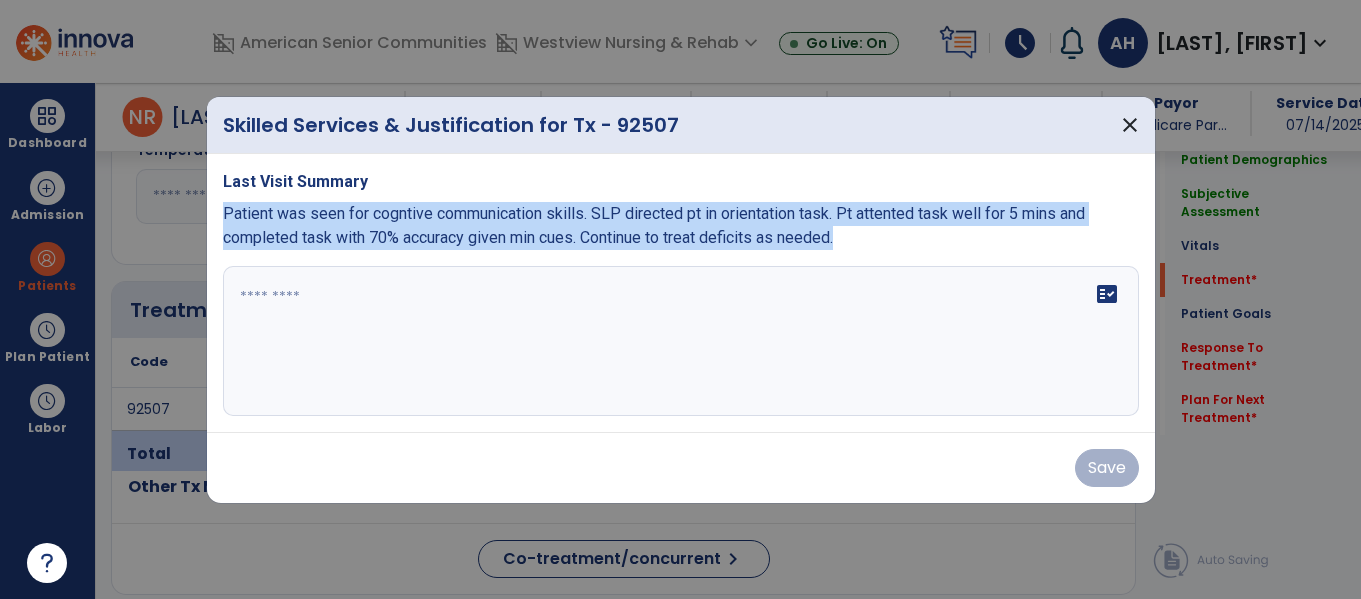 click on "fact_check" at bounding box center [681, 341] 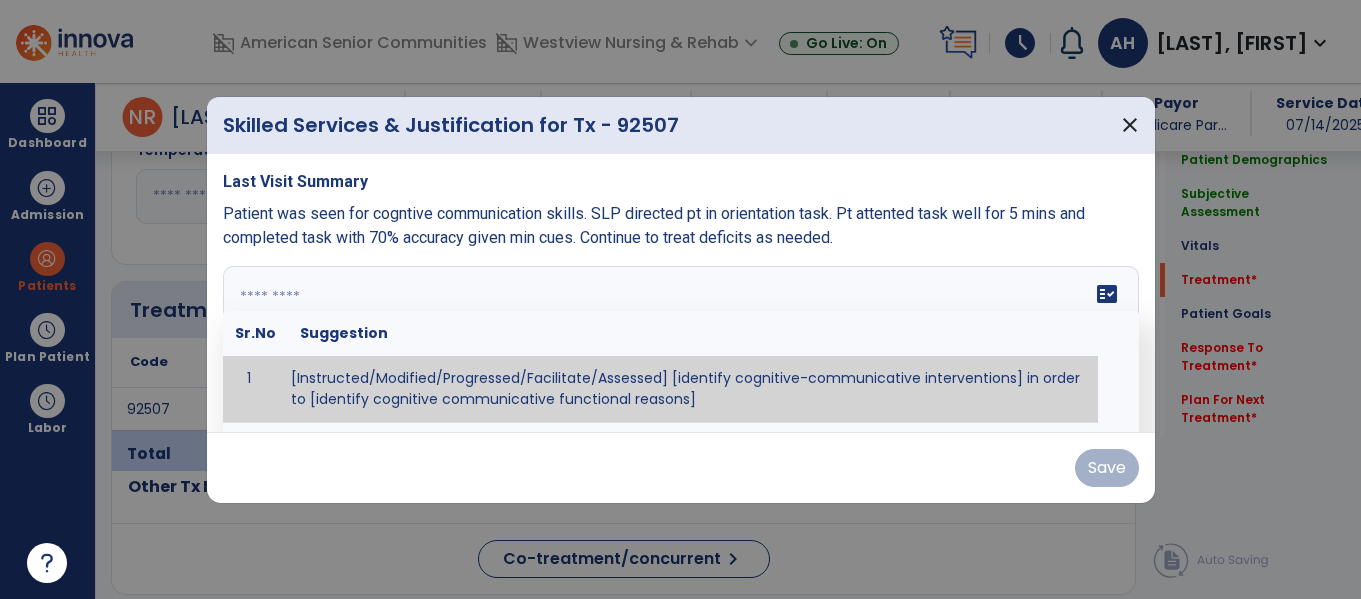 paste on "**********" 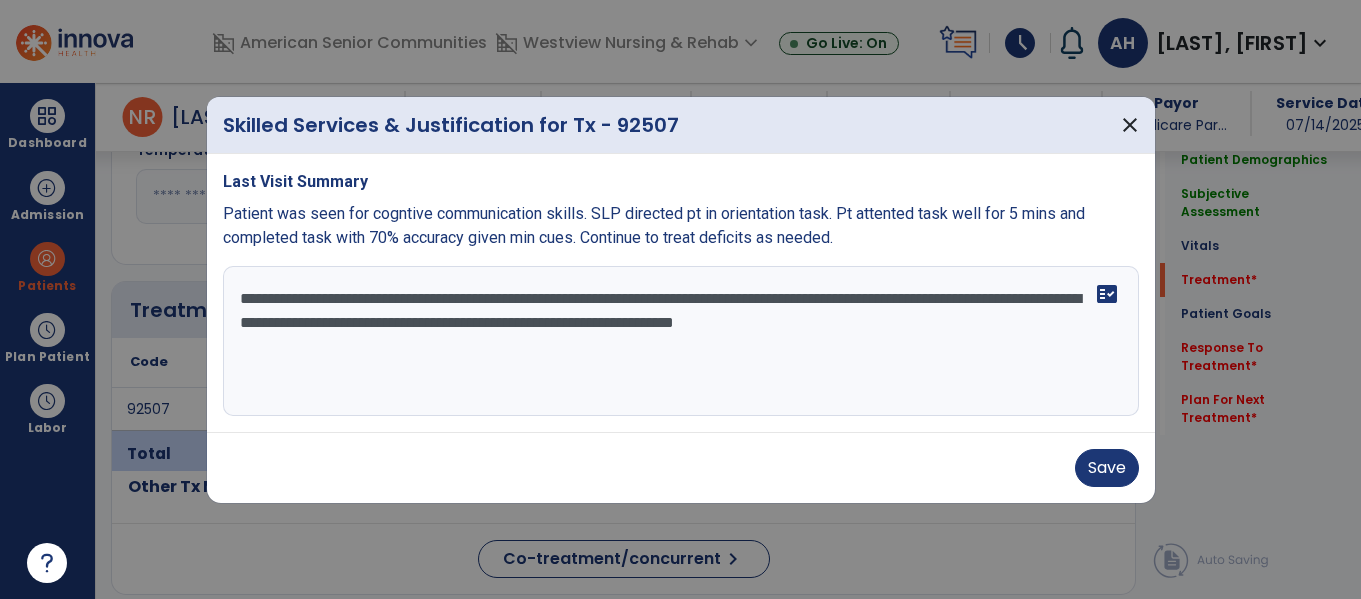 click on "**********" at bounding box center (681, 341) 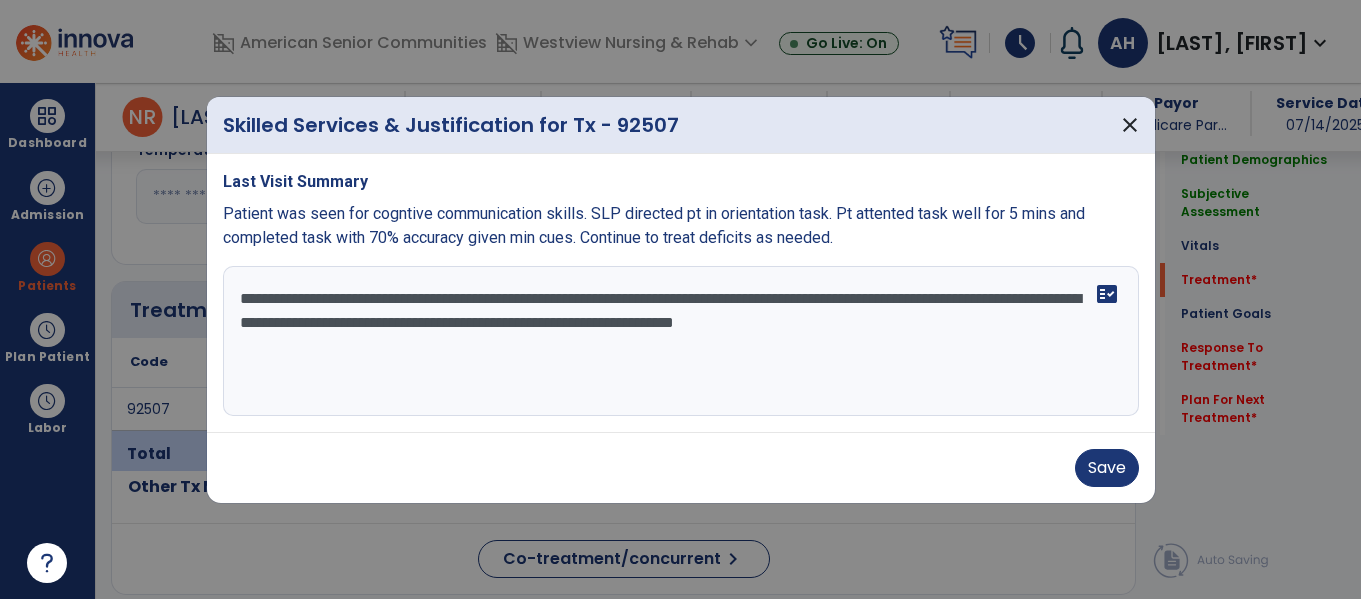 click on "**********" at bounding box center (681, 341) 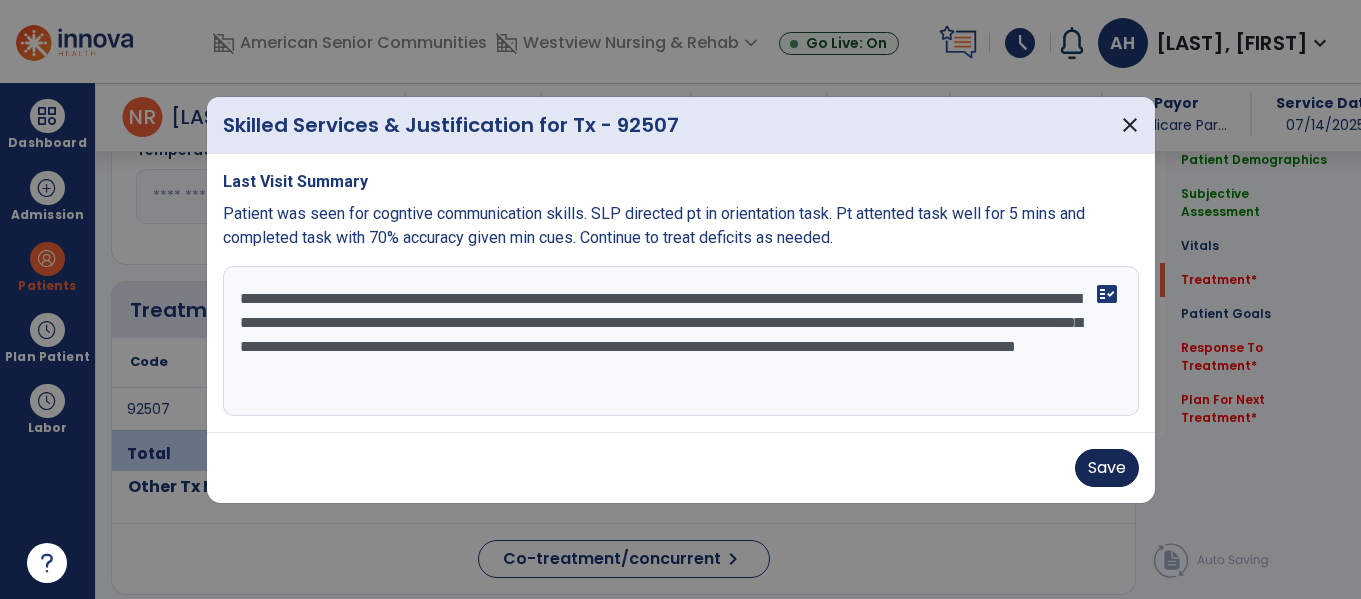 type on "**********" 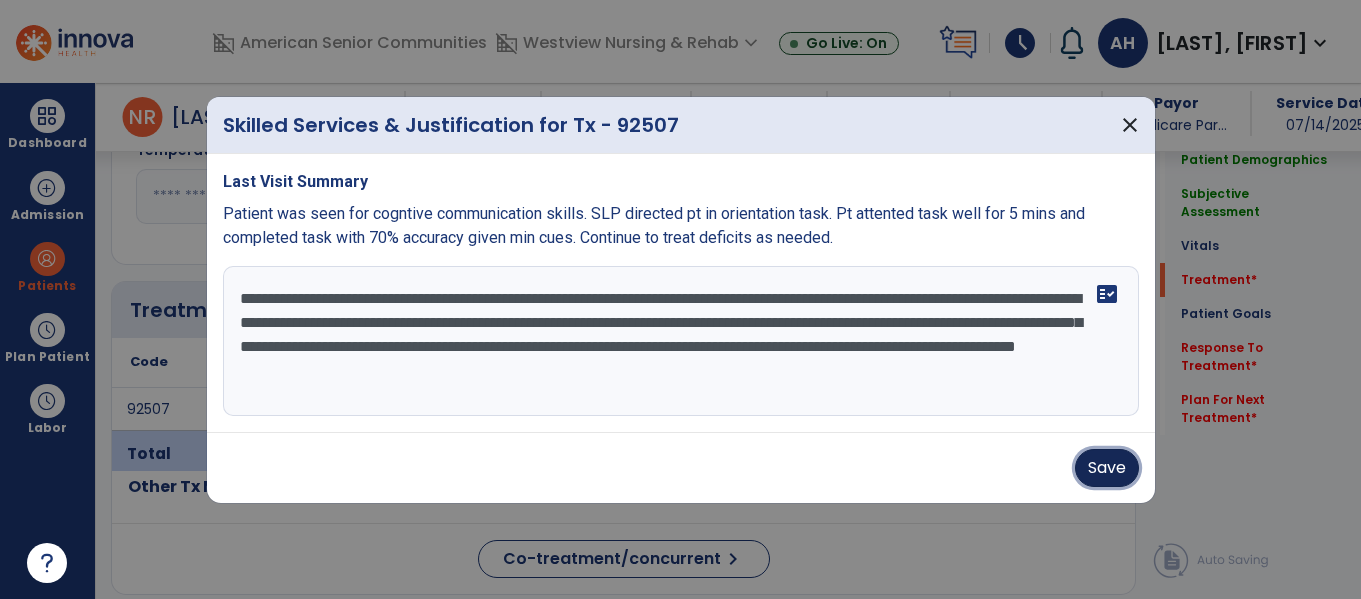 click on "Save" at bounding box center (1107, 468) 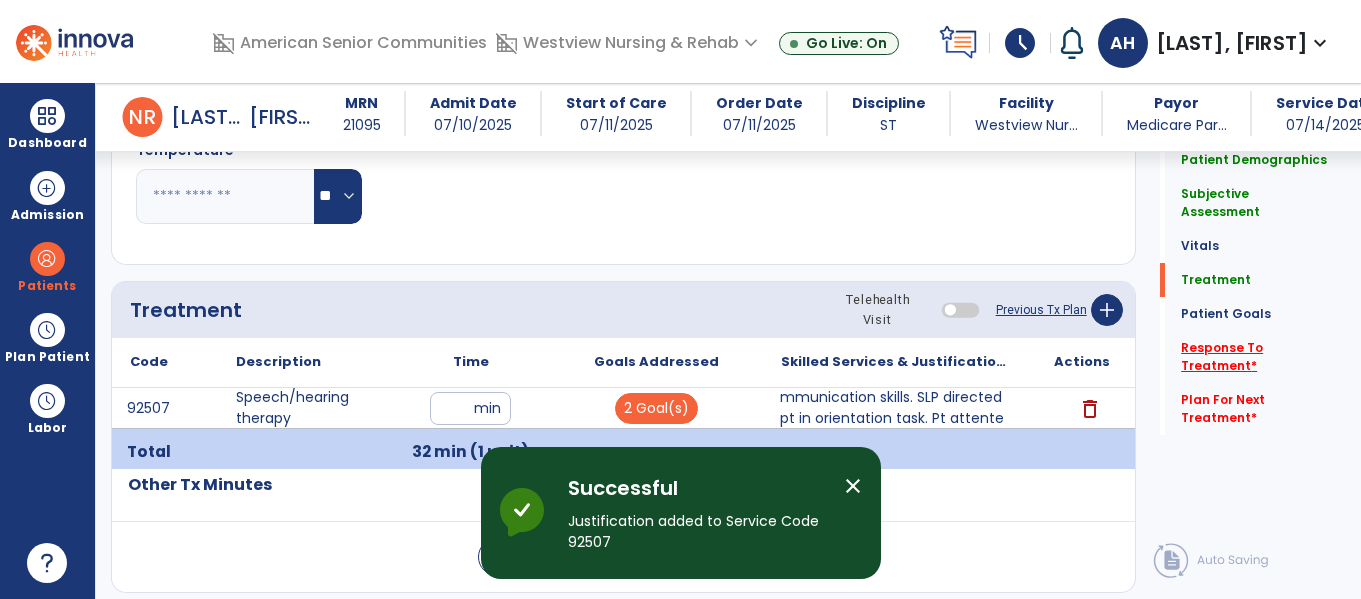 click on "Response To Treatment   *" 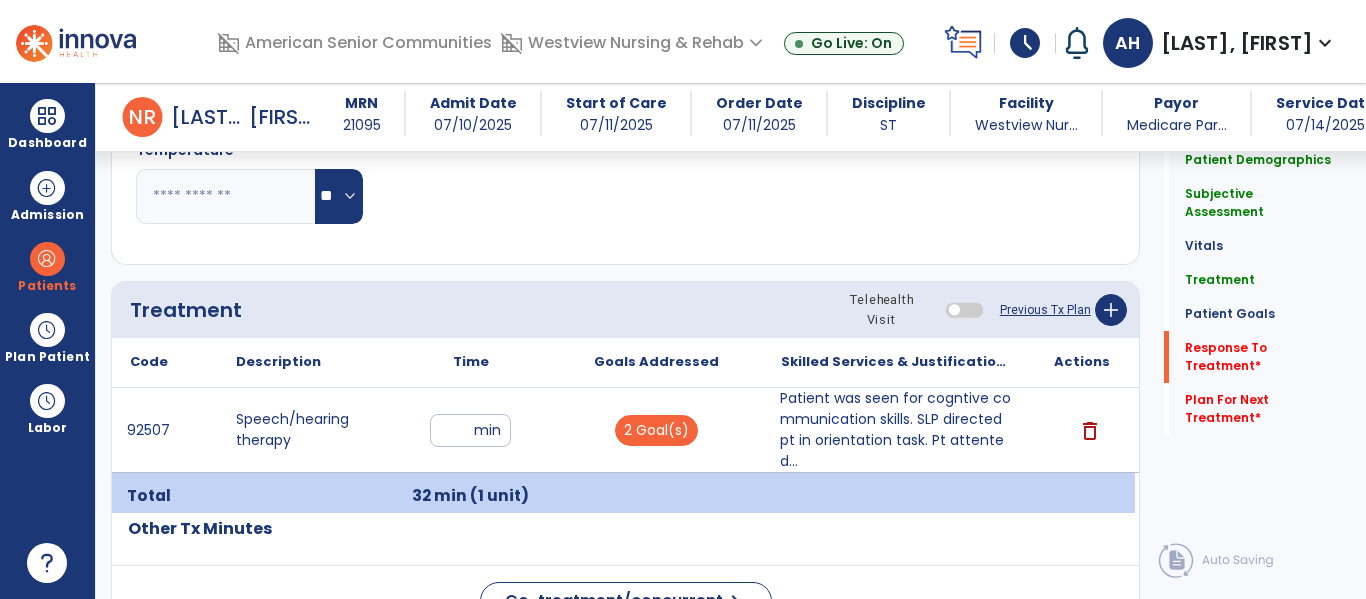 click on "STG-5: Safety Awareness [DATE] edit CLOF PLOF: N/A CLOF: 4 - Severely Impaired Target: 3 - Moderately Impaired" at bounding box center [625, 1491] 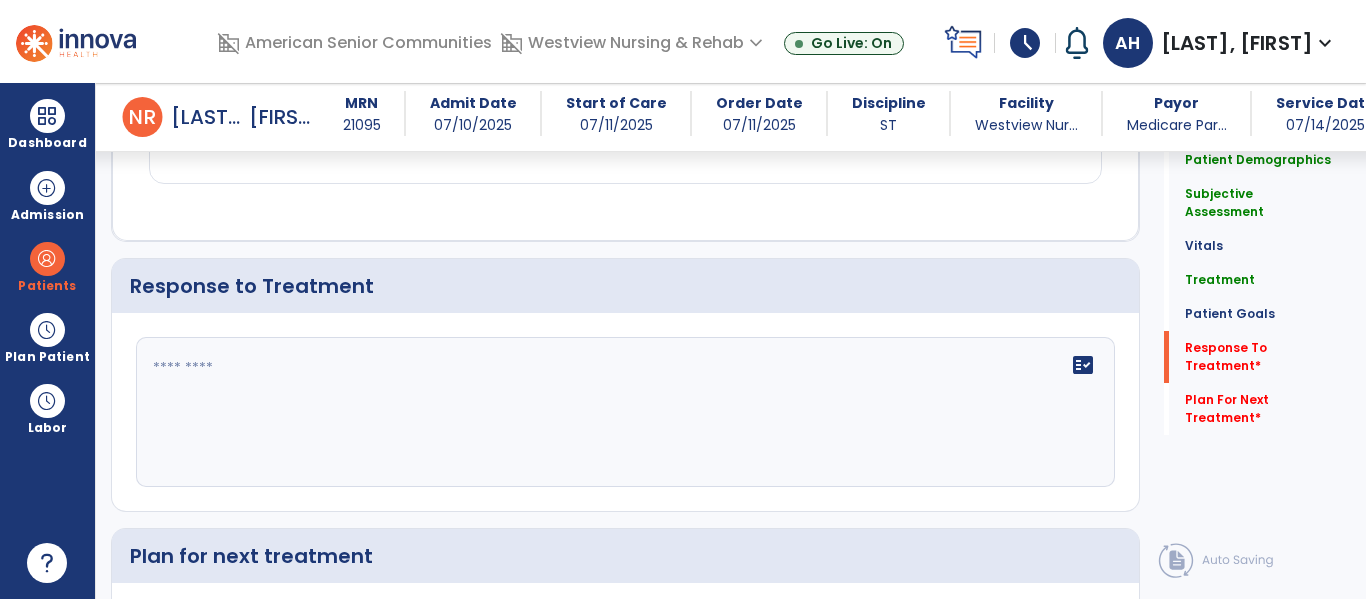 click on "fact_check" 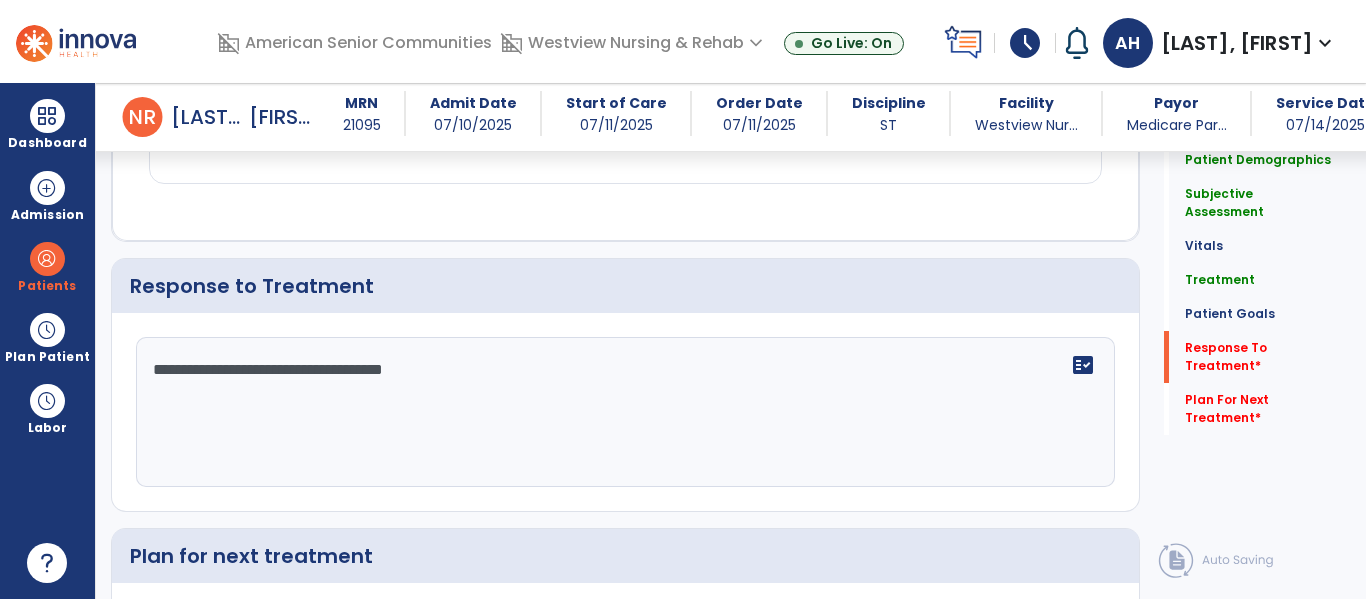 type on "**********" 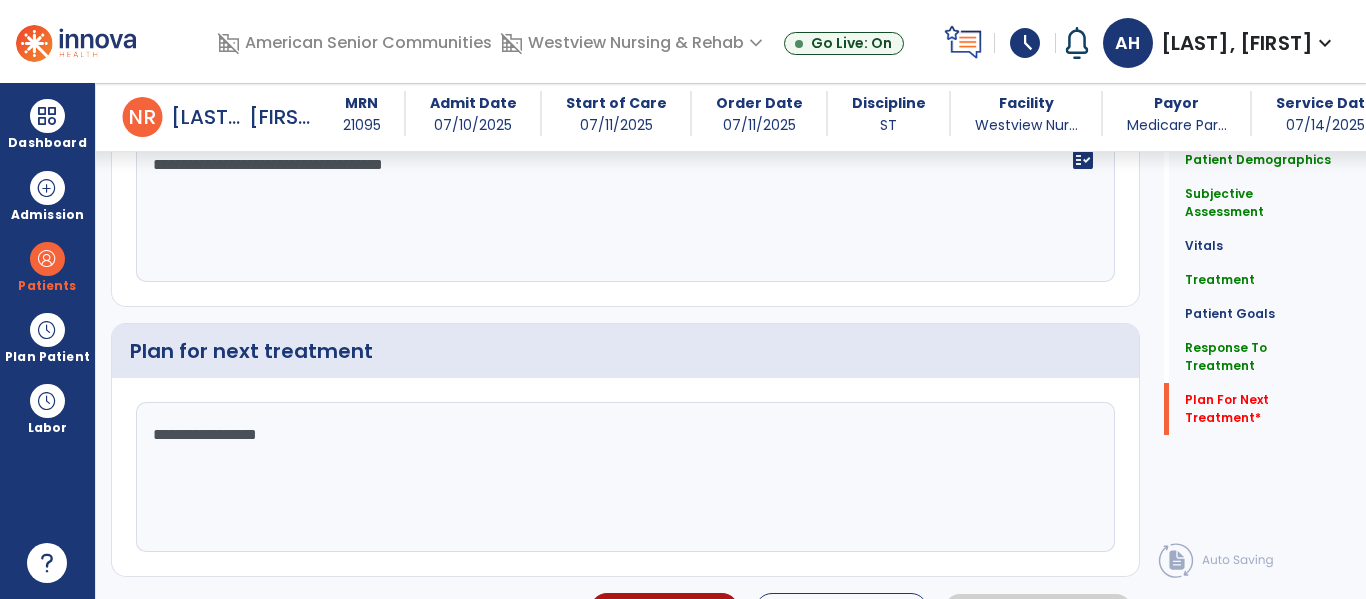 scroll, scrollTop: 2735, scrollLeft: 0, axis: vertical 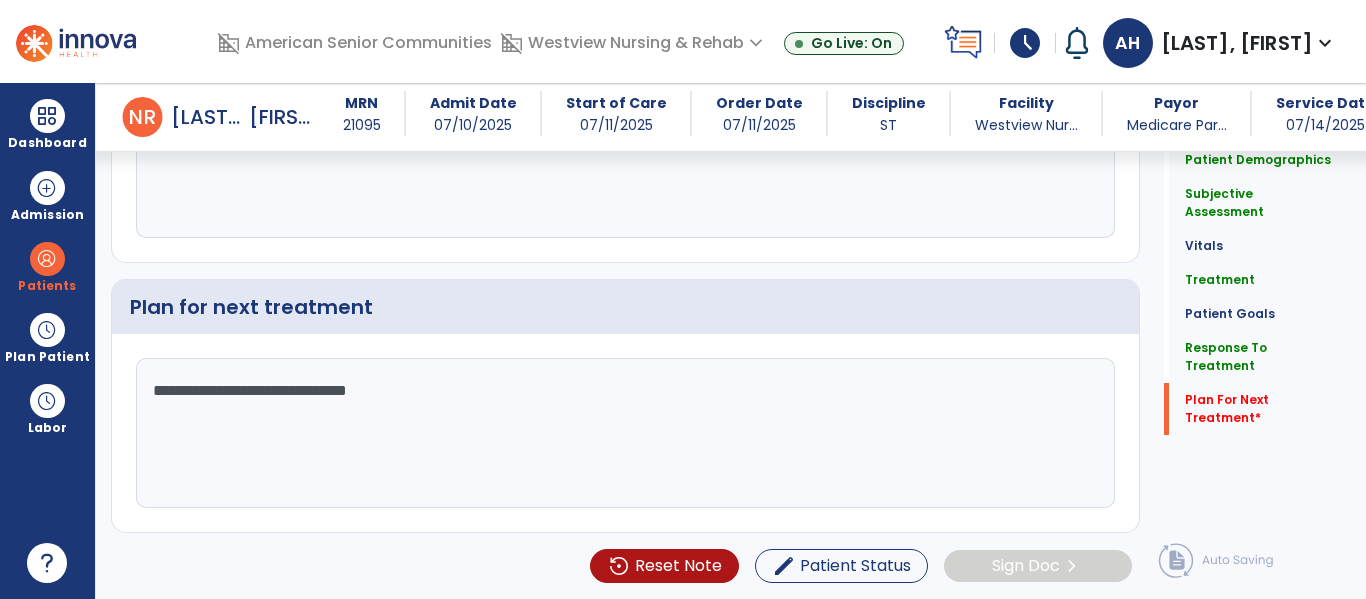 click on "**********" 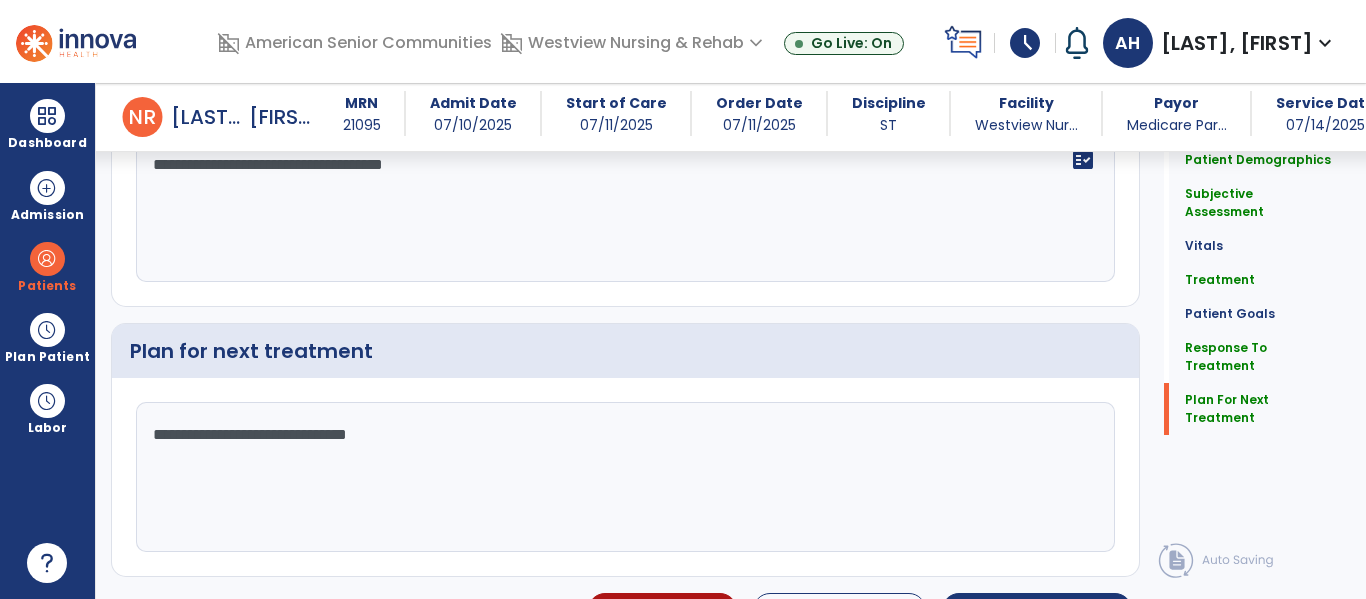 scroll, scrollTop: 2735, scrollLeft: 0, axis: vertical 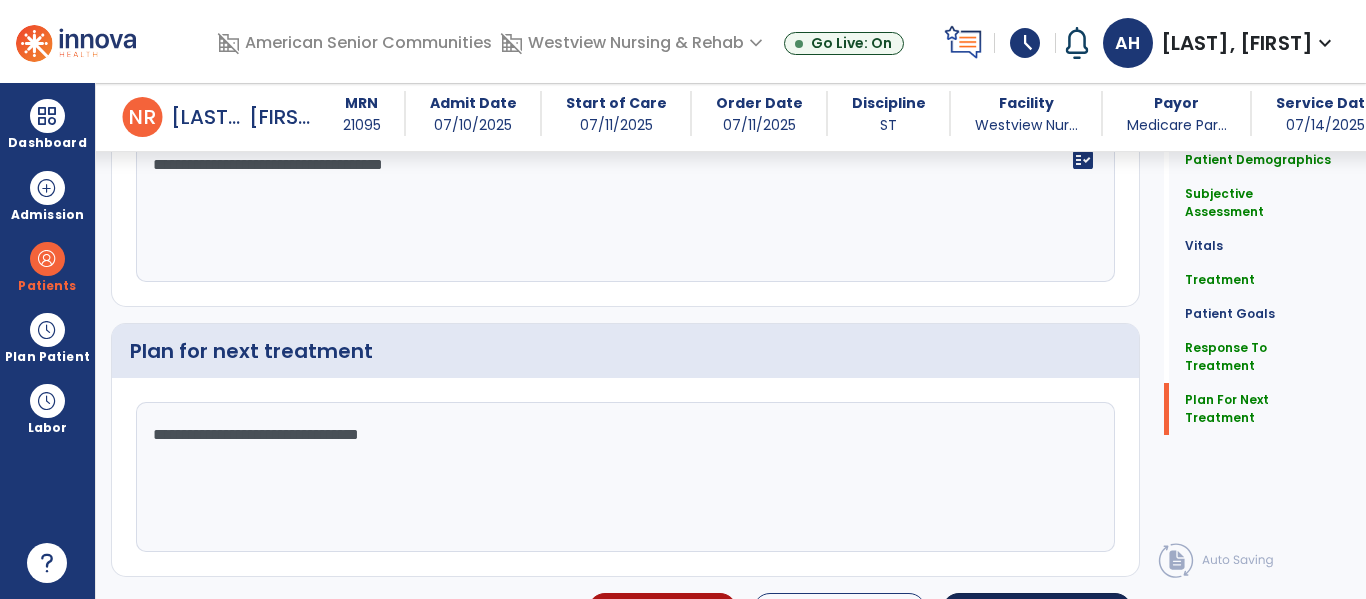 type on "**********" 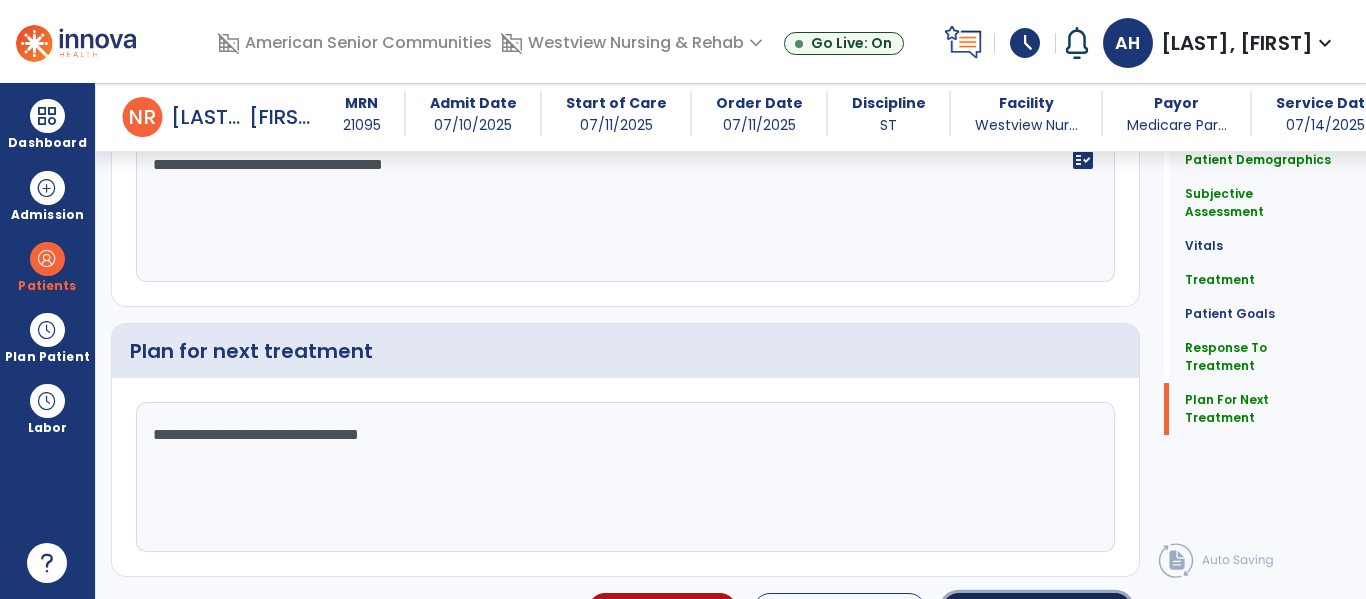 click on "Sign Doc" 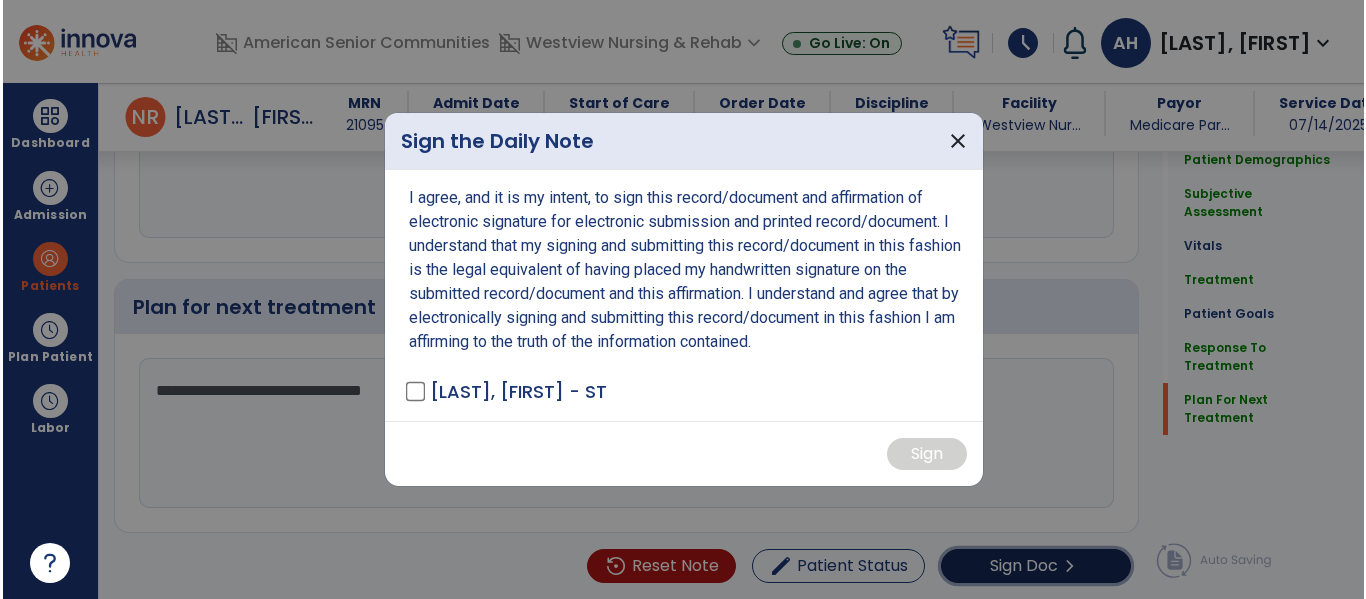 scroll, scrollTop: 2735, scrollLeft: 0, axis: vertical 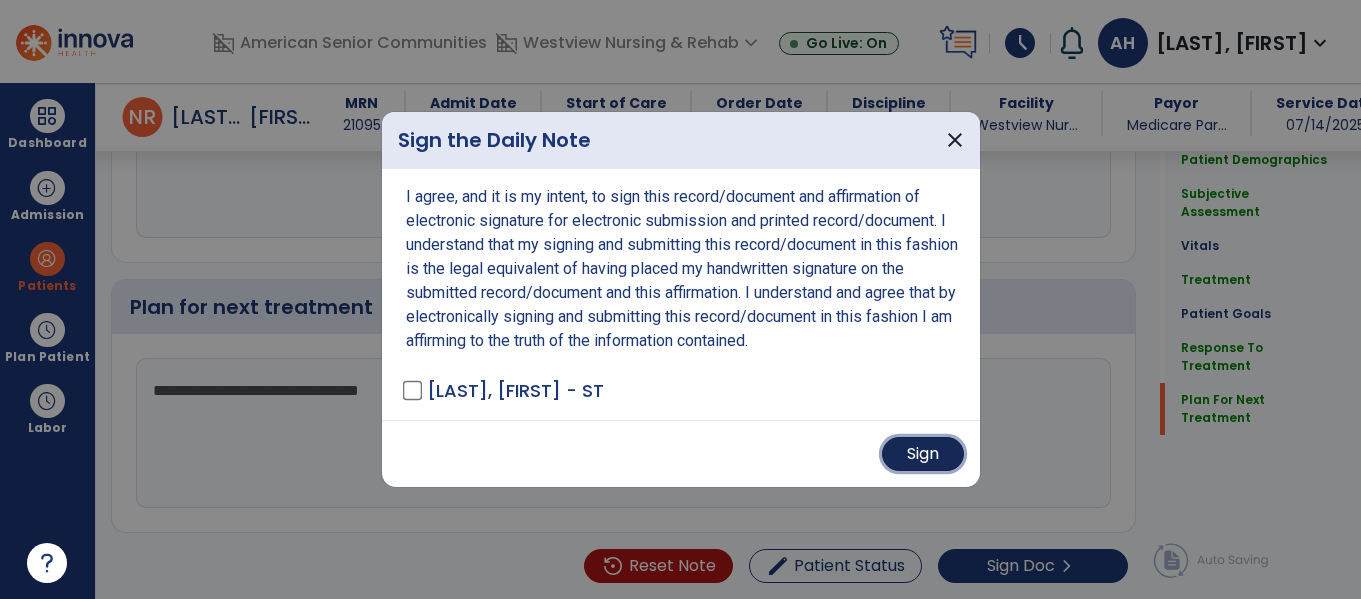 click on "Sign" at bounding box center [923, 454] 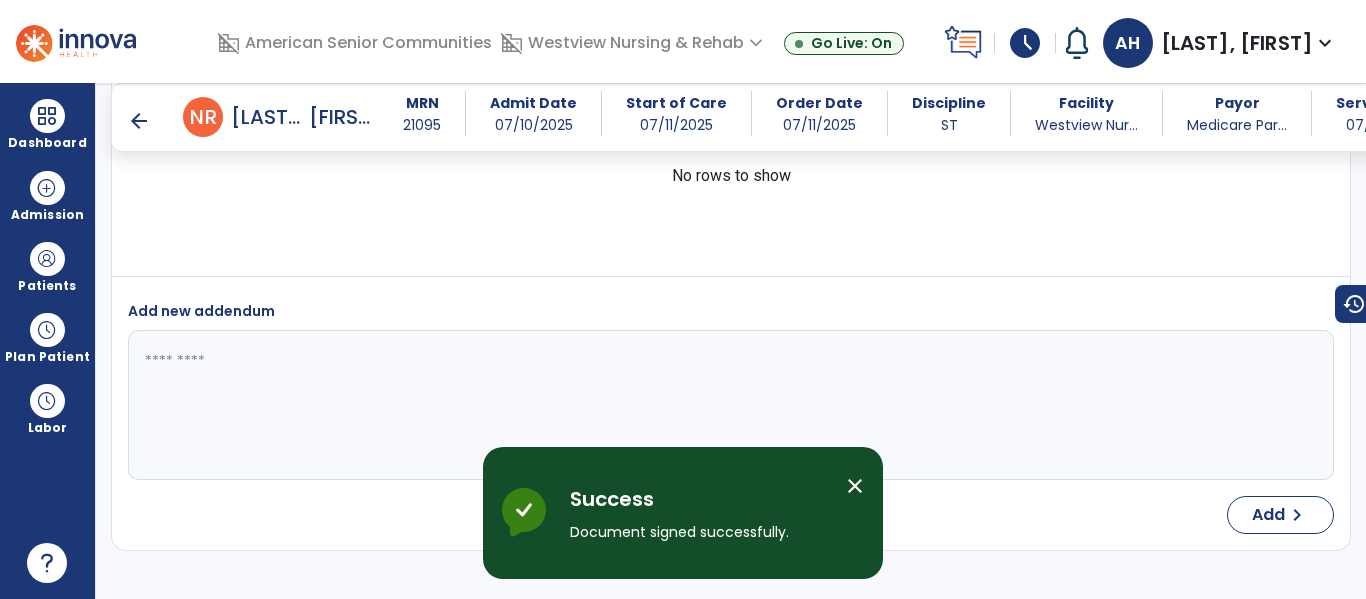 scroll, scrollTop: 3404, scrollLeft: 0, axis: vertical 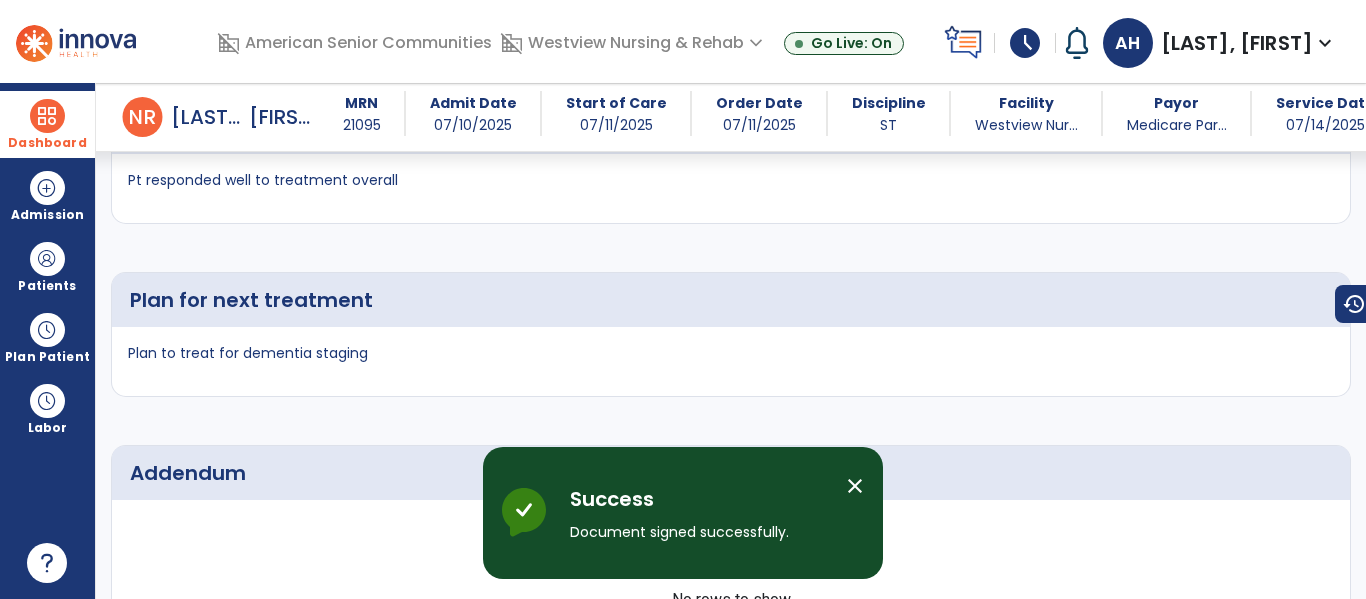 click at bounding box center (47, 116) 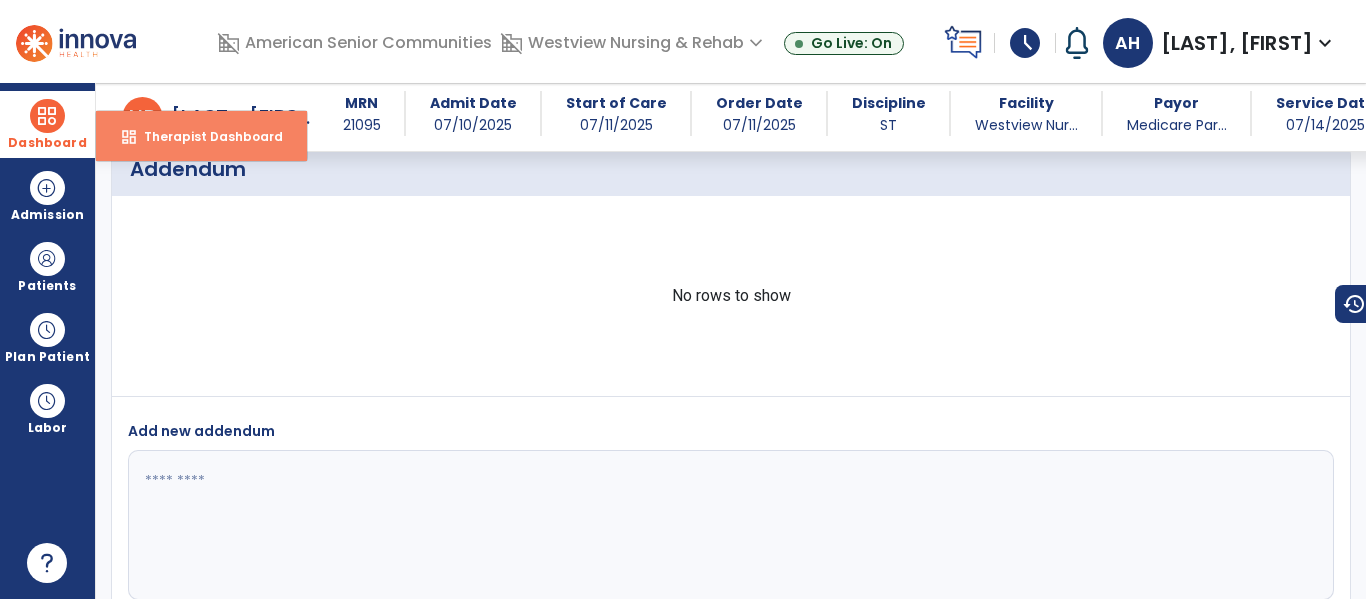click on "dashboard  Therapist Dashboard" at bounding box center [201, 136] 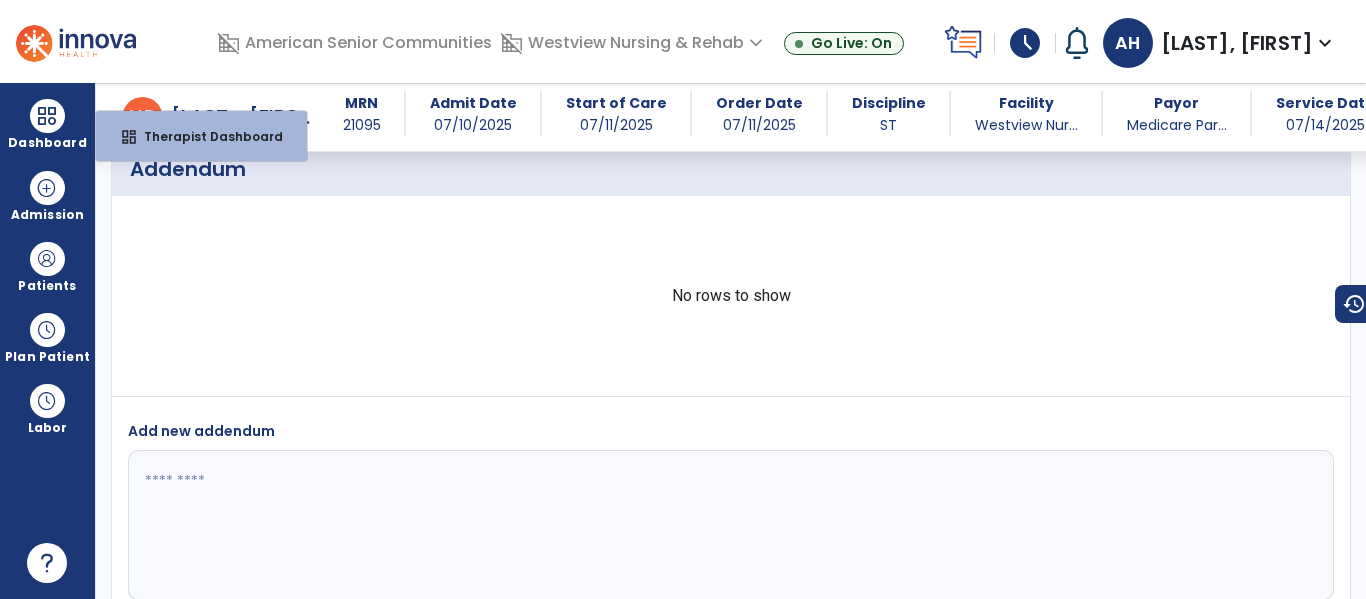 select on "****" 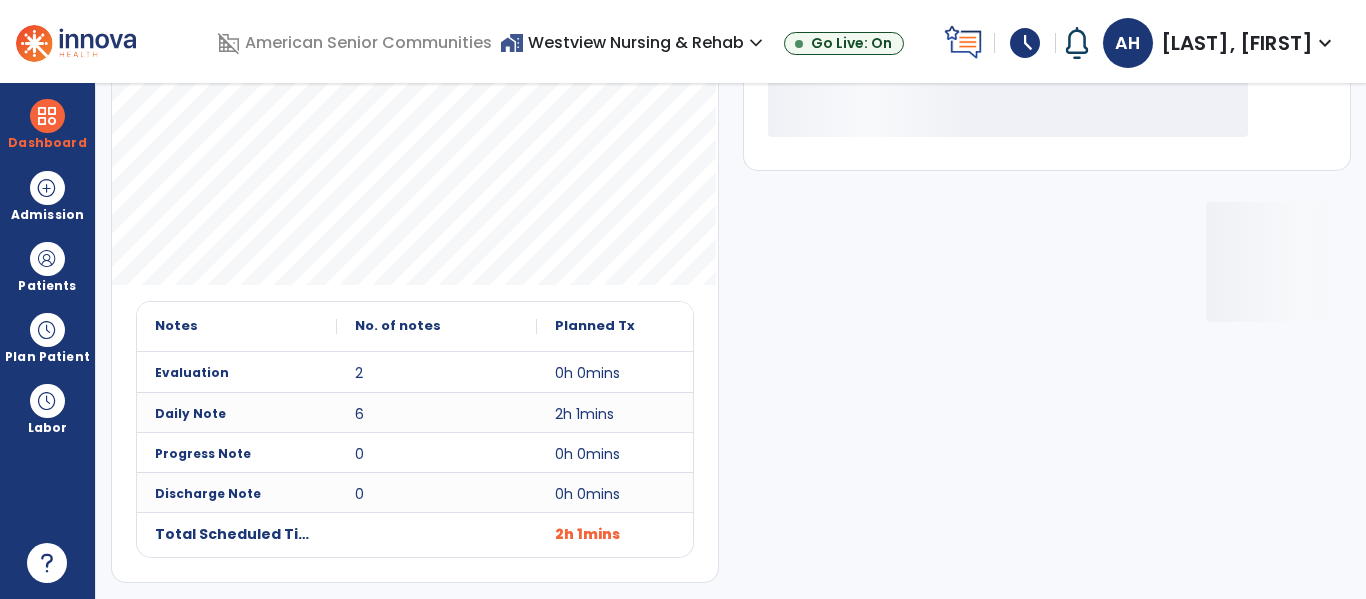 scroll, scrollTop: 278, scrollLeft: 0, axis: vertical 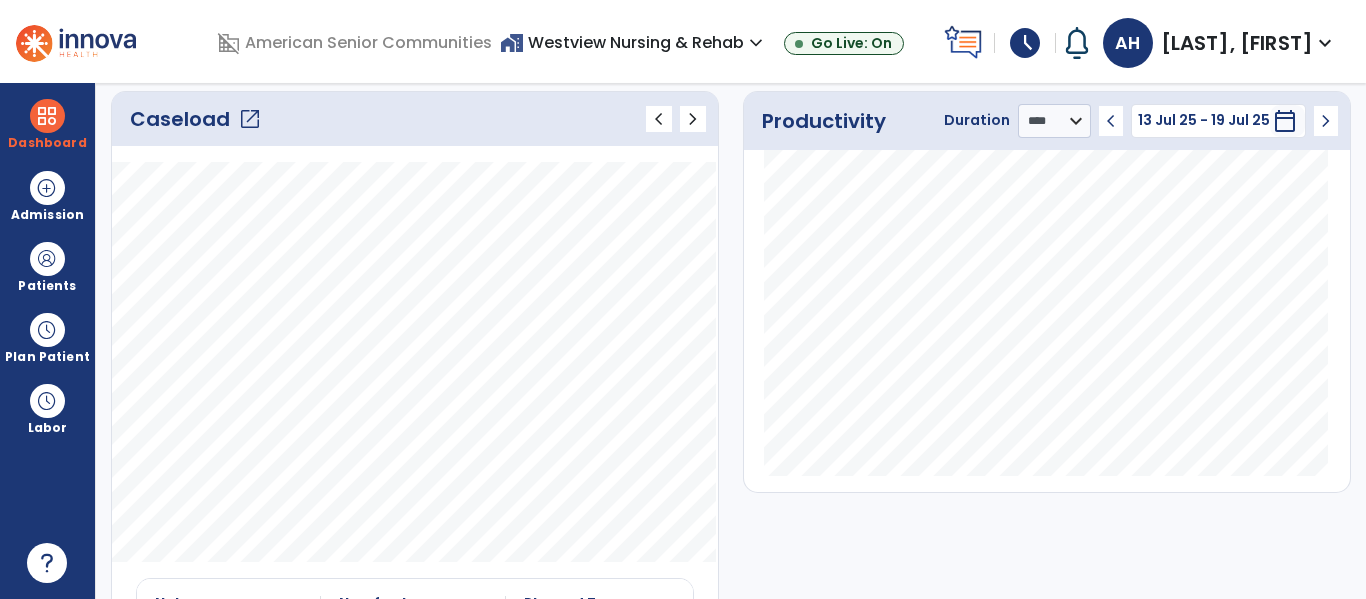 click on "open_in_new" 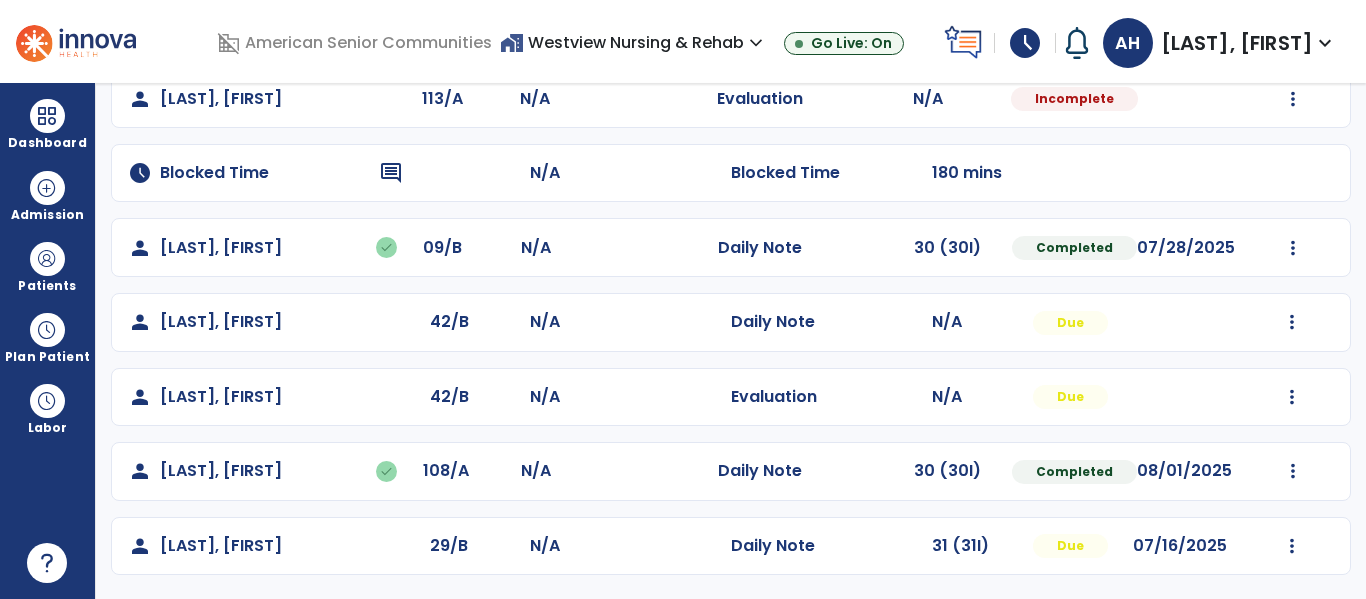 scroll, scrollTop: 0, scrollLeft: 0, axis: both 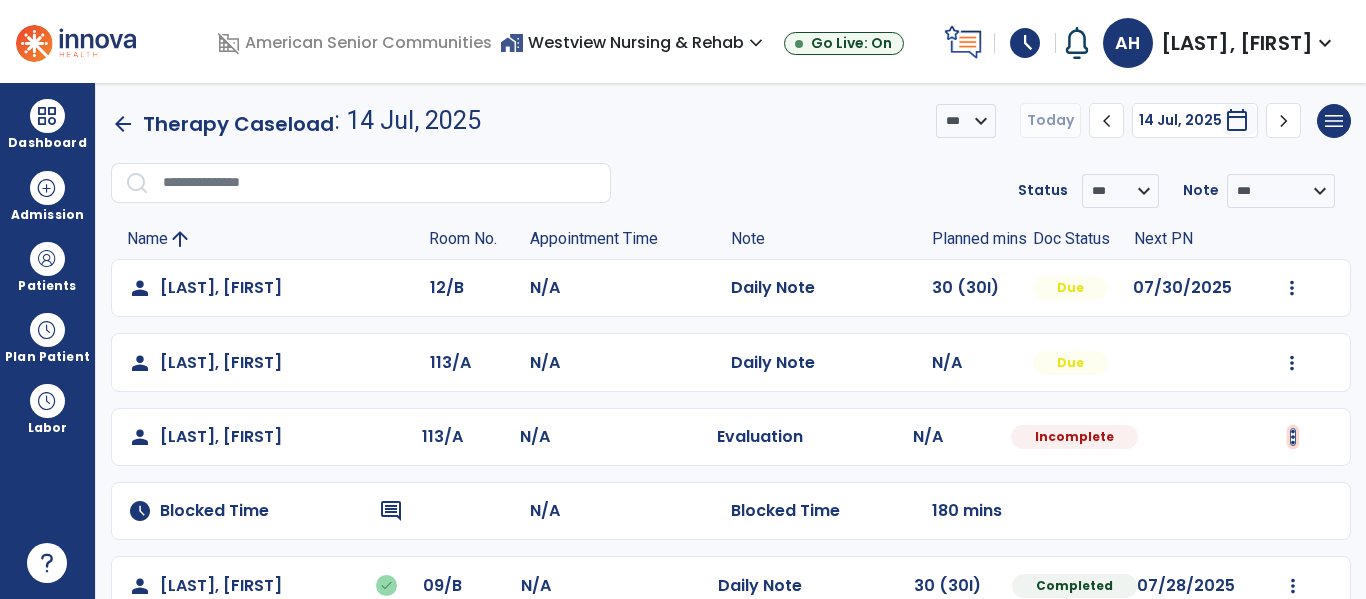 click at bounding box center (1292, 288) 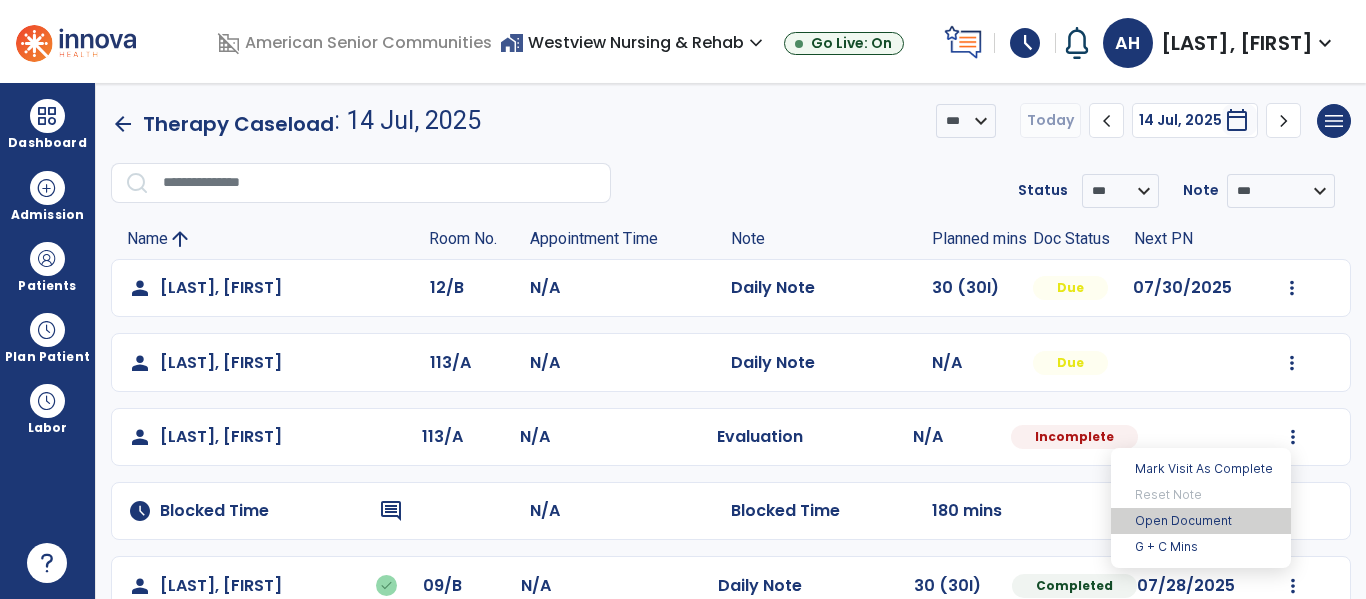 click on "Open Document" at bounding box center (1201, 521) 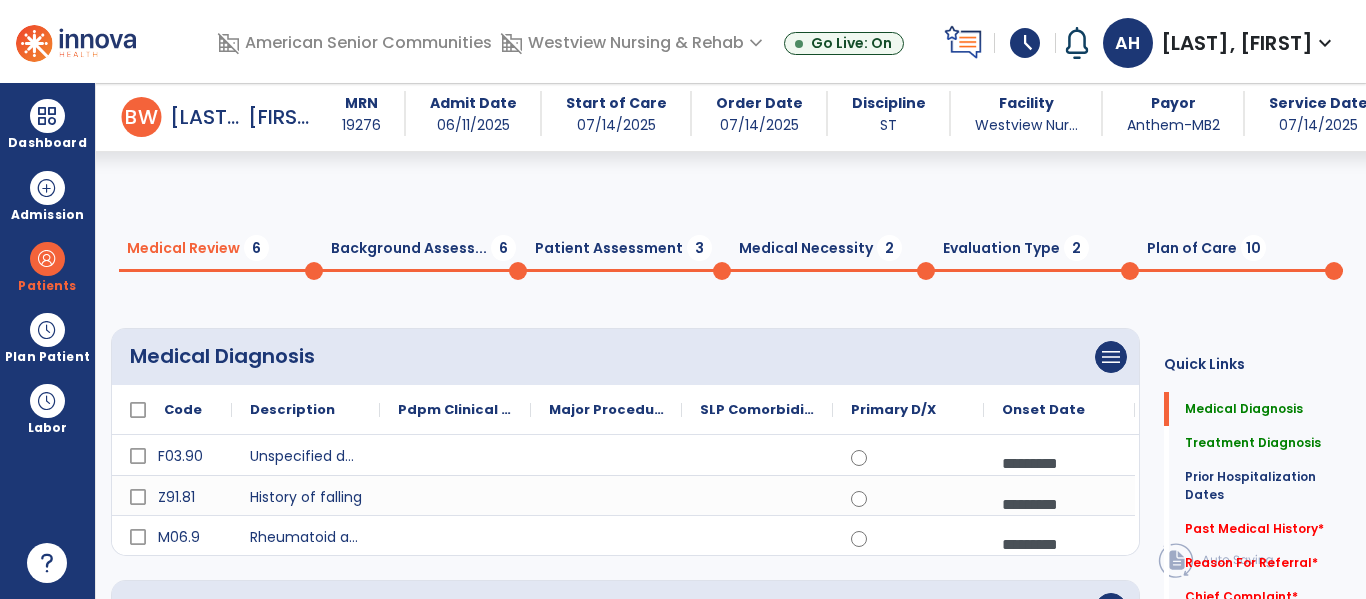 scroll, scrollTop: 516, scrollLeft: 0, axis: vertical 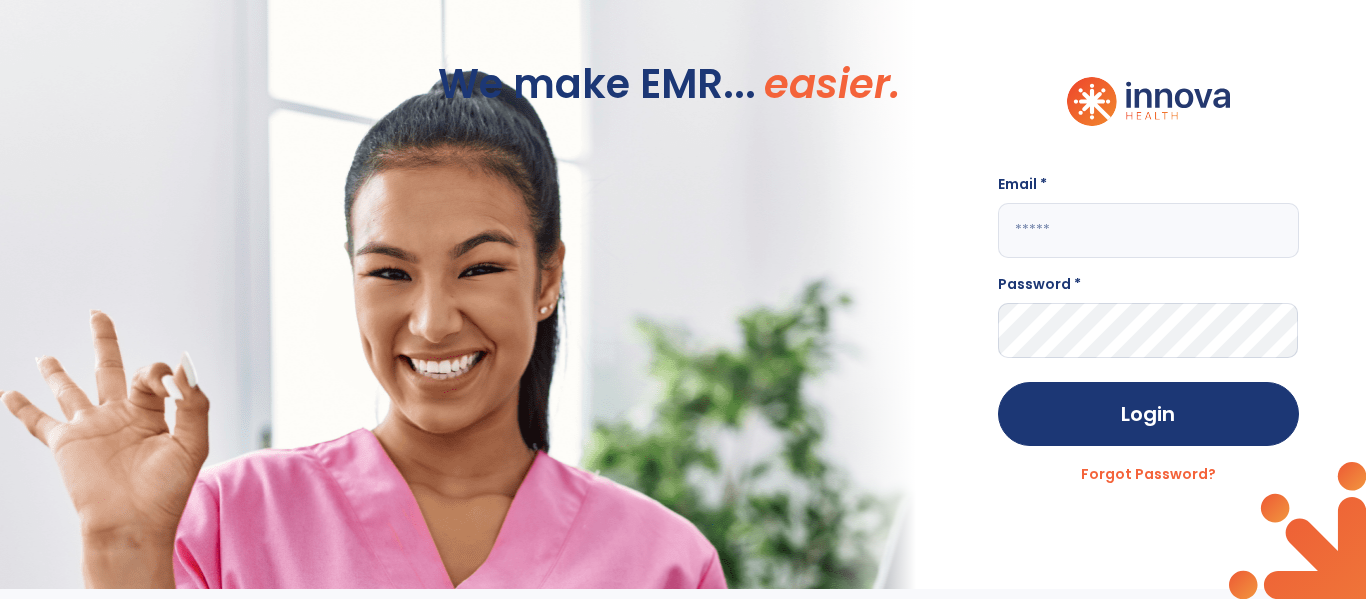 click 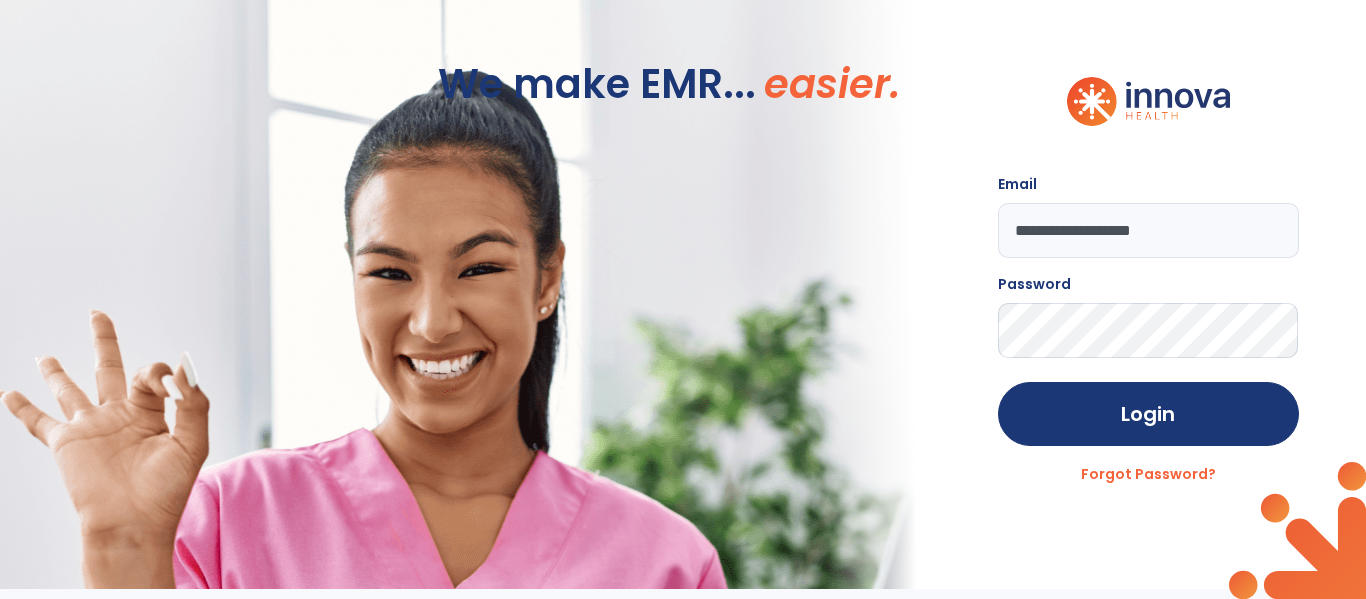 click on "Login" 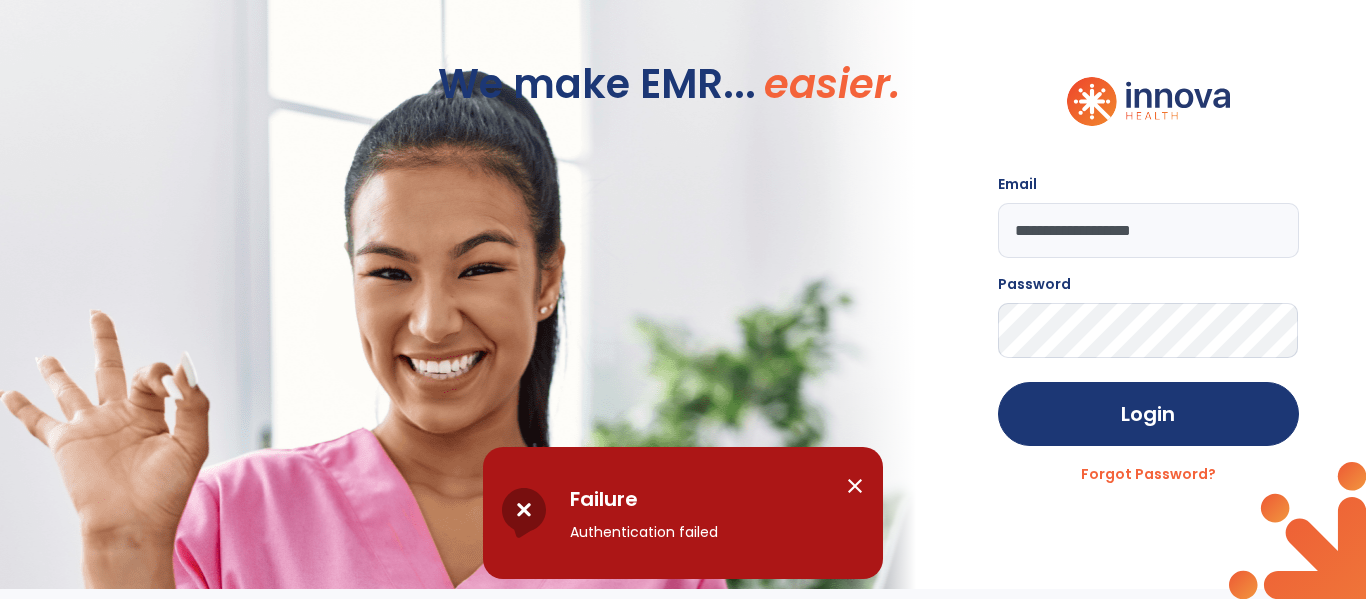 click on "**********" 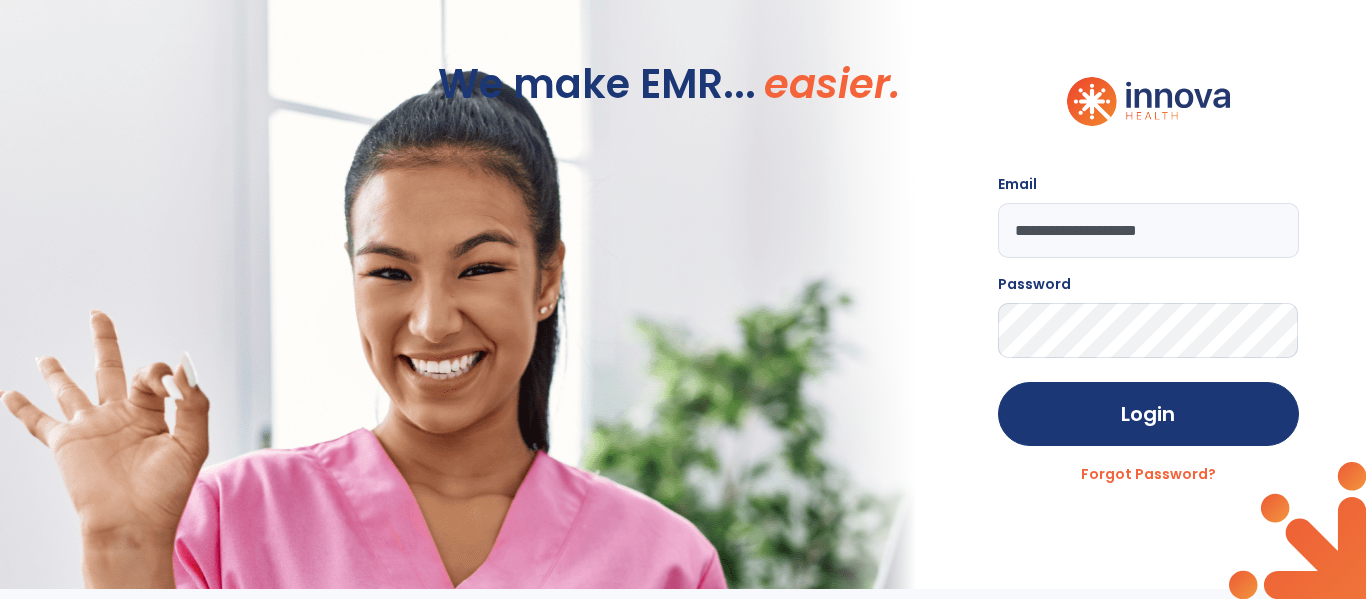 type on "**********" 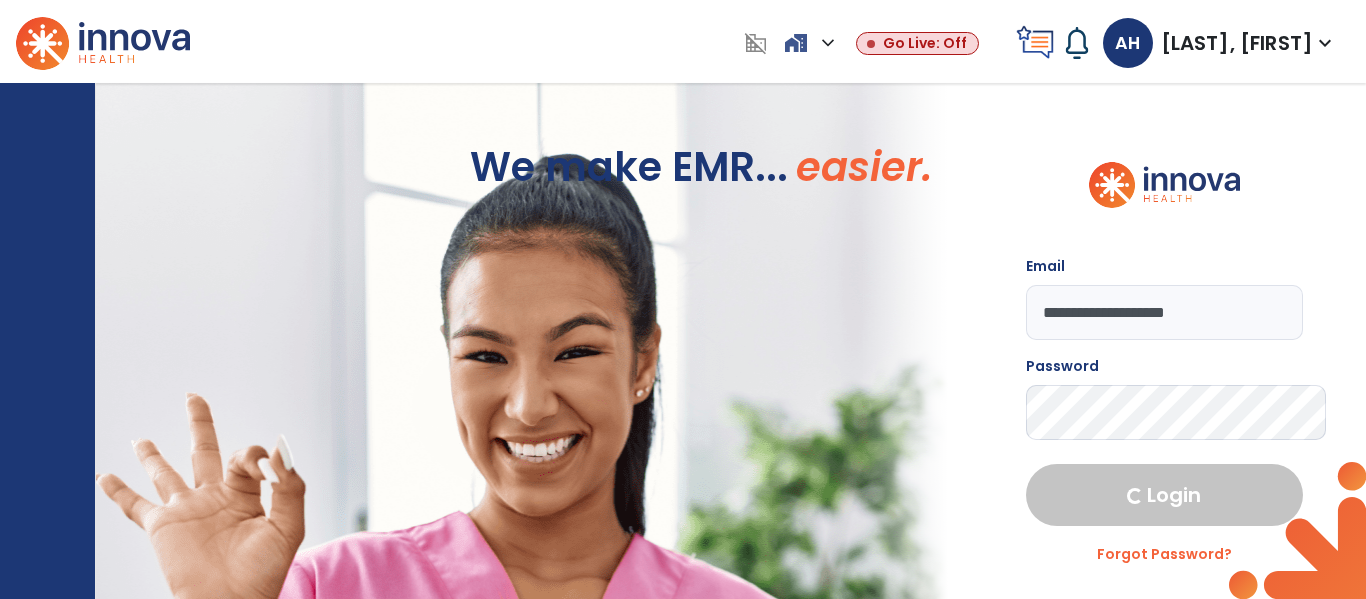 select on "****" 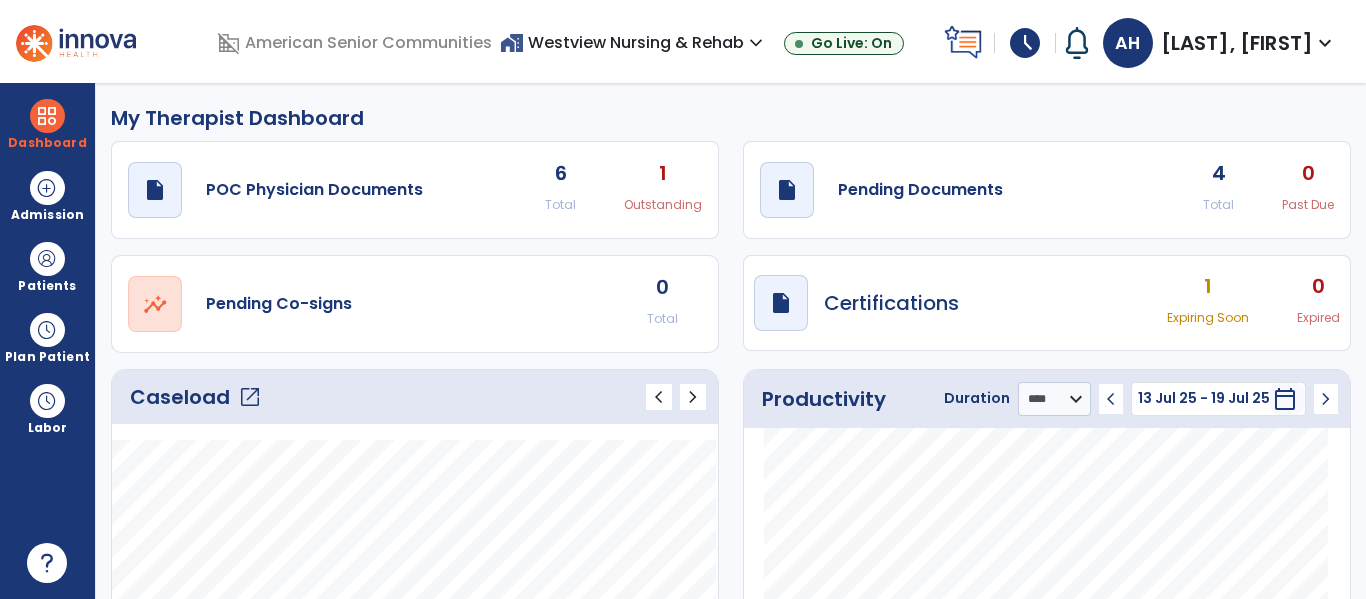 click on "open_in_new" 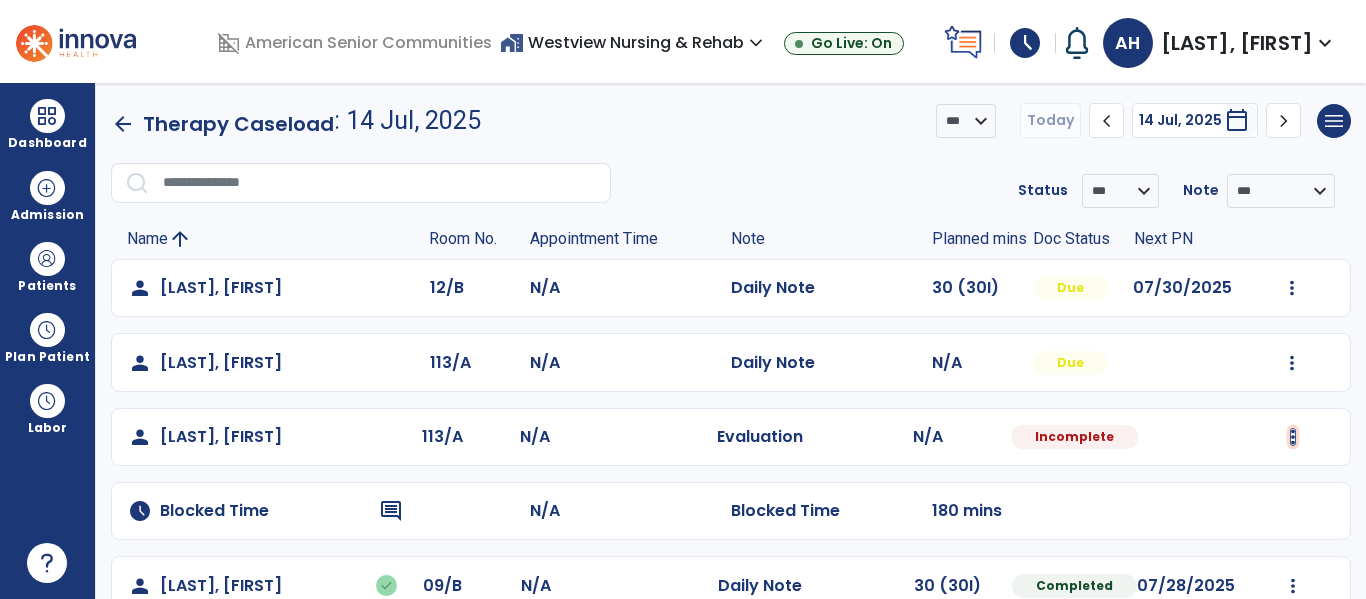 click at bounding box center [1292, 288] 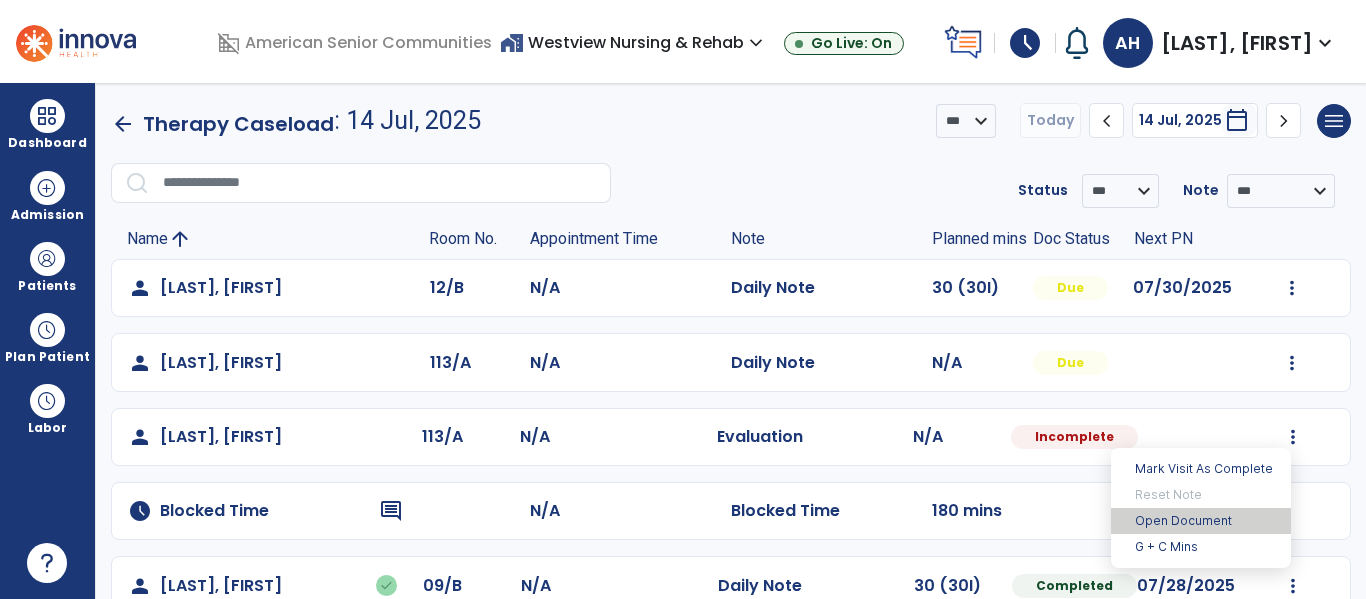 click on "Open Document" at bounding box center (1201, 521) 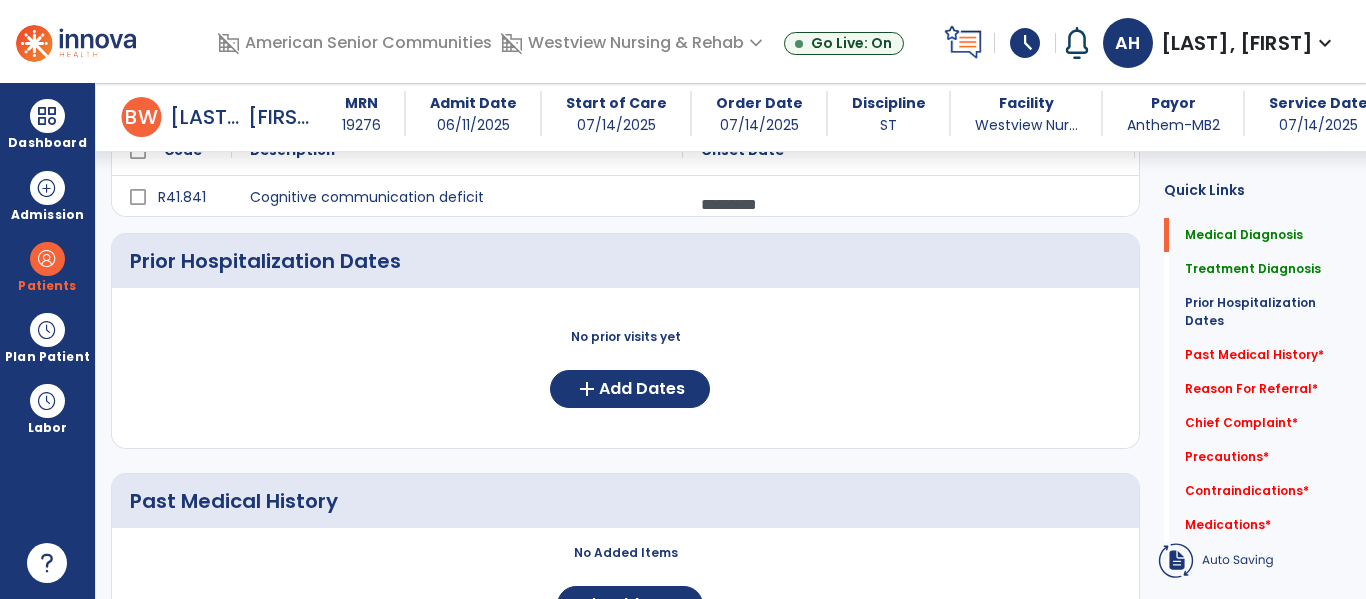 scroll, scrollTop: 511, scrollLeft: 0, axis: vertical 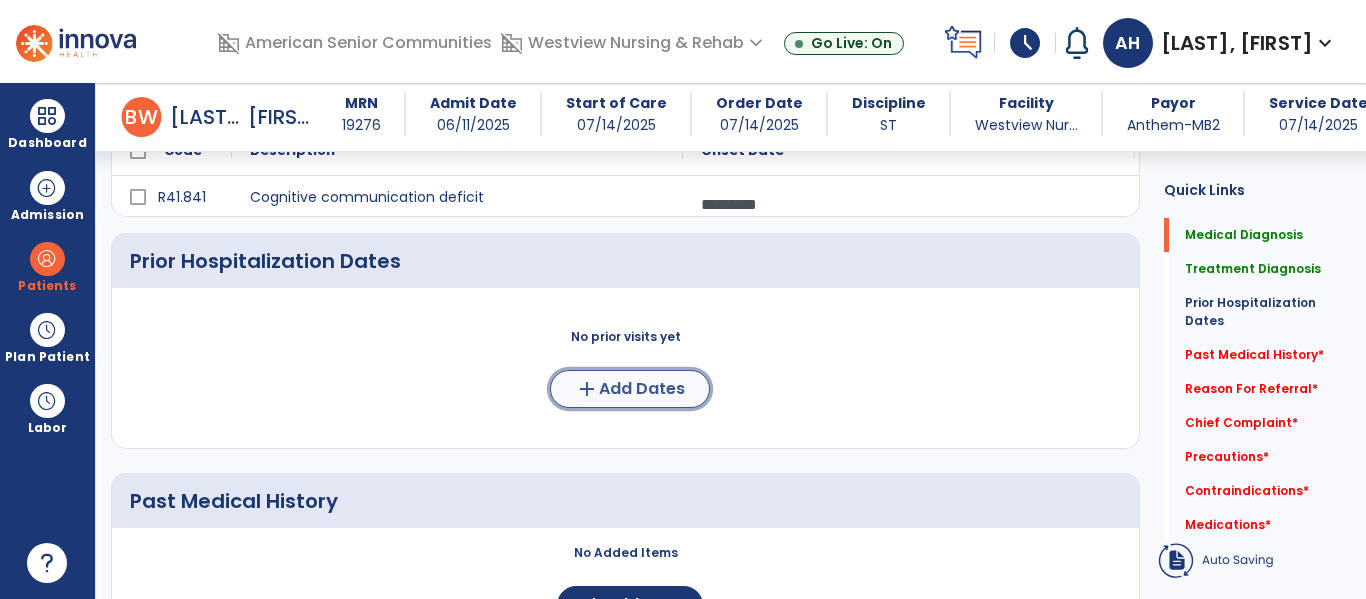 click on "add" 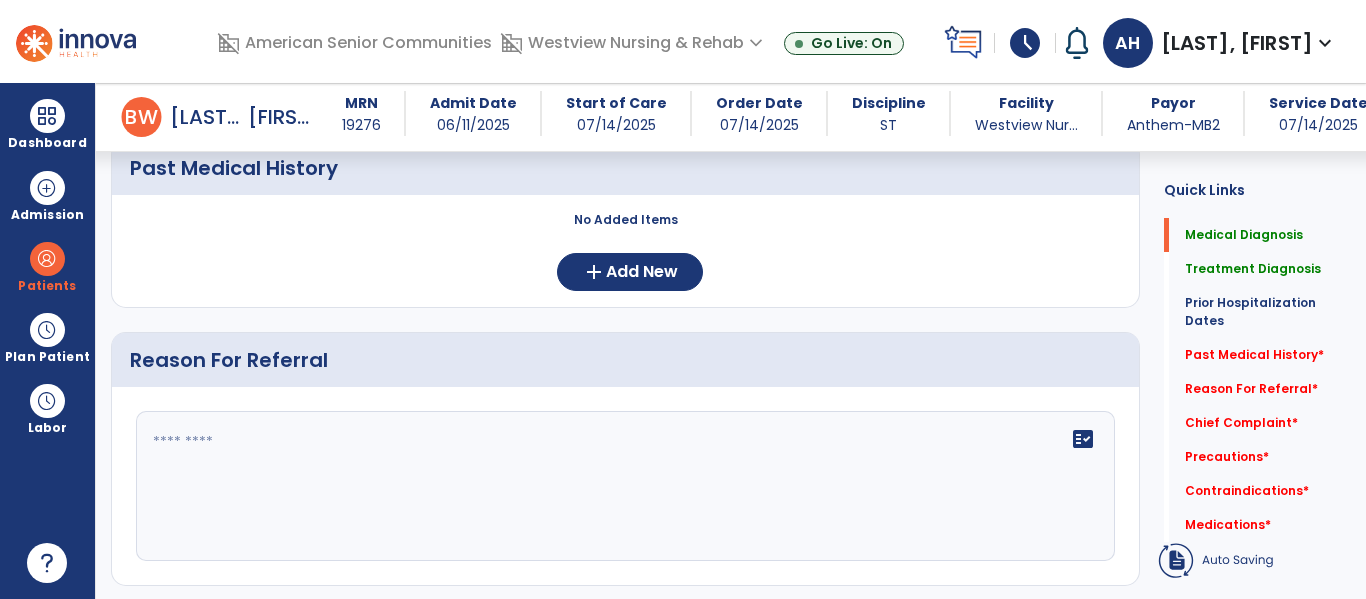 scroll, scrollTop: 1100, scrollLeft: 0, axis: vertical 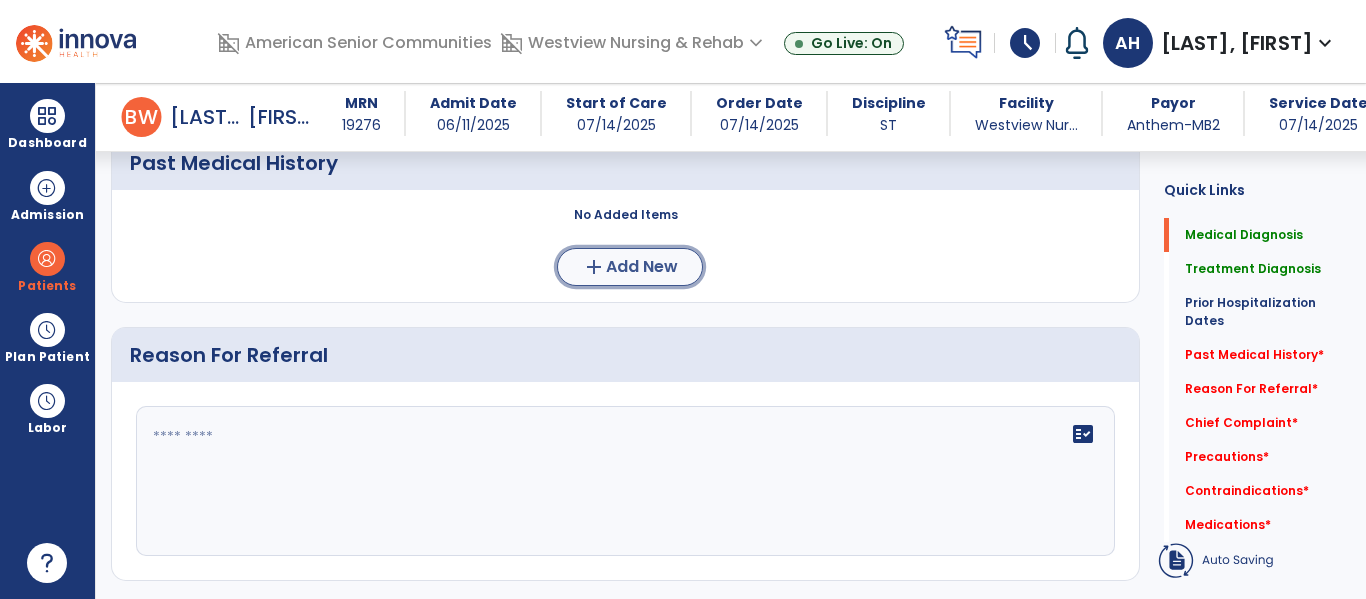 click on "Add New" 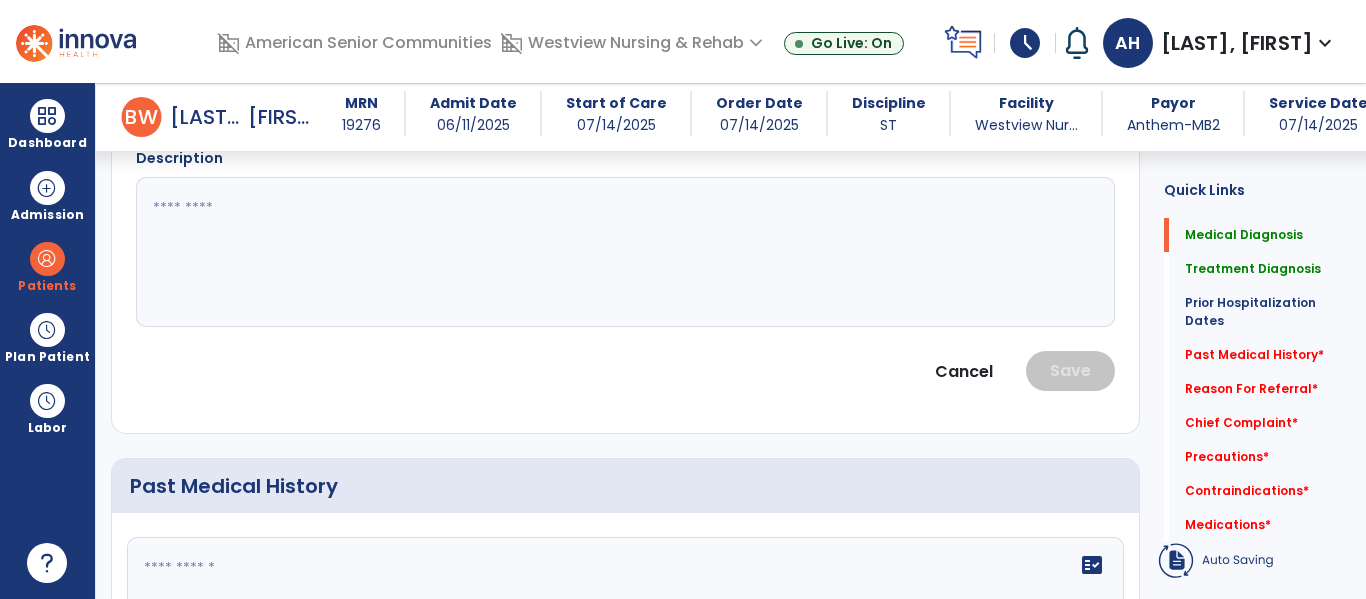 scroll, scrollTop: 783, scrollLeft: 0, axis: vertical 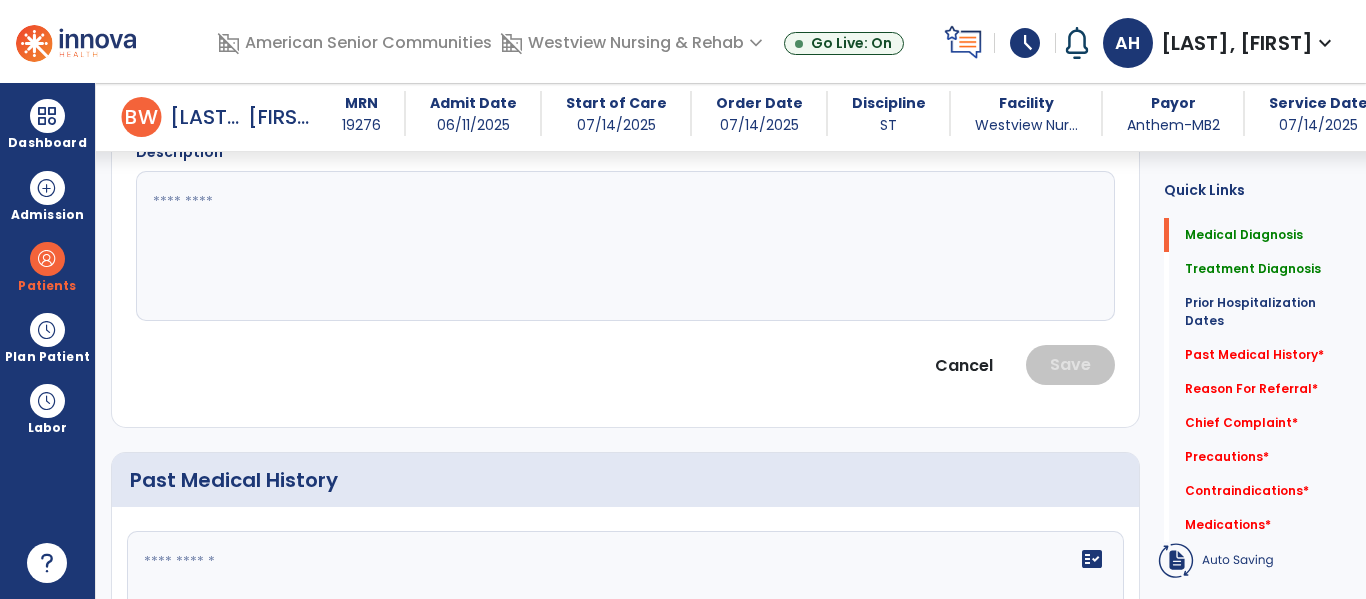 click 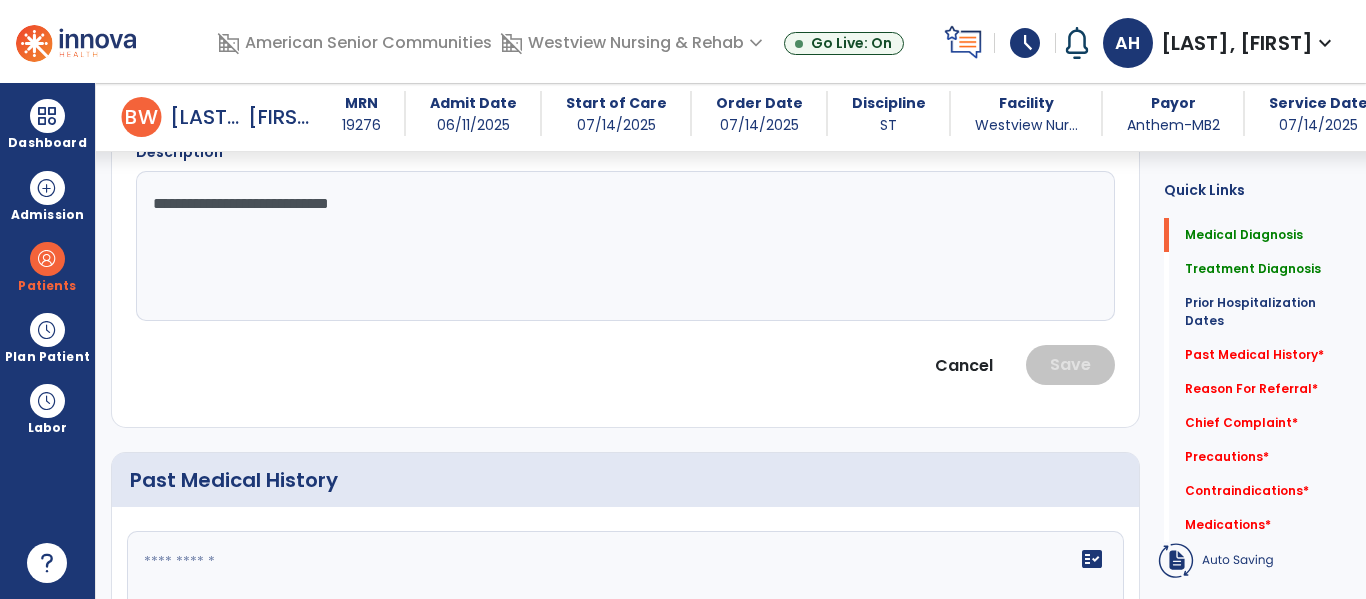 type on "**********" 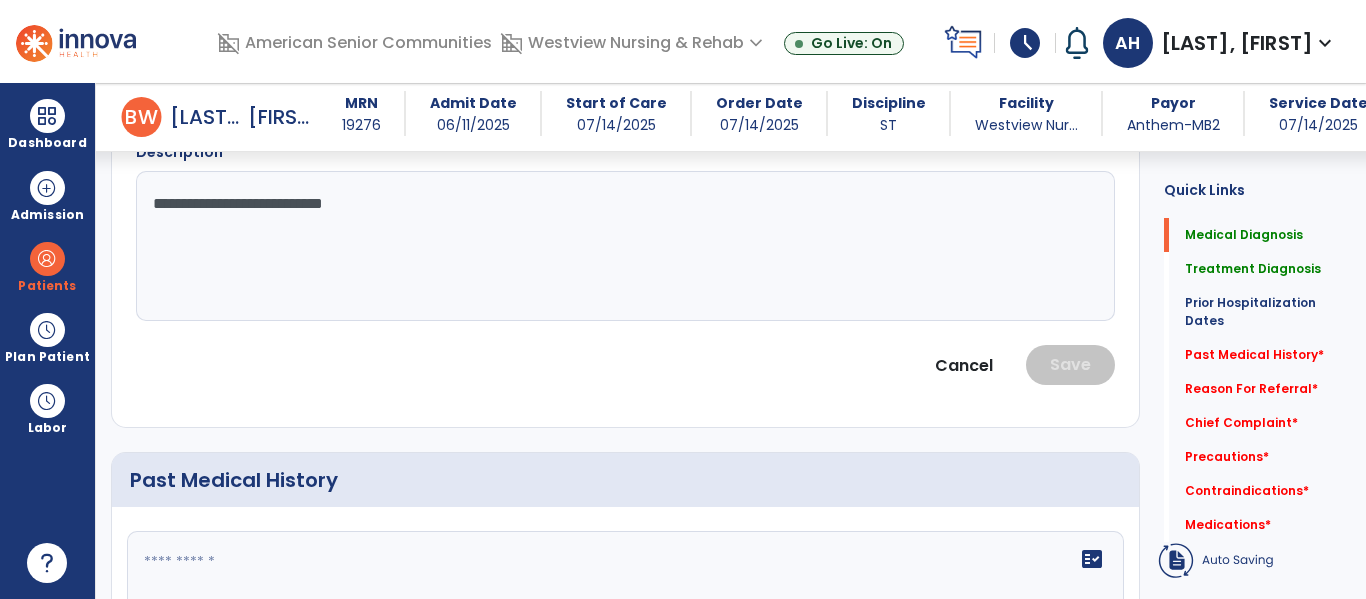 click on "**********" 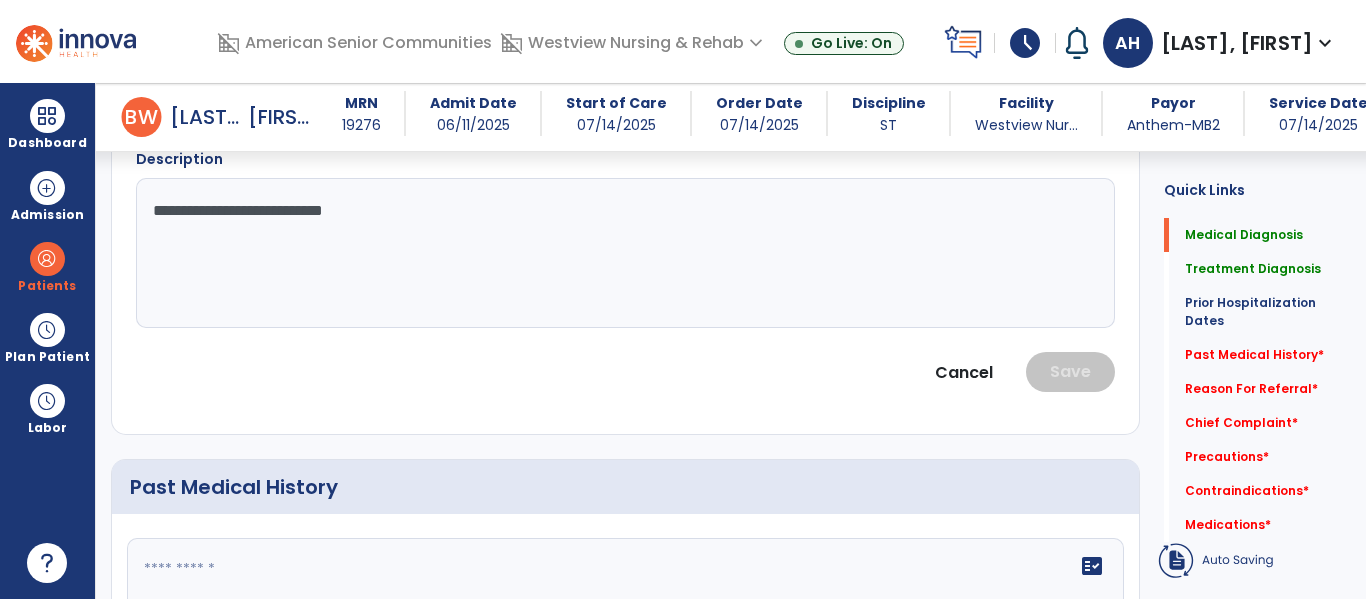 scroll, scrollTop: 726, scrollLeft: 0, axis: vertical 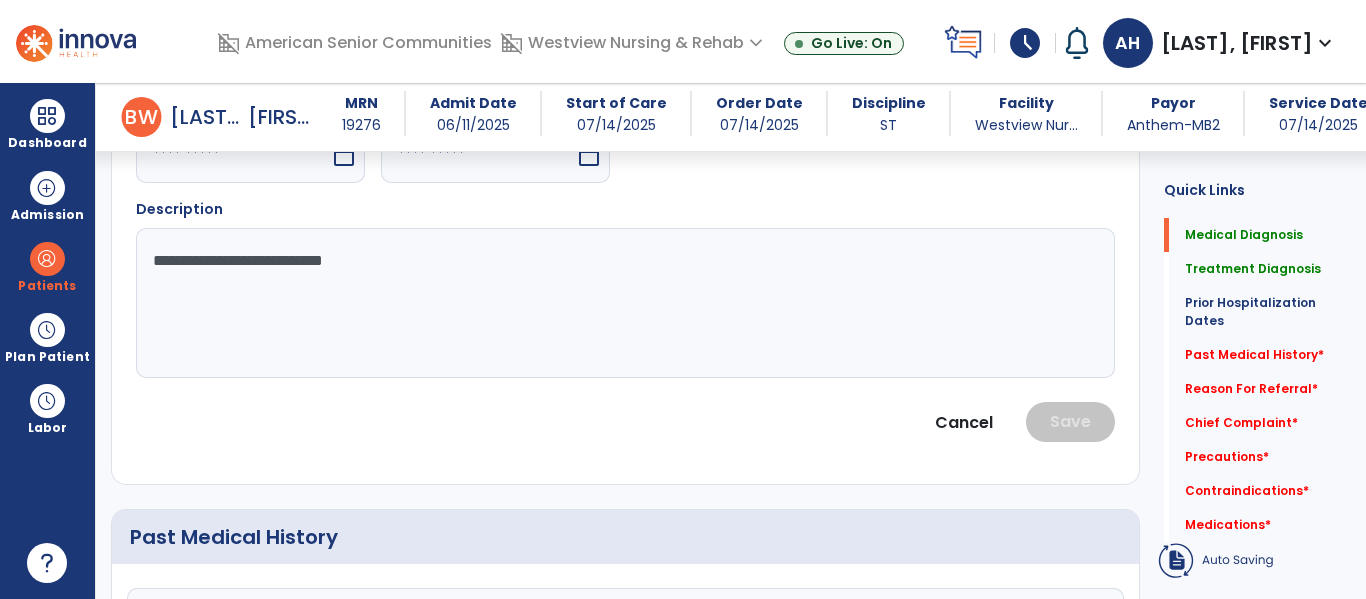 drag, startPoint x: 407, startPoint y: 268, endPoint x: 106, endPoint y: 240, distance: 302.29953 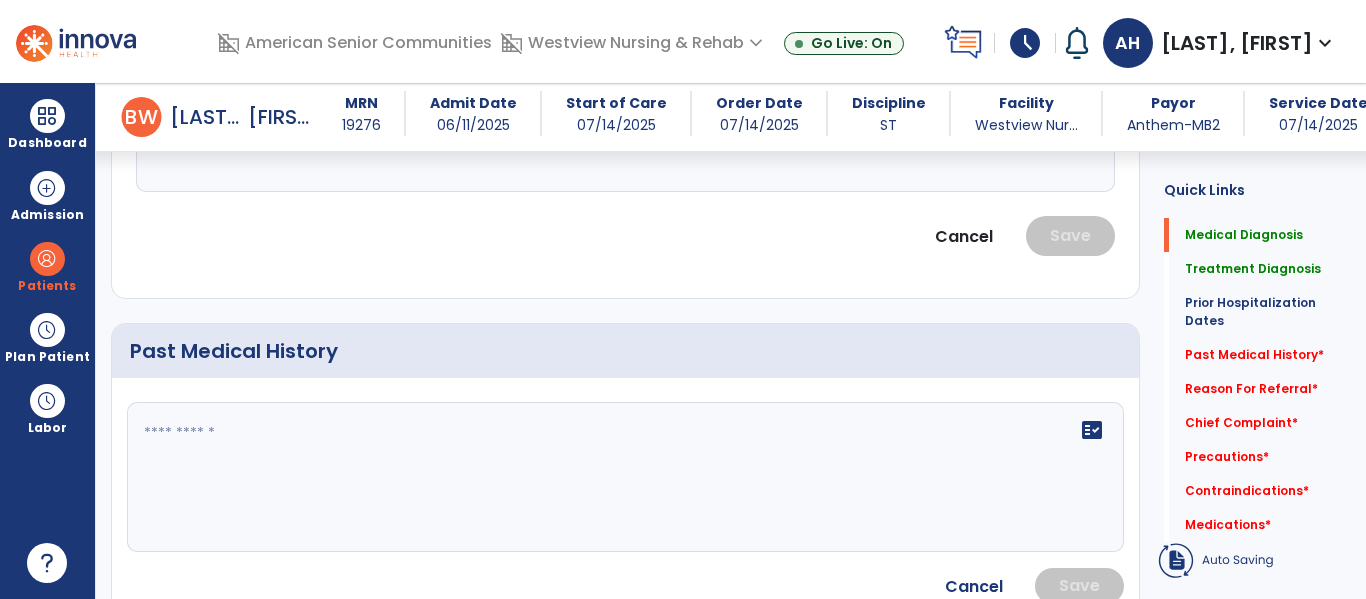 scroll, scrollTop: 915, scrollLeft: 0, axis: vertical 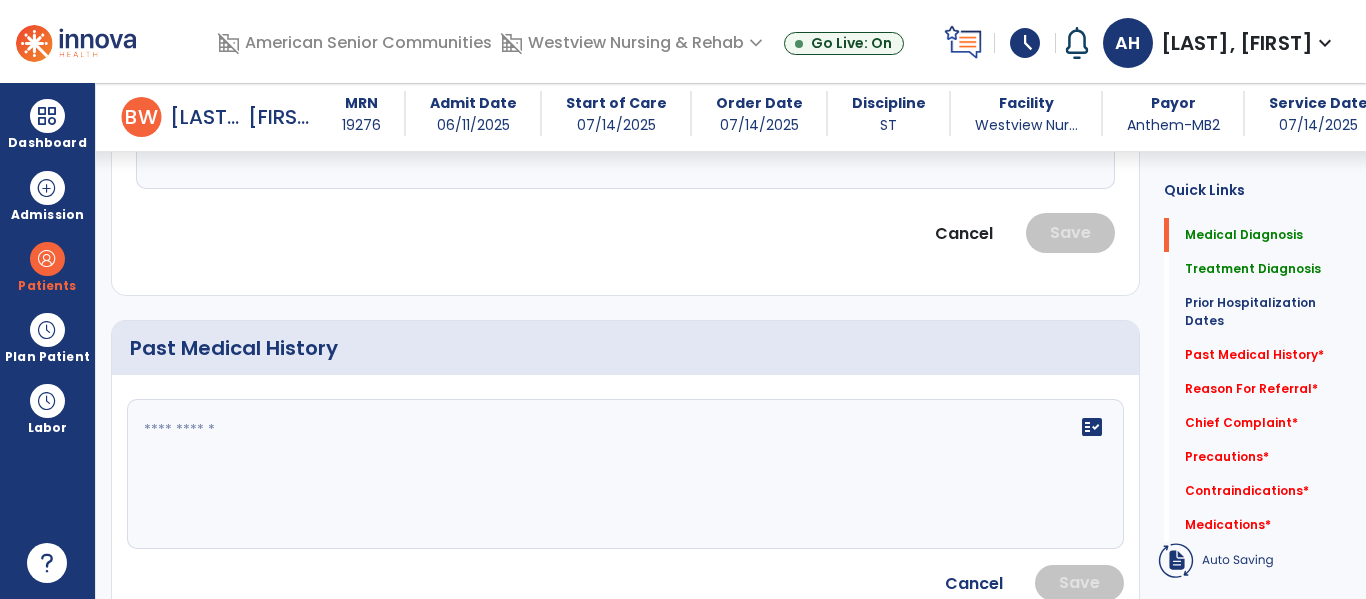 click on "fact_check" 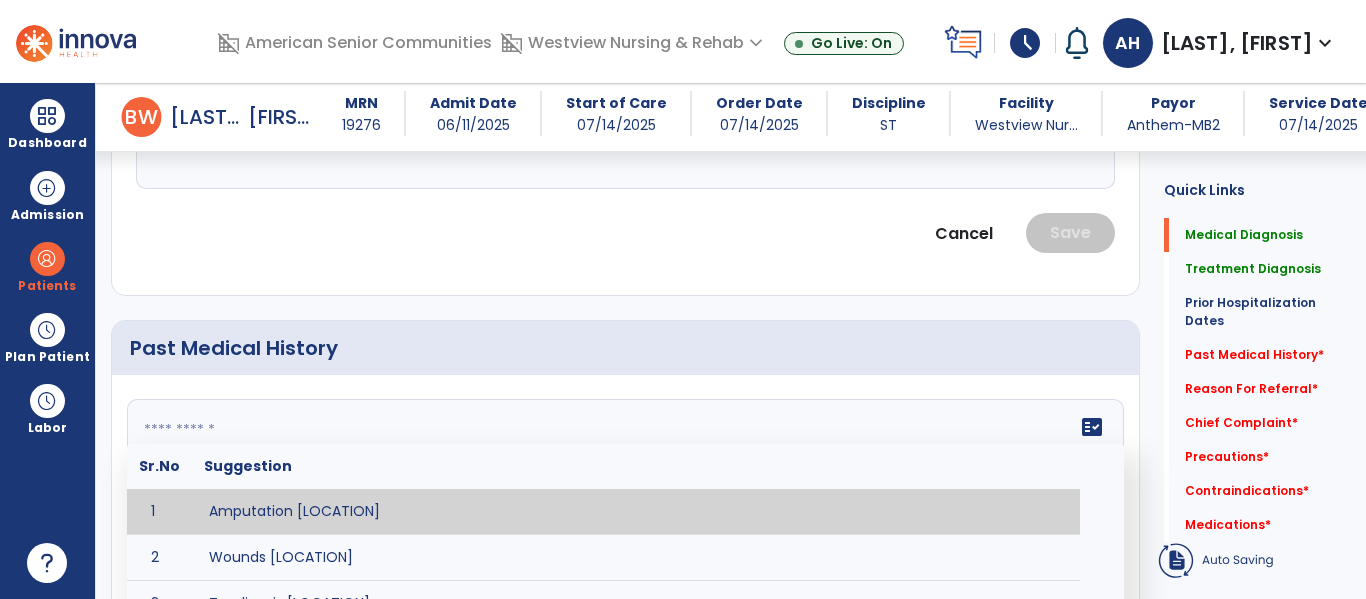 paste on "**********" 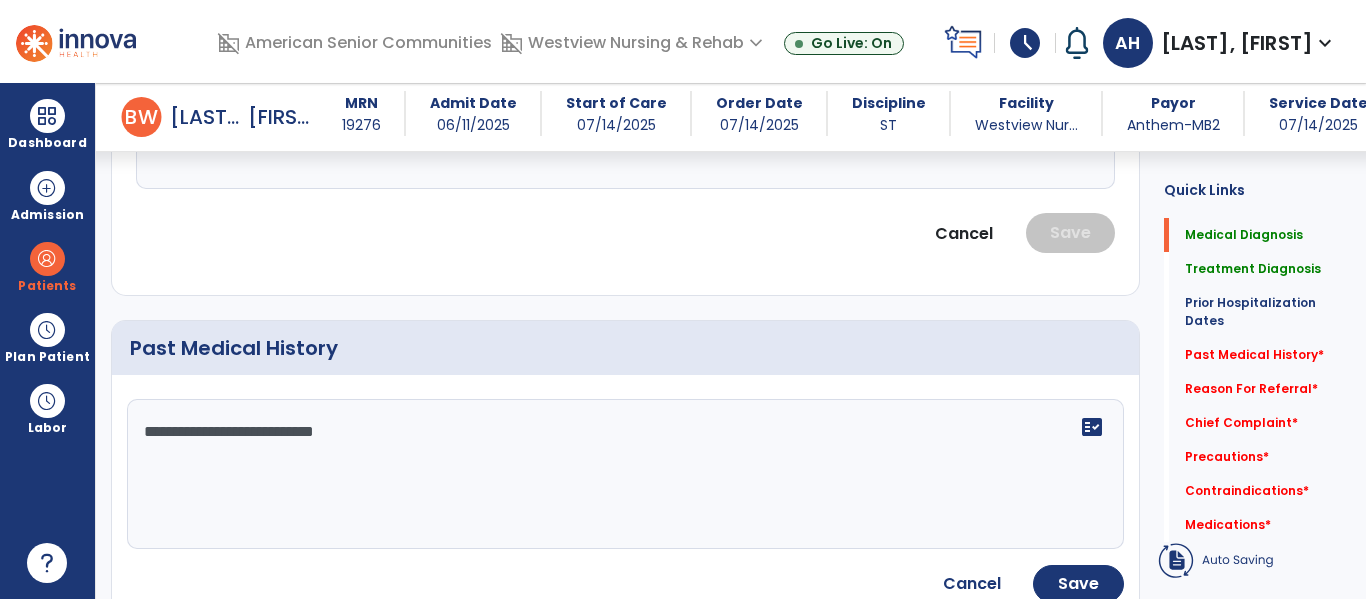 click on "**********" 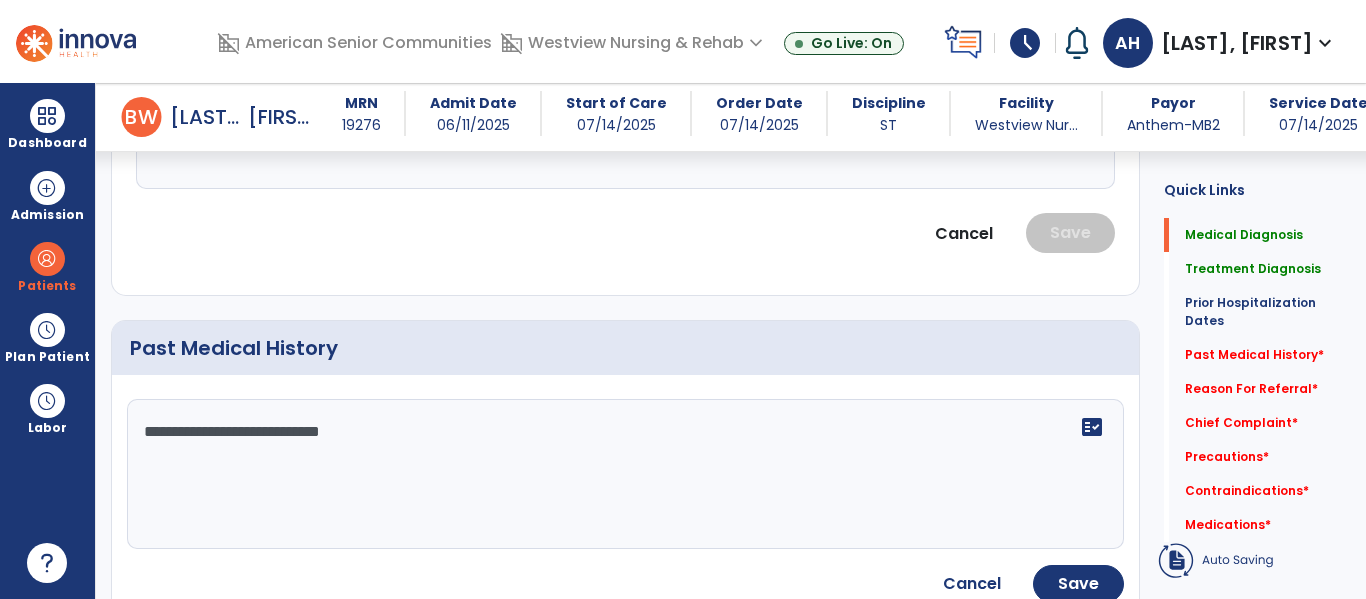 click on "**********" 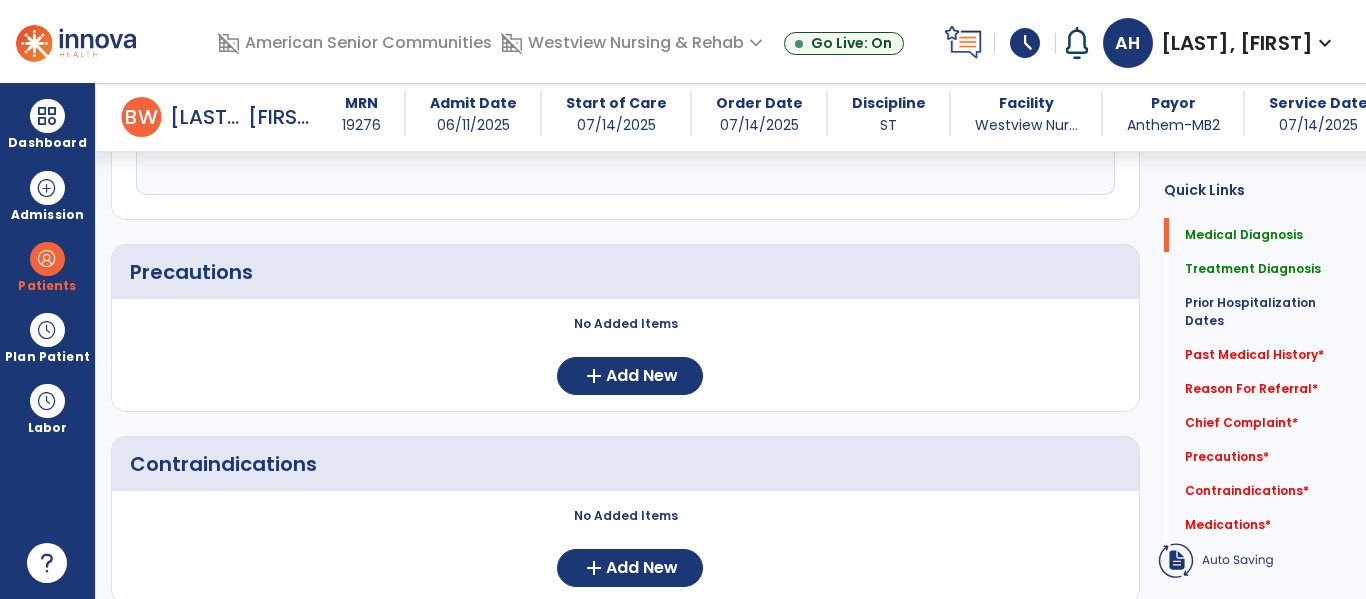 scroll, scrollTop: 1304, scrollLeft: 0, axis: vertical 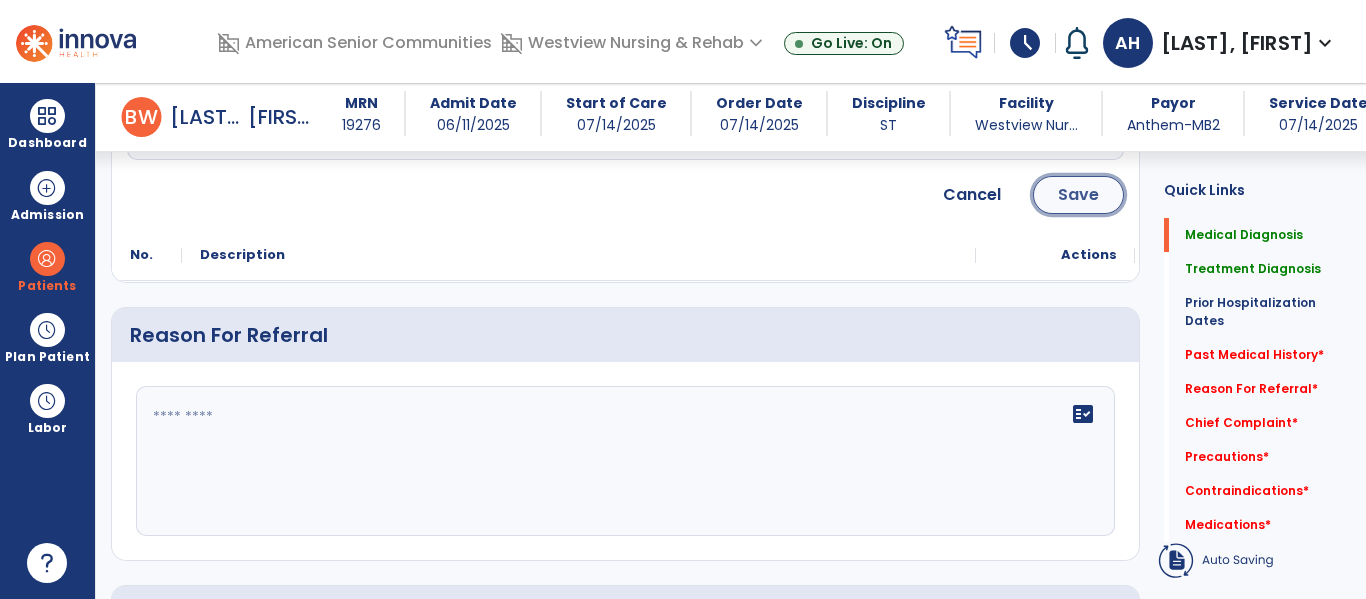 click on "Save" 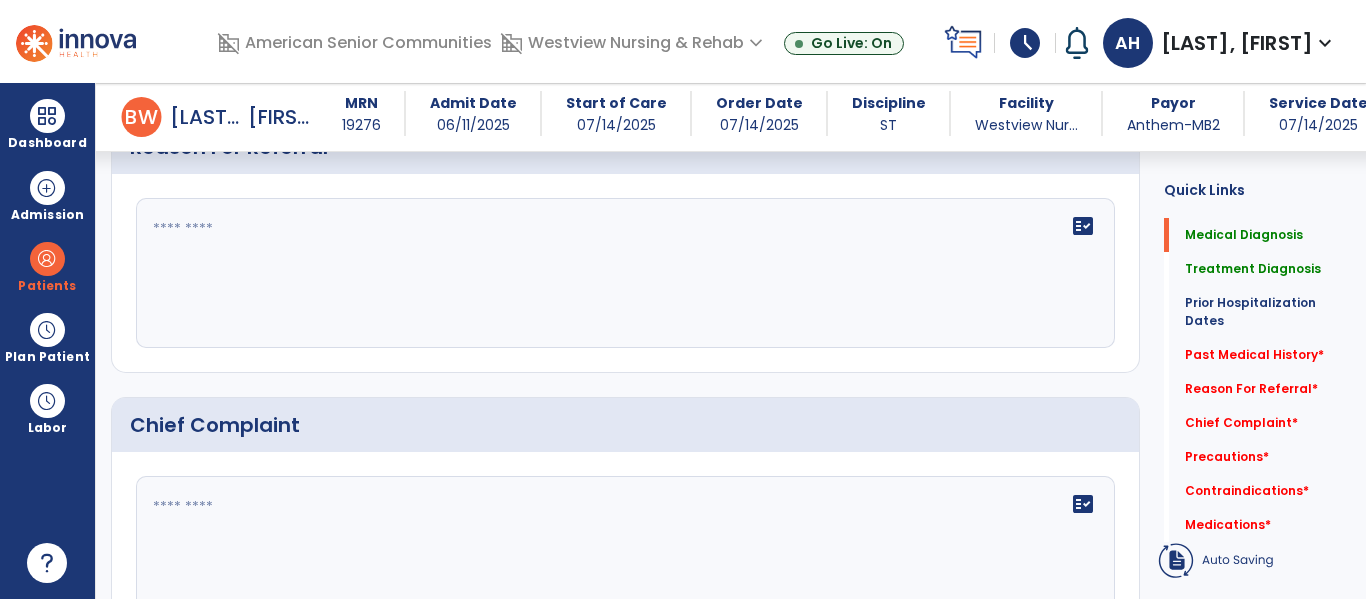 scroll, scrollTop: 1124, scrollLeft: 0, axis: vertical 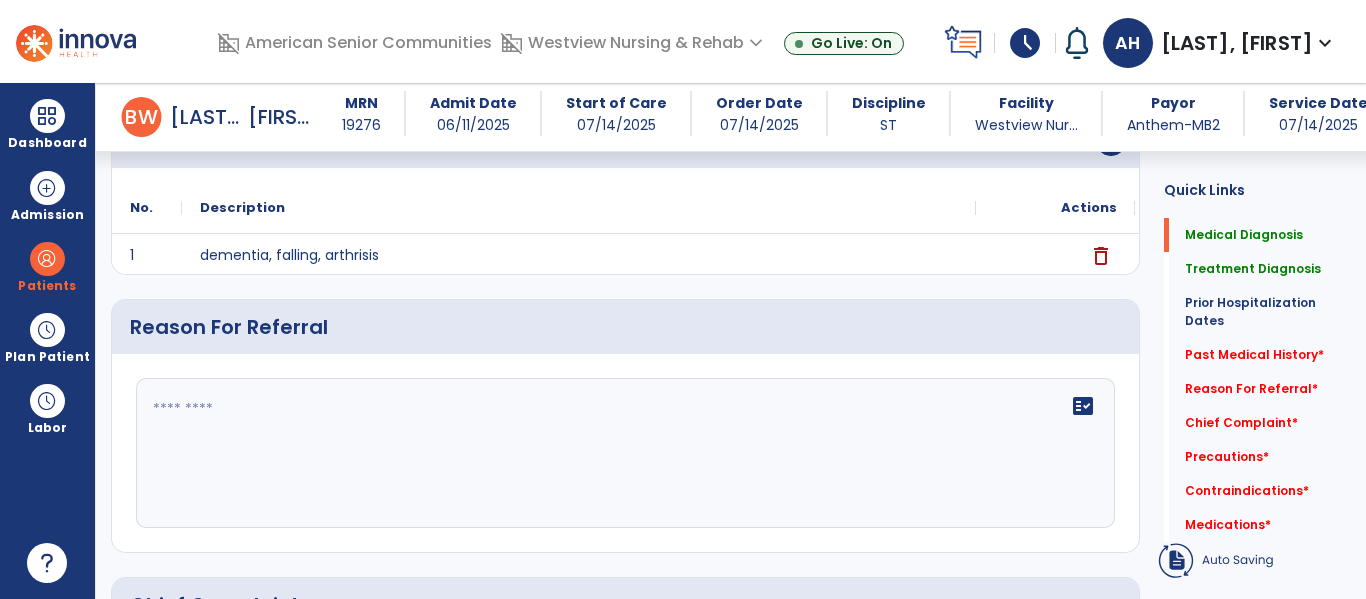 click on "fact_check" 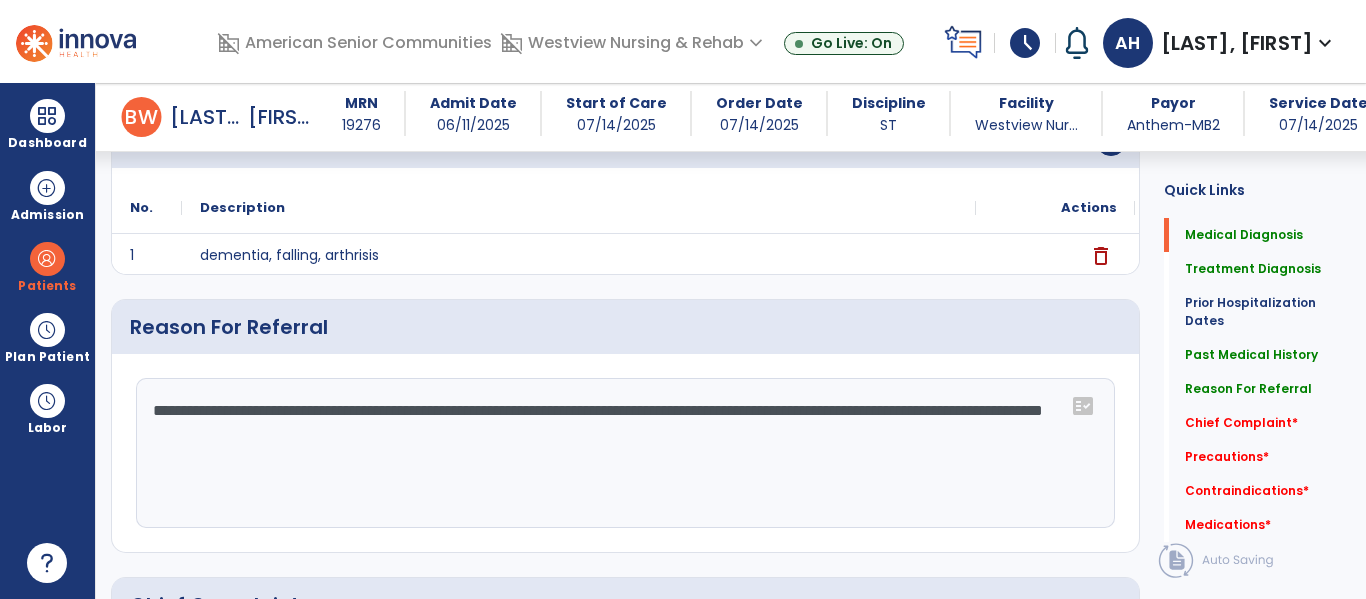 type on "**********" 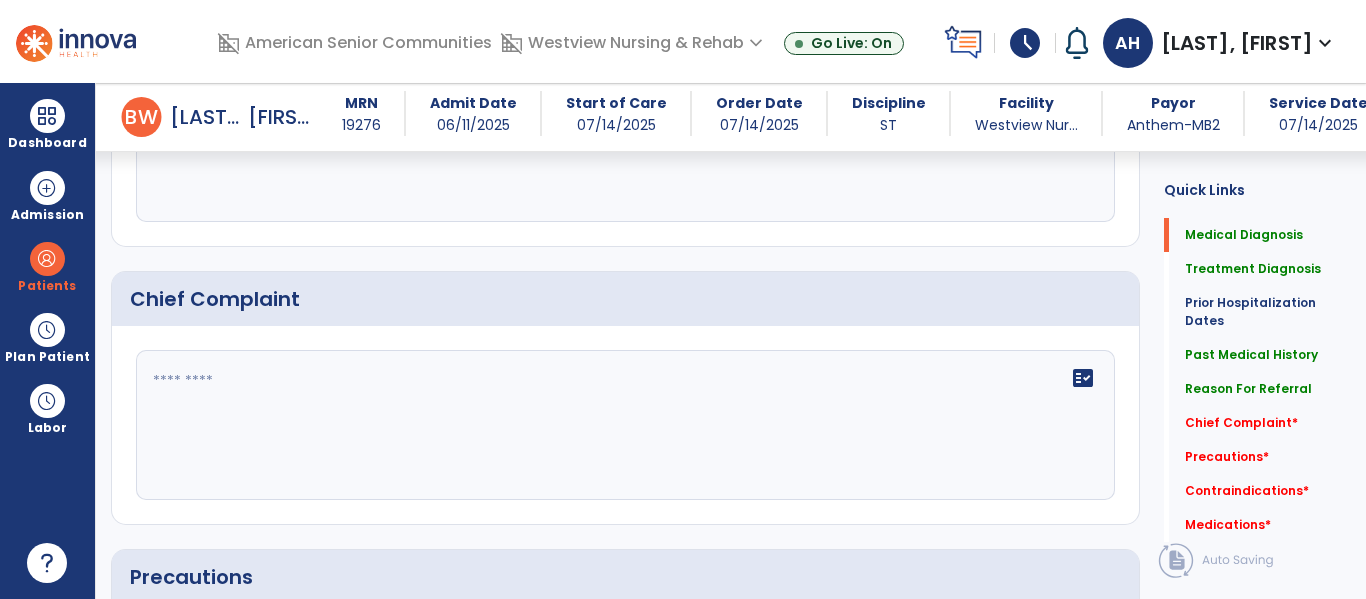 scroll, scrollTop: 1459, scrollLeft: 0, axis: vertical 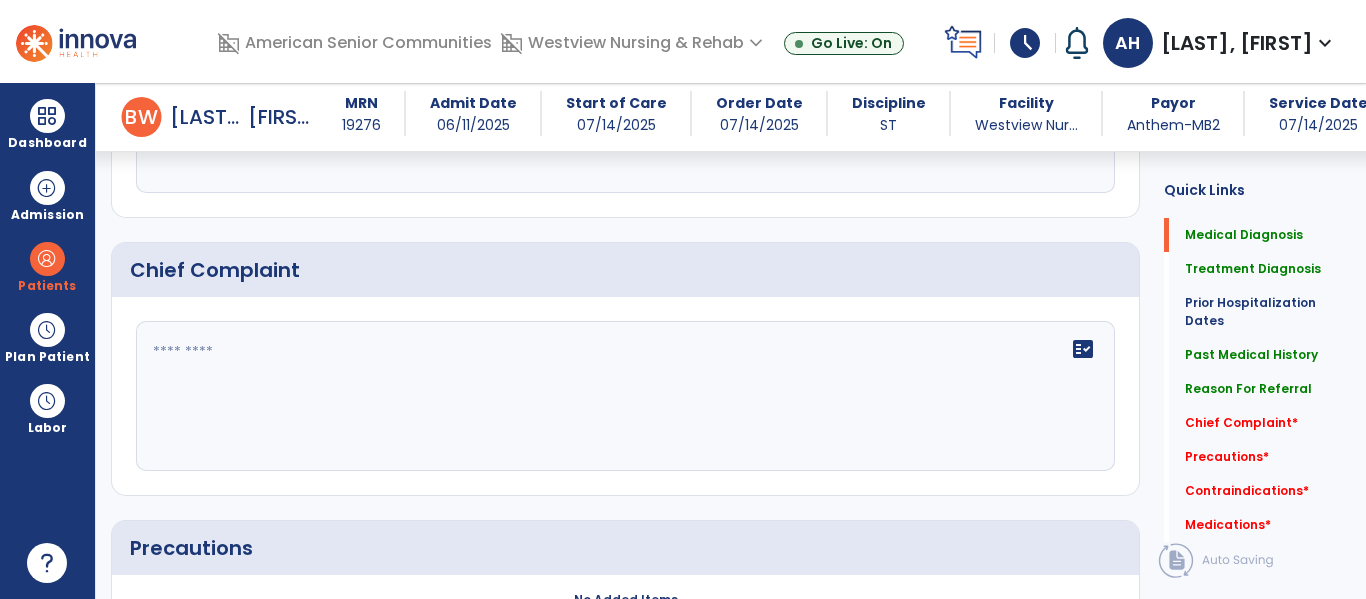 click on "fact_check" 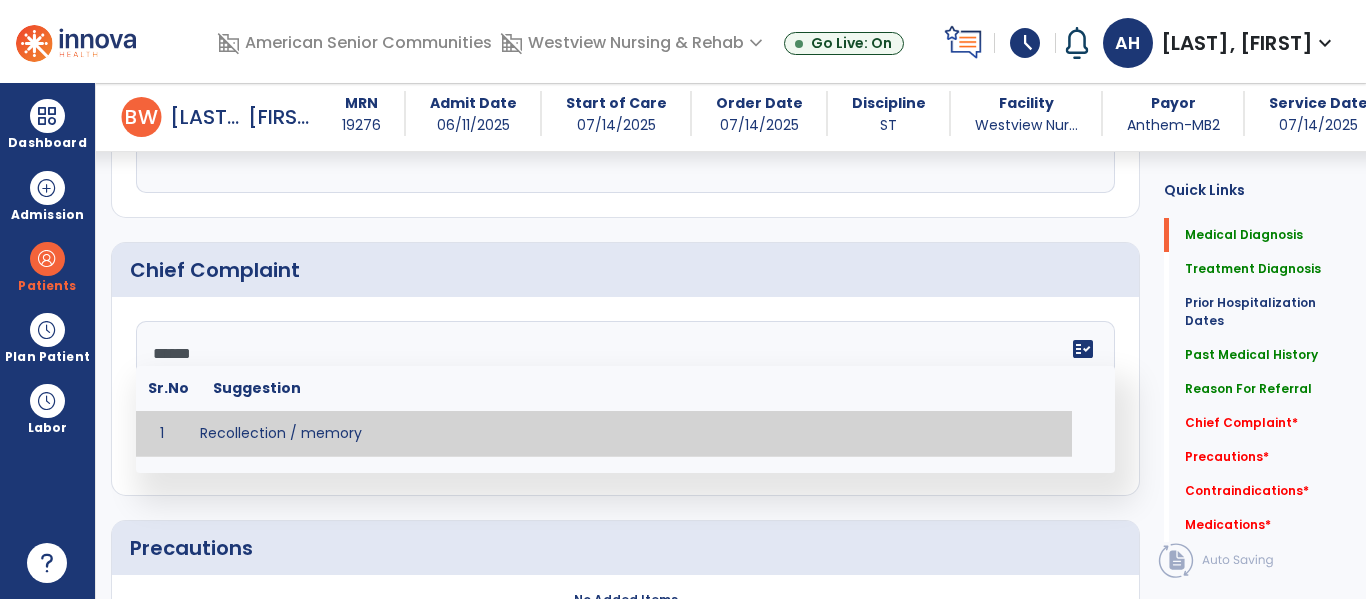 type on "**********" 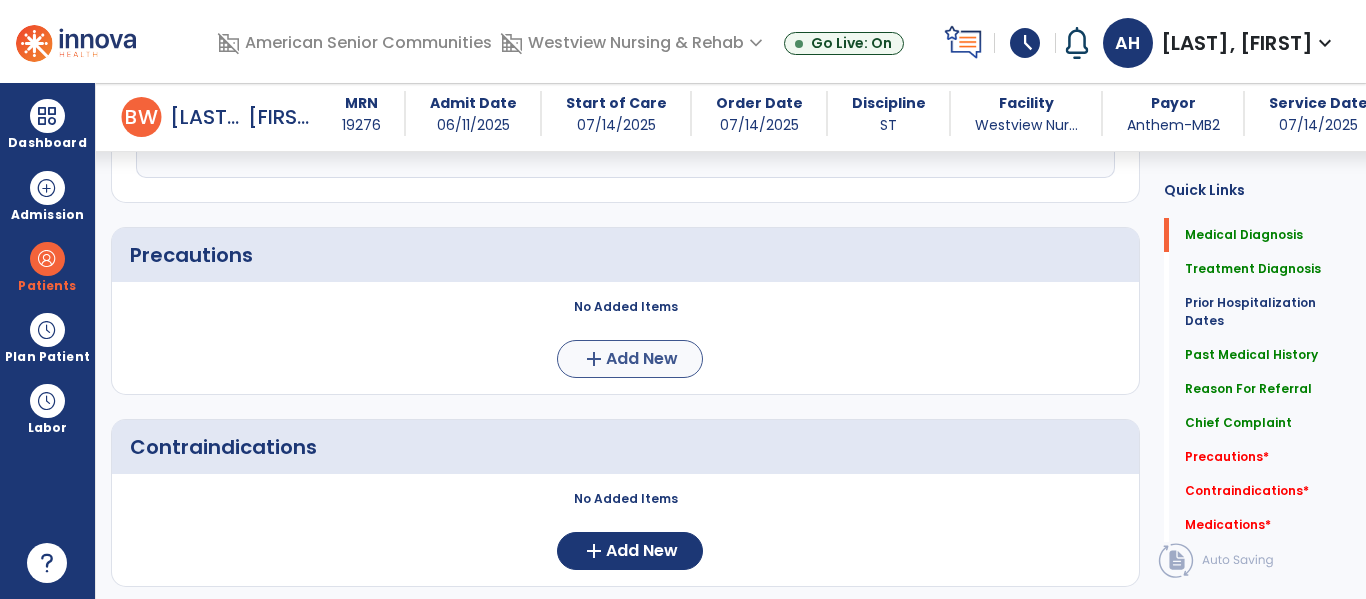 scroll, scrollTop: 1766, scrollLeft: 0, axis: vertical 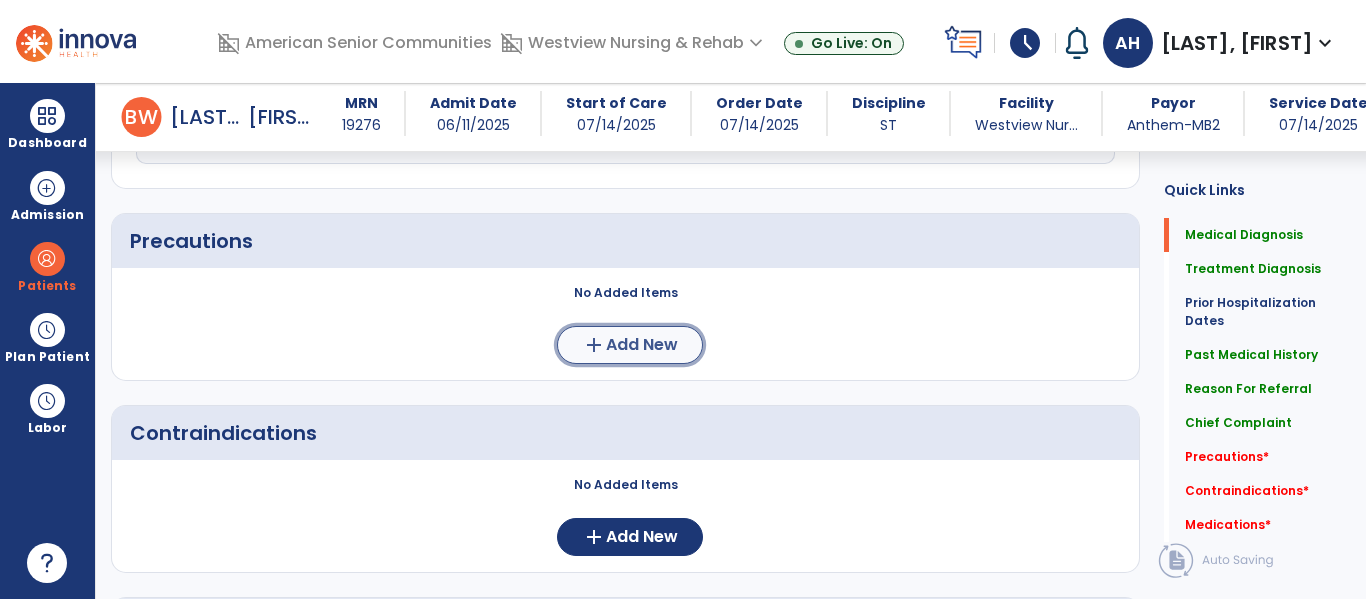 click on "Add New" 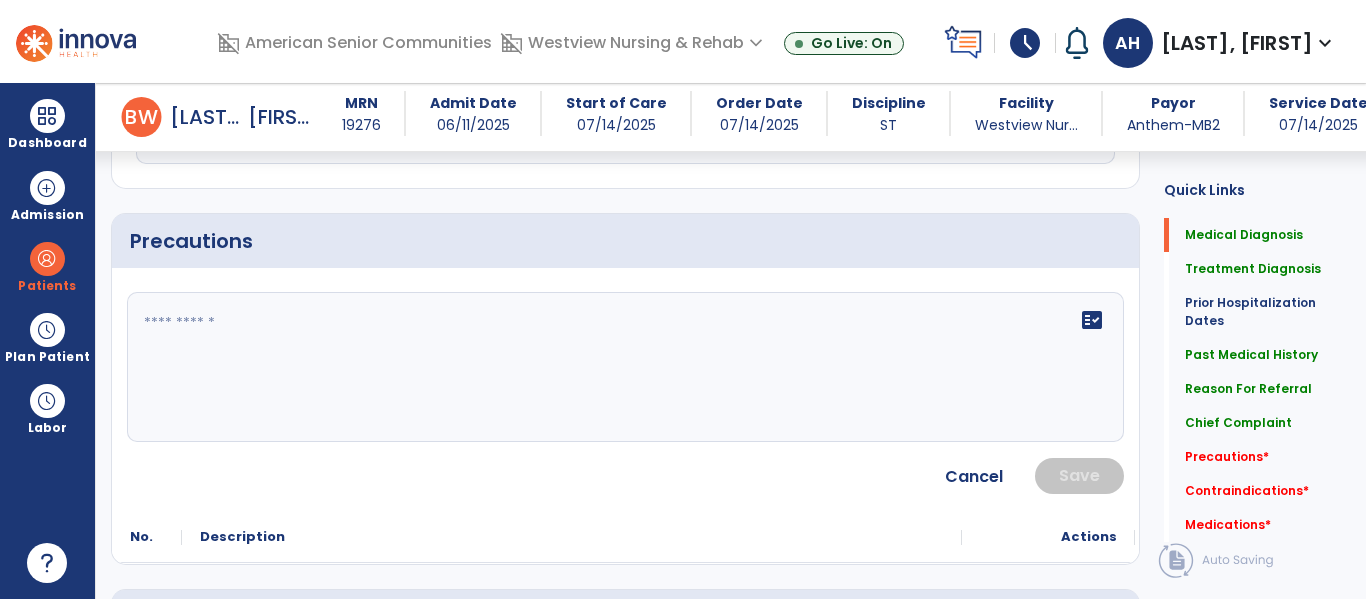 click on "fact_check" 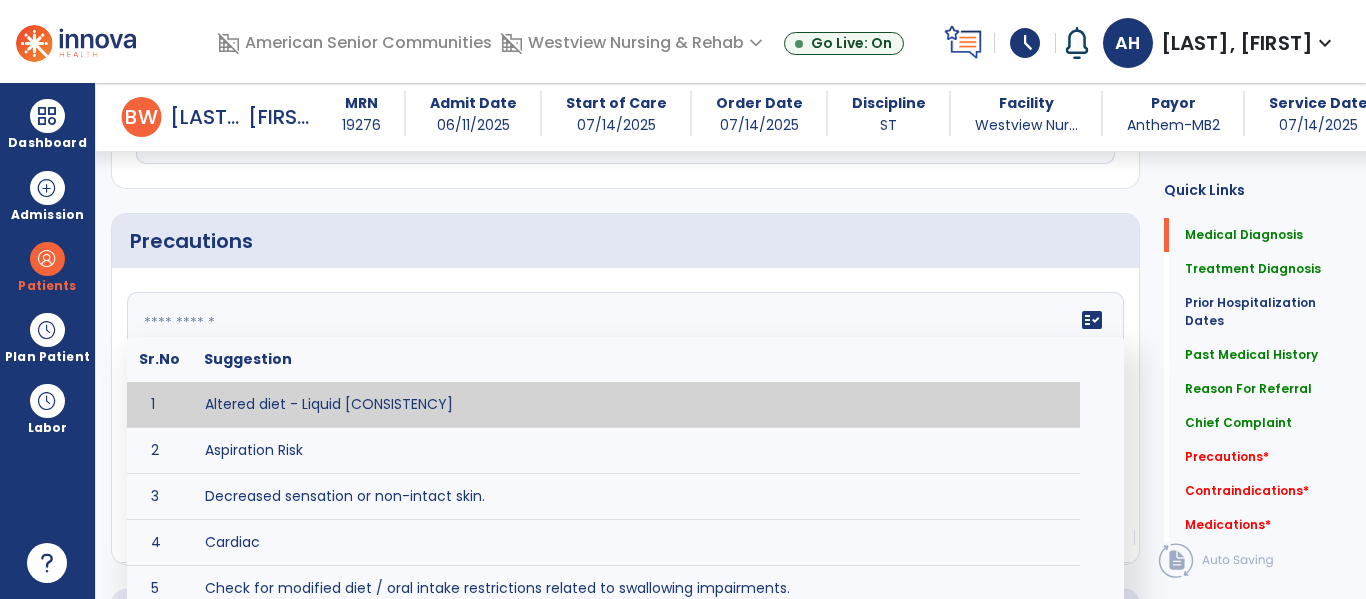 click 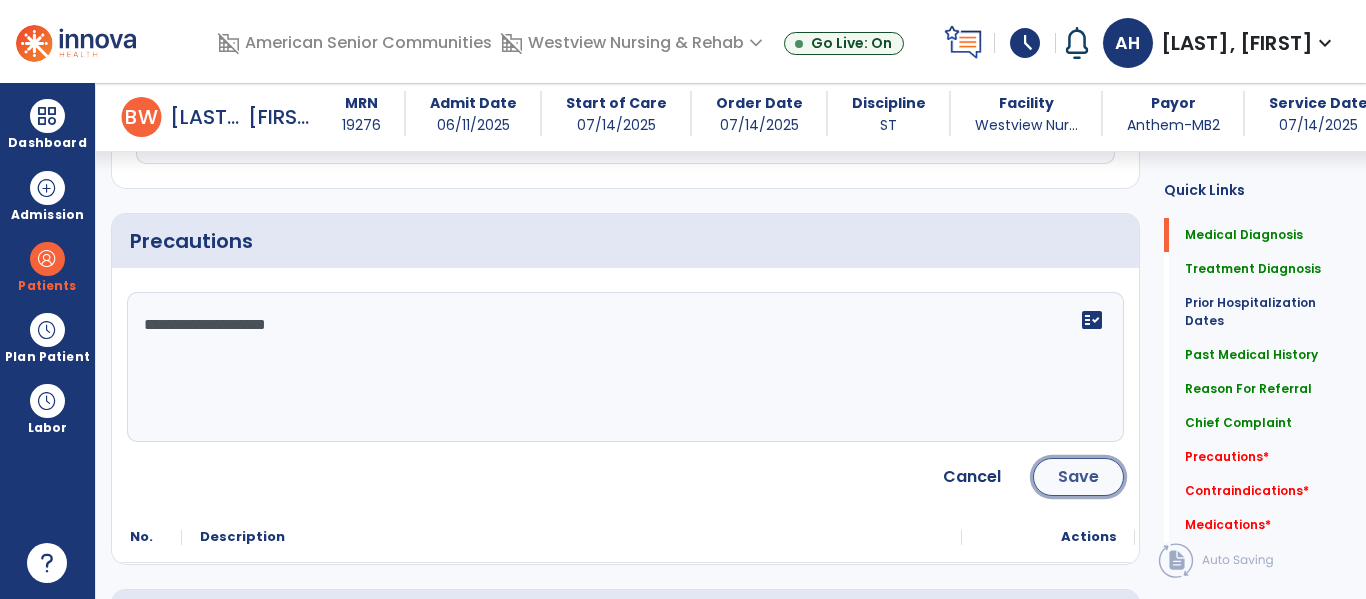 click on "Save" 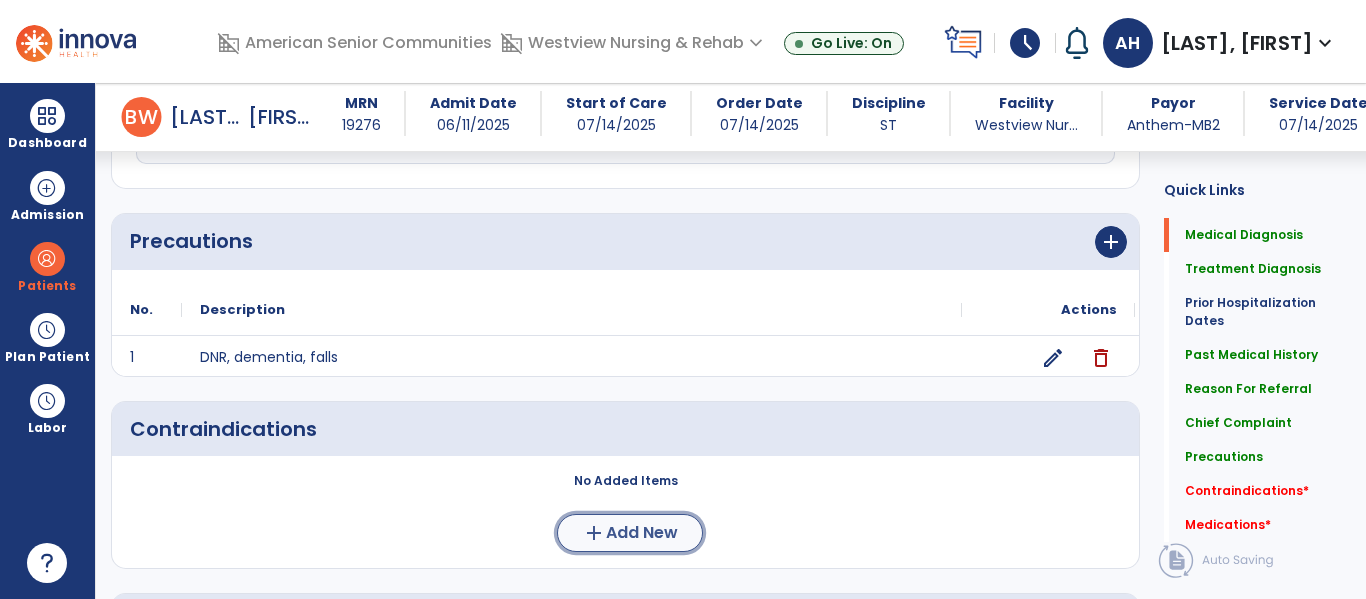click on "add" 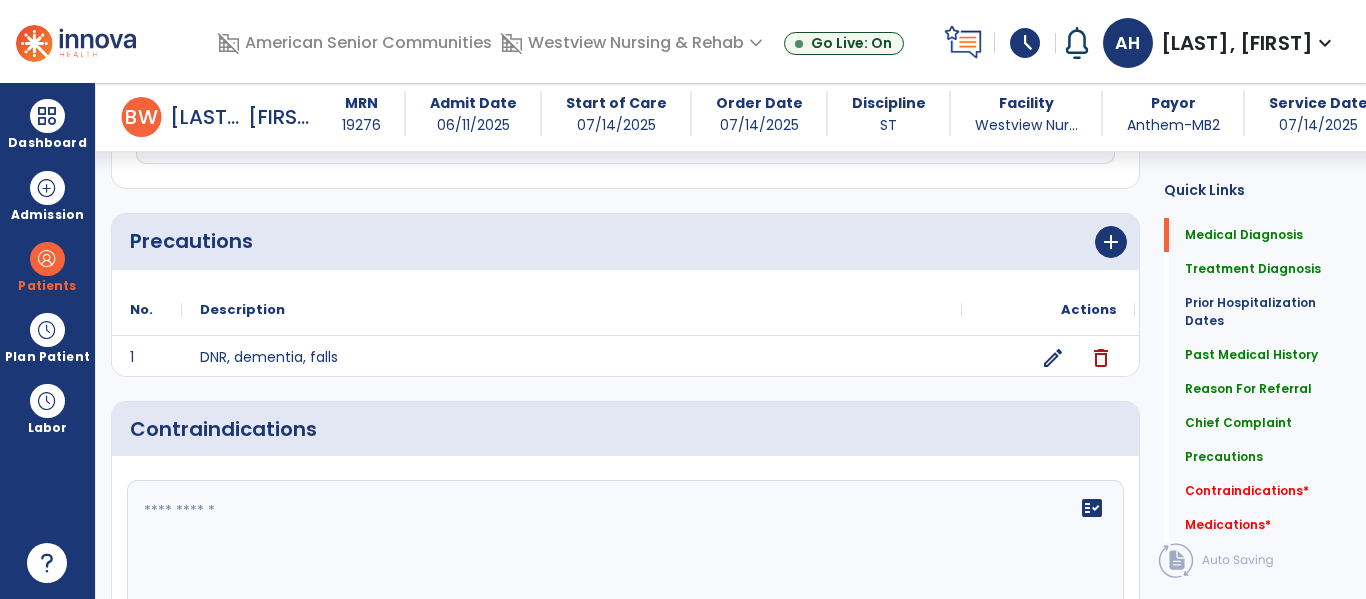 click 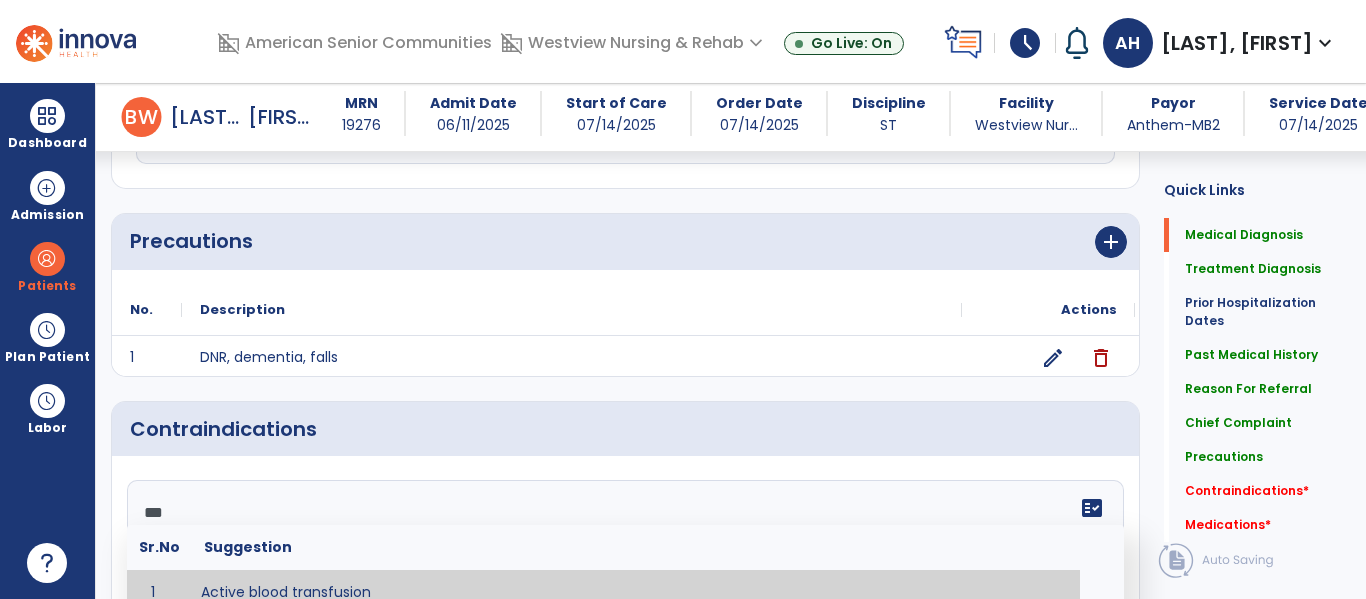 type on "****" 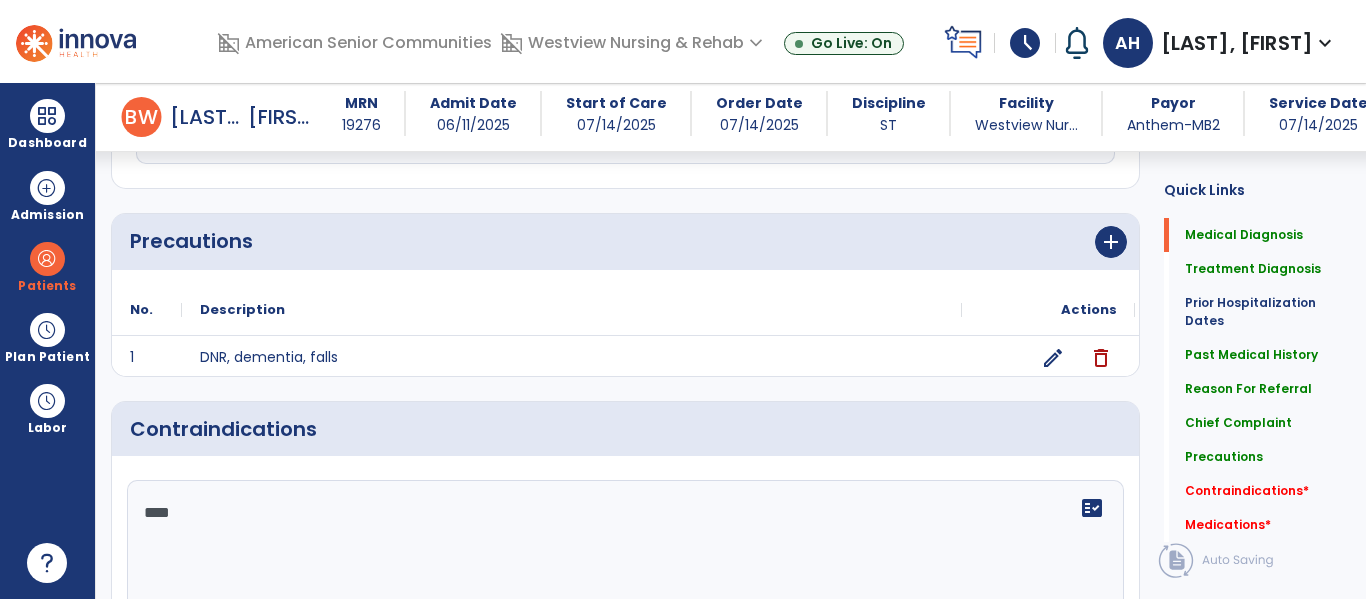 scroll, scrollTop: 2182, scrollLeft: 0, axis: vertical 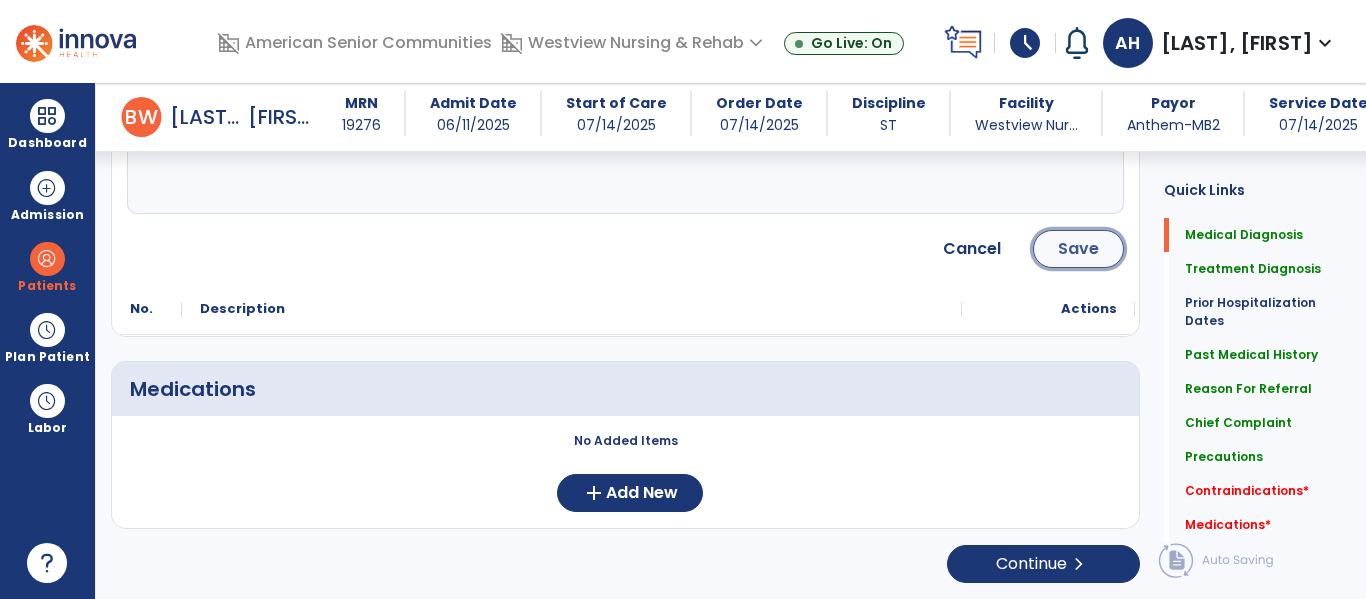 click on "Save" 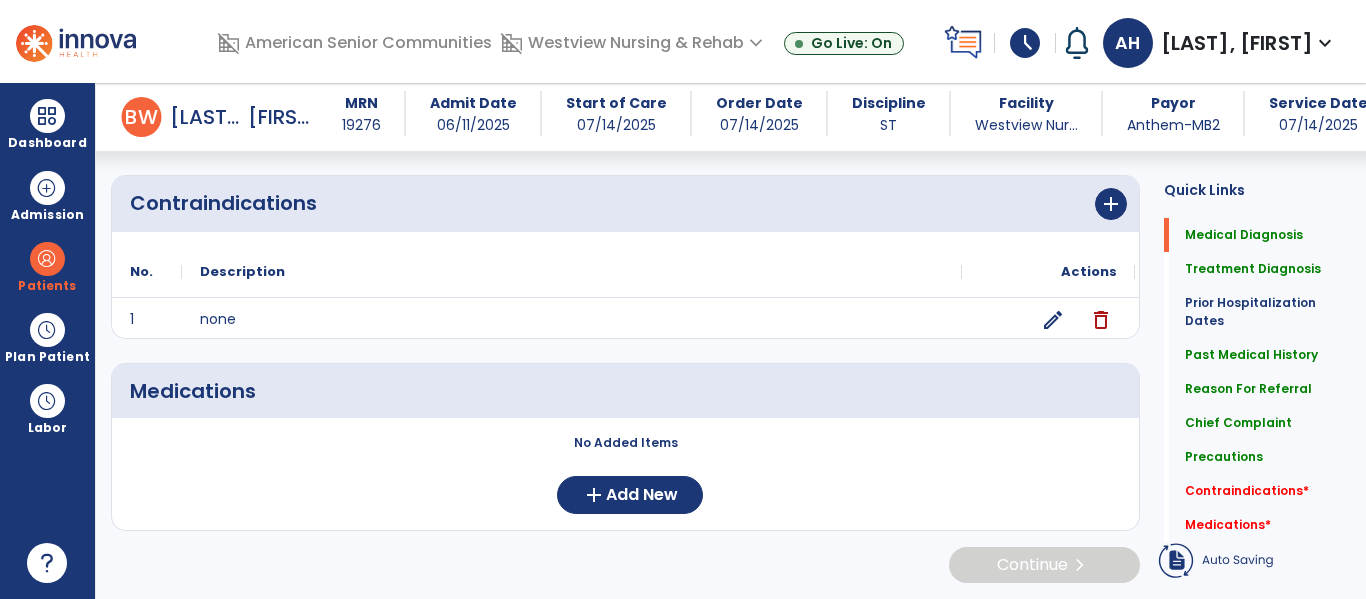 scroll, scrollTop: 1994, scrollLeft: 0, axis: vertical 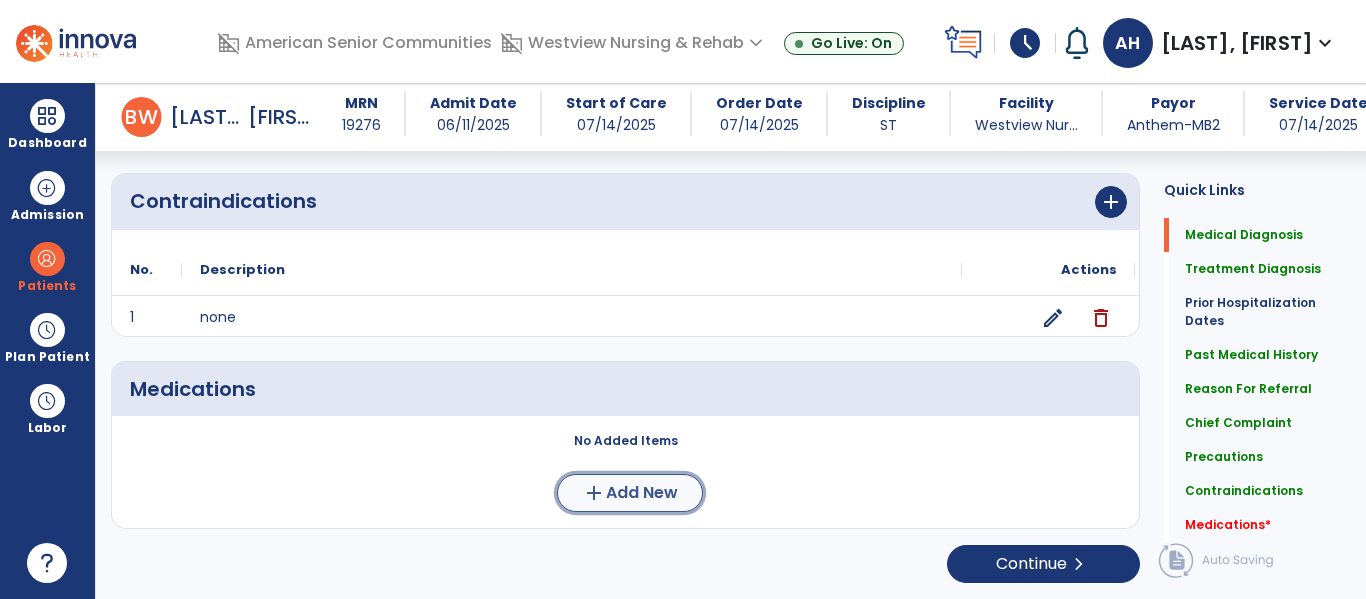 click on "Add New" 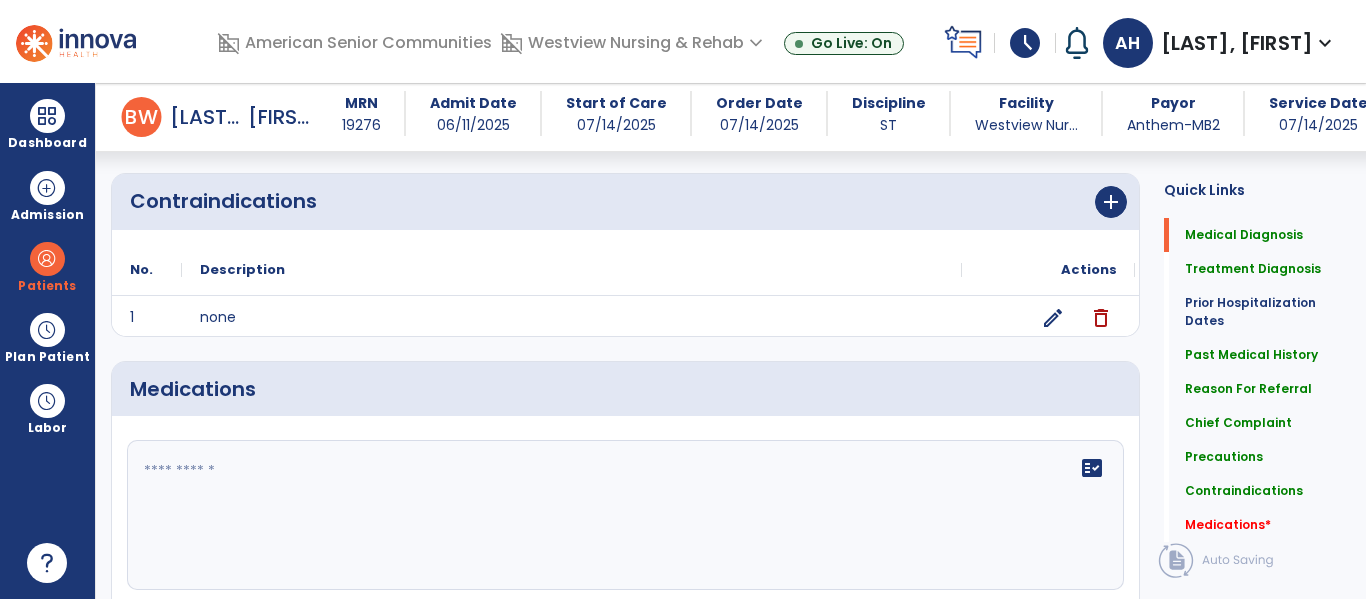 click 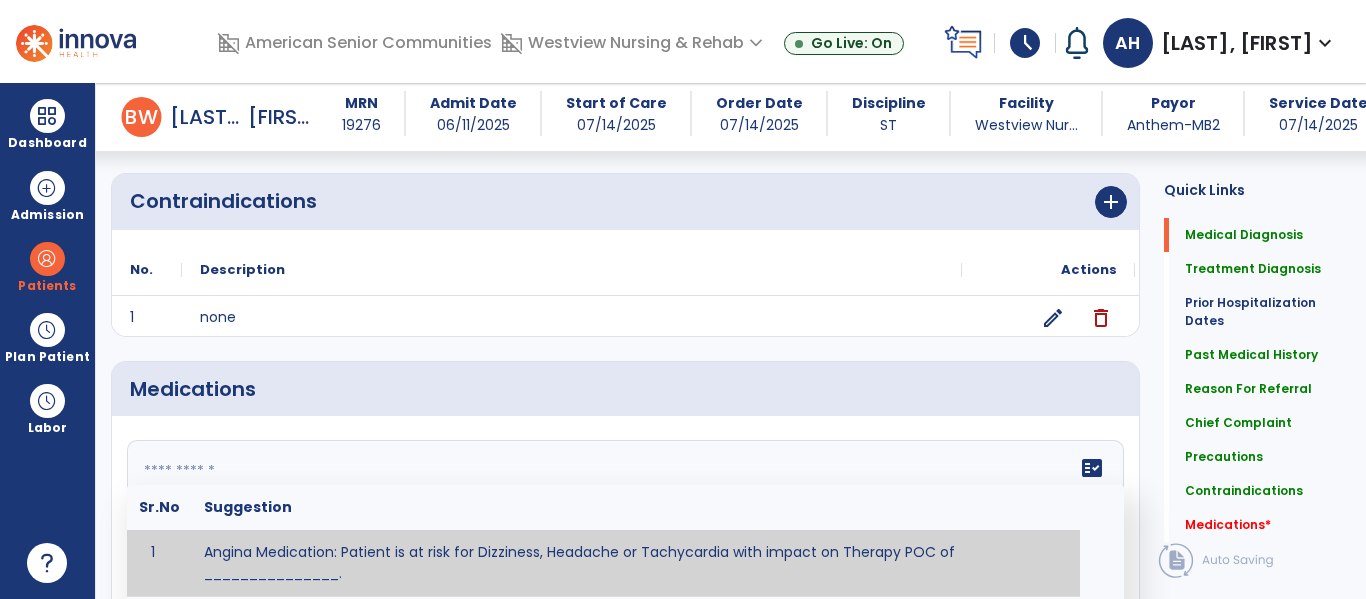 type on "*" 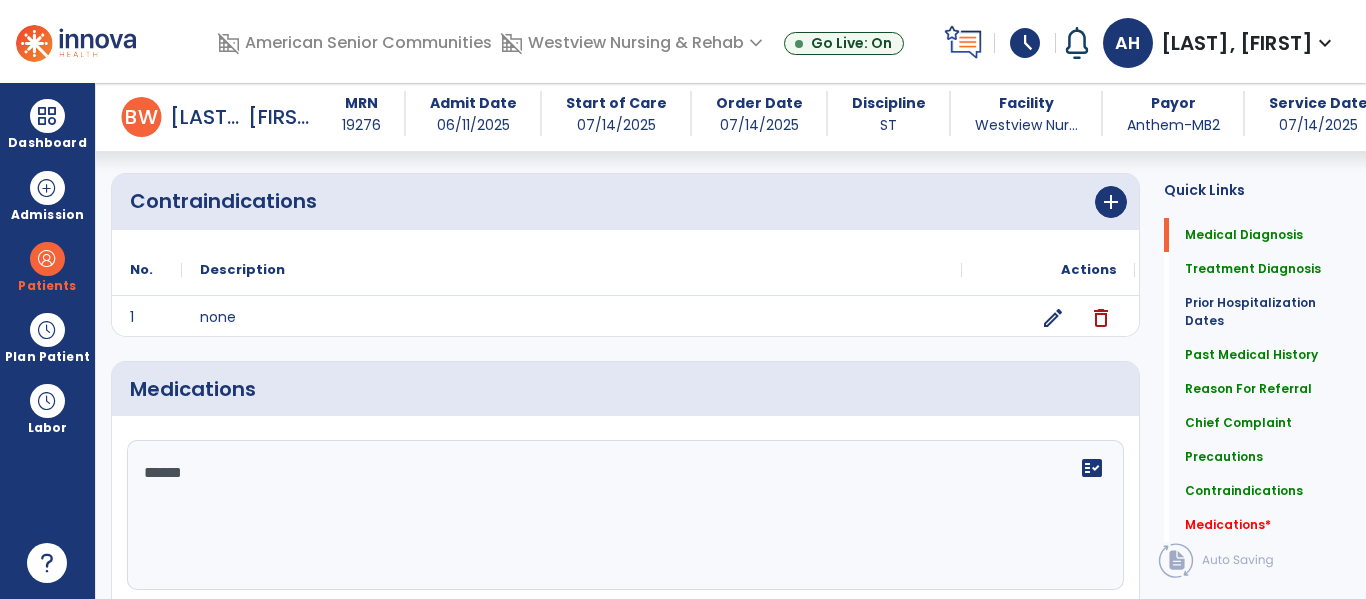type on "*******" 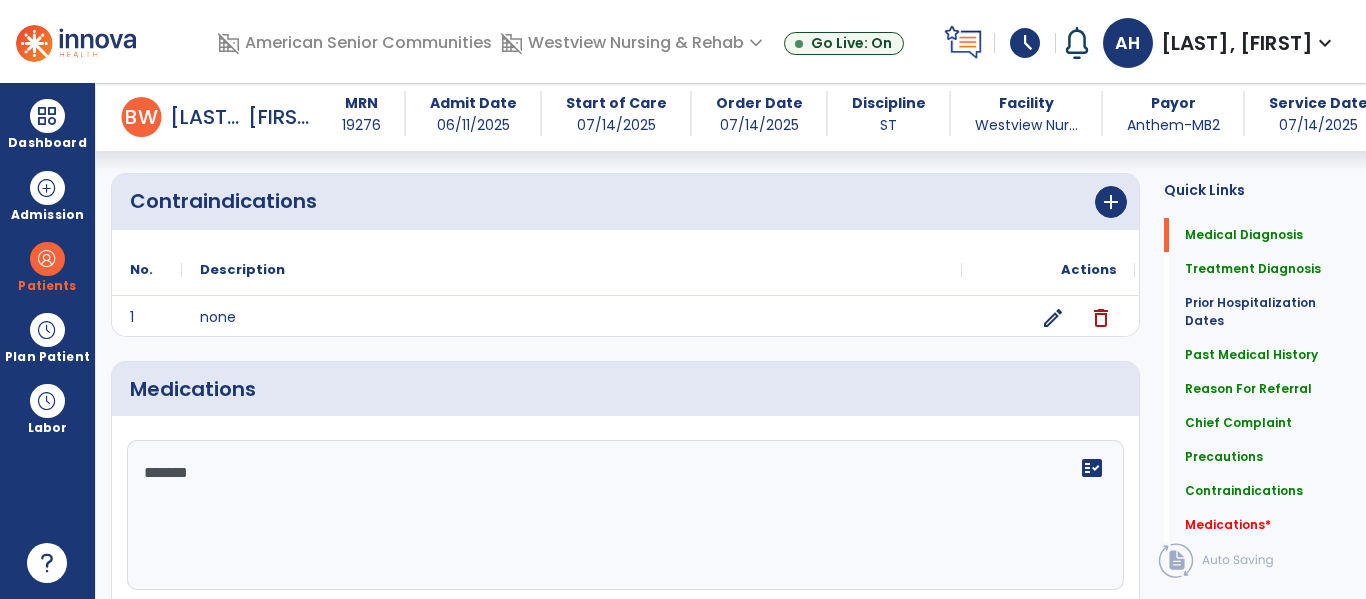 scroll, scrollTop: 2178, scrollLeft: 0, axis: vertical 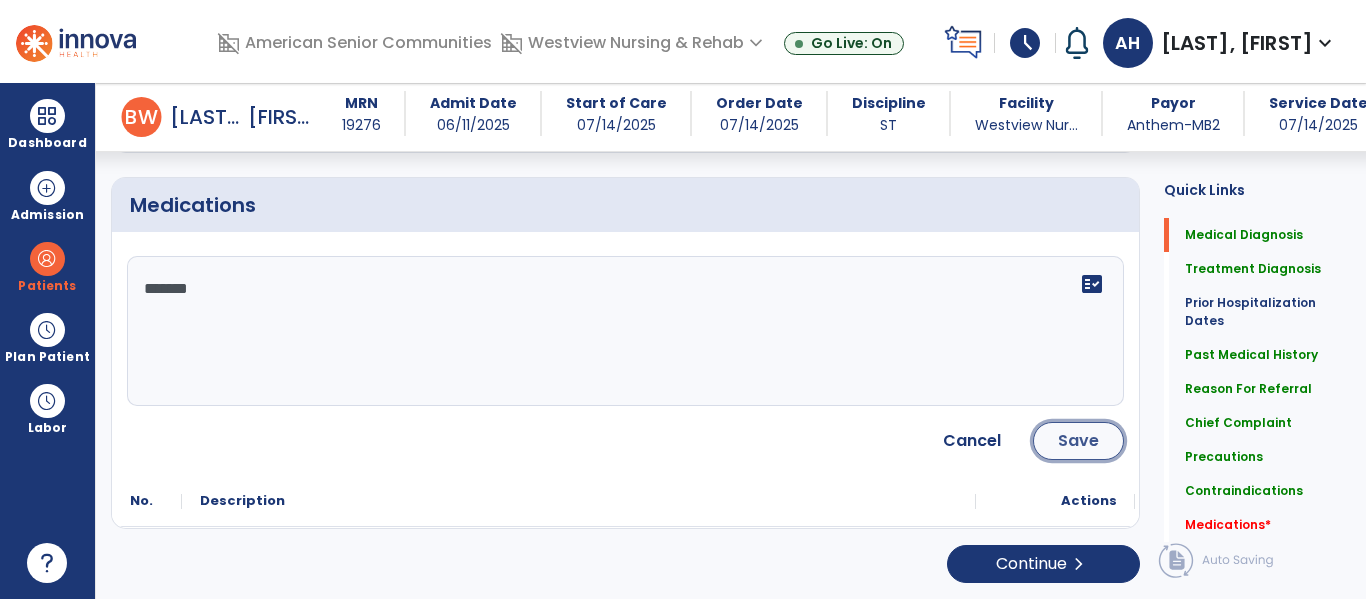 click on "Save" 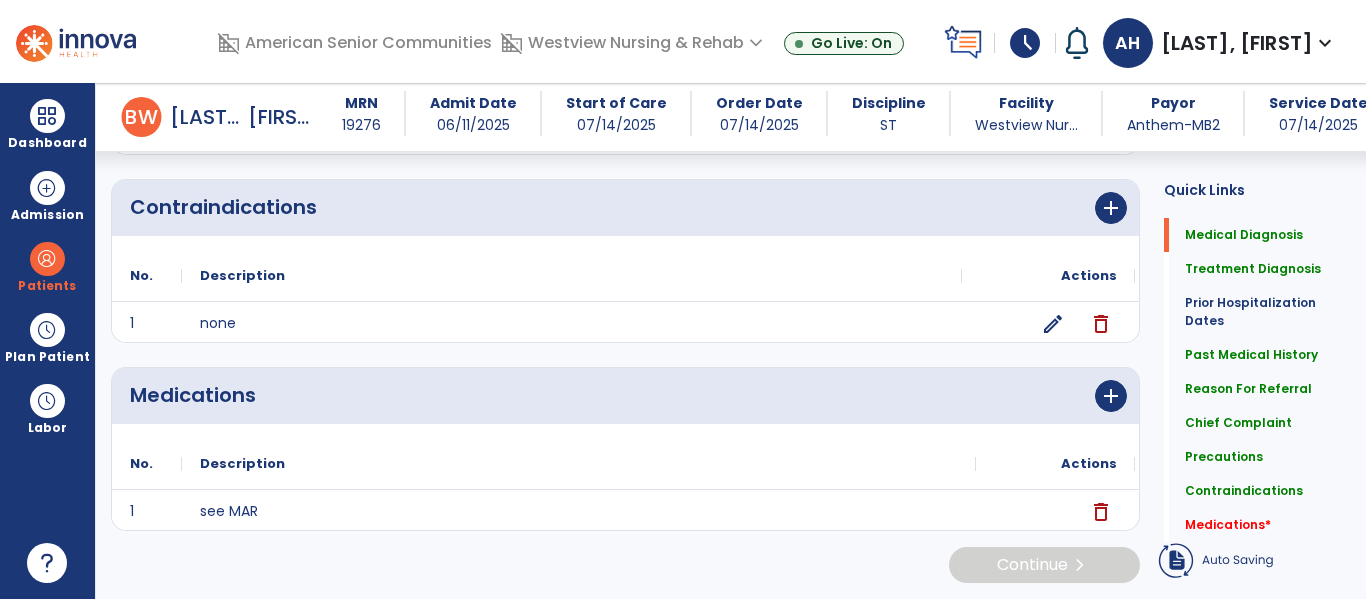 scroll, scrollTop: 1990, scrollLeft: 0, axis: vertical 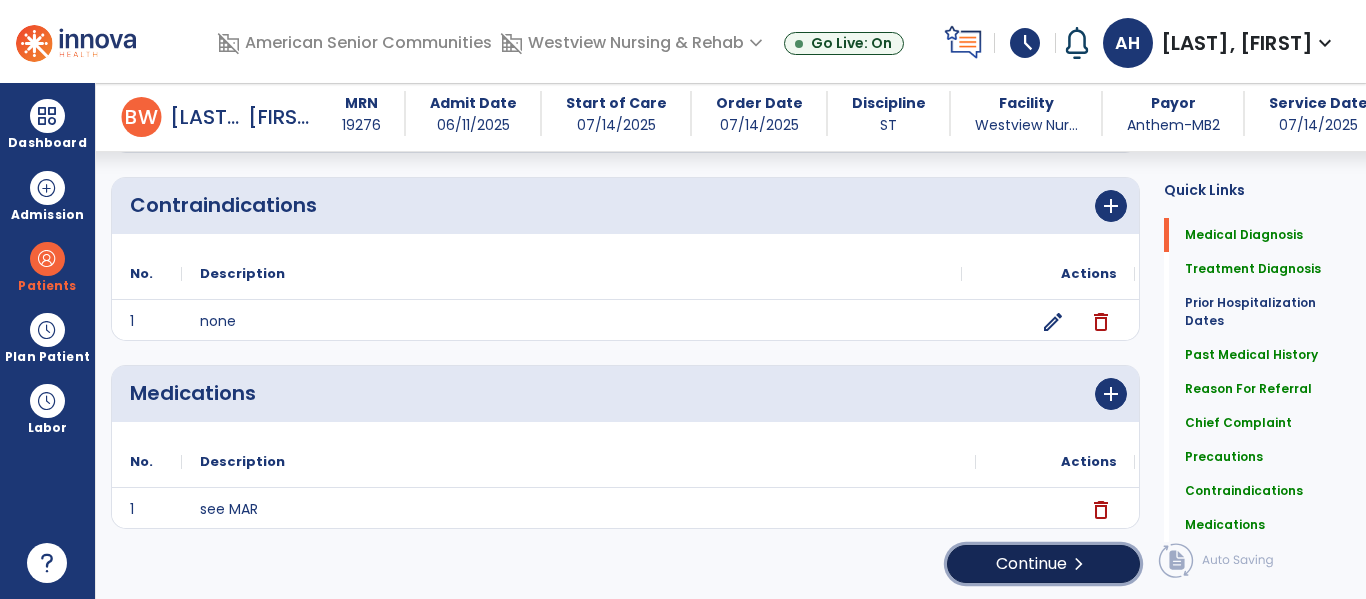 click on "Continue  chevron_right" 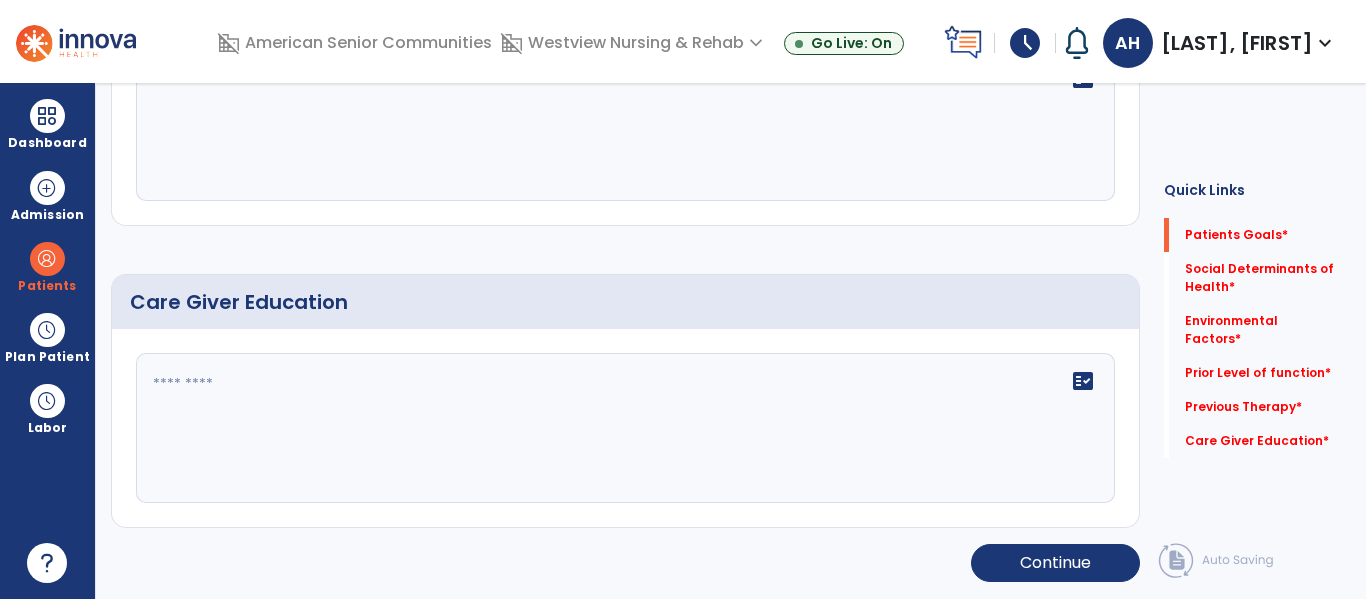 scroll, scrollTop: 0, scrollLeft: 0, axis: both 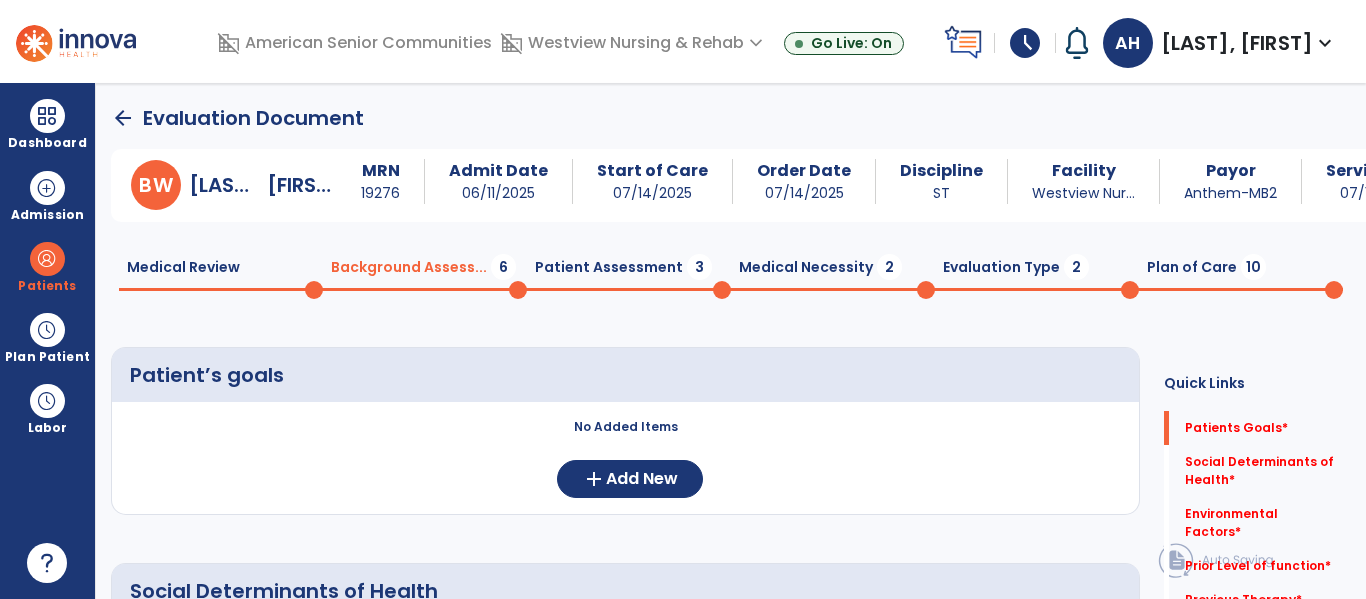 click on "No Added Items  add  Add New" 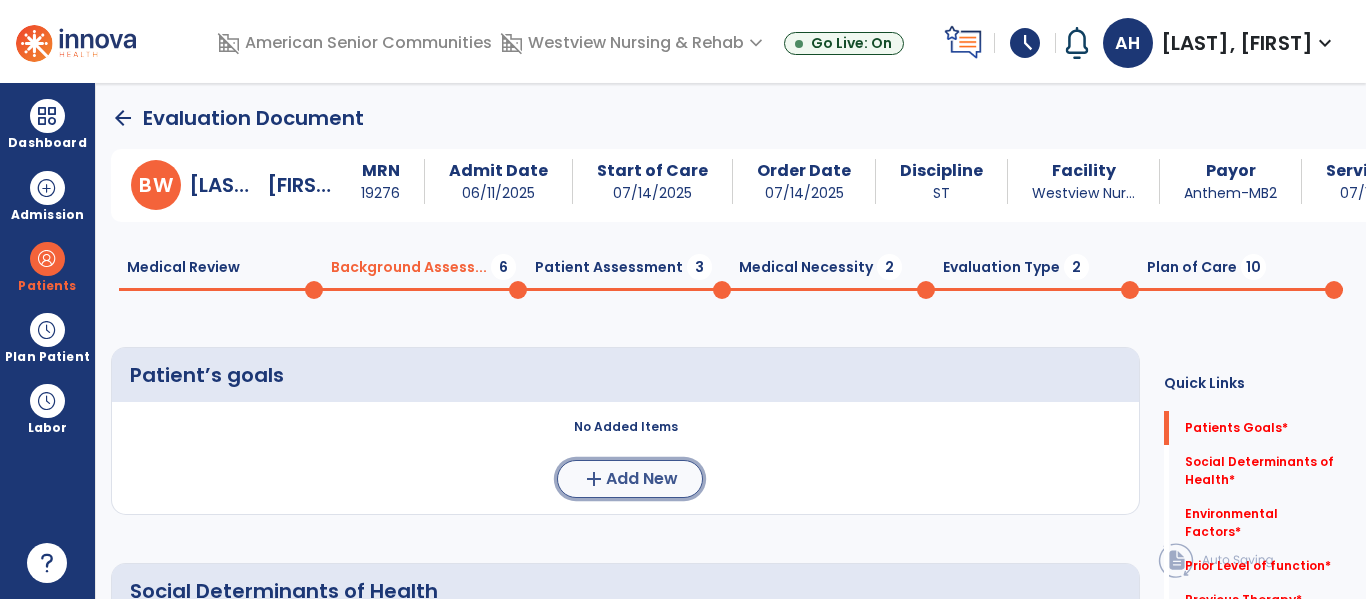 click on "Add New" 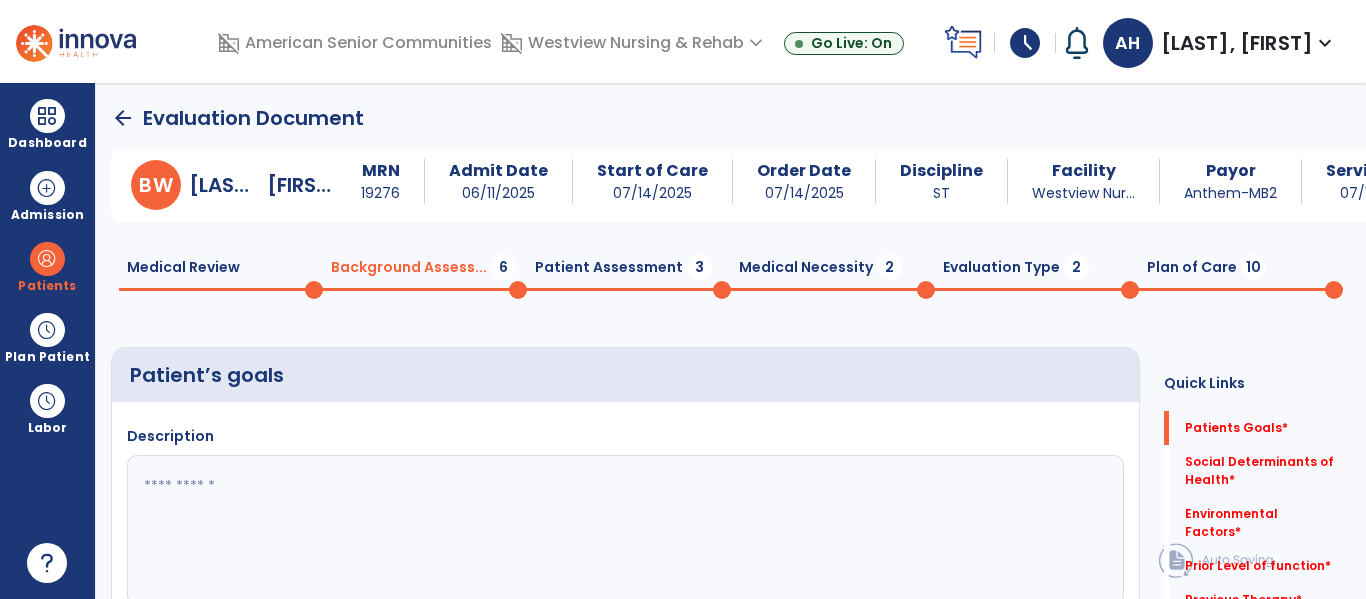 click 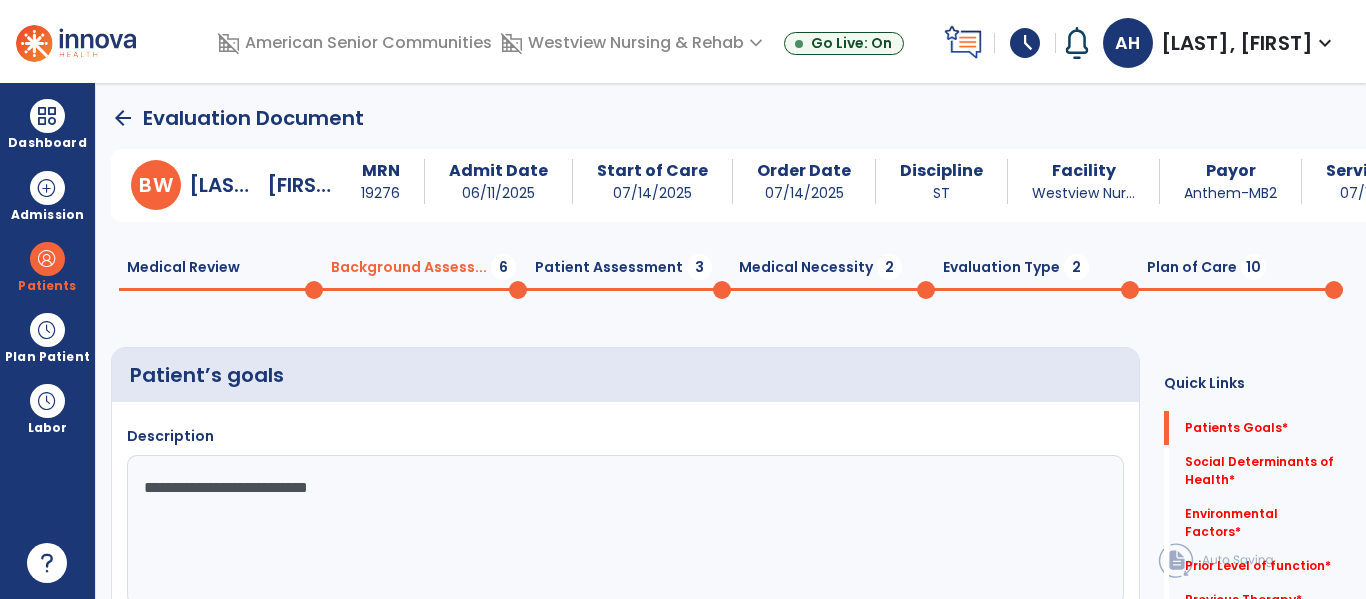 type on "**********" 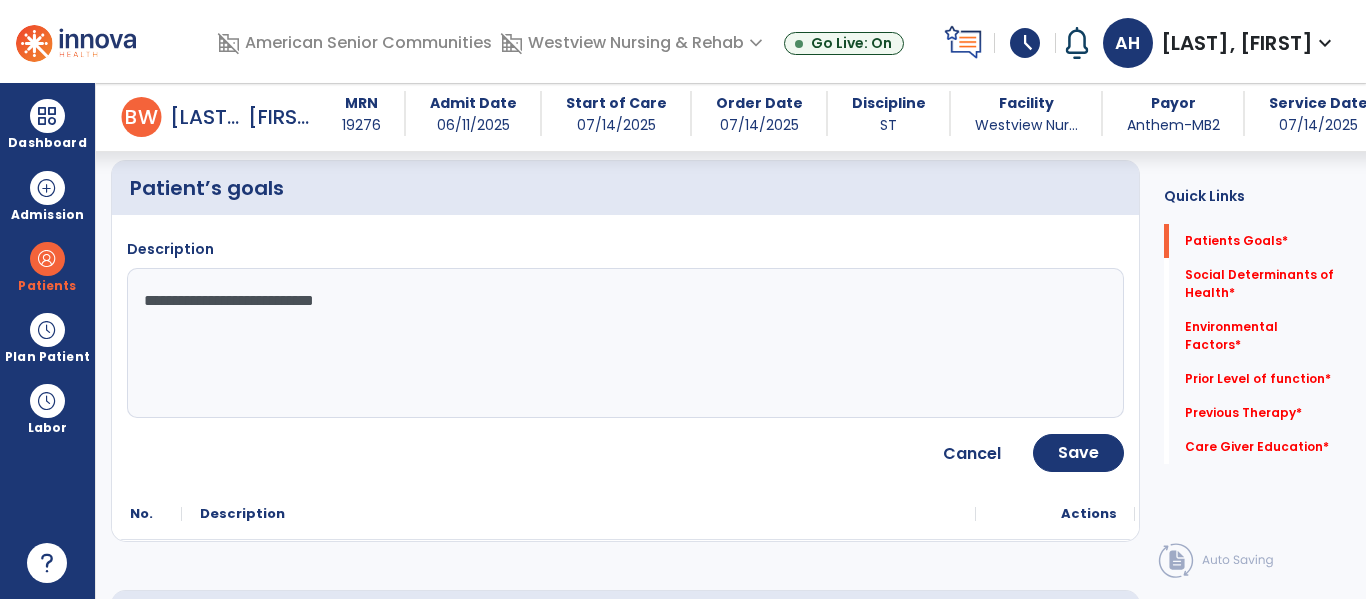 scroll, scrollTop: 169, scrollLeft: 0, axis: vertical 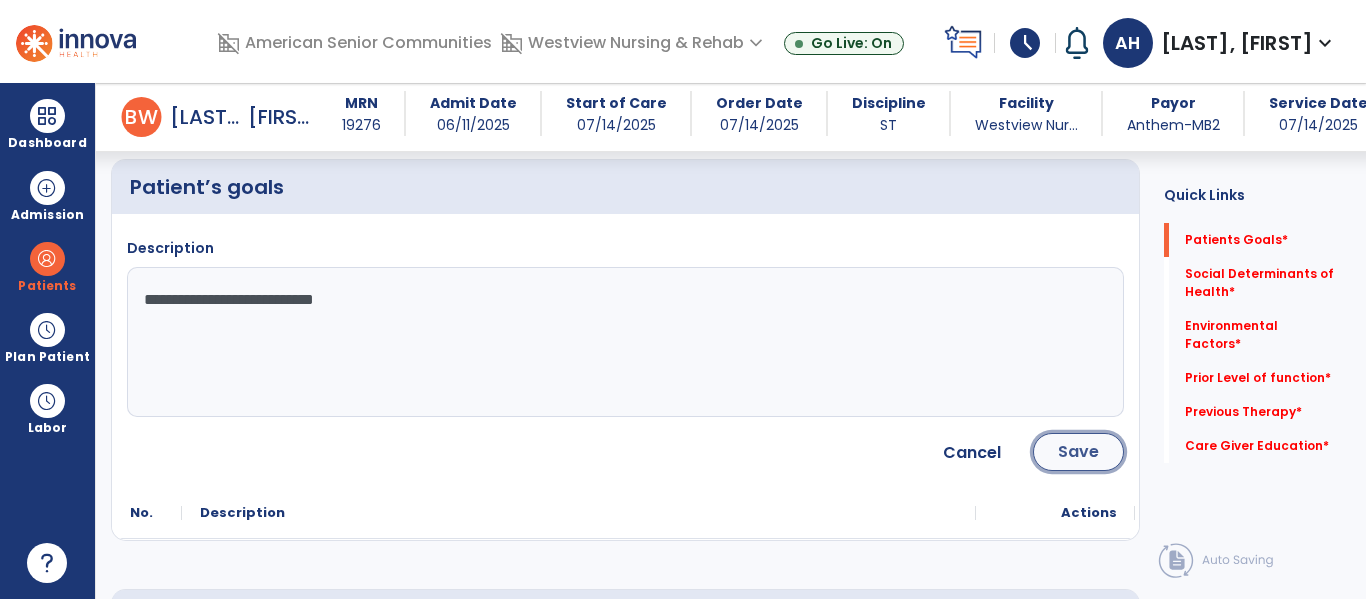 click on "Save" 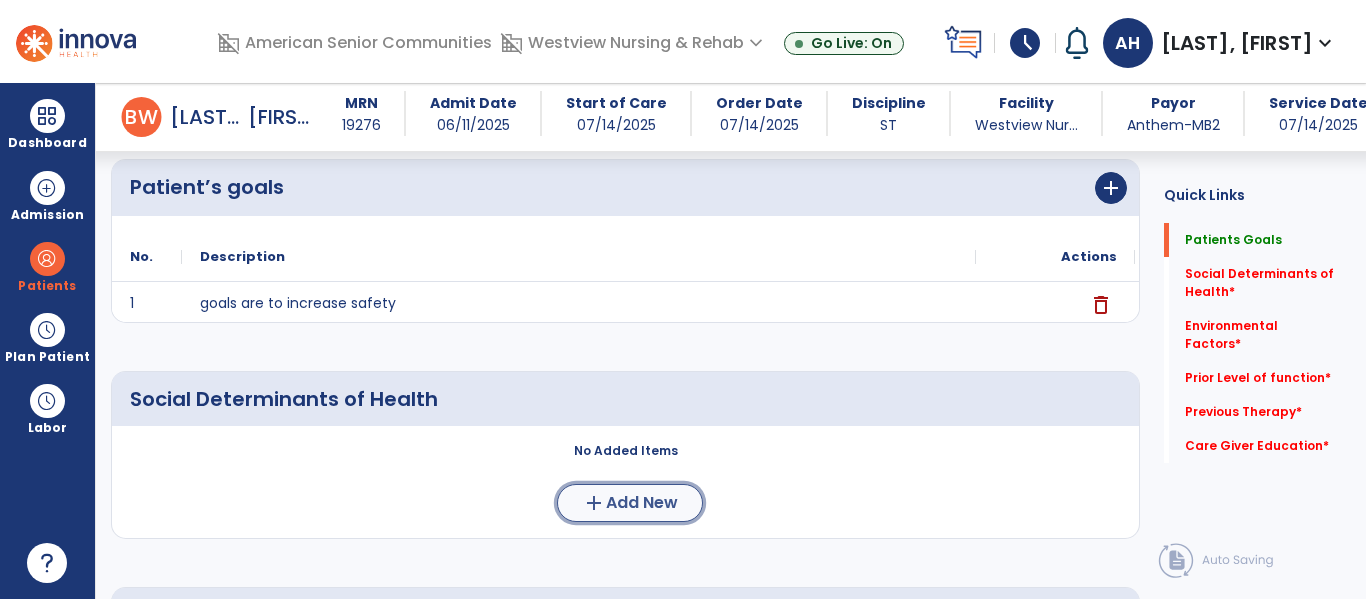 click on "add  Add New" 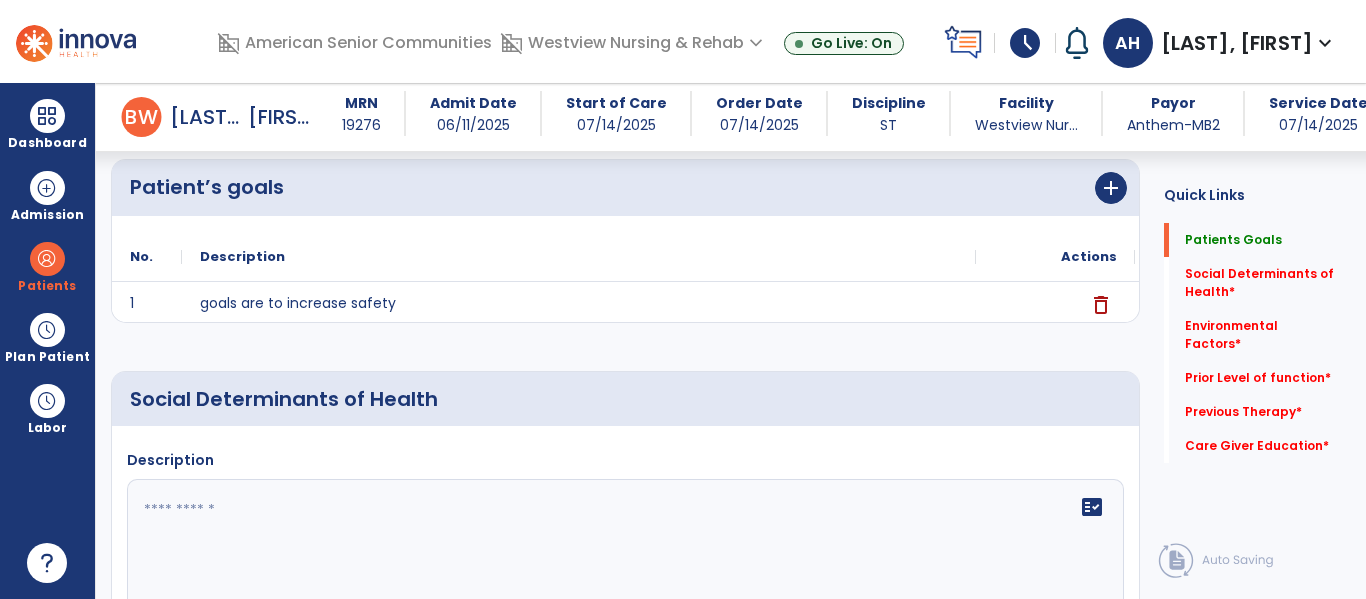click 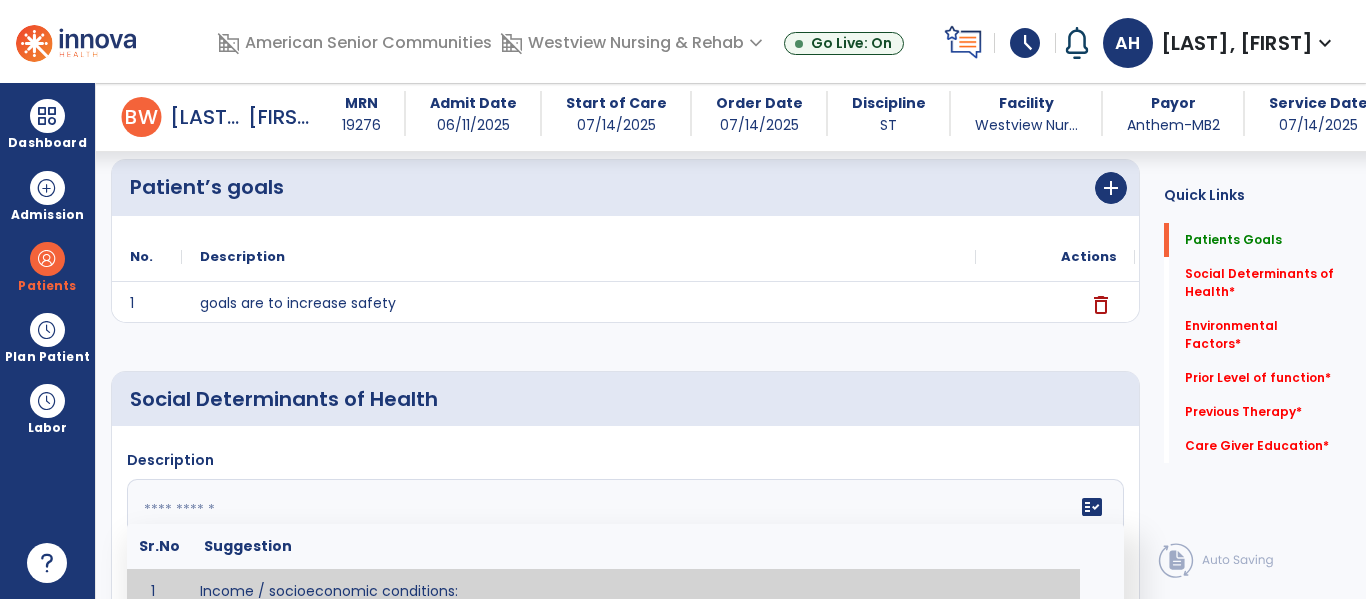 scroll, scrollTop: 185, scrollLeft: 0, axis: vertical 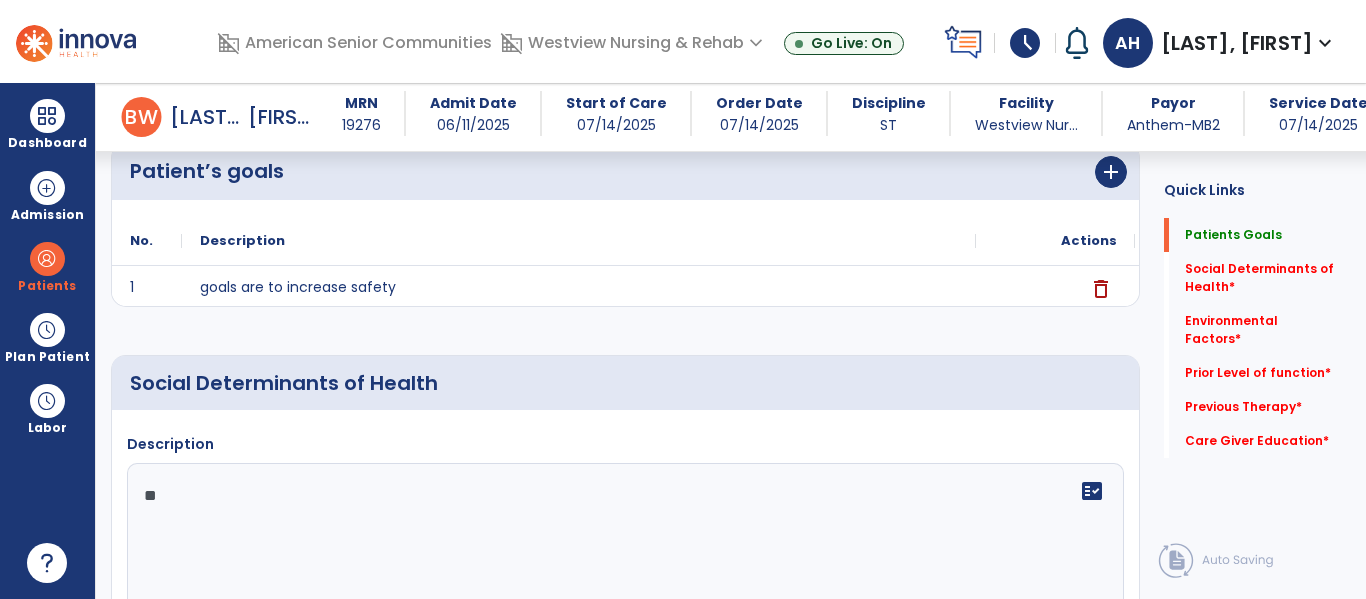 type on "*" 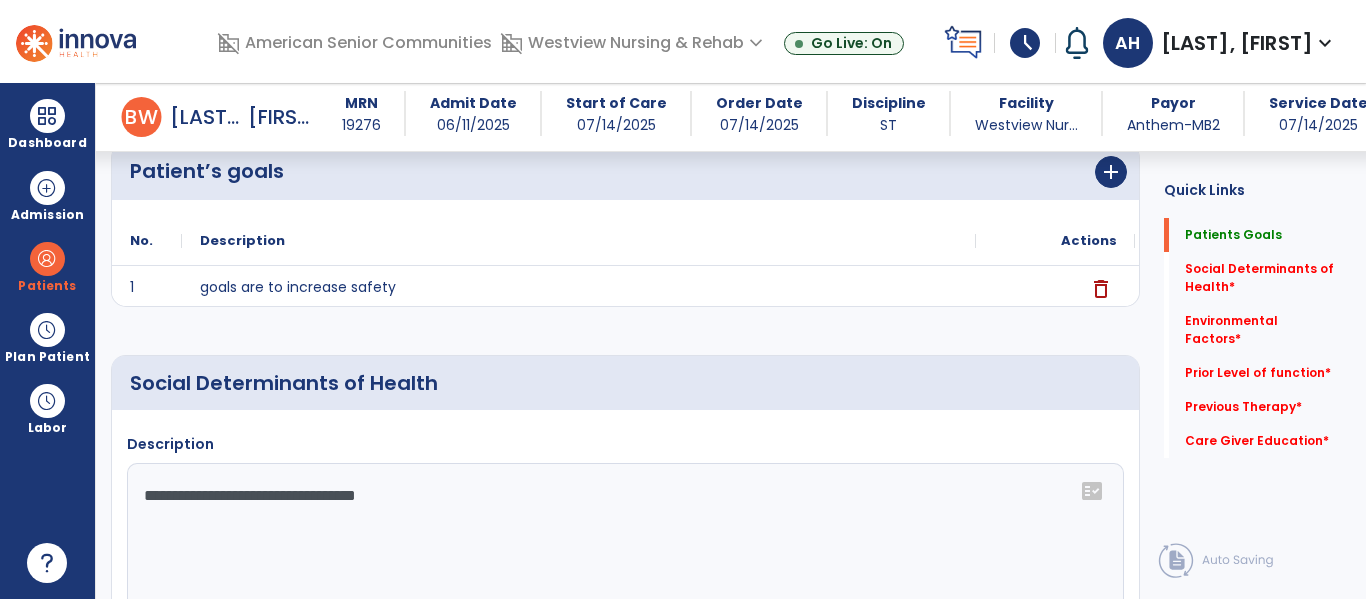 click on "**********" 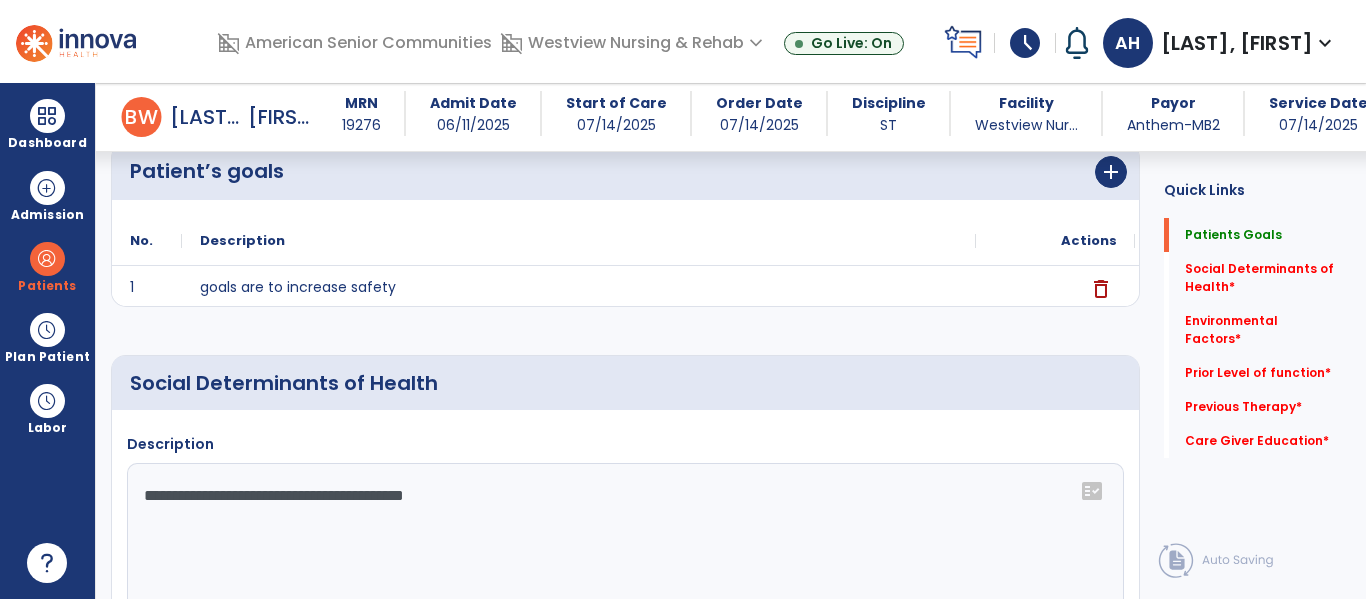 type on "**********" 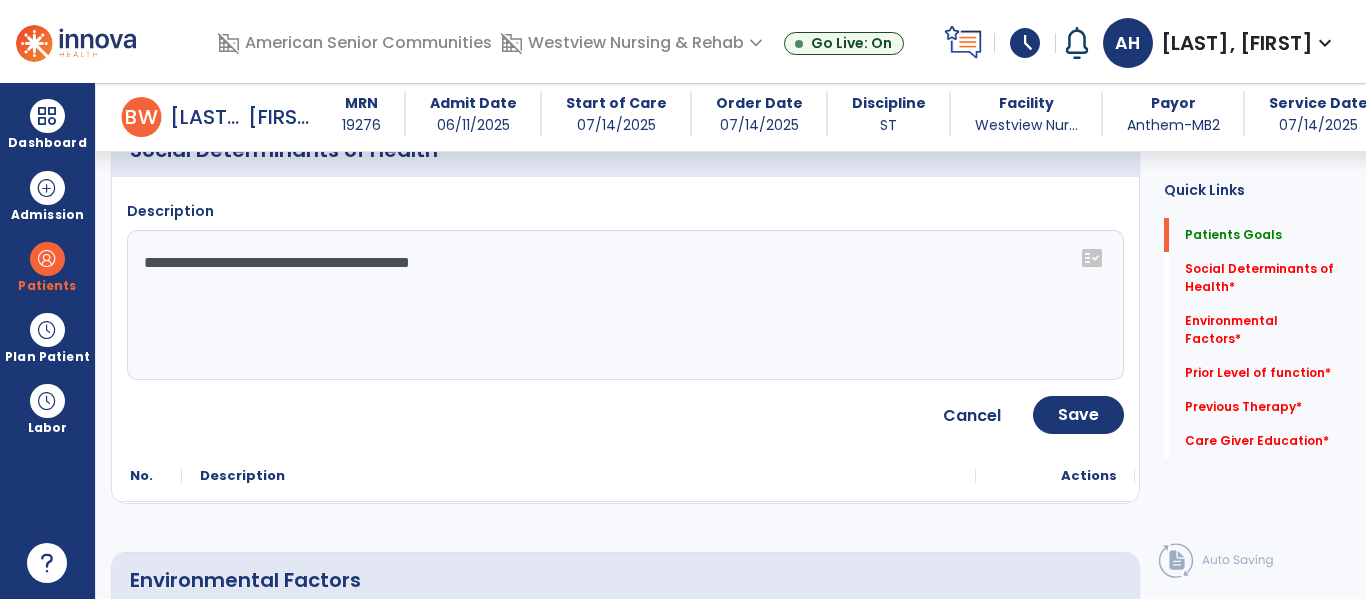 scroll, scrollTop: 446, scrollLeft: 0, axis: vertical 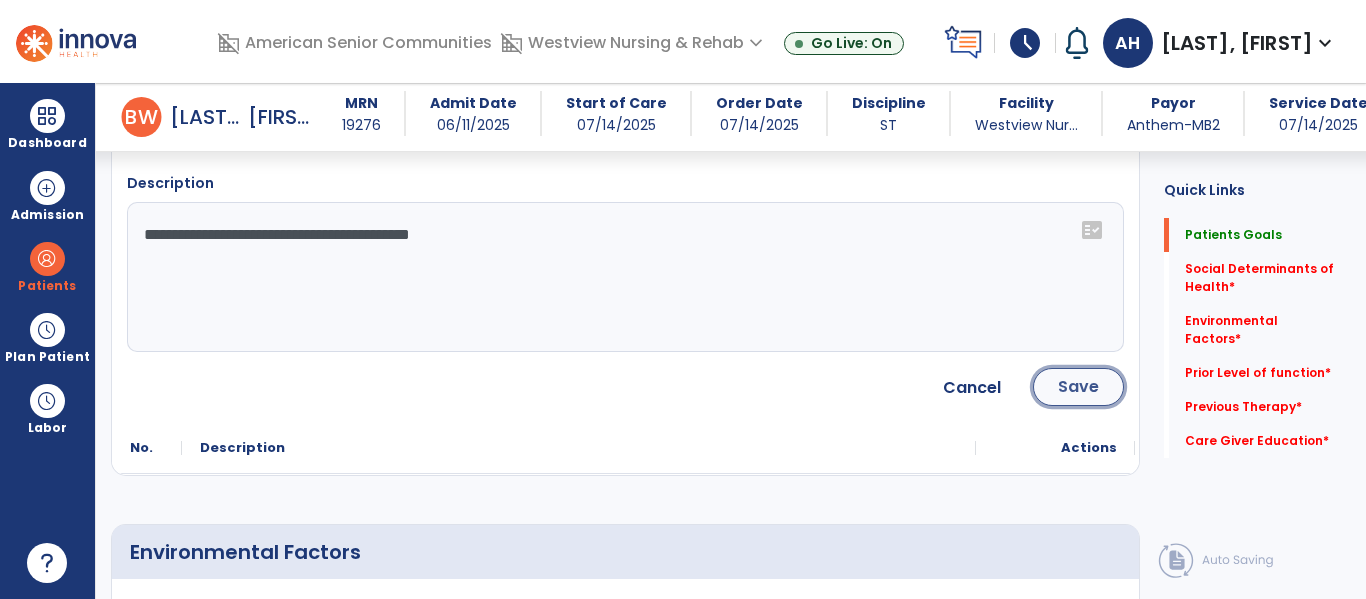 click on "Save" 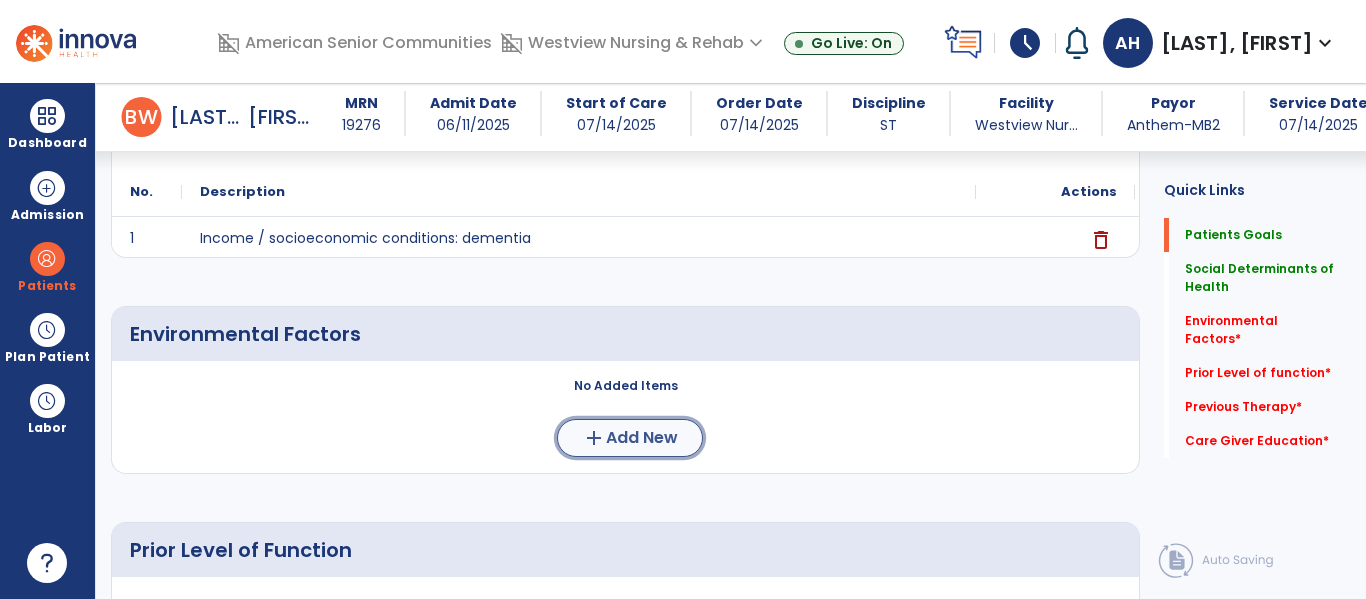 click on "Add New" 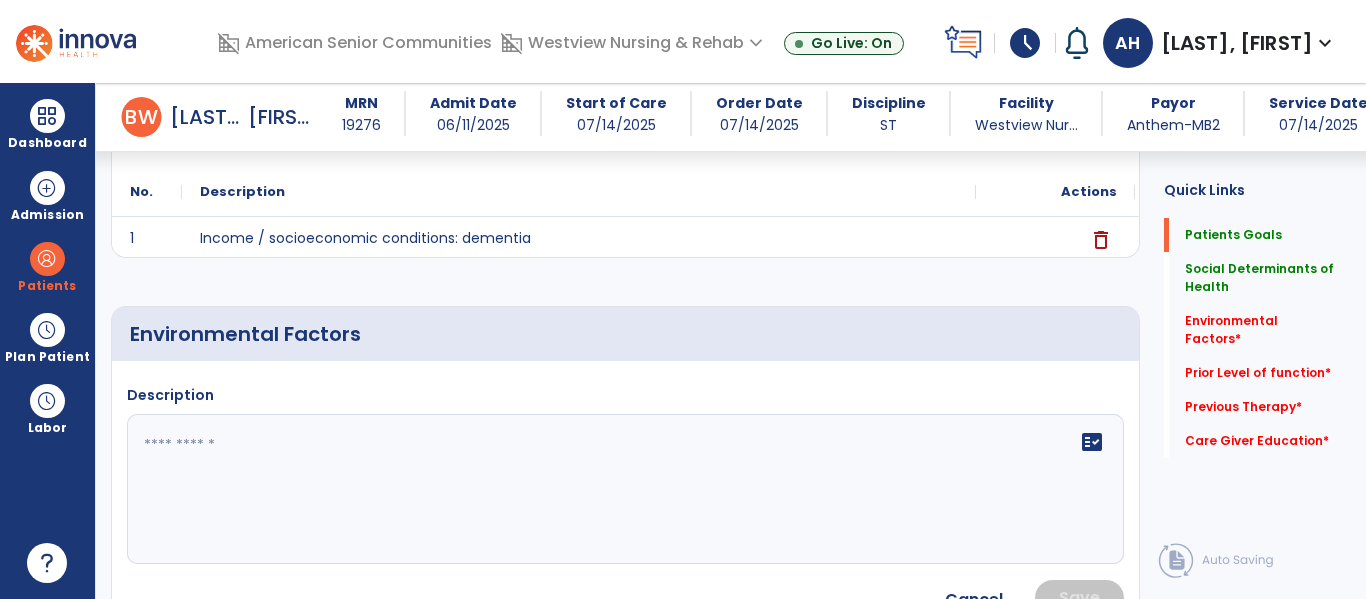 click on "fact_check" 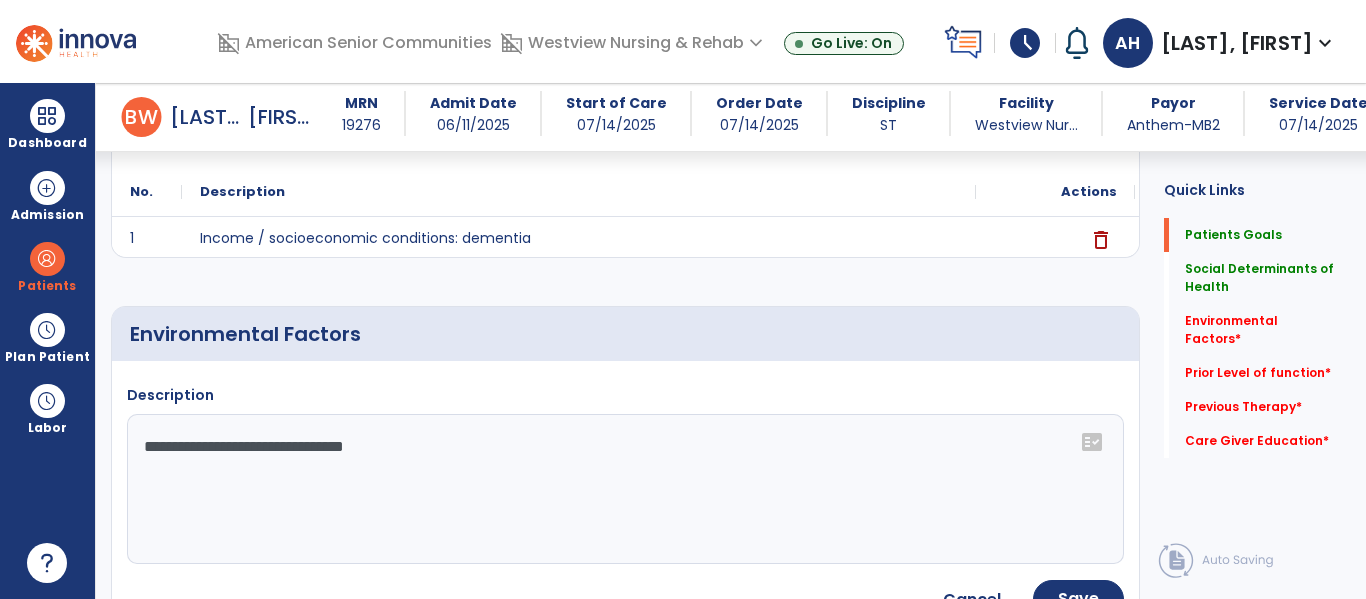 click on "**********" 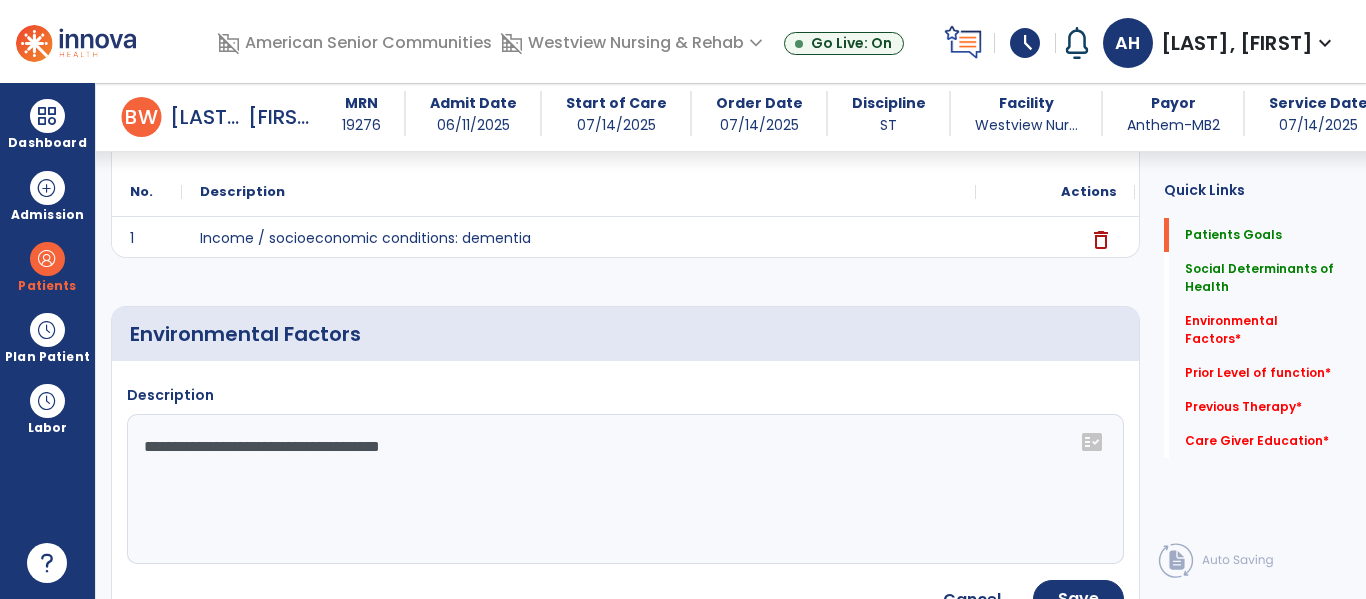 type on "**********" 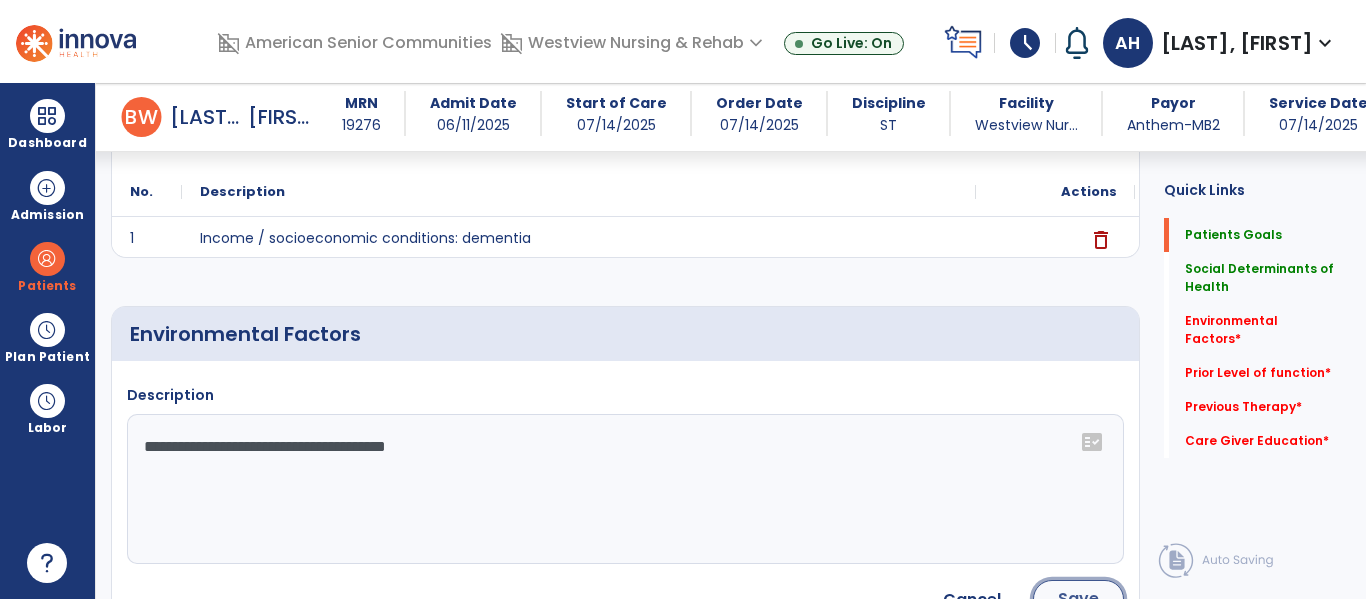 click on "Save" 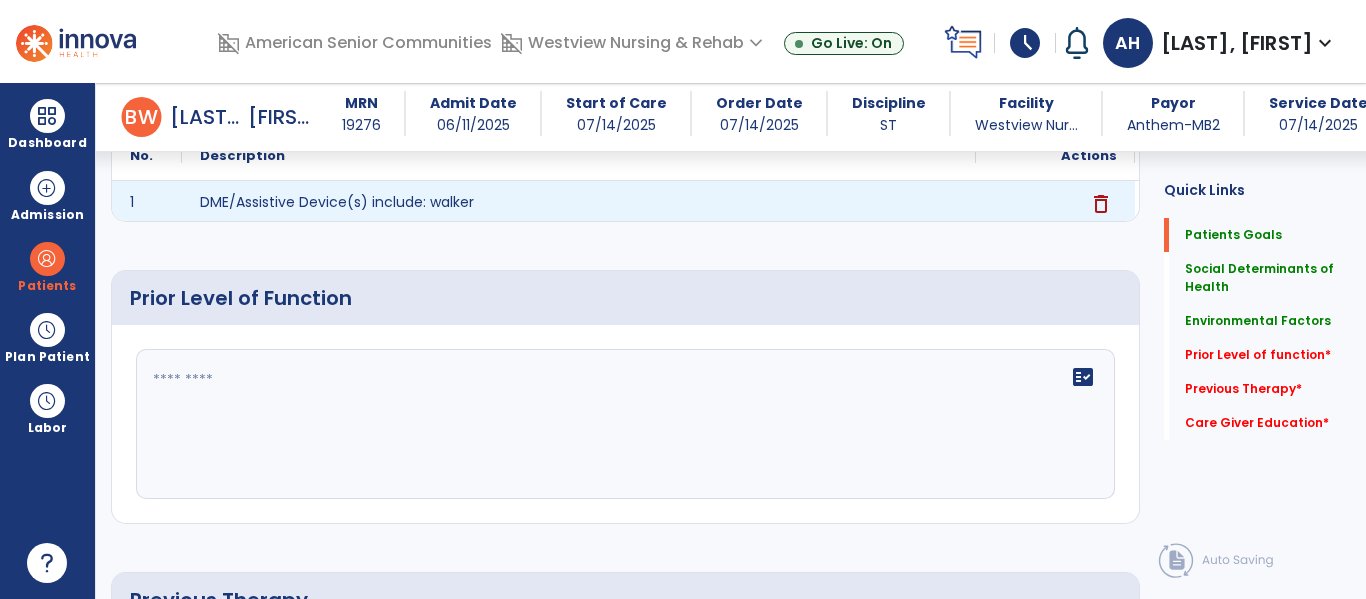 scroll, scrollTop: 695, scrollLeft: 0, axis: vertical 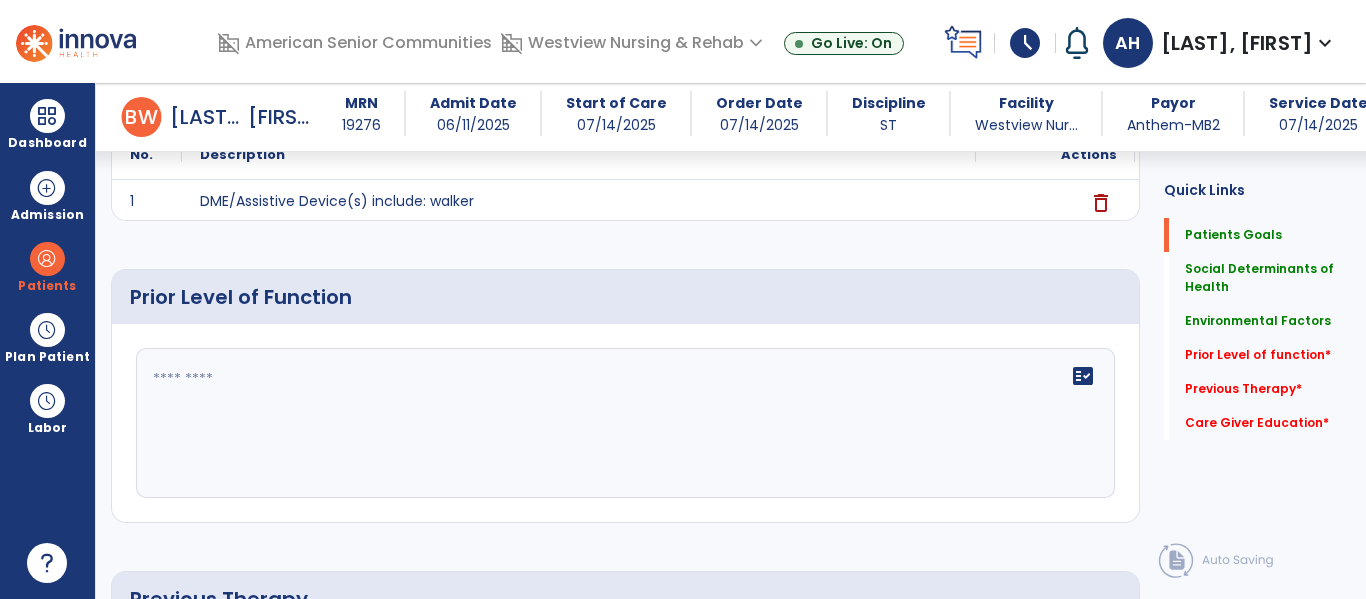 click on "fact_check" 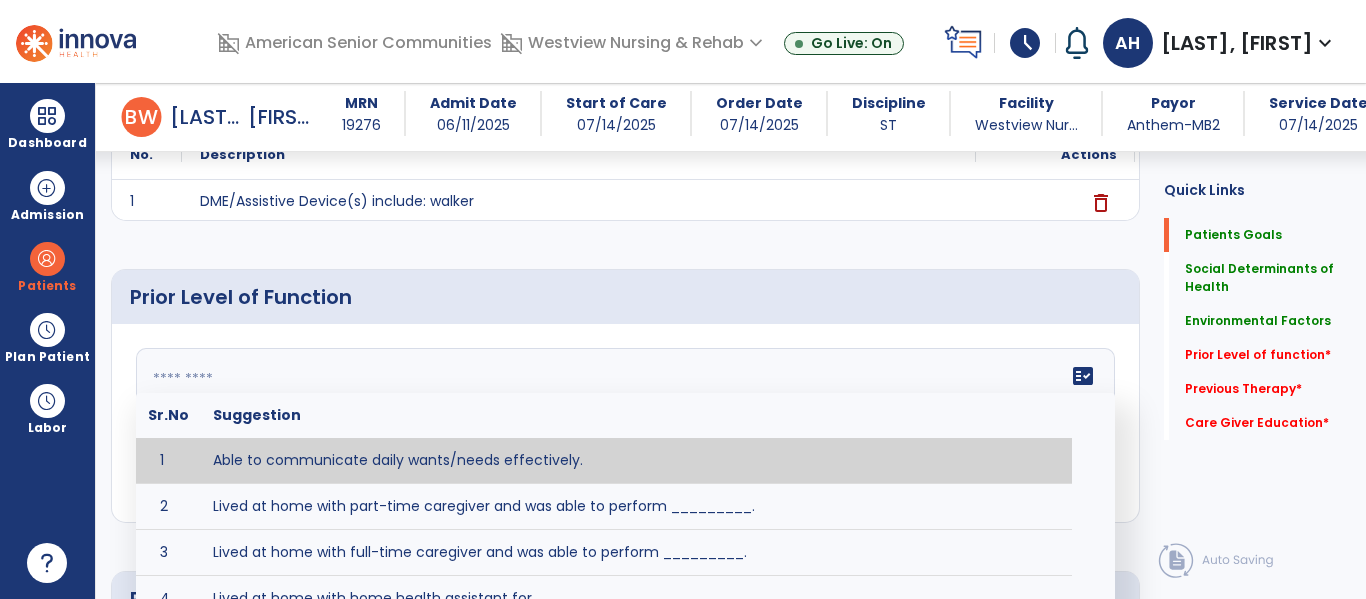 type on "**********" 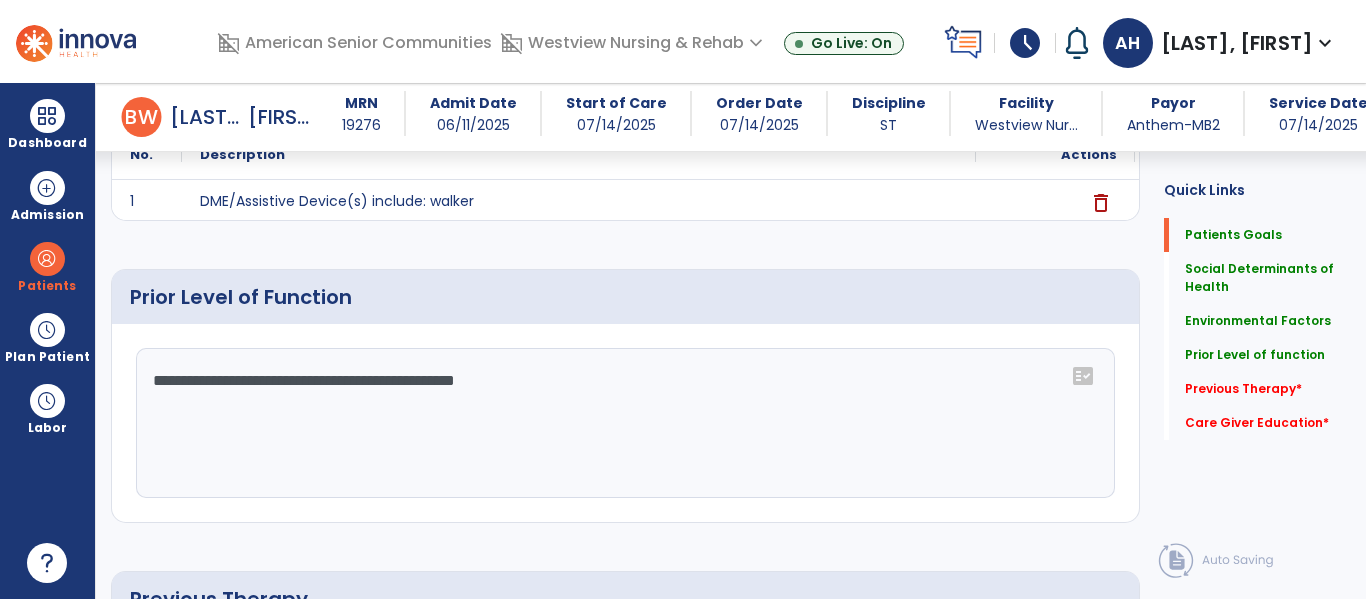 scroll, scrollTop: 823, scrollLeft: 0, axis: vertical 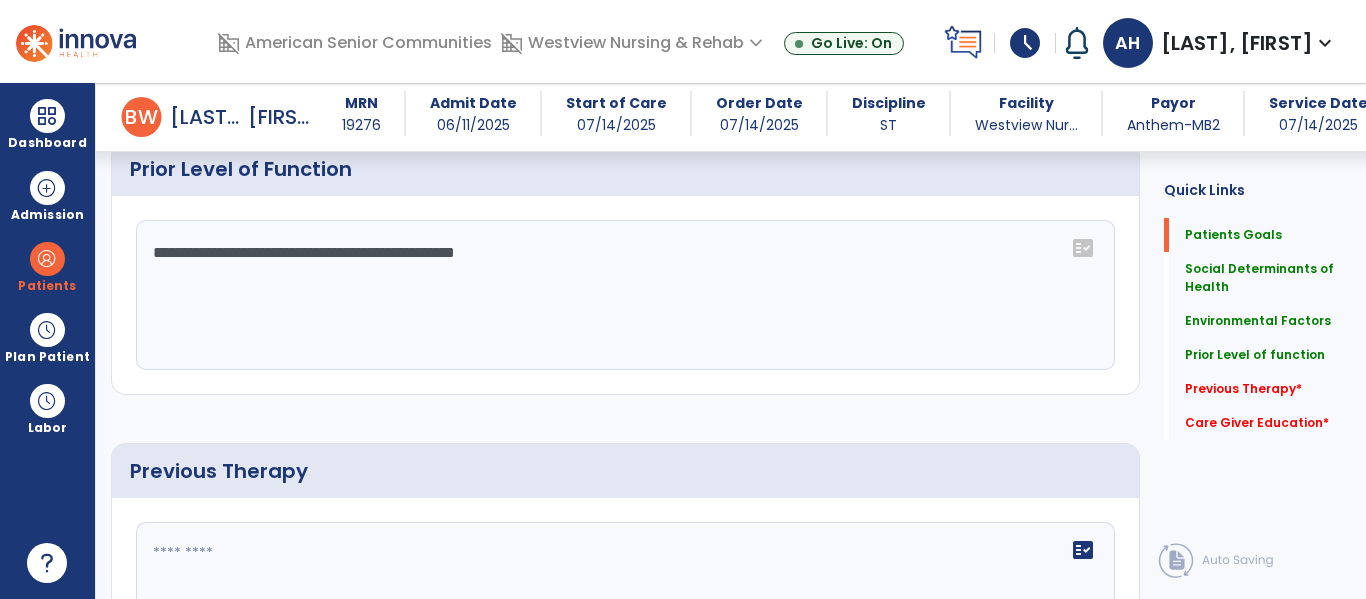 click 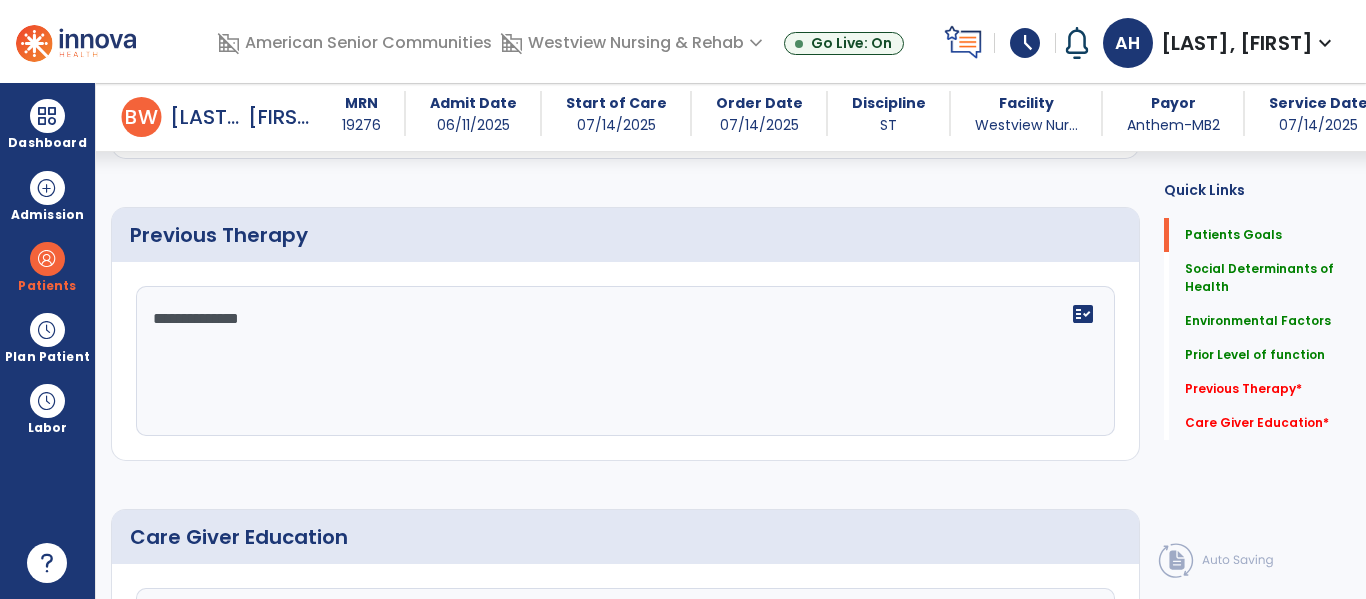 scroll, scrollTop: 1089, scrollLeft: 0, axis: vertical 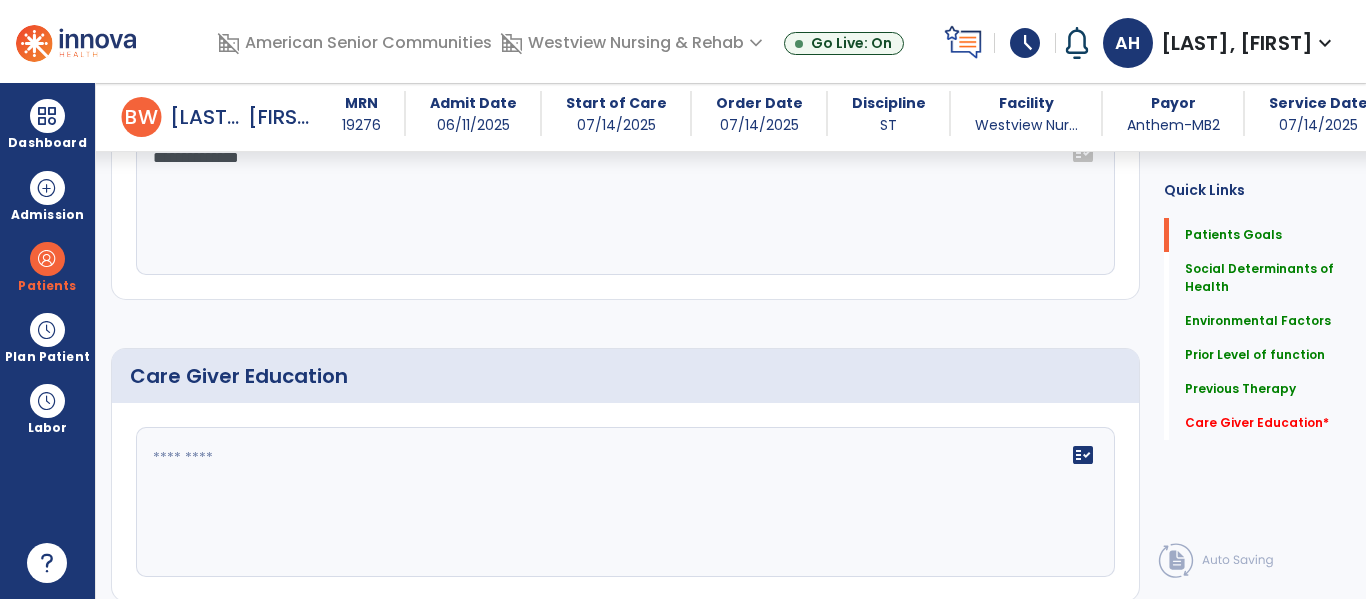 type on "**********" 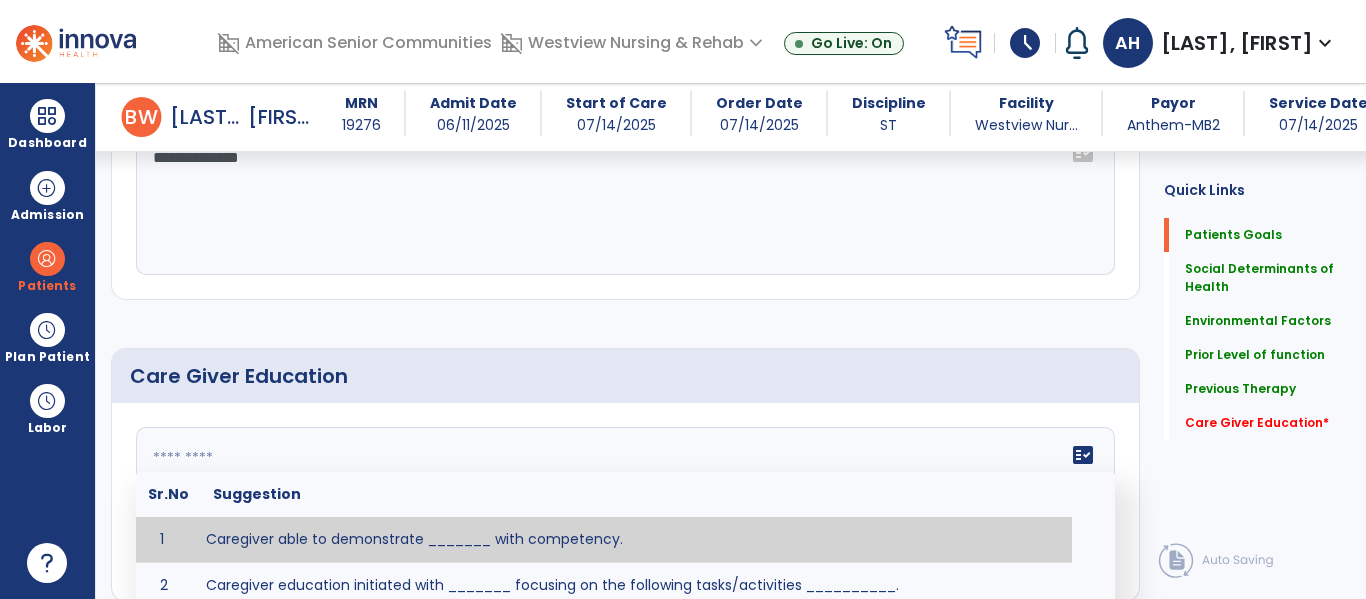 scroll, scrollTop: 1221, scrollLeft: 0, axis: vertical 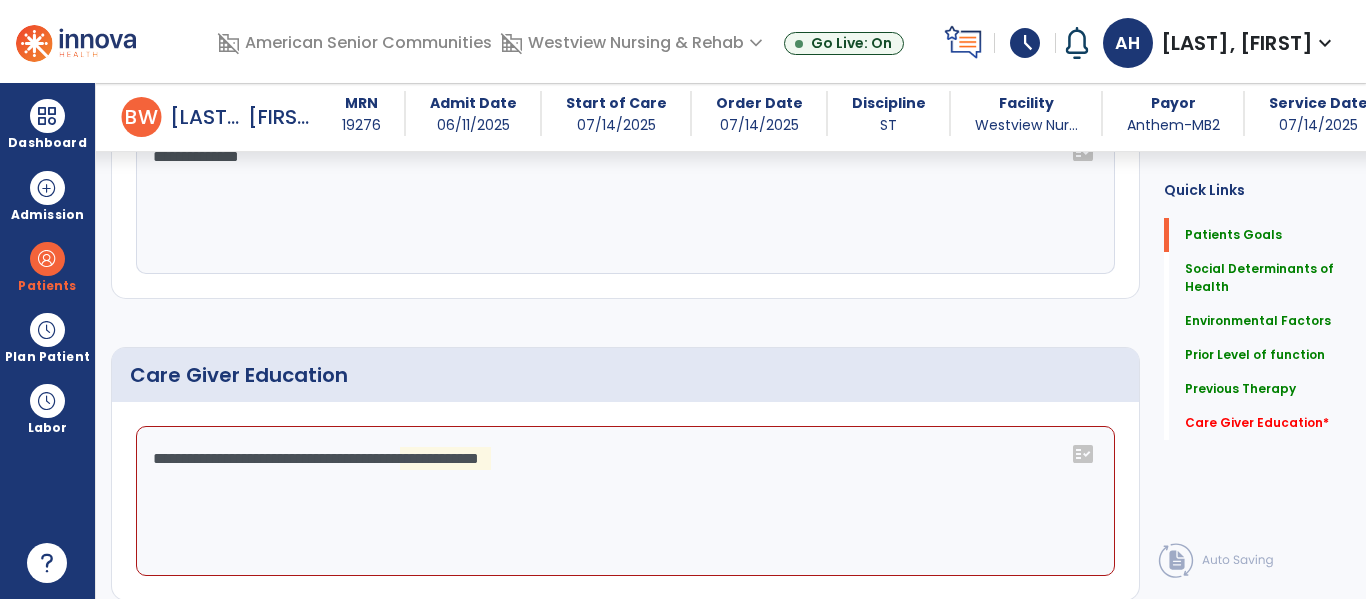 click on "**********" 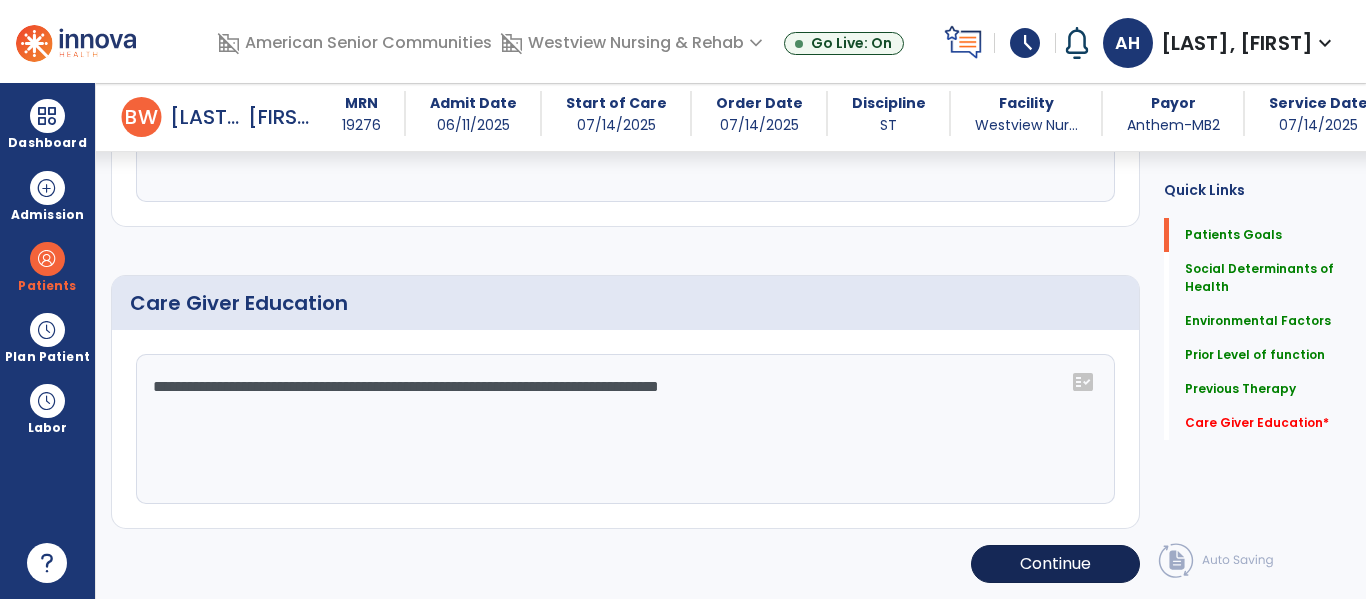 scroll, scrollTop: 1292, scrollLeft: 0, axis: vertical 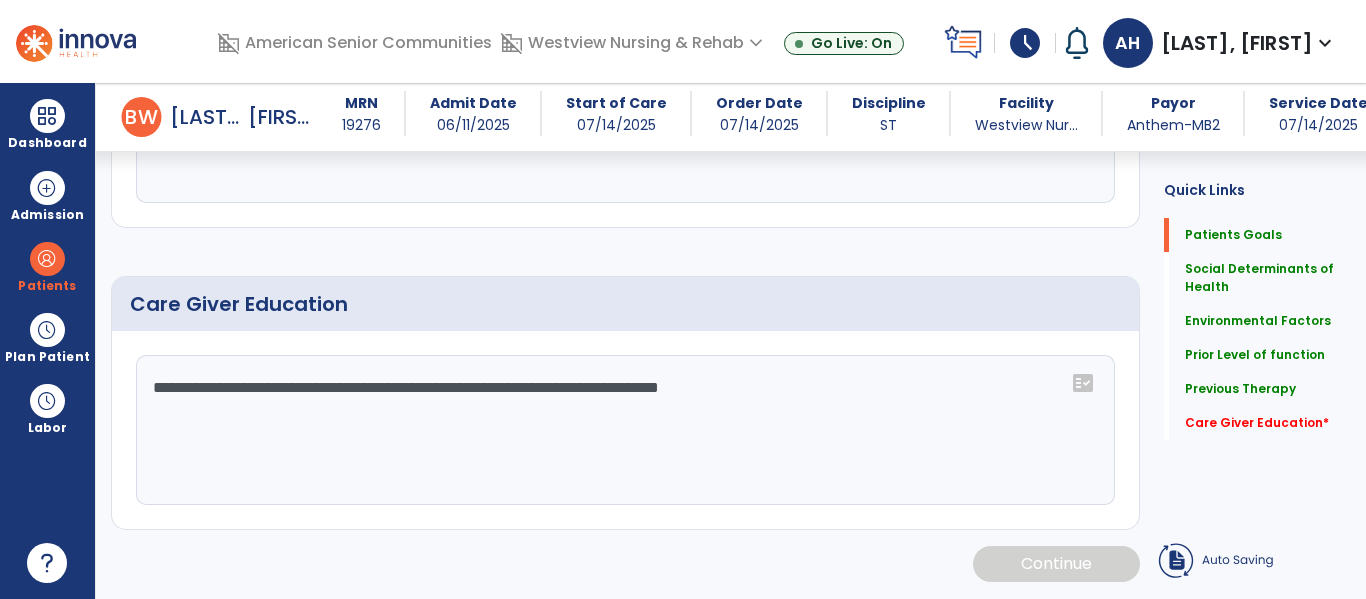 type on "**********" 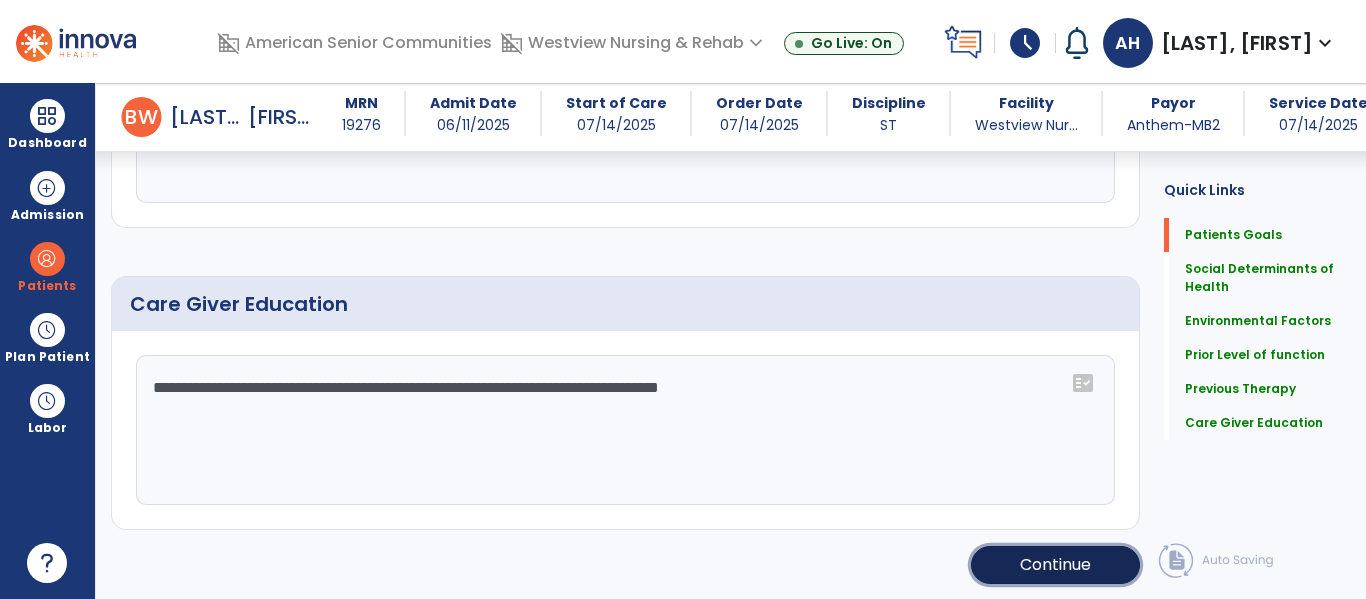 click on "Continue" 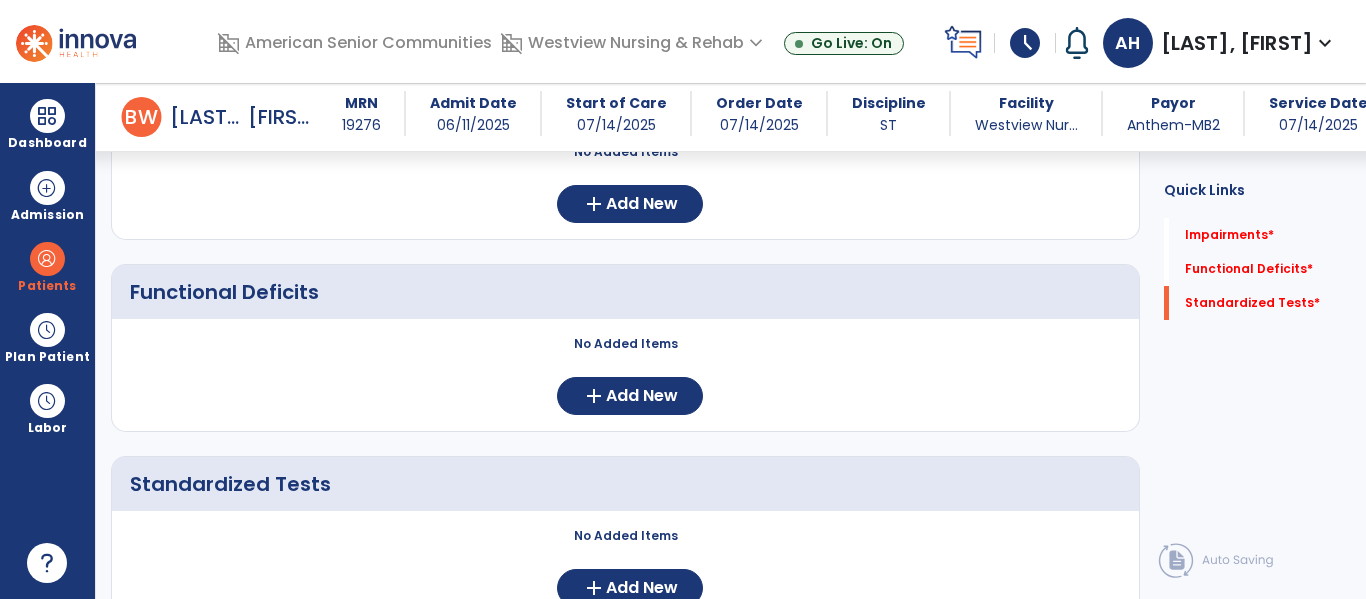 scroll, scrollTop: 250, scrollLeft: 0, axis: vertical 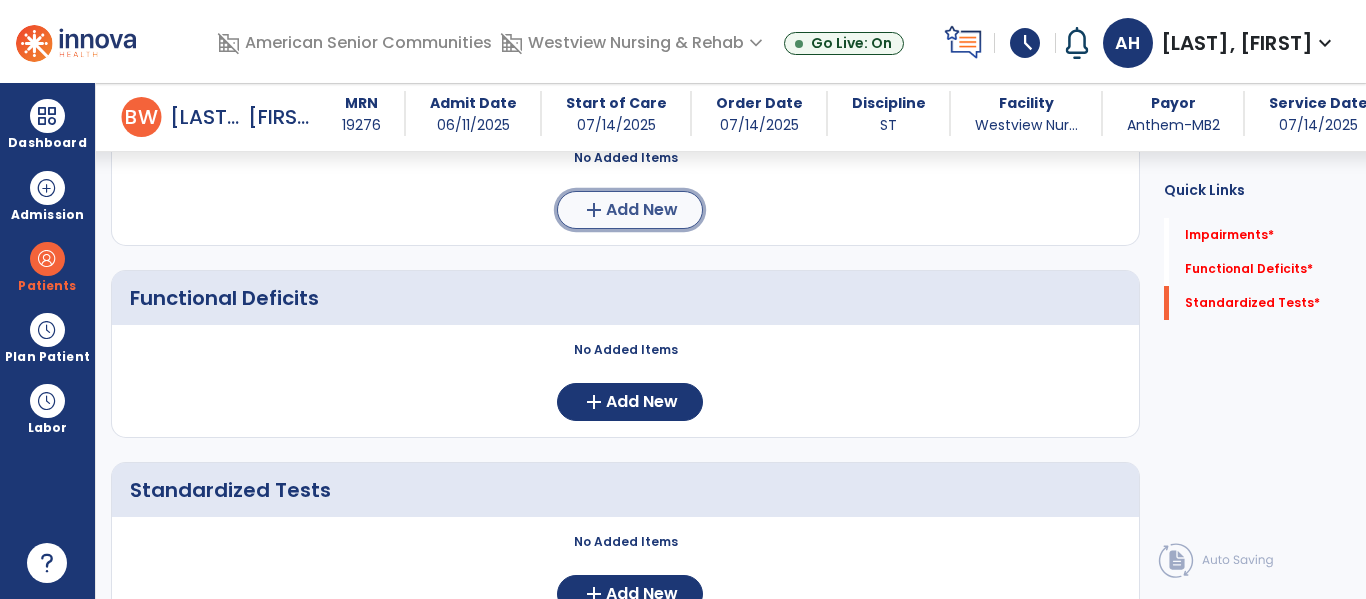 click on "Add New" 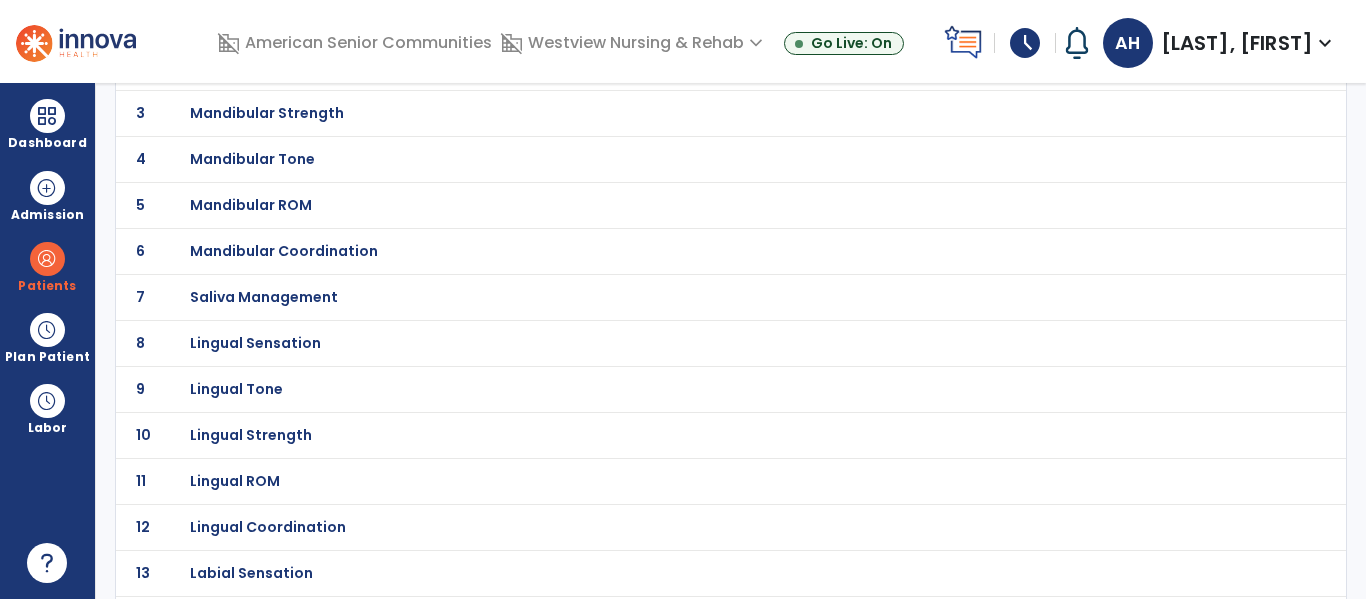 scroll, scrollTop: 0, scrollLeft: 0, axis: both 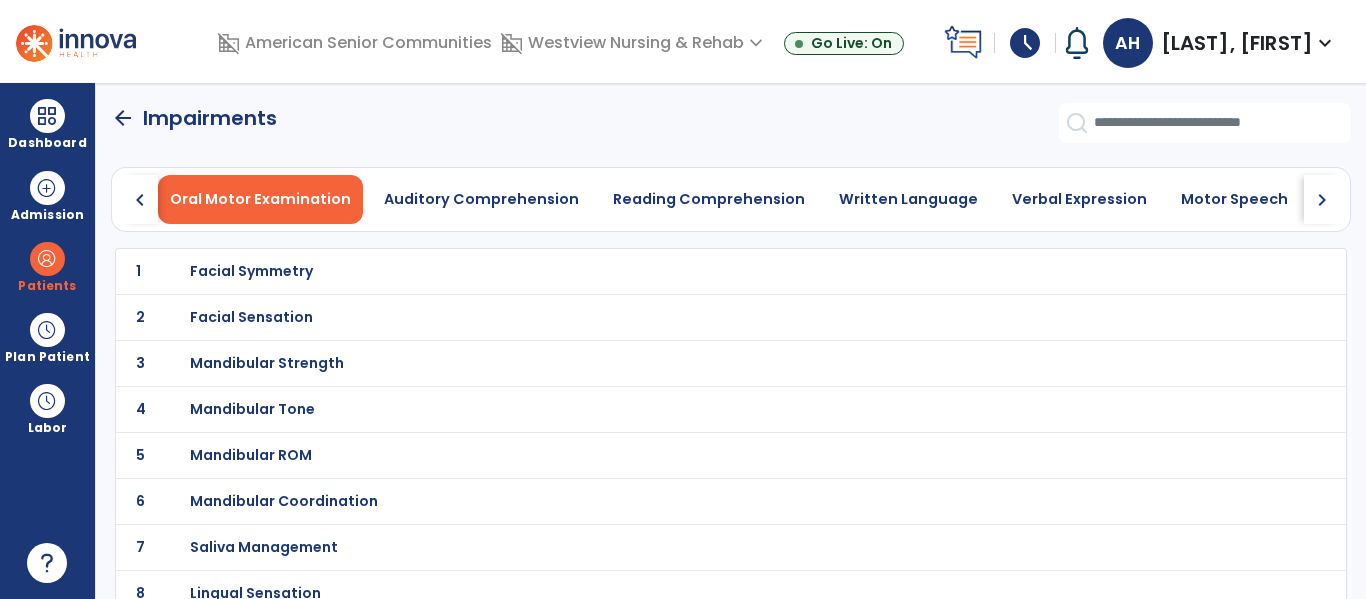 click on "chevron_right" 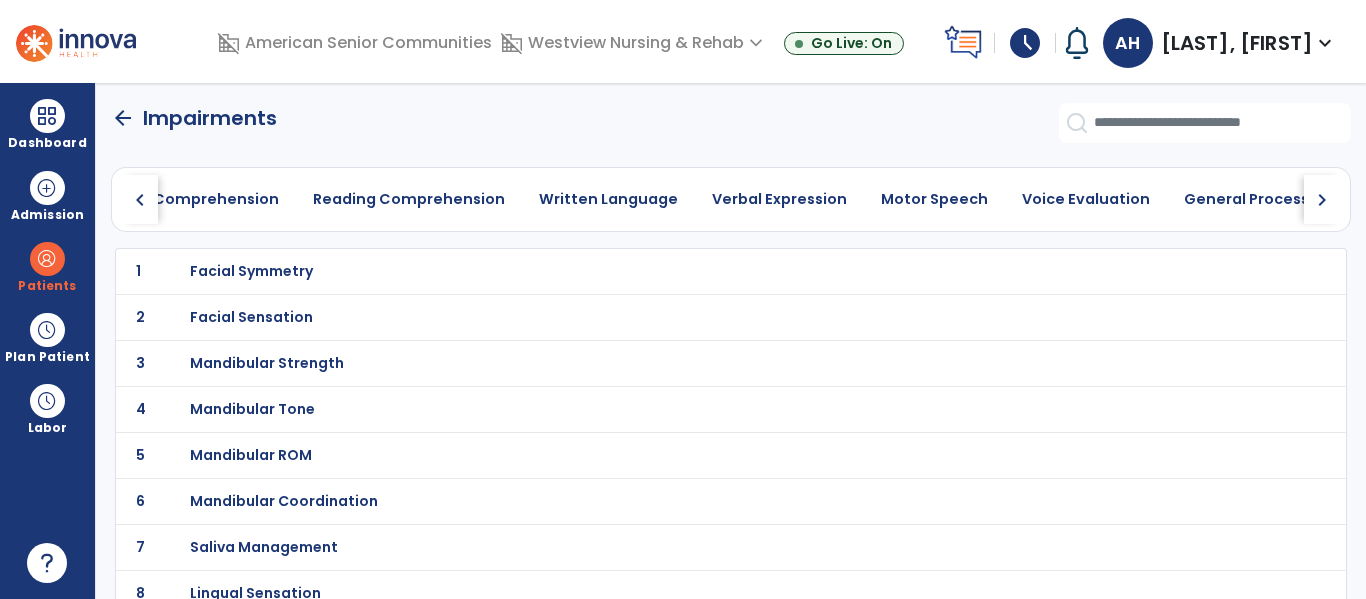 click on "chevron_right" 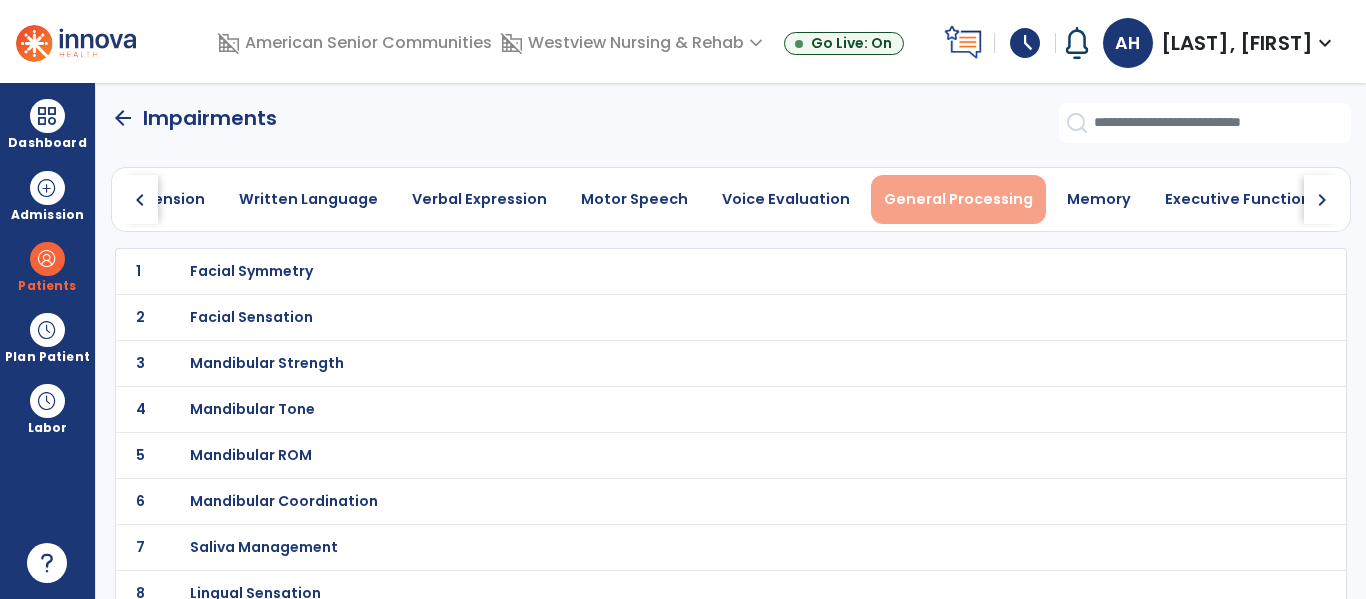 click on "General Processing" at bounding box center [958, 199] 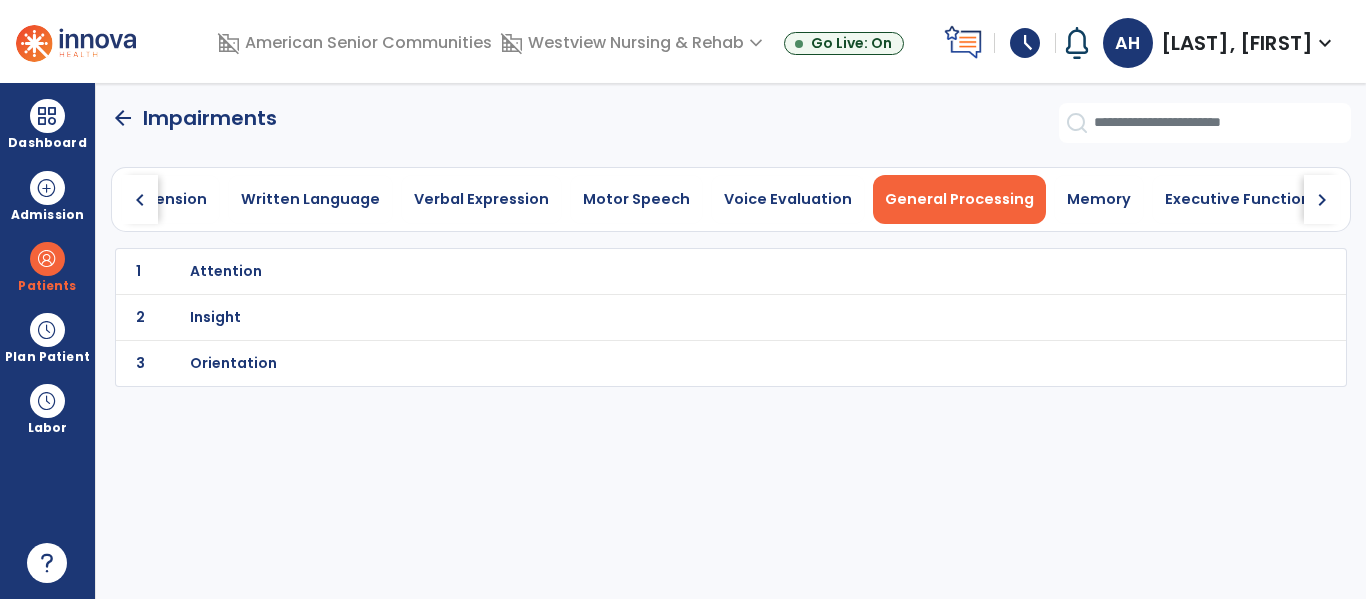 click on "Attention" at bounding box center (687, 271) 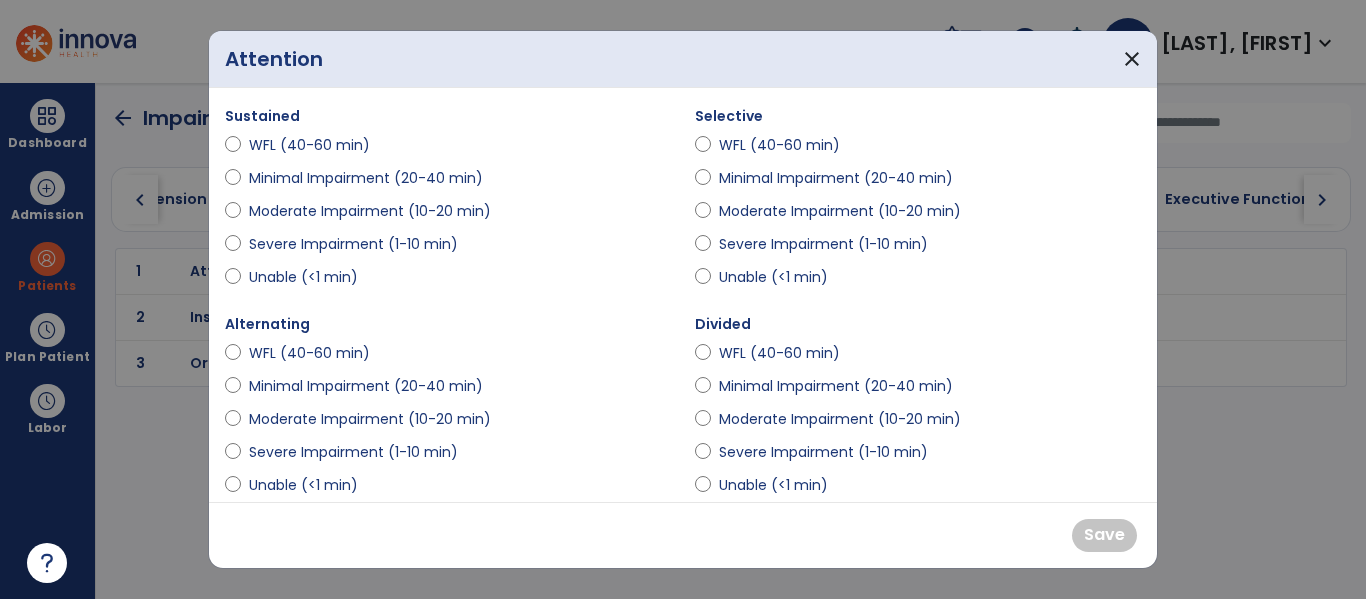 click on "Severe Impairment (1-10 min)" at bounding box center [448, 248] 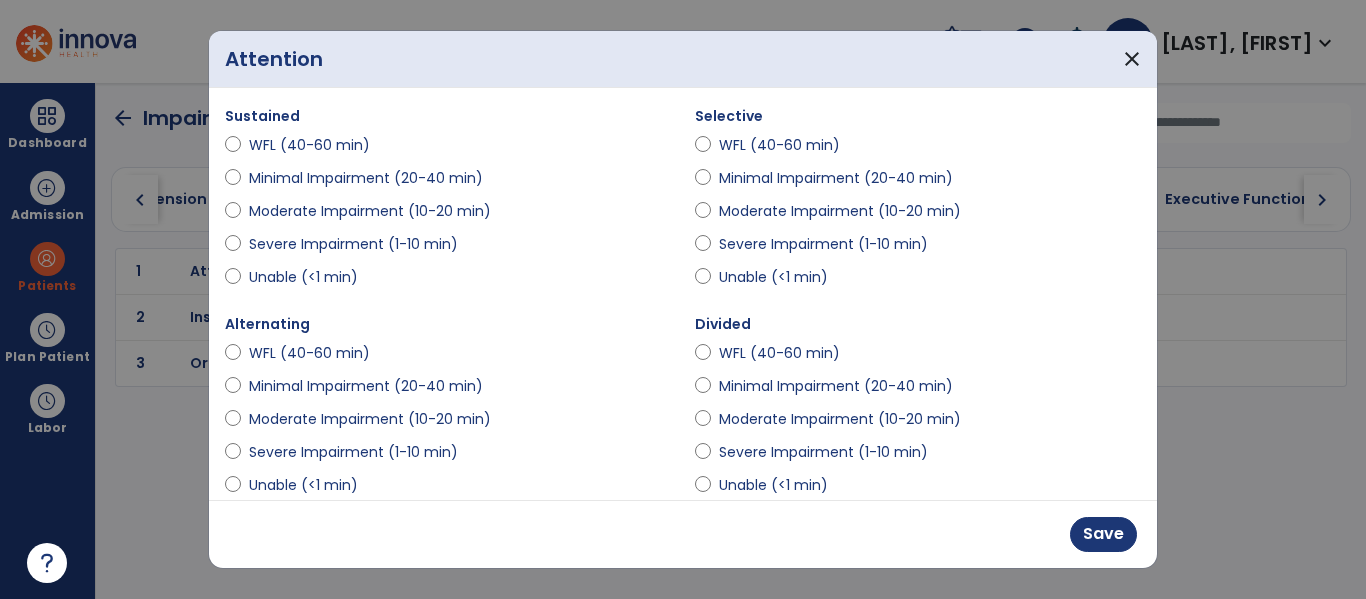 click on "Severe Impairment (1-10 min)" at bounding box center (918, 248) 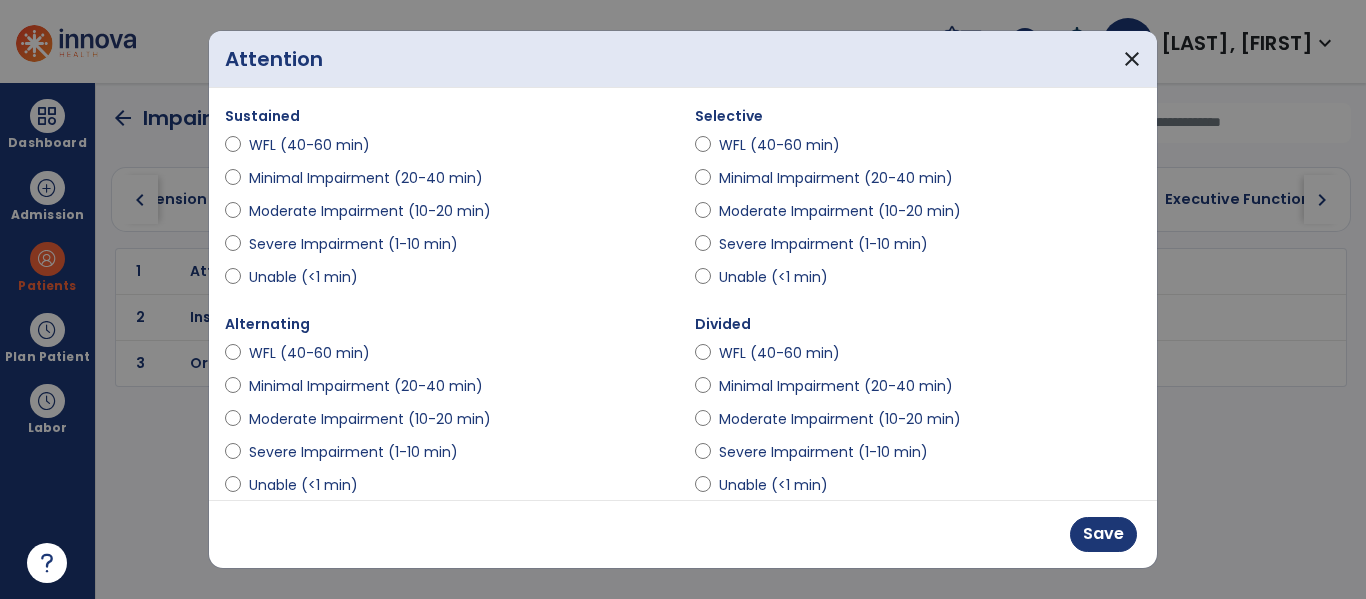 click on "Severe Impairment (1-10 min)" at bounding box center (353, 452) 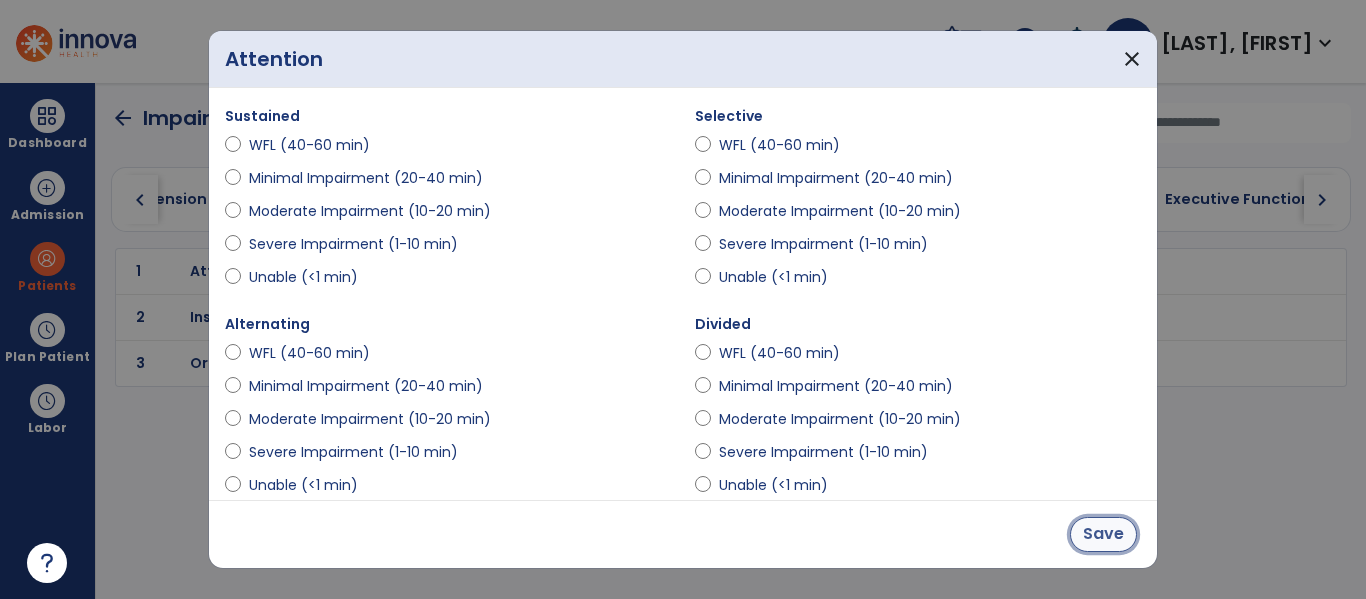 click on "Save" at bounding box center (1103, 534) 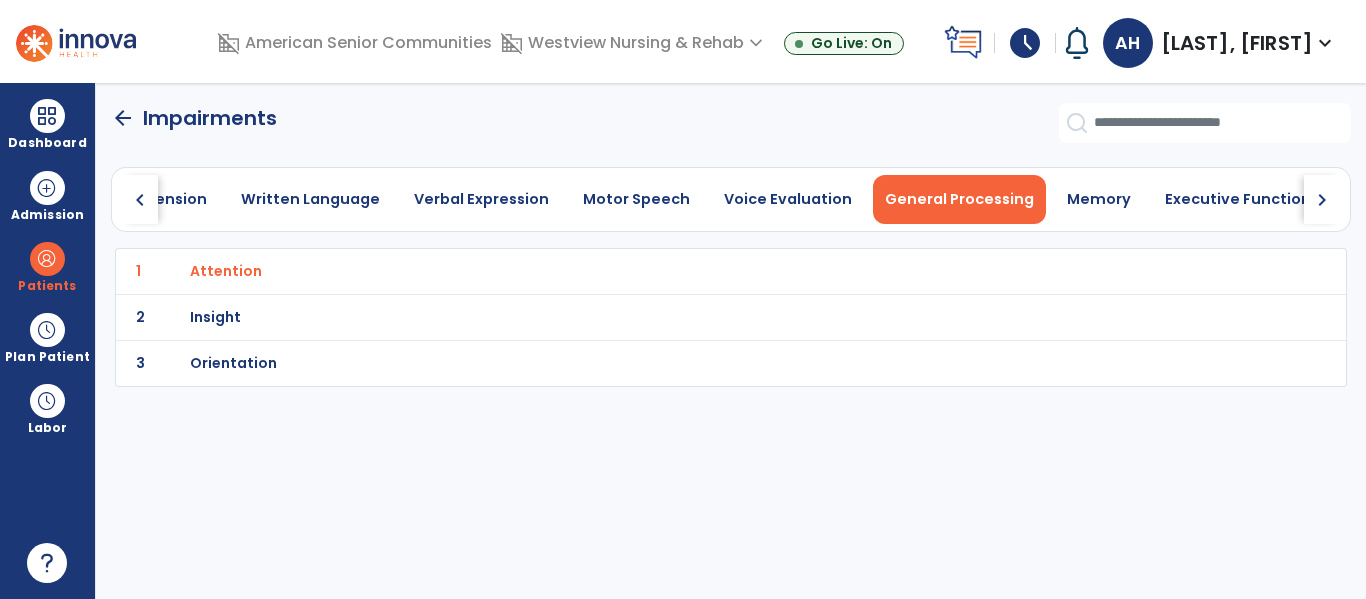 click on "Orientation" at bounding box center (687, 271) 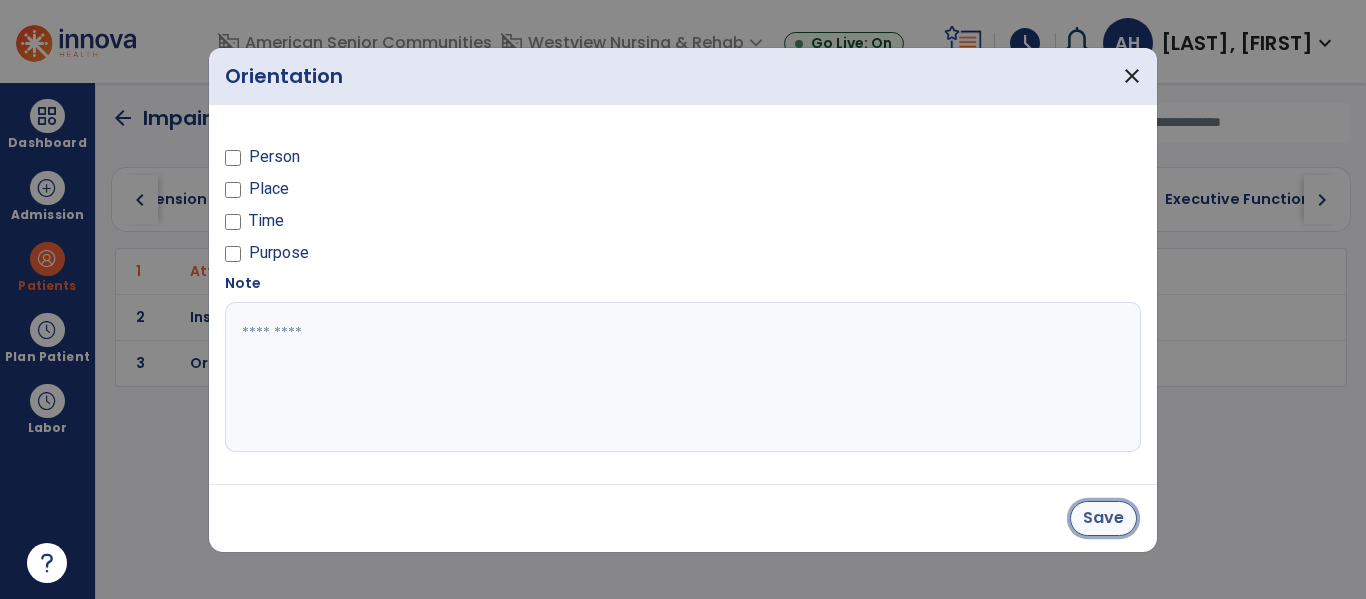 click on "Save" at bounding box center [1103, 518] 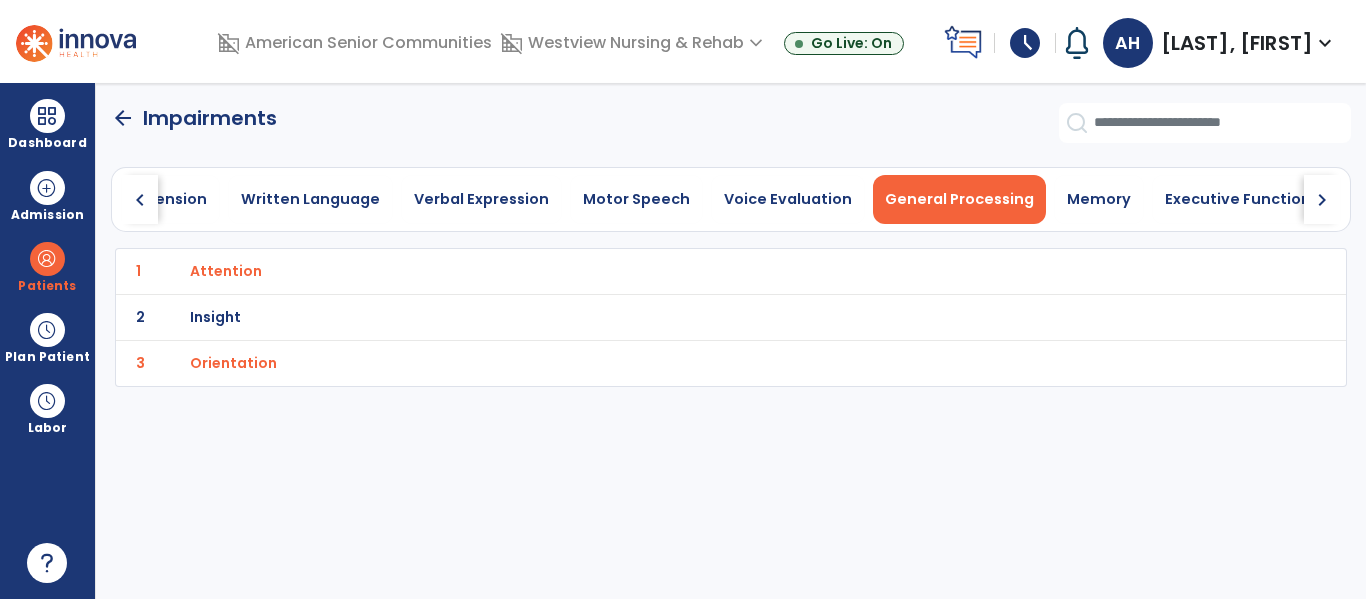 click on "chevron_right" 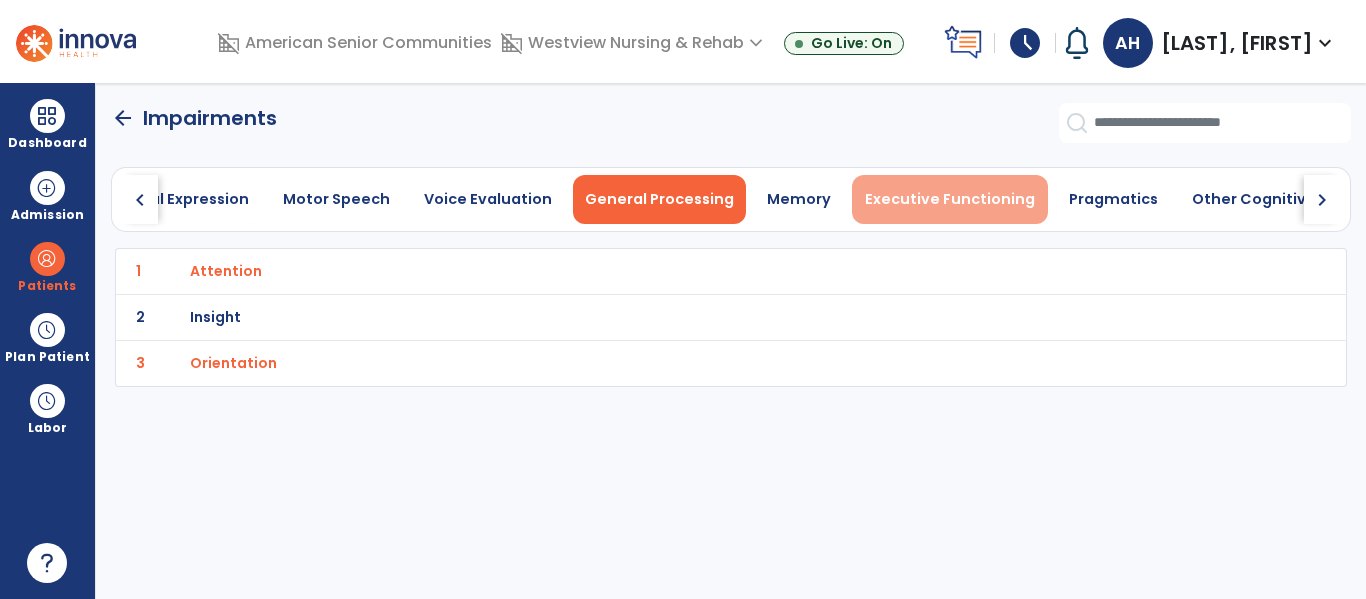 click on "Executive Functioning" at bounding box center [950, 199] 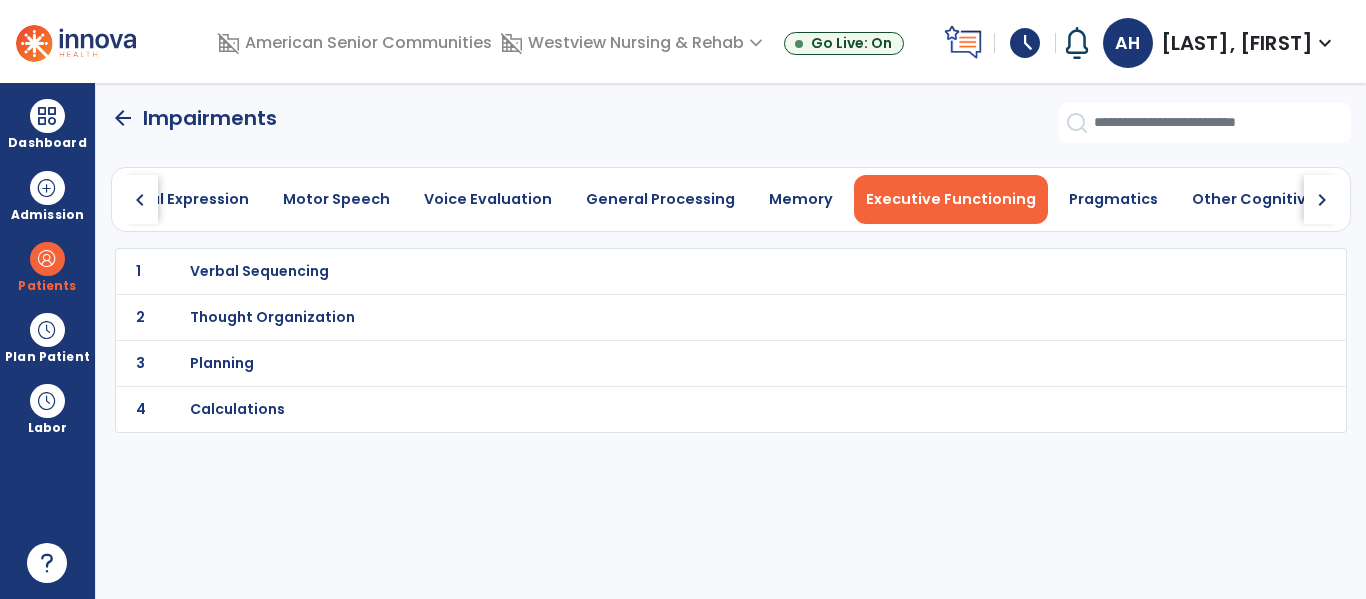 click on "2 Thought Organization" 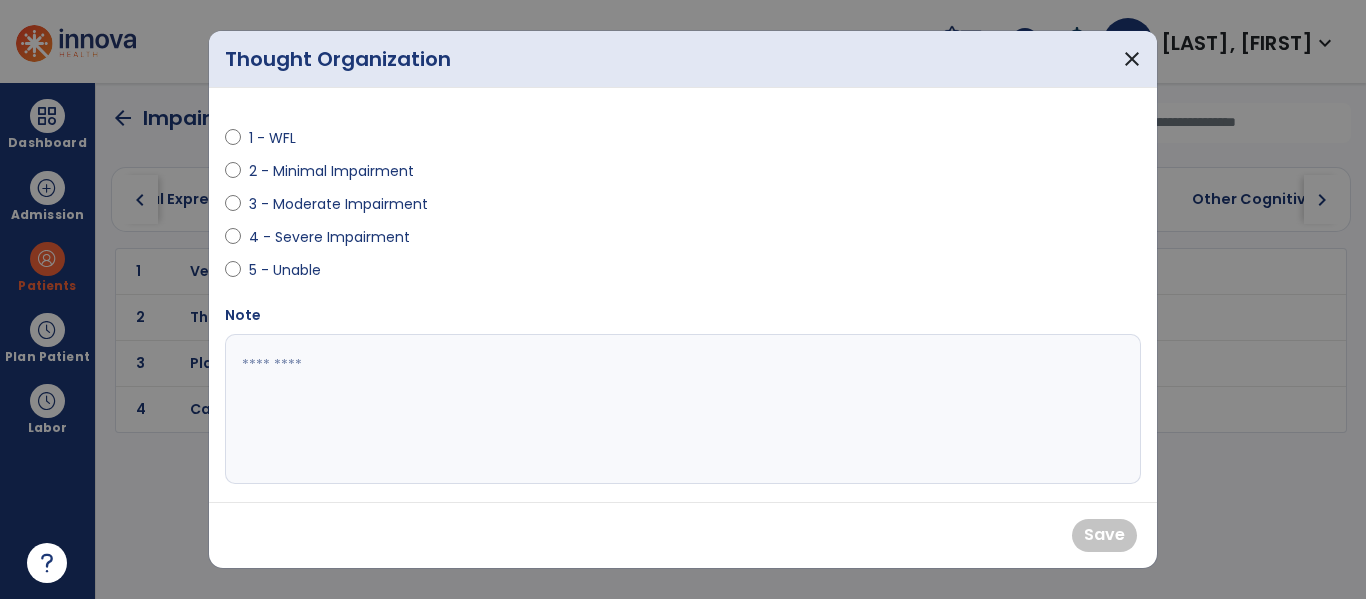 click on "4 - Severe Impairment" at bounding box center [329, 237] 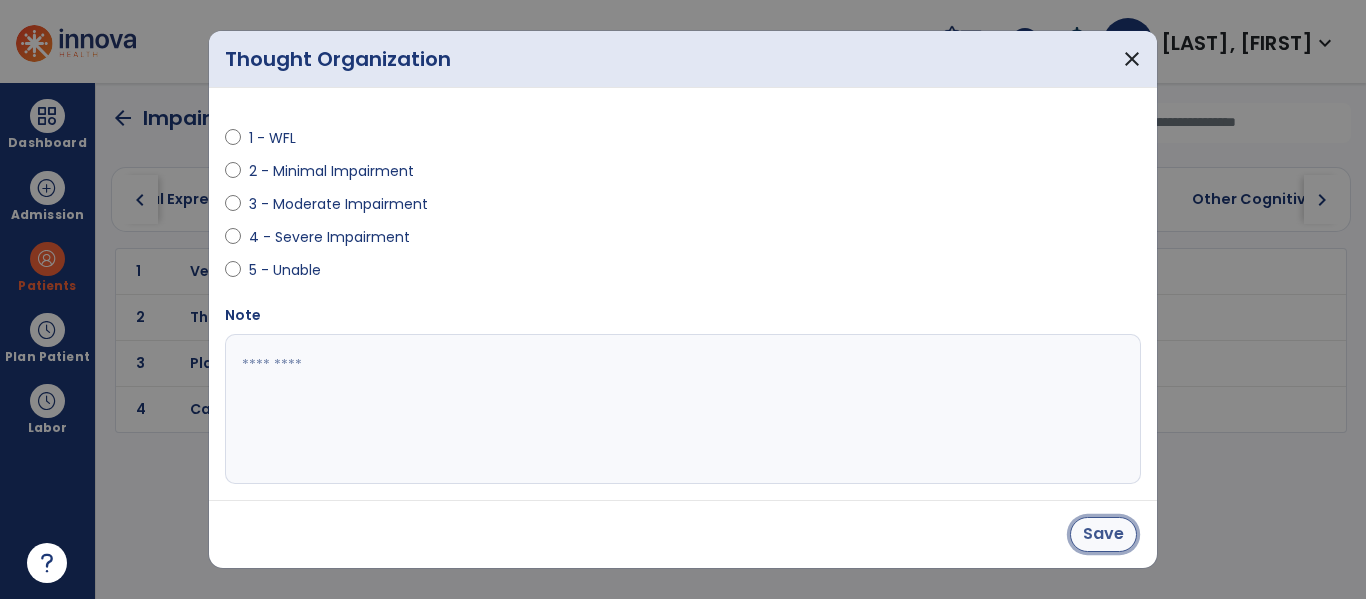 click on "Save" at bounding box center (1103, 534) 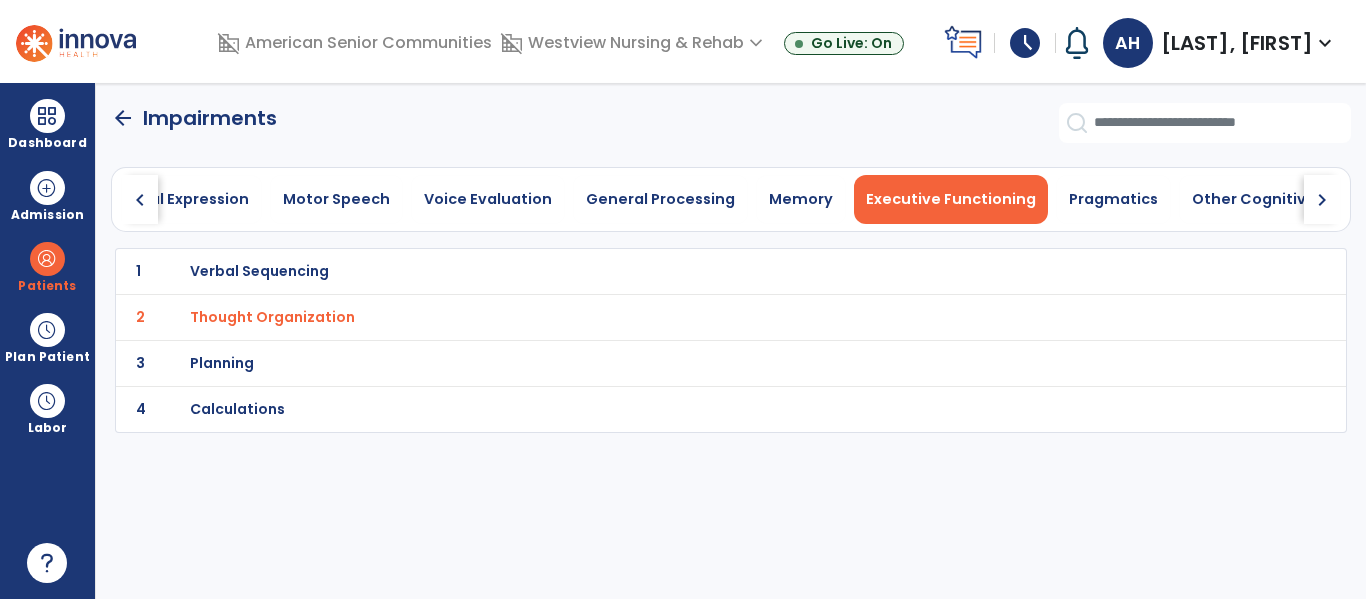 click on "Planning" at bounding box center (687, 271) 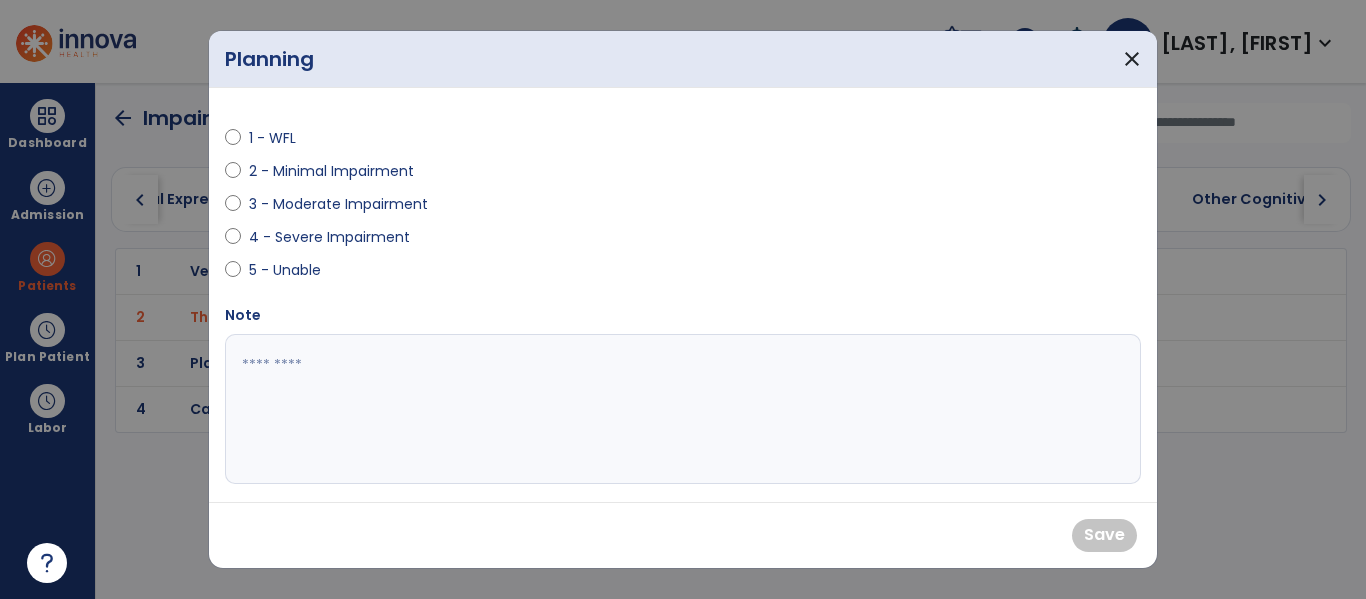 click on "4 - Severe Impairment" at bounding box center [329, 237] 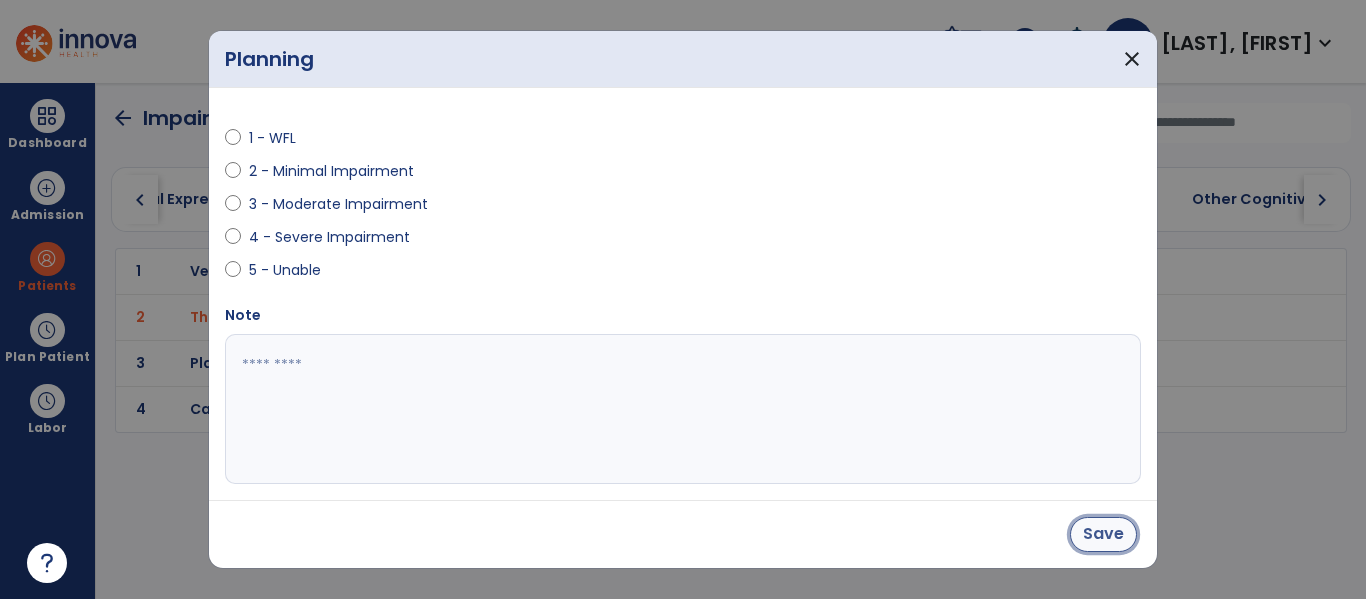 click on "Save" at bounding box center (1103, 534) 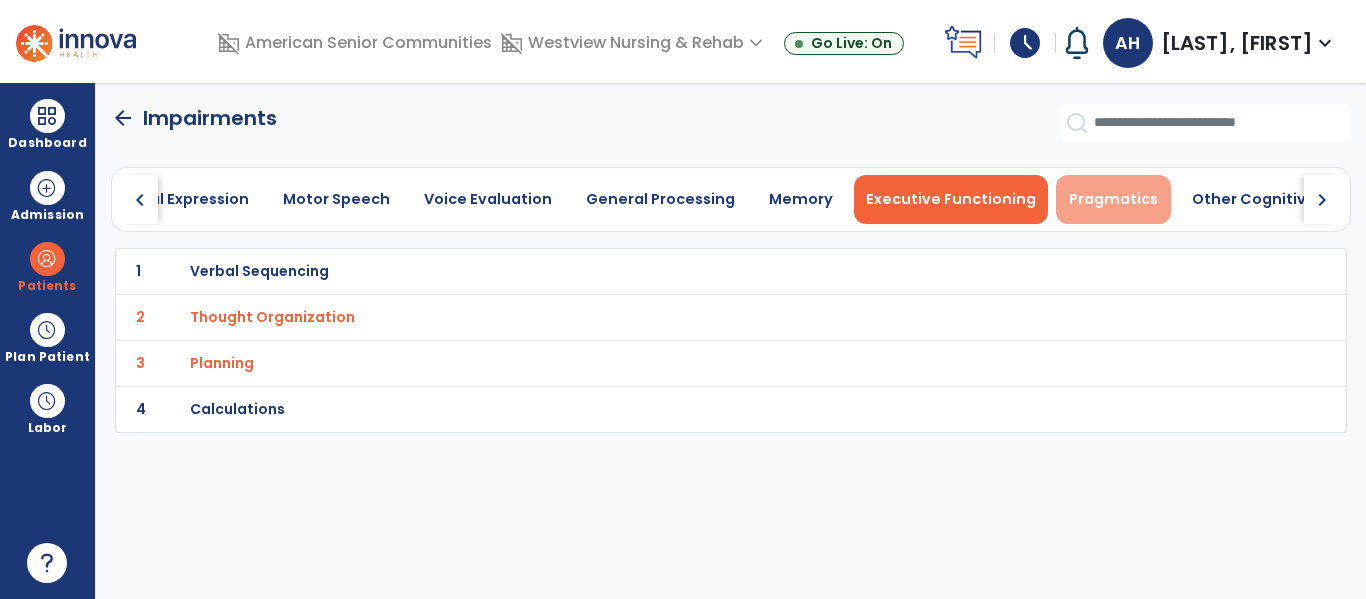 click on "Pragmatics" at bounding box center (1113, 199) 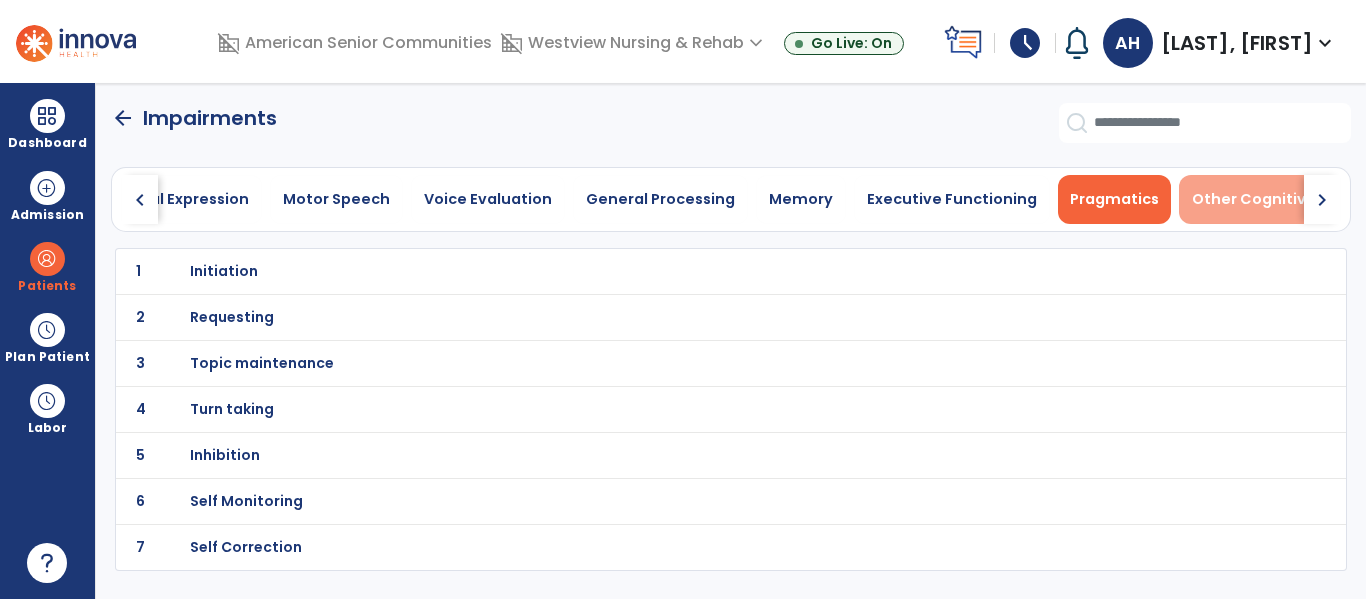 click on "Other Cognitive Skills" at bounding box center (1274, 199) 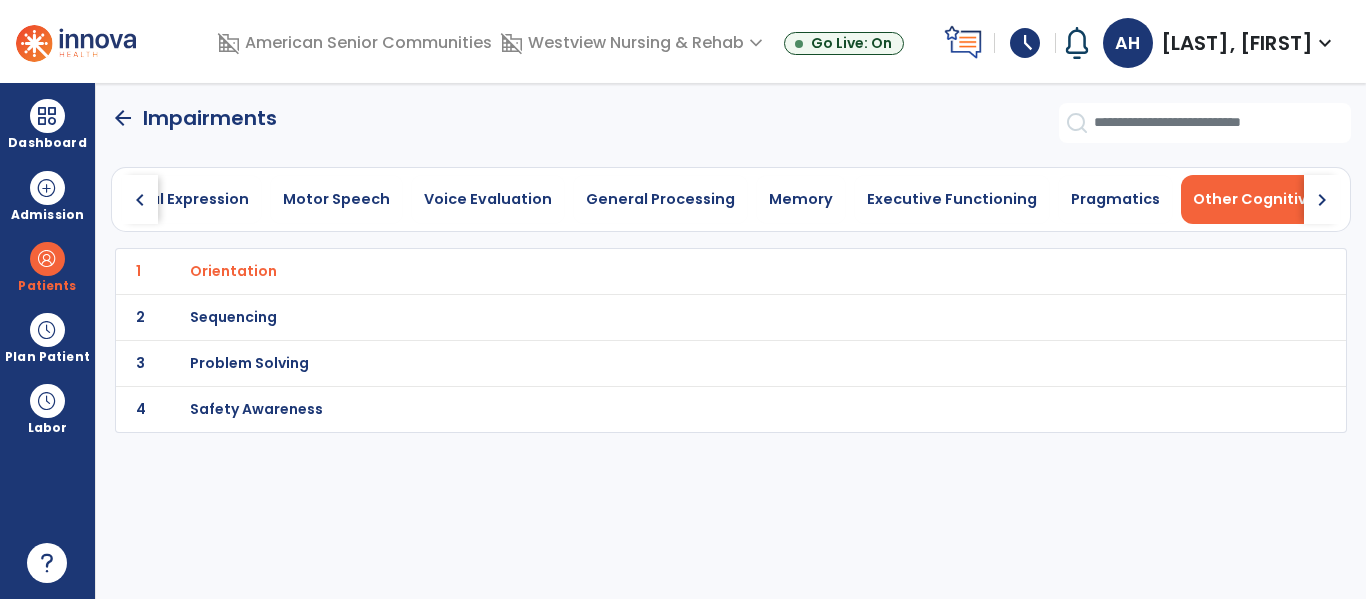 click on "Safety Awareness" at bounding box center [687, 271] 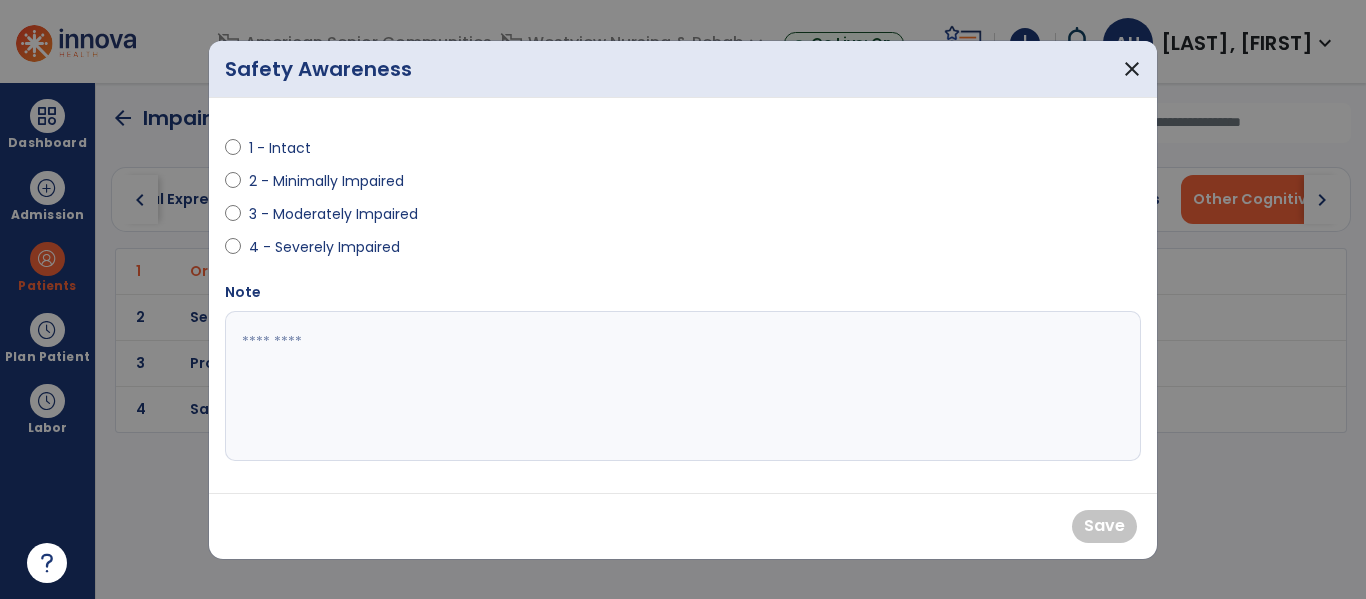 click on "4 - Severely Impaired" at bounding box center [324, 247] 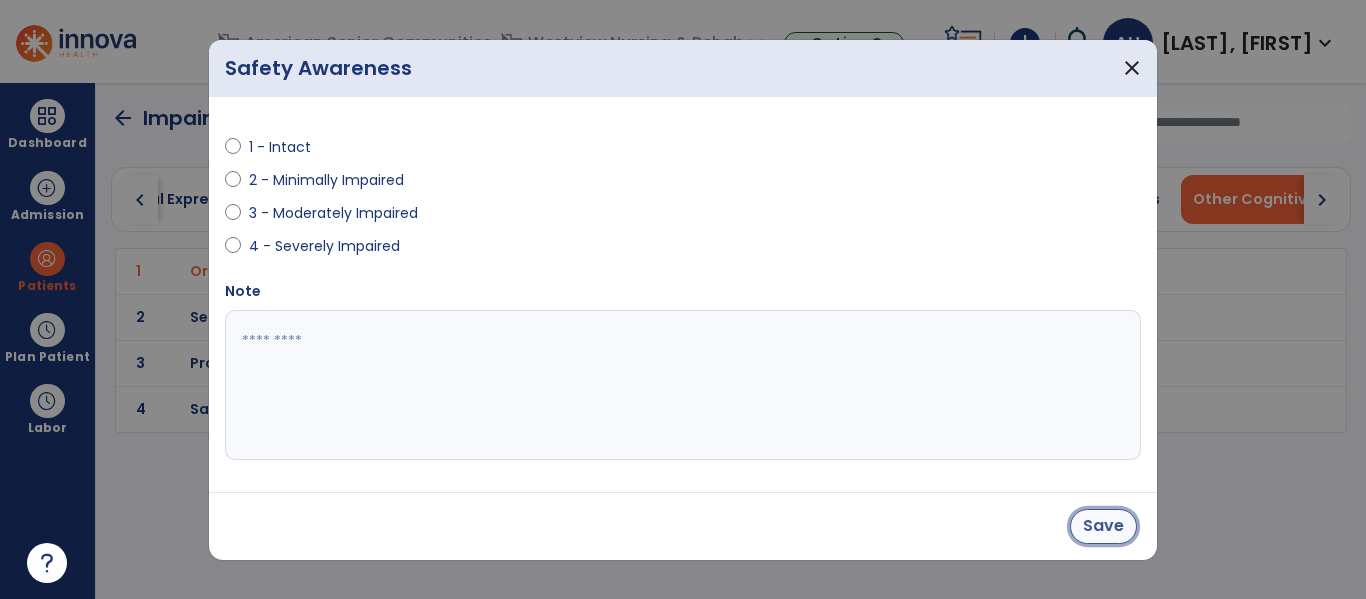 click on "Save" at bounding box center (1103, 526) 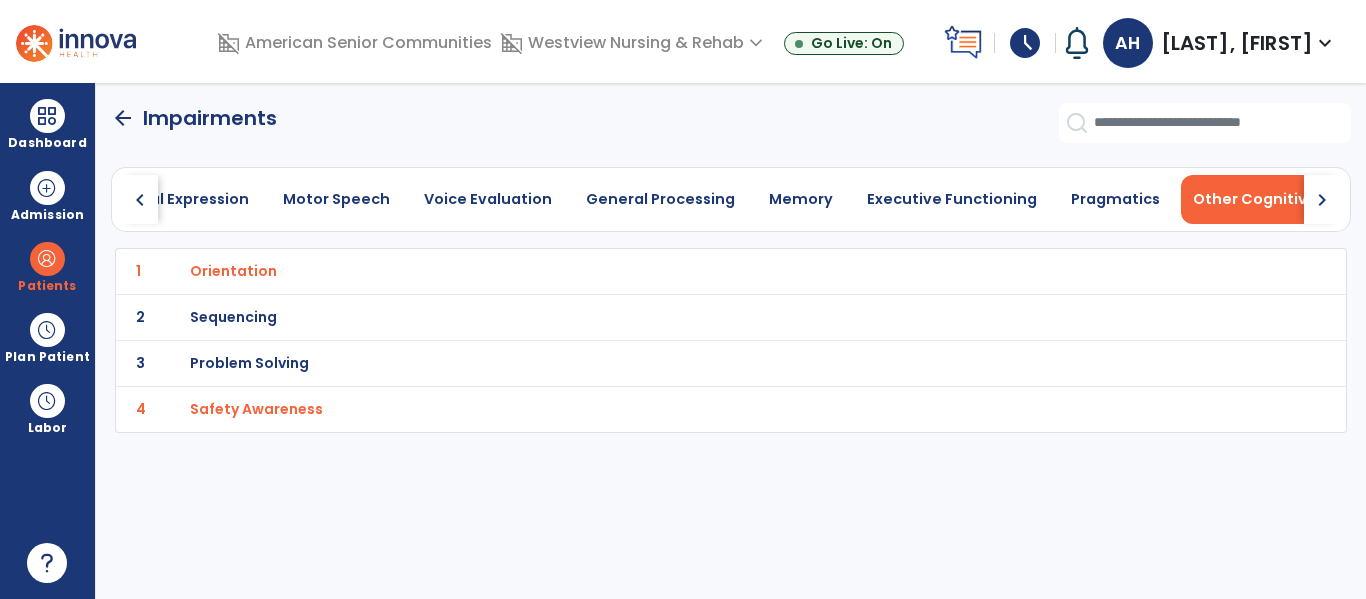 click on "3 Problem Solving" 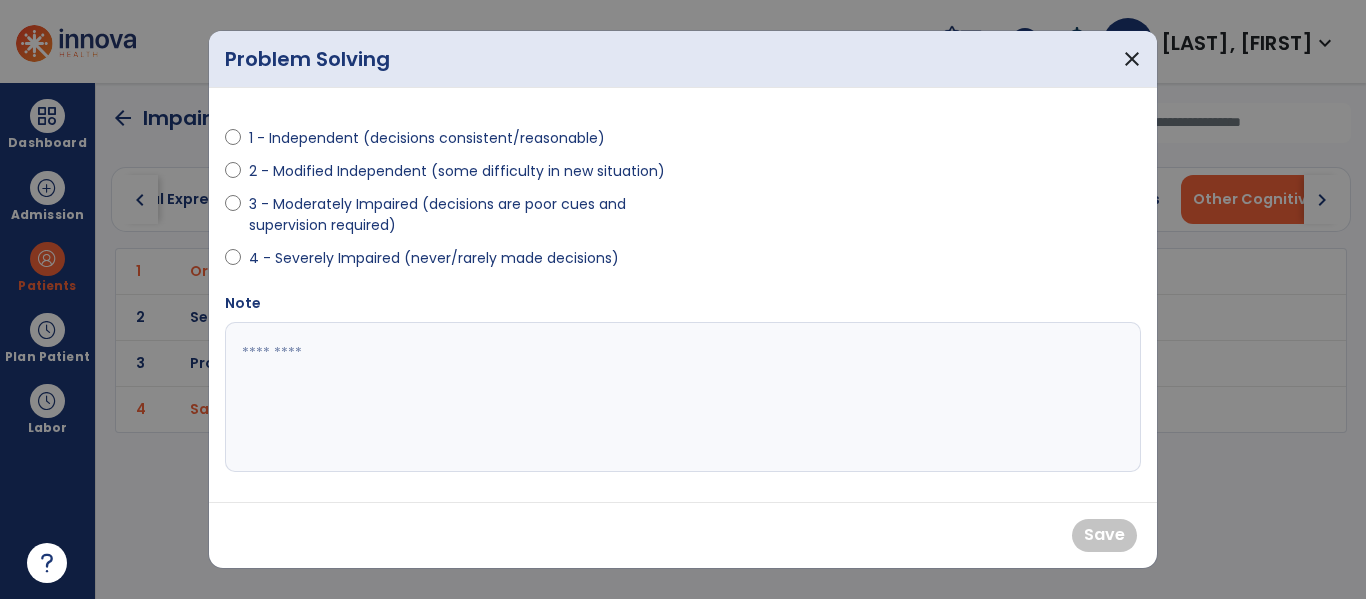 click on "4 - Severely Impaired (never/rarely made decisions)" at bounding box center [434, 258] 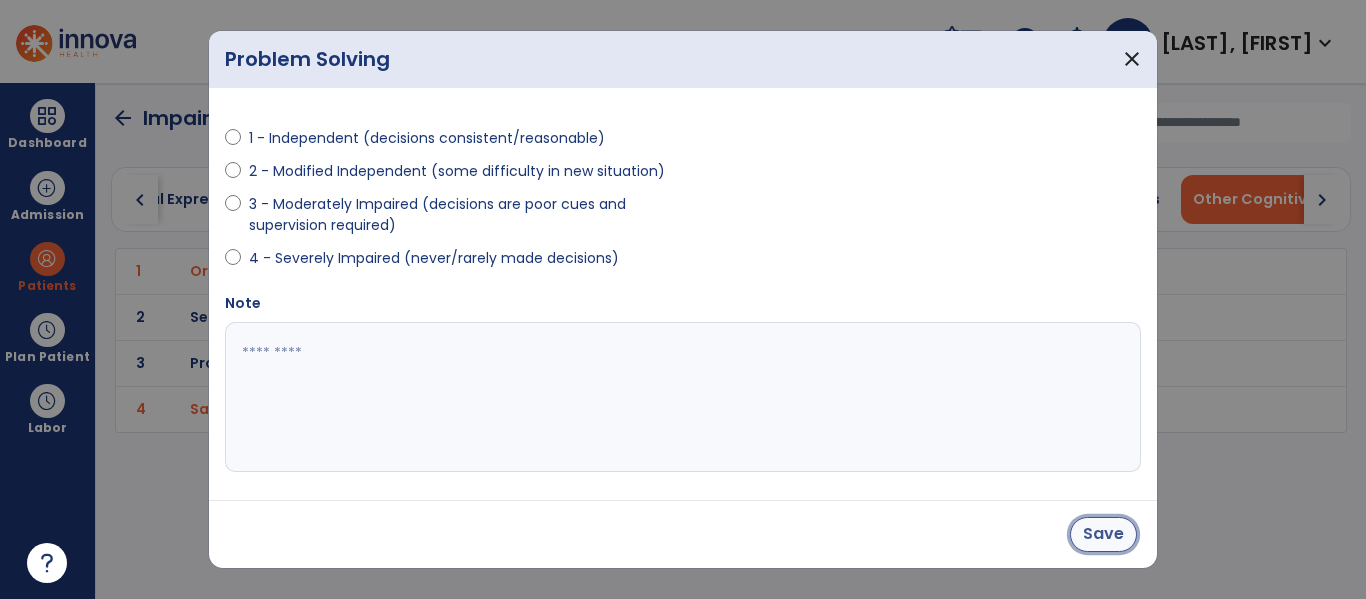 click on "Save" at bounding box center (1103, 534) 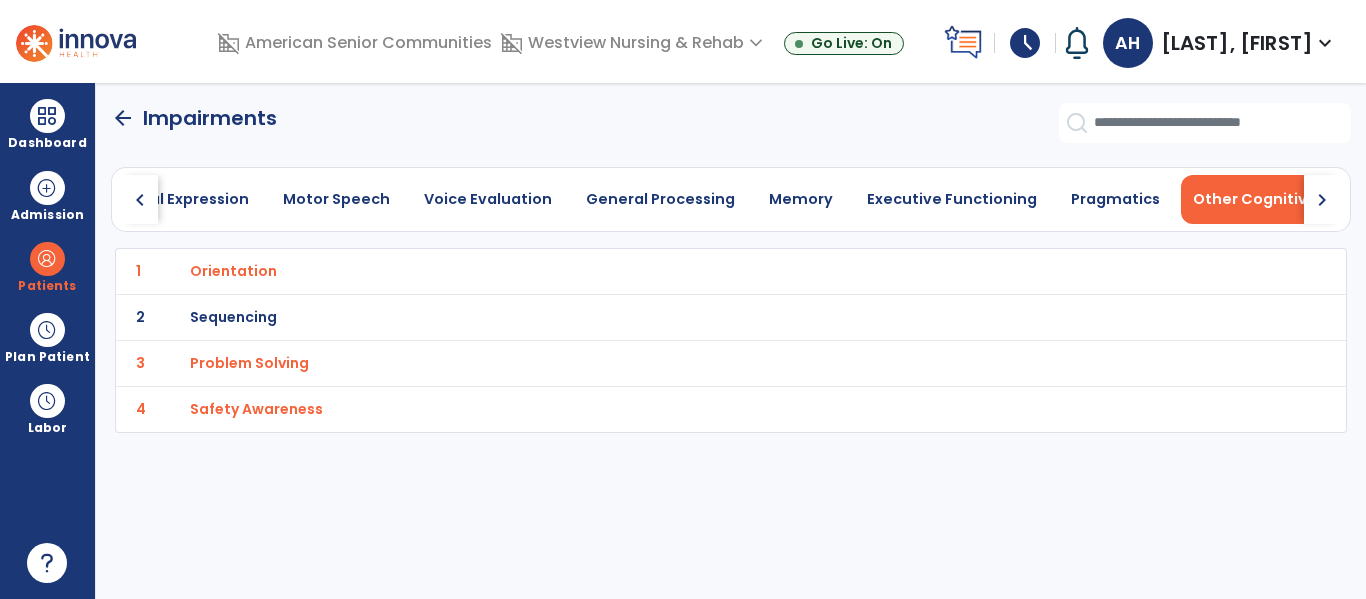 click on "arrow_back" 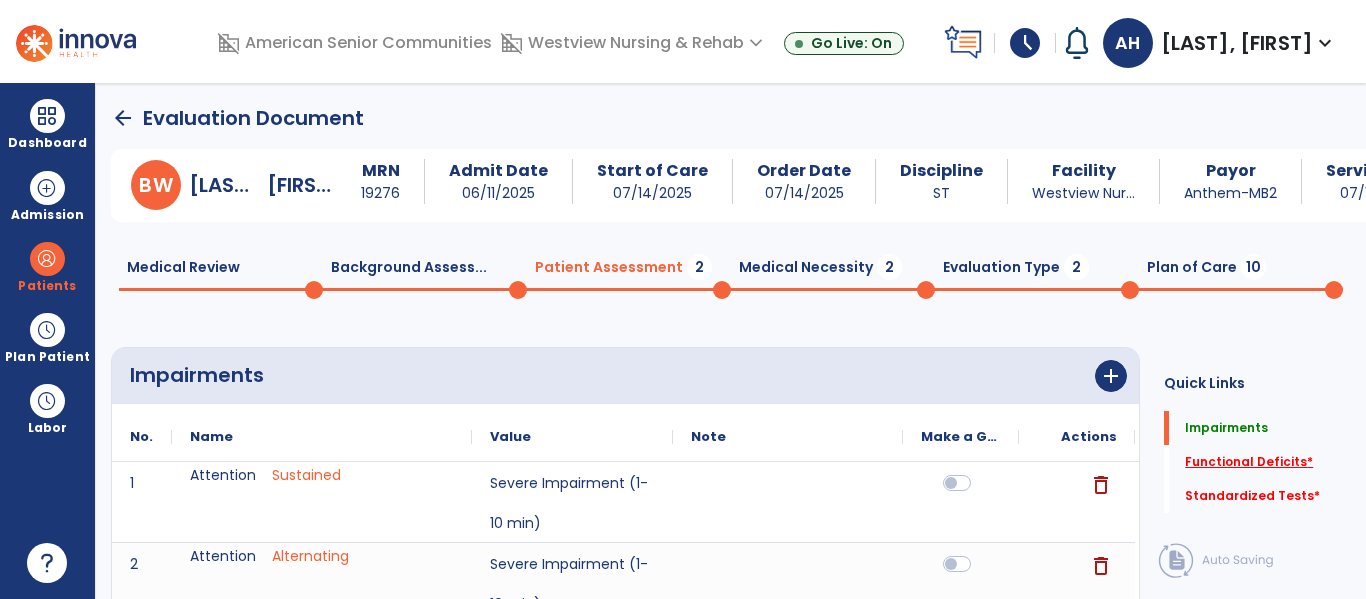 click on "Functional Deficits   *" 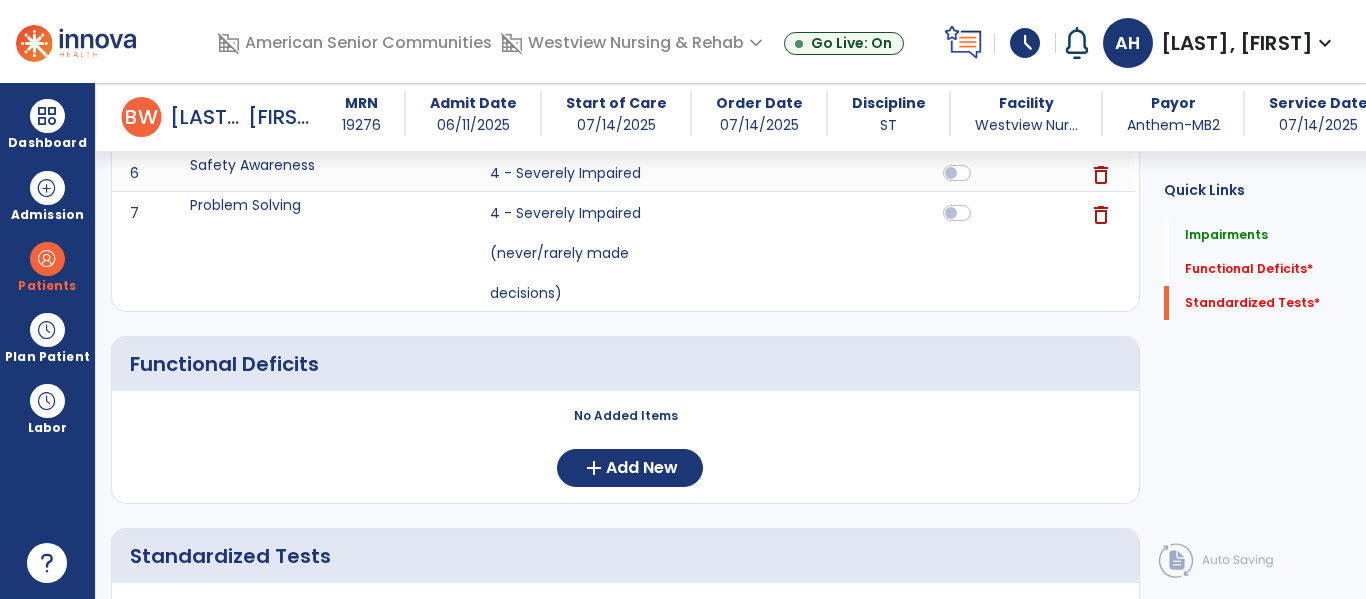 scroll, scrollTop: 671, scrollLeft: 0, axis: vertical 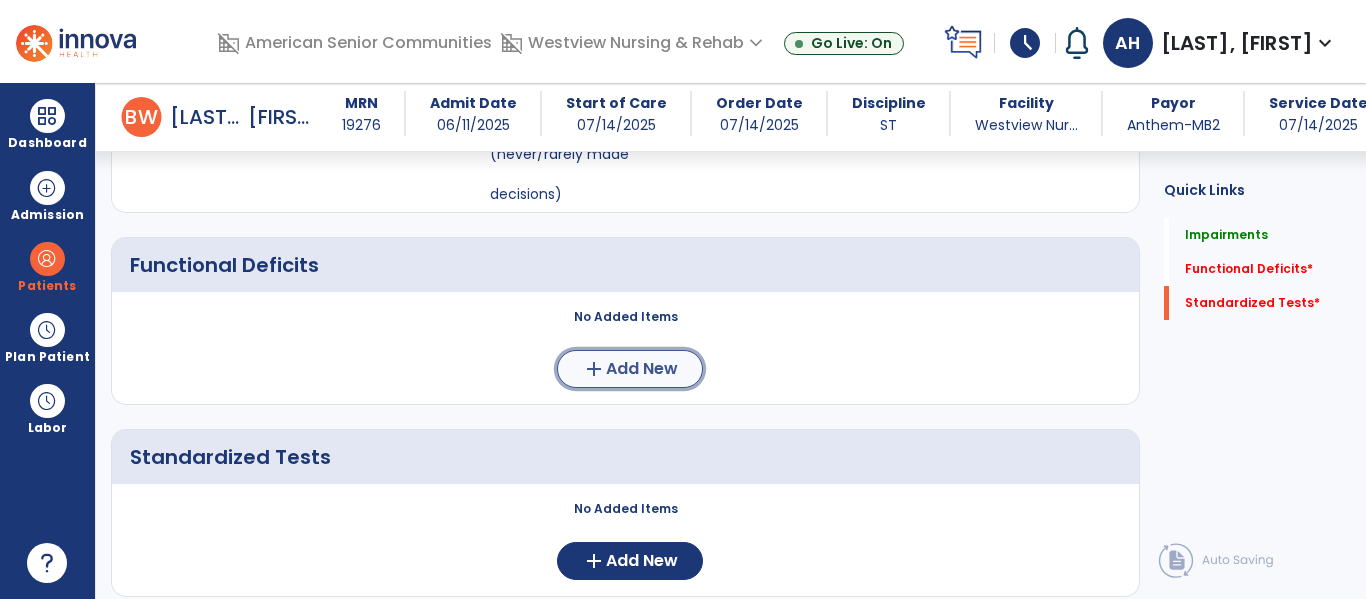 click on "Add New" 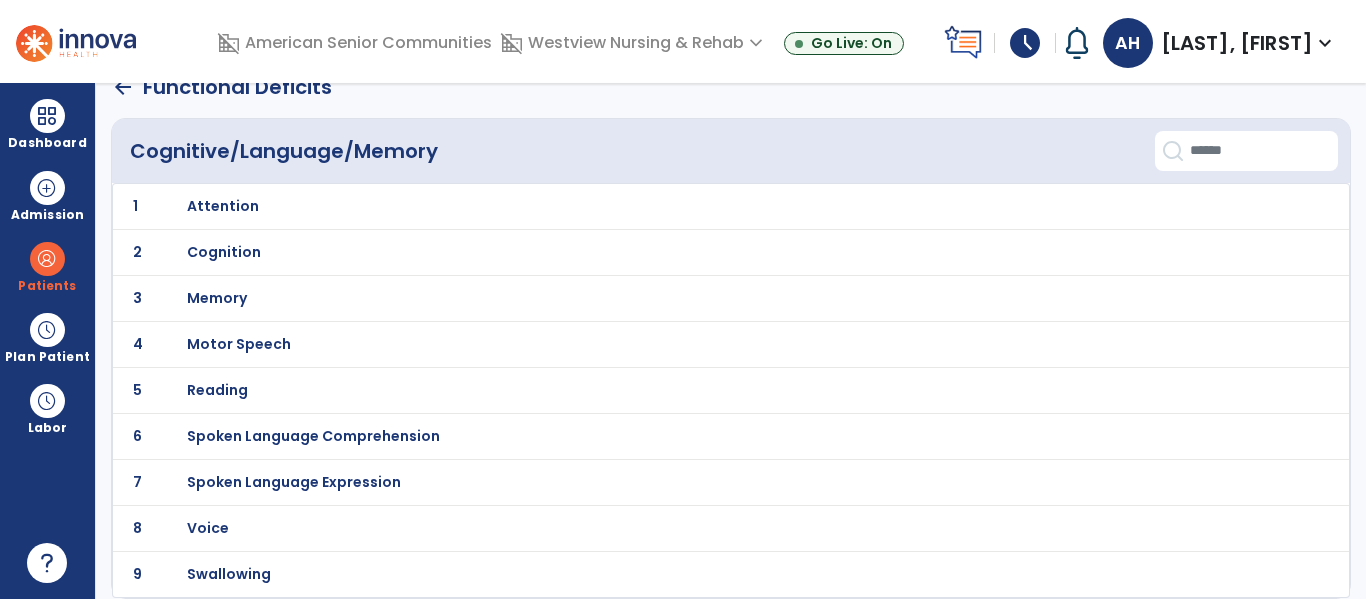 scroll, scrollTop: 0, scrollLeft: 0, axis: both 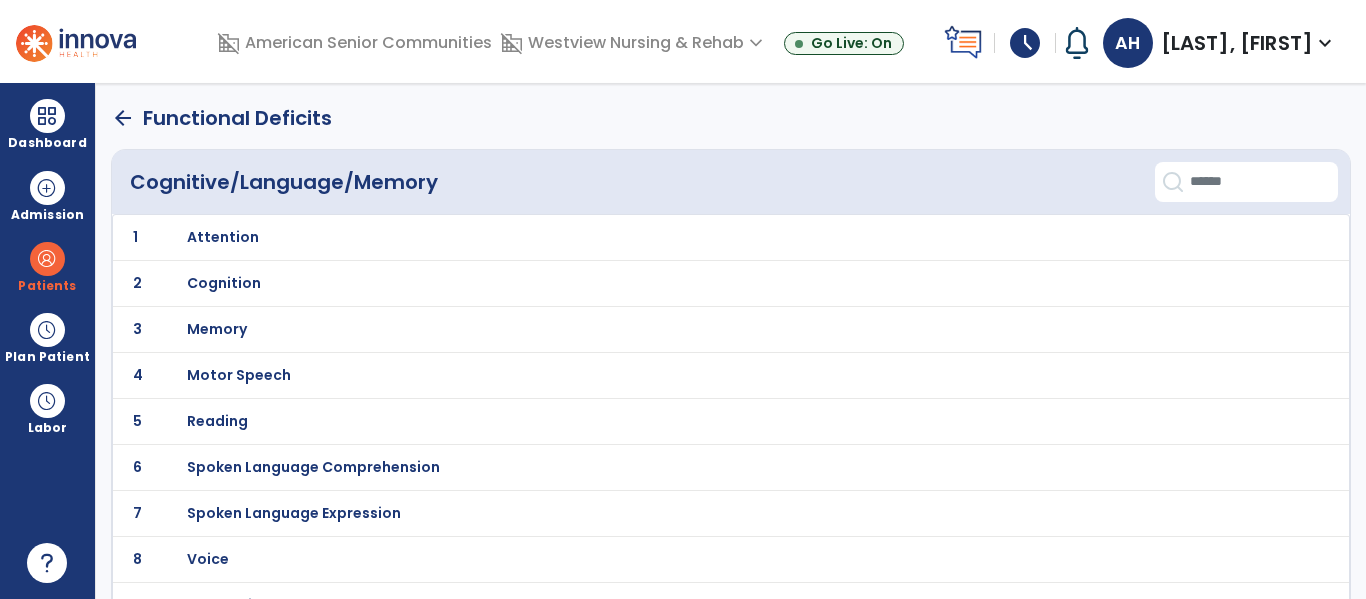 click on "Cognition" at bounding box center (686, 237) 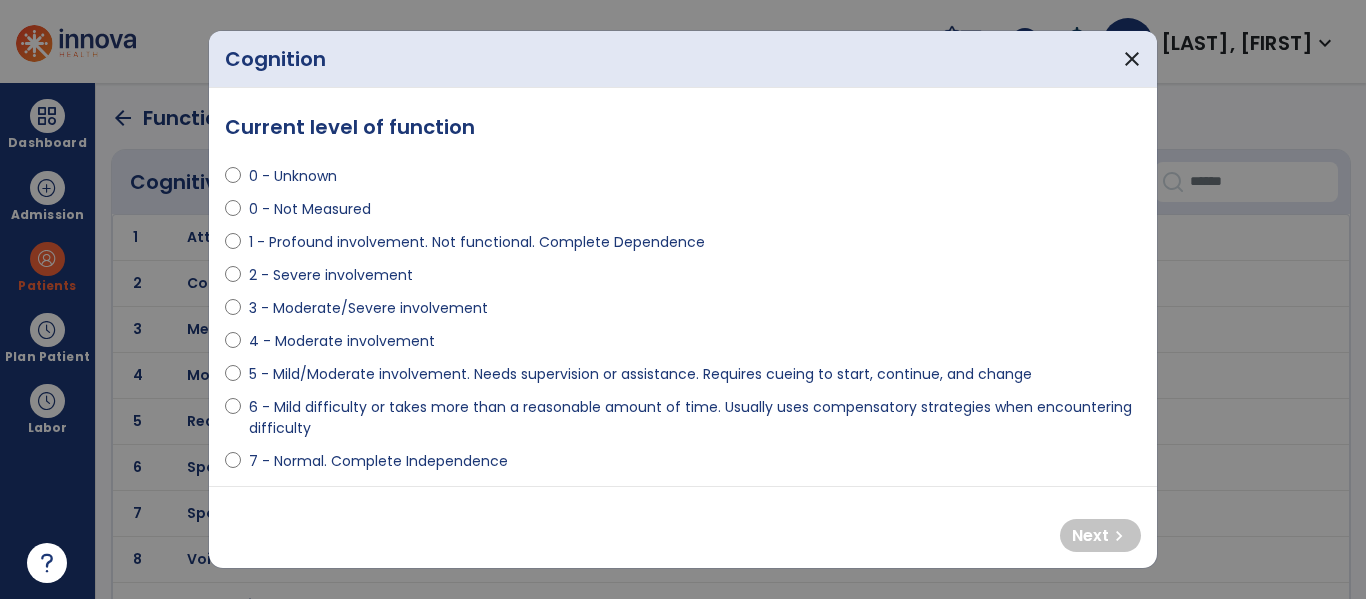 click on "2 - Severe involvement" at bounding box center [331, 275] 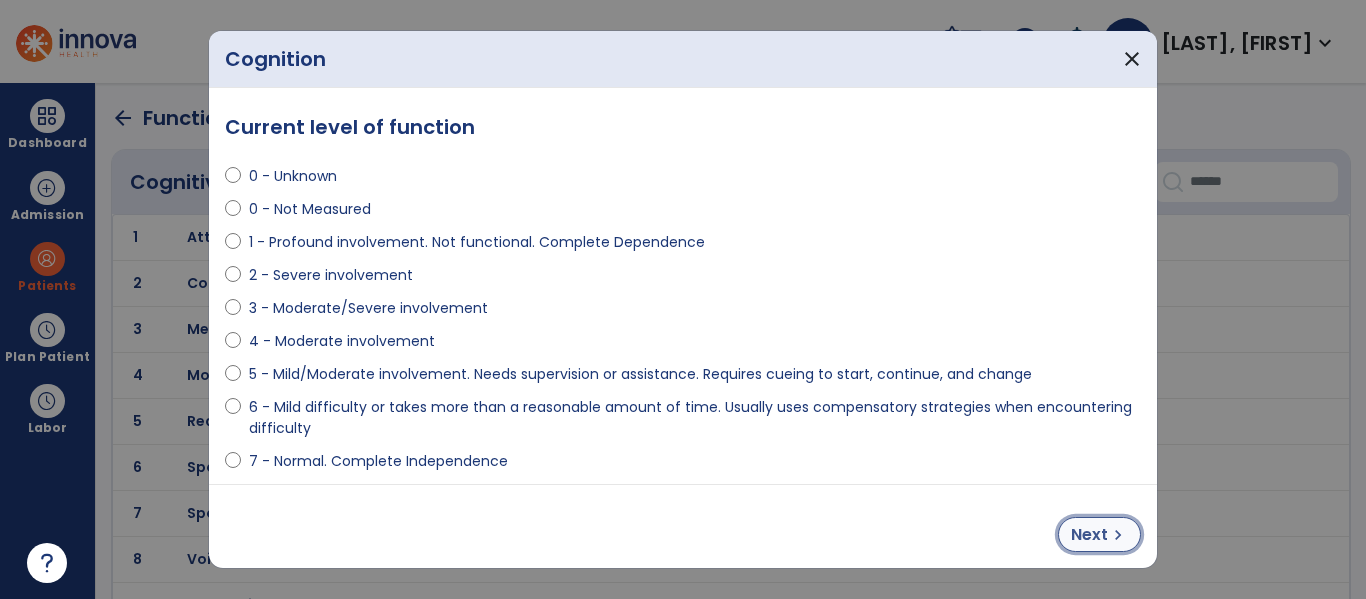click on "chevron_right" at bounding box center [1118, 535] 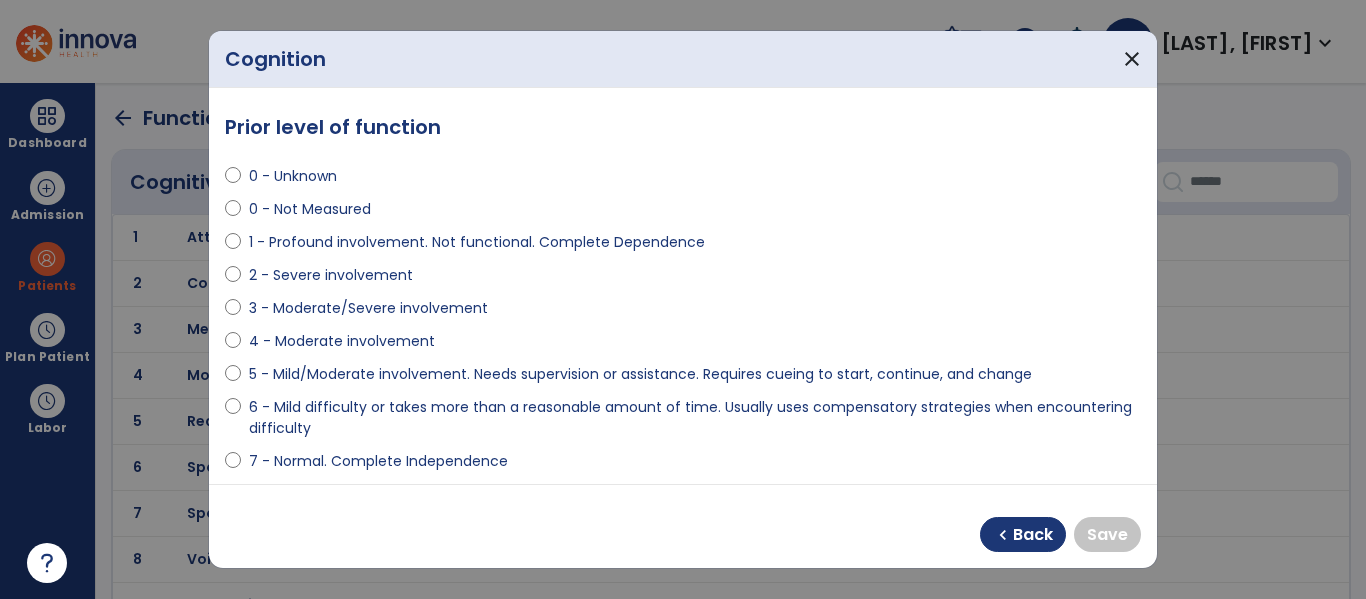click on "5 - Mild/Moderate involvement. Needs supervision or assistance. Requires cueing to start, continue, and change" at bounding box center (640, 374) 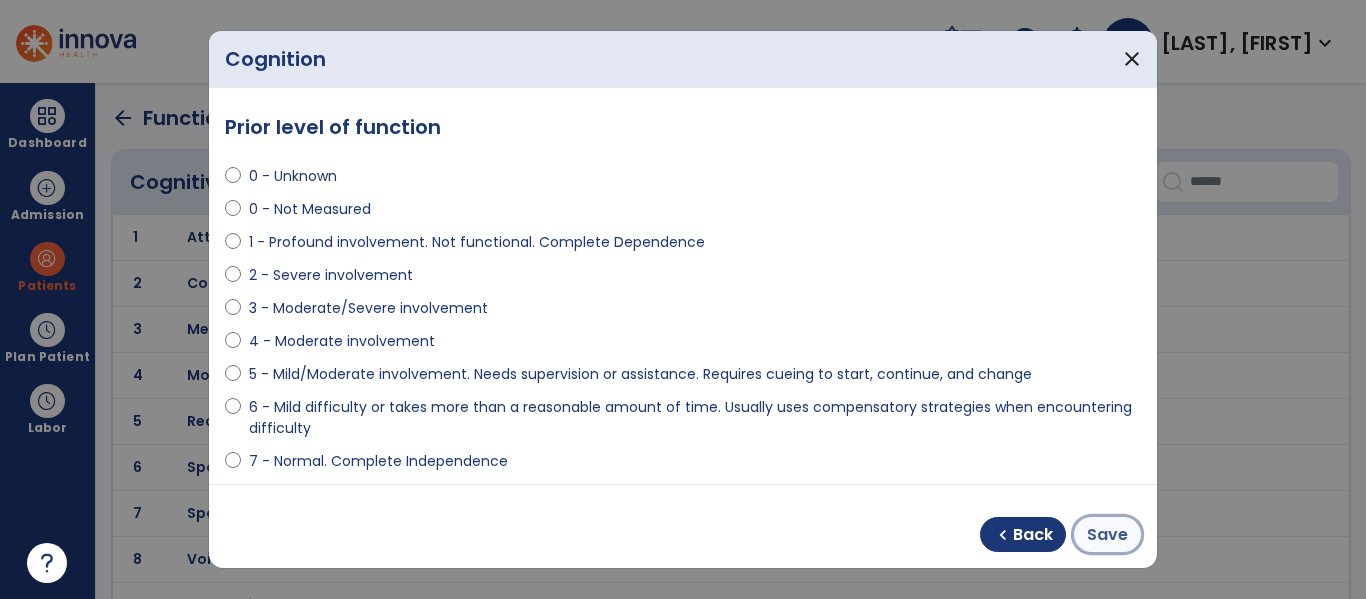 click on "Save" at bounding box center (1107, 535) 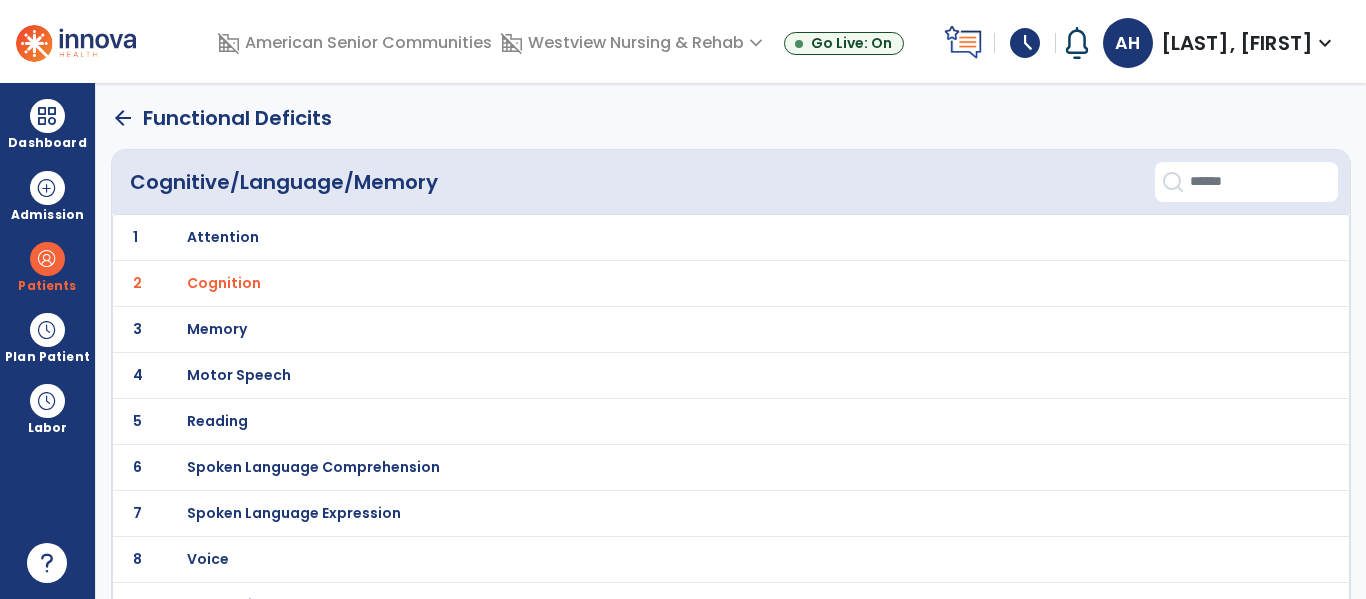click on "arrow_back" 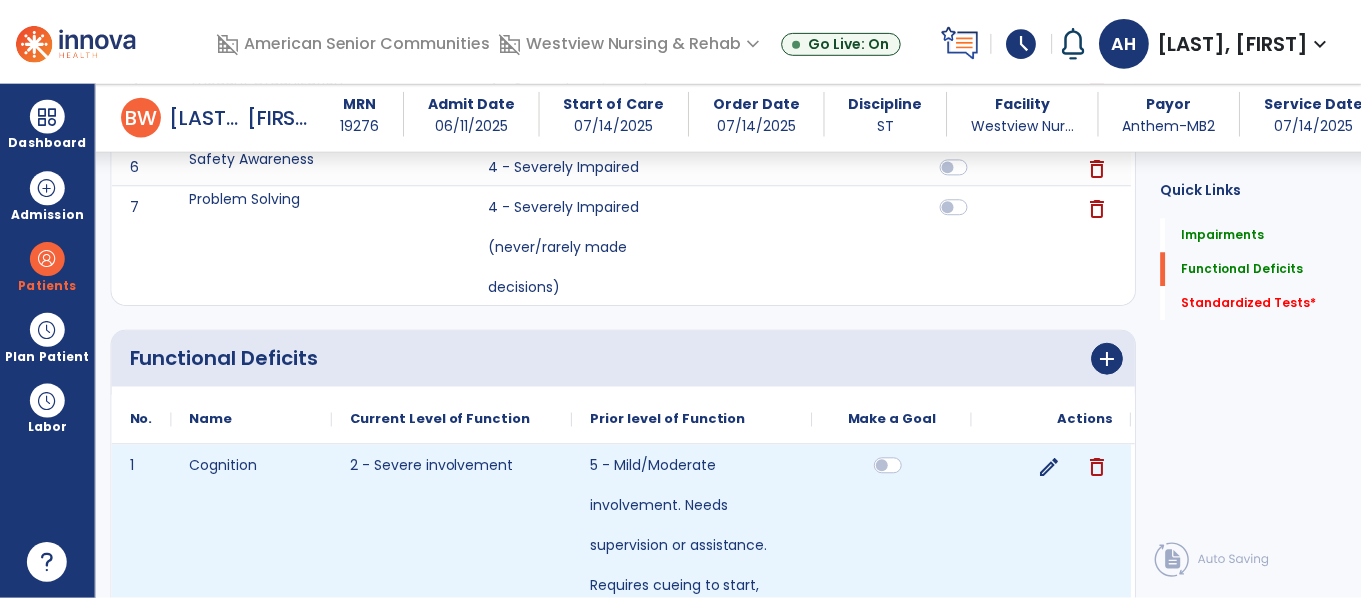 scroll, scrollTop: 595, scrollLeft: 0, axis: vertical 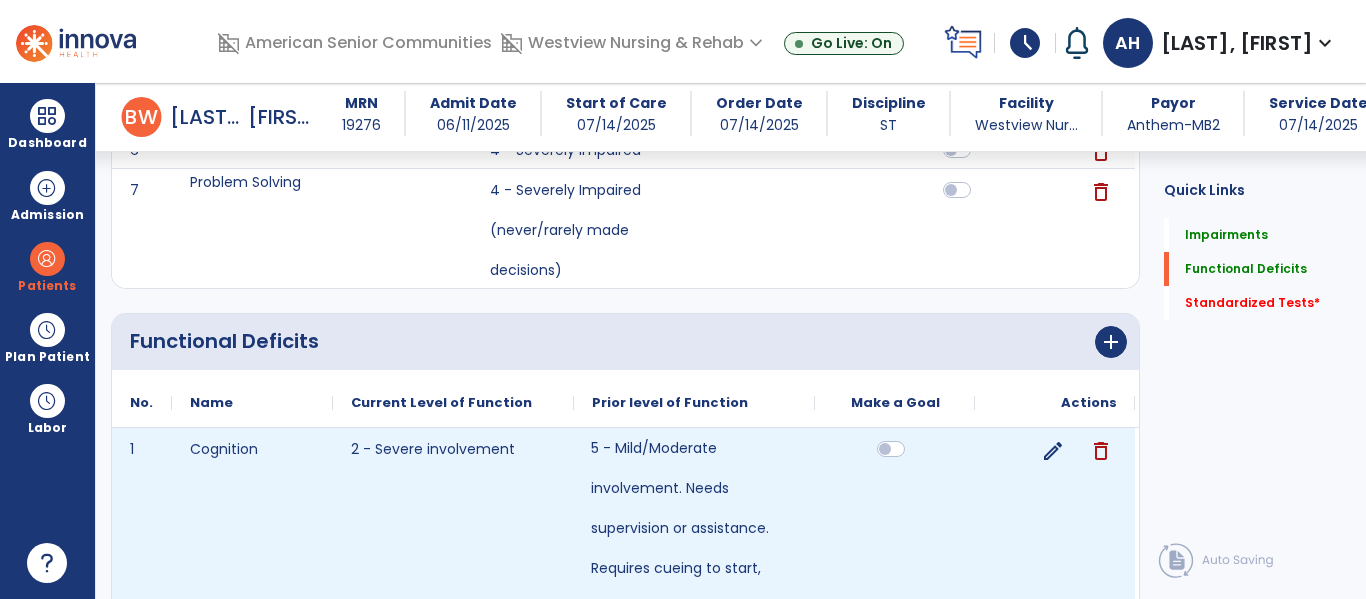 click on "5 - Mild/Moderate involvement. Needs supervision or assistance. Requires cueing to start, continue, and change" 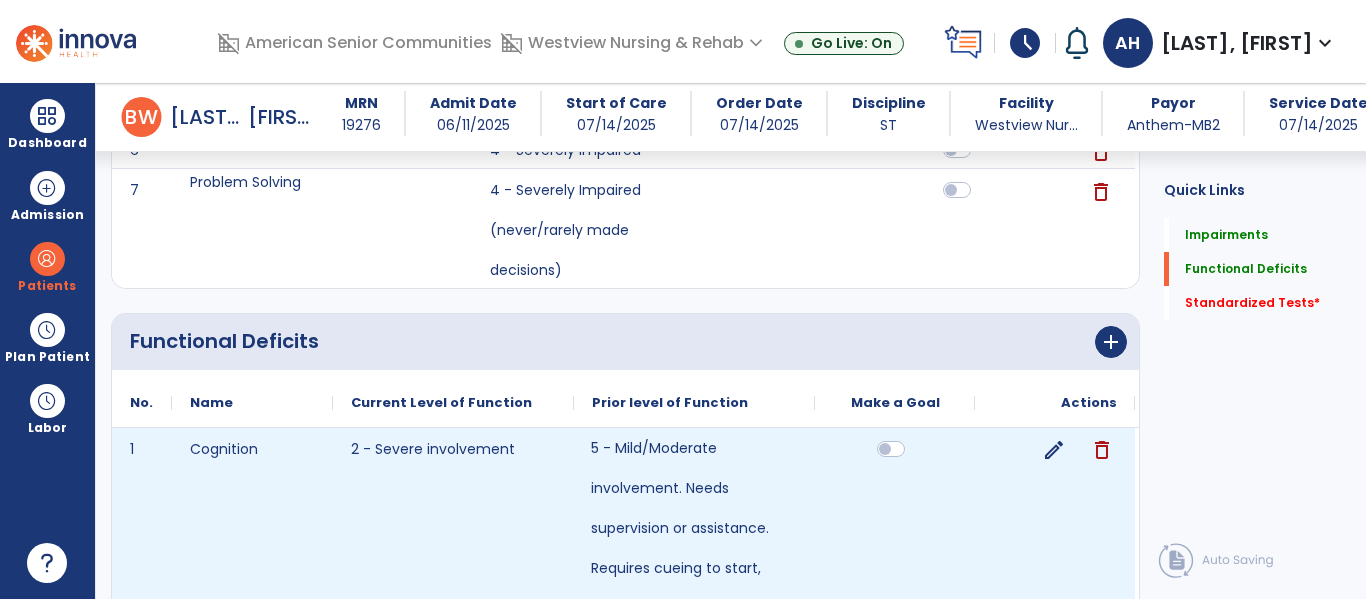 click on "edit" 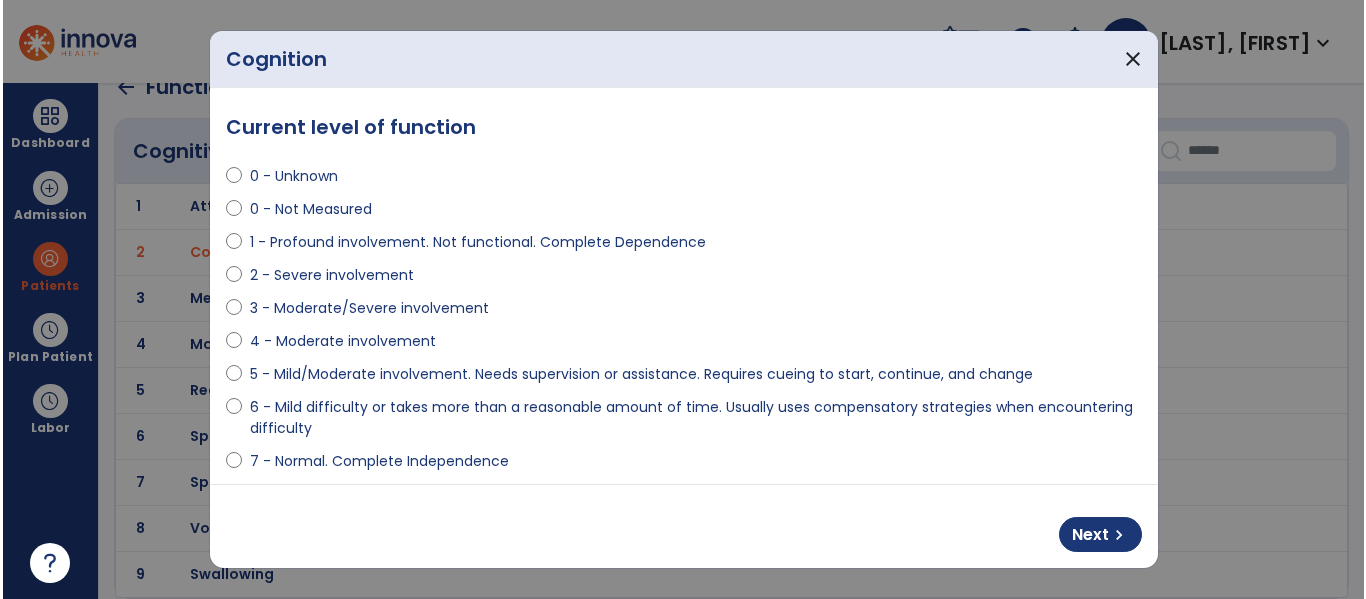 scroll, scrollTop: 0, scrollLeft: 0, axis: both 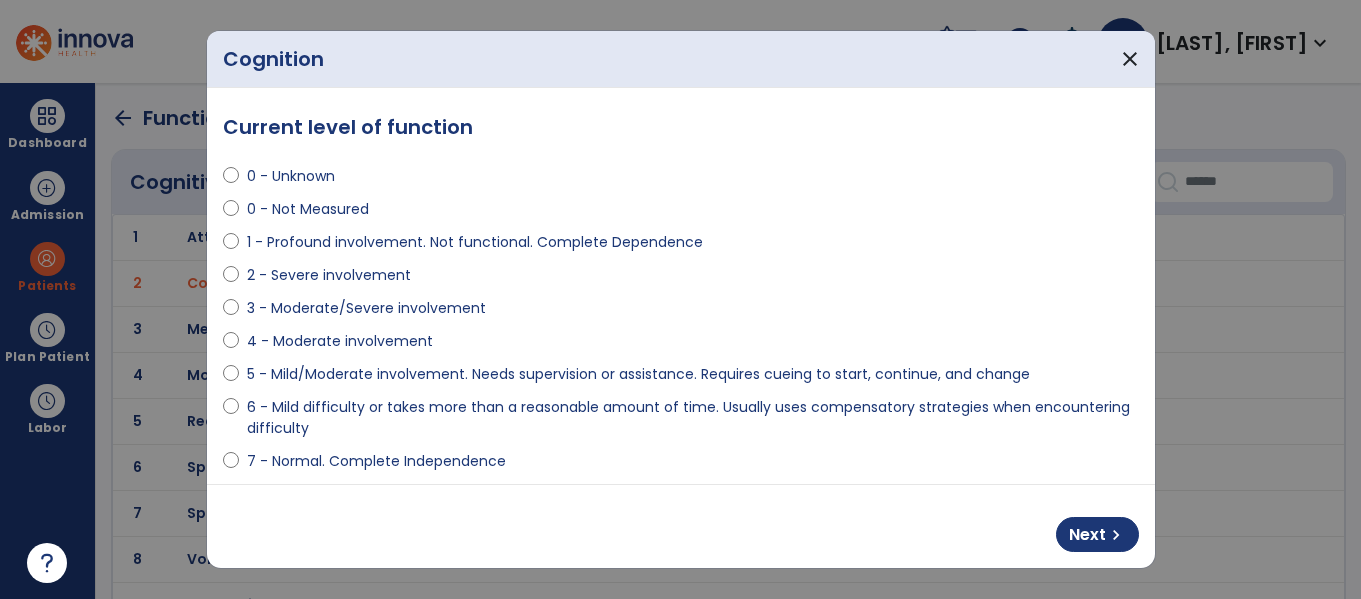 click on "3 - Moderate/Severe involvement" at bounding box center (681, 312) 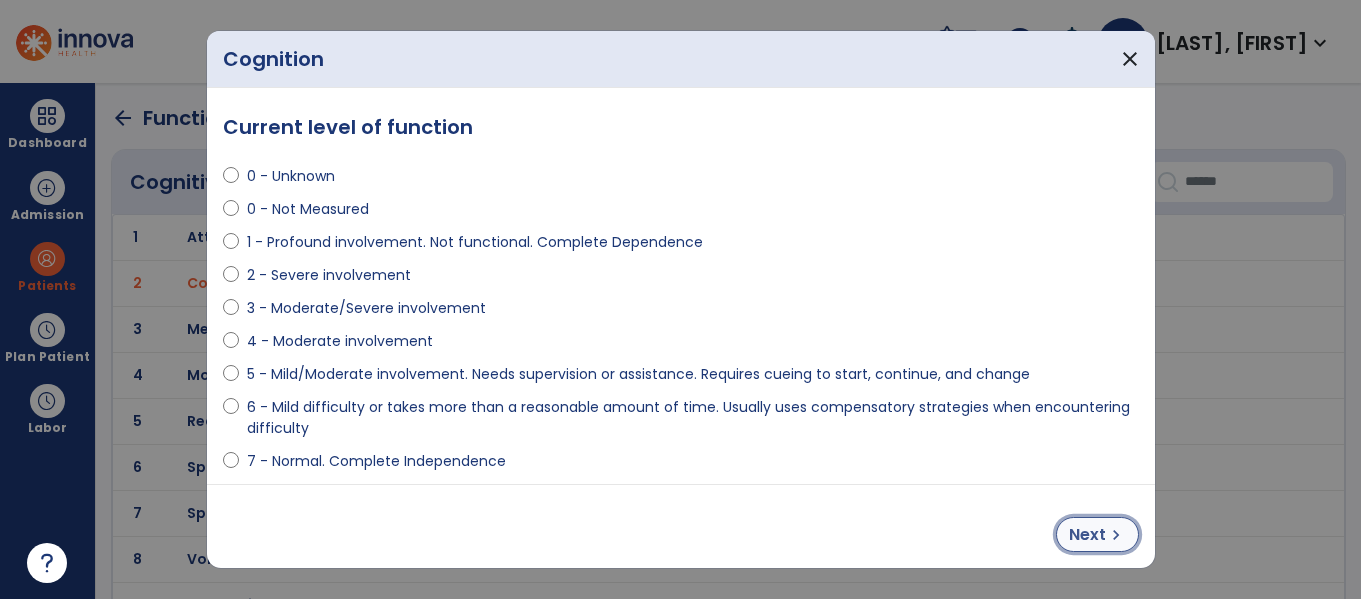 click on "chevron_right" at bounding box center [1116, 535] 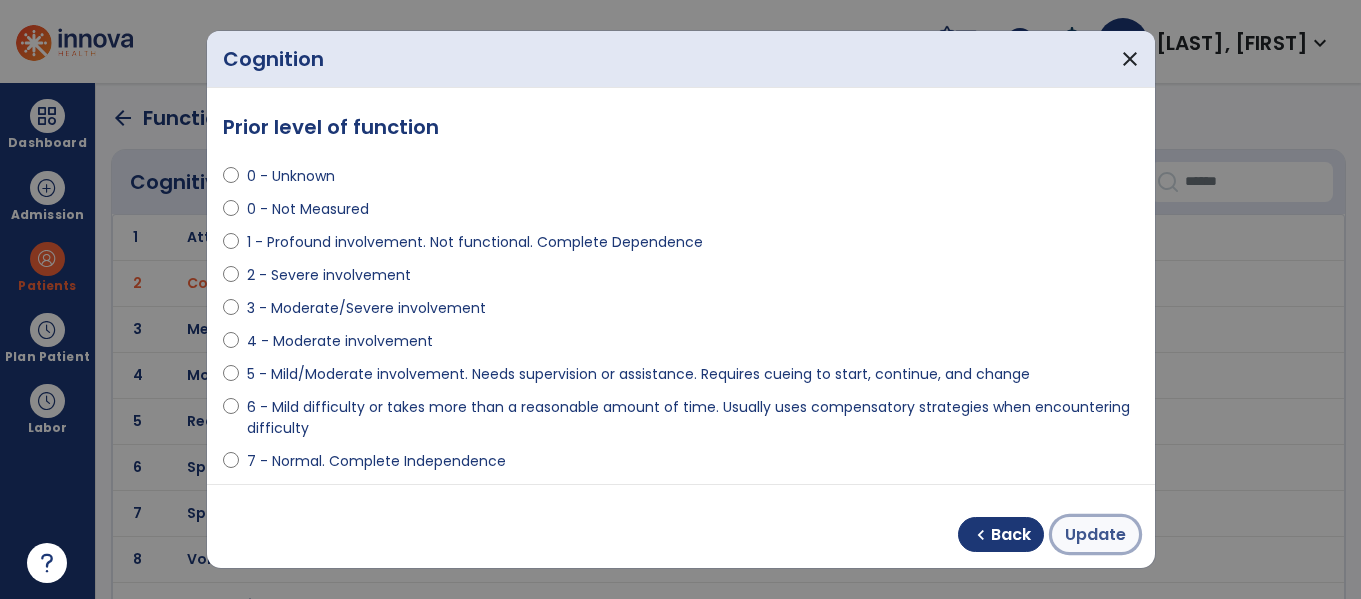 click on "Update" at bounding box center (1095, 534) 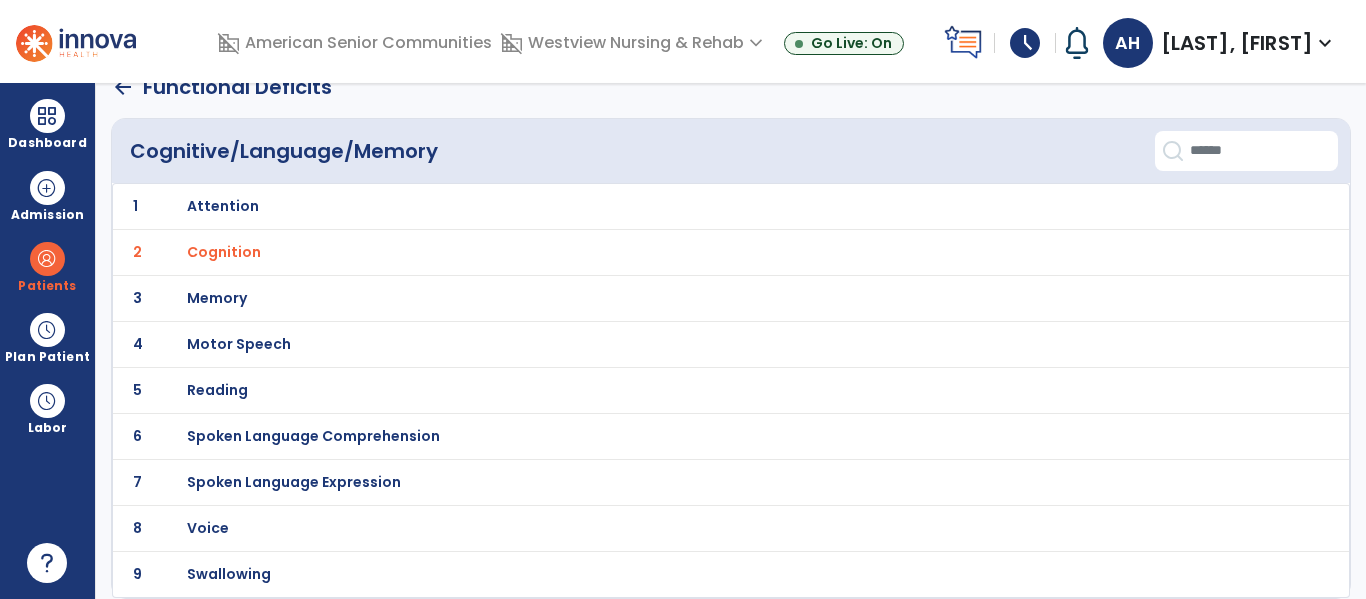 scroll, scrollTop: 0, scrollLeft: 0, axis: both 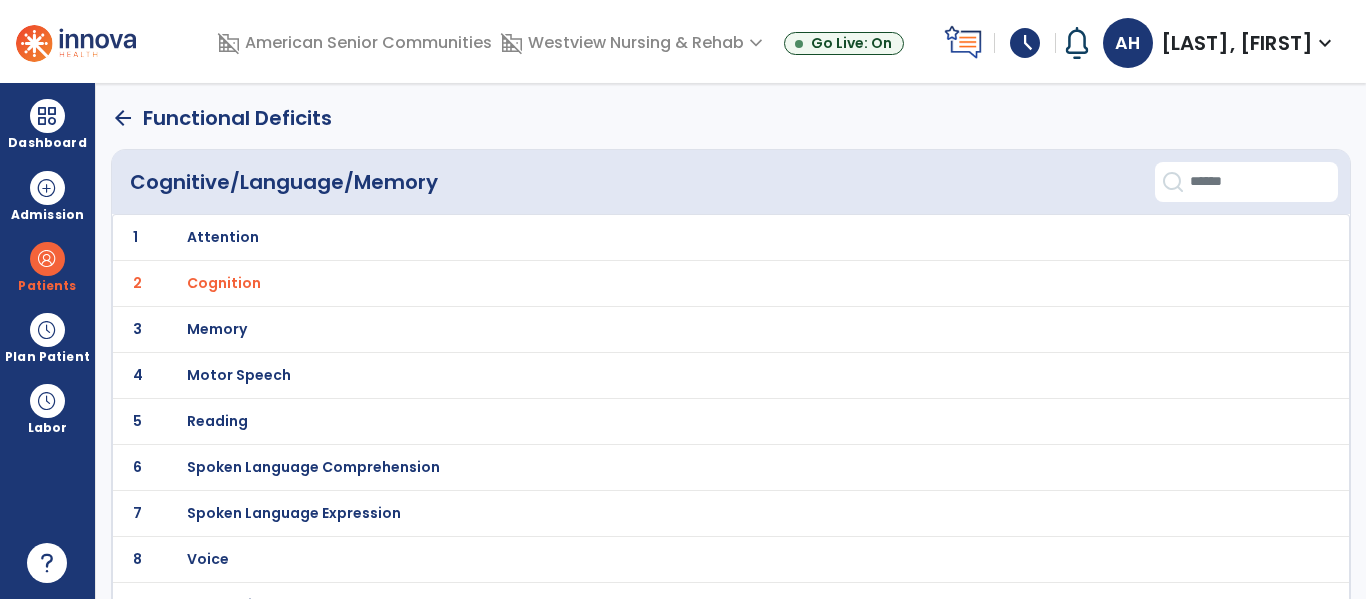 click on "arrow_back" 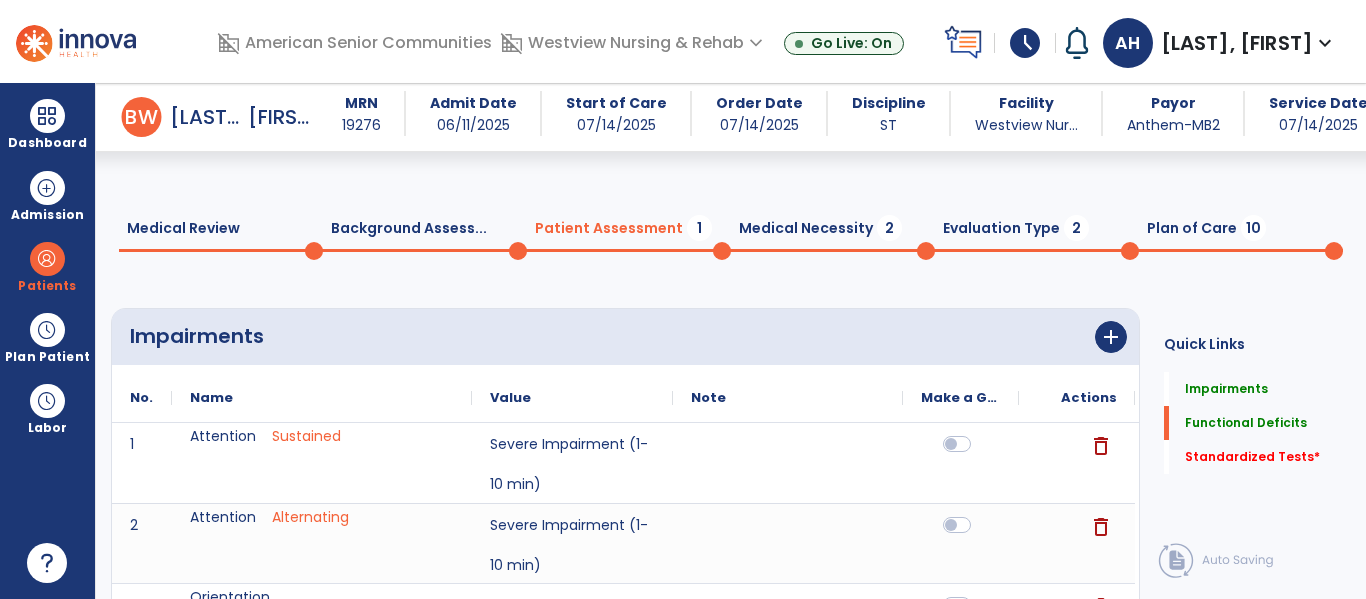 scroll, scrollTop: 888, scrollLeft: 0, axis: vertical 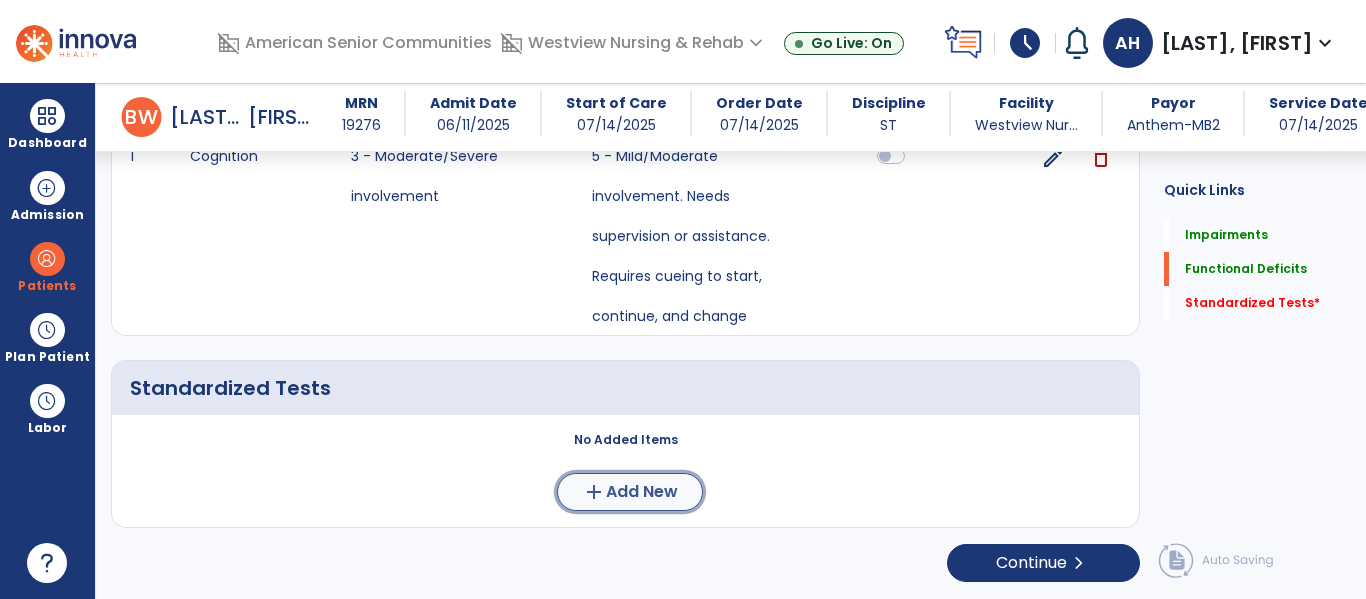 click on "Add New" 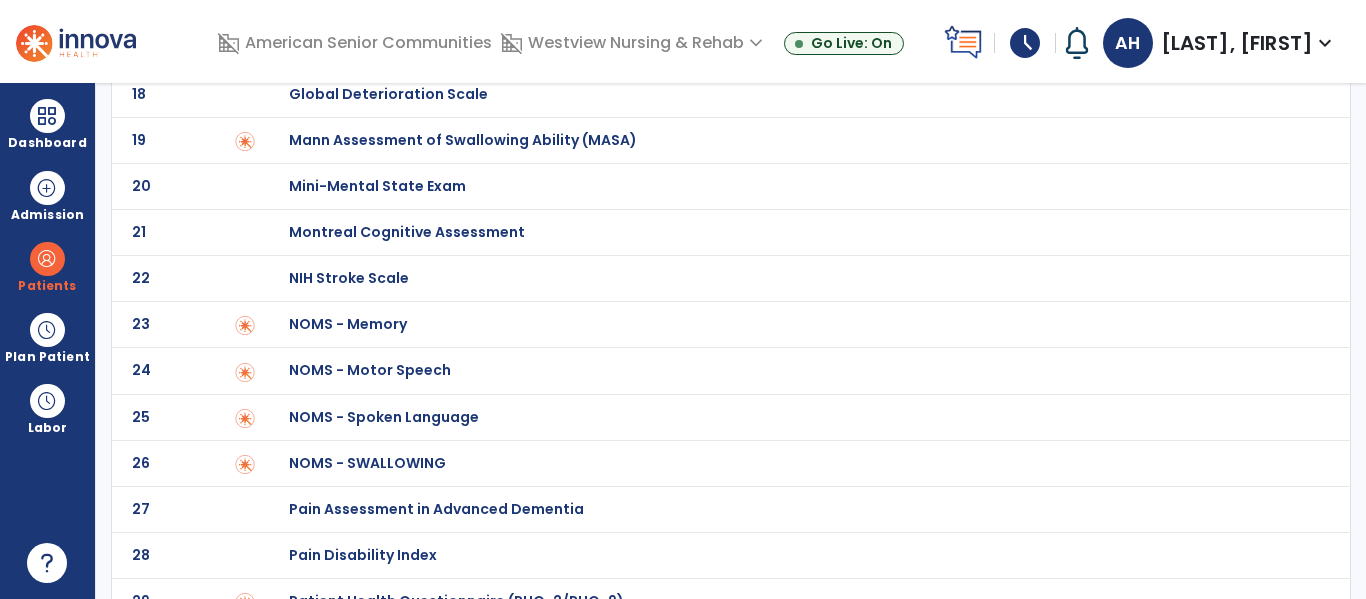 scroll, scrollTop: 0, scrollLeft: 0, axis: both 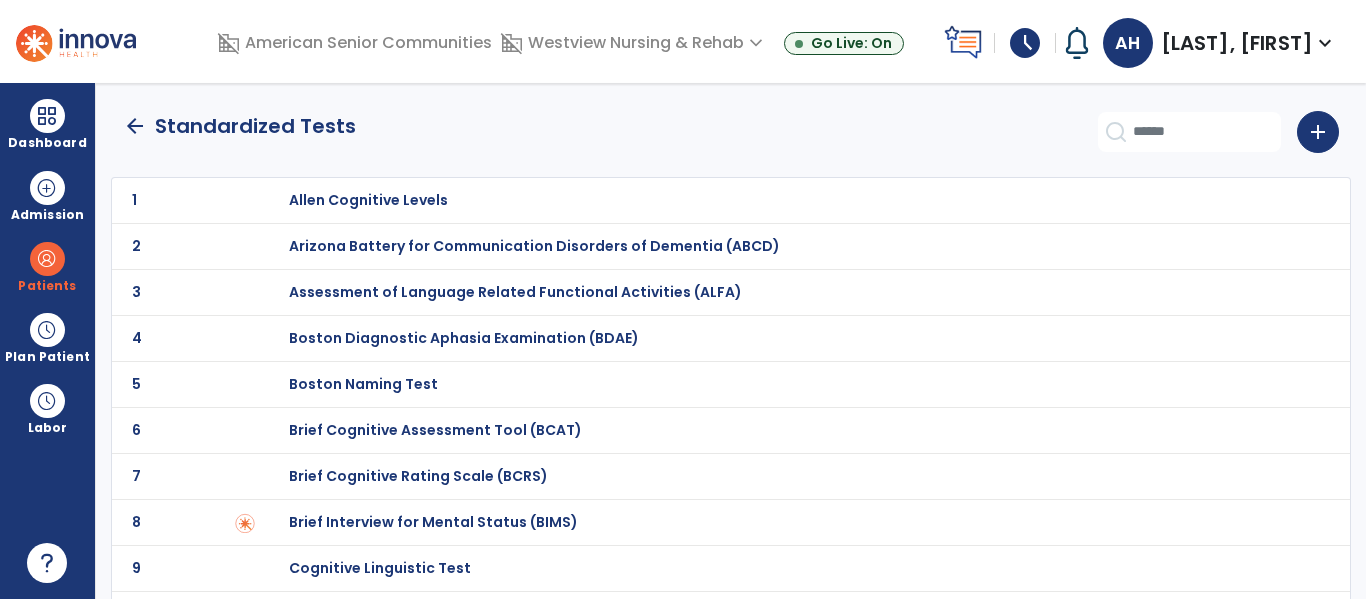 click on "Brief Cognitive Rating Scale (BCRS)" at bounding box center [789, 200] 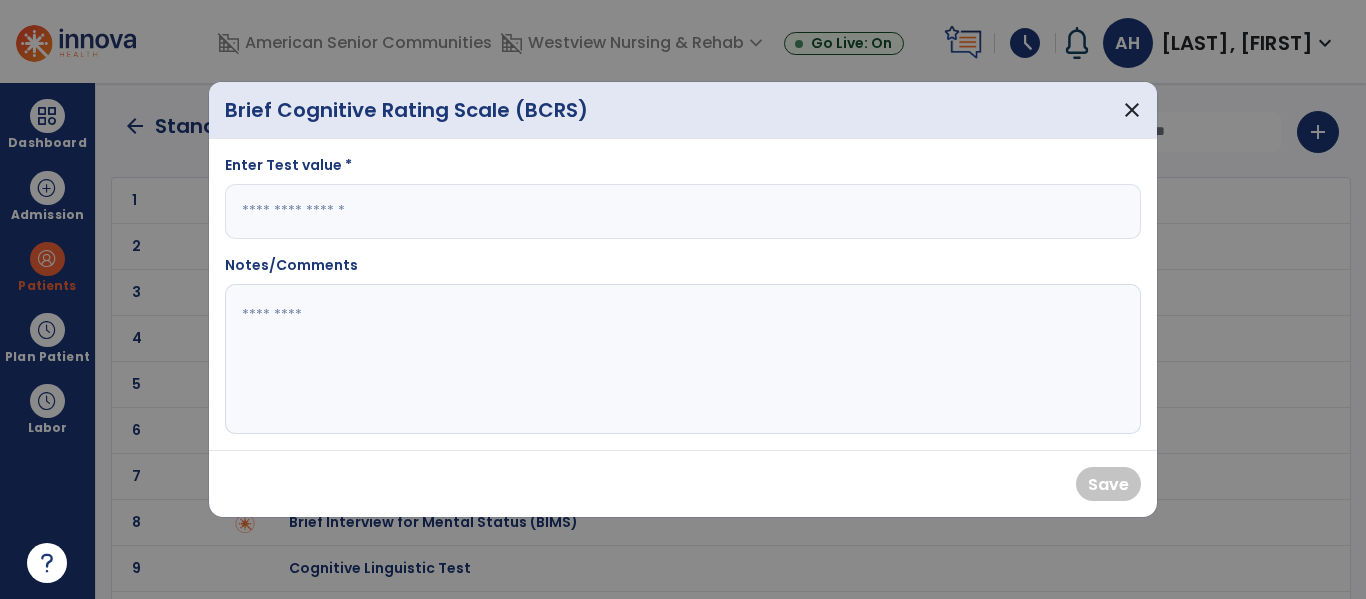 click at bounding box center (683, 211) 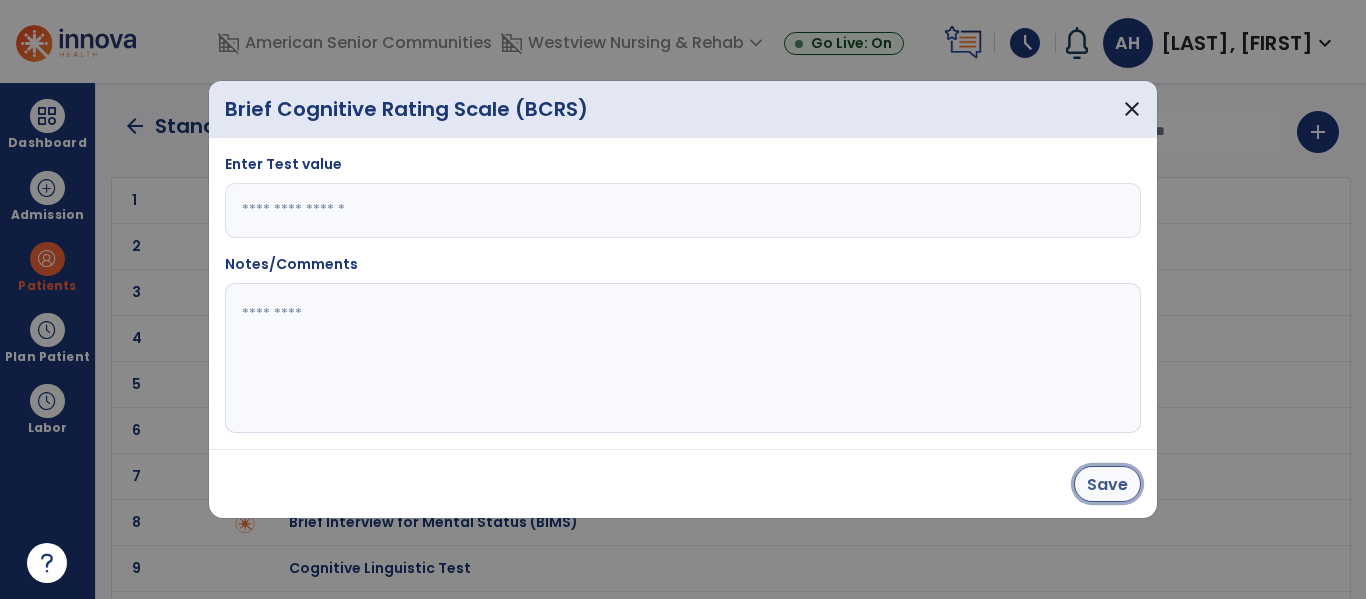click on "Save" at bounding box center (1107, 484) 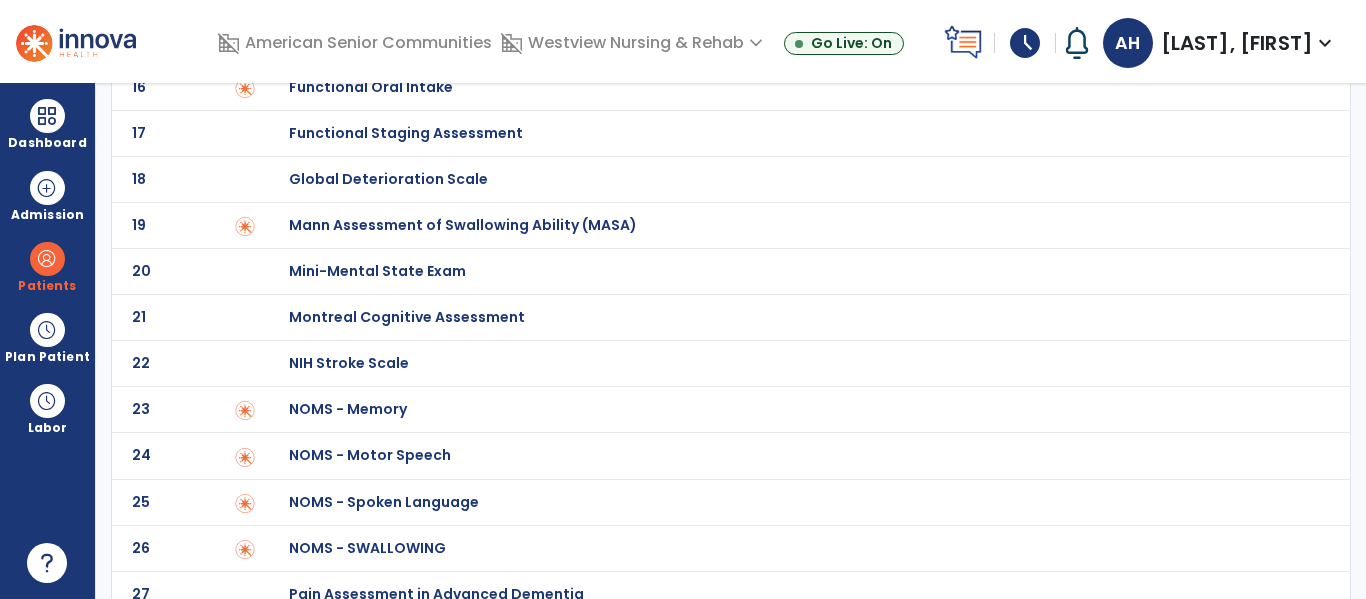 scroll, scrollTop: 799, scrollLeft: 0, axis: vertical 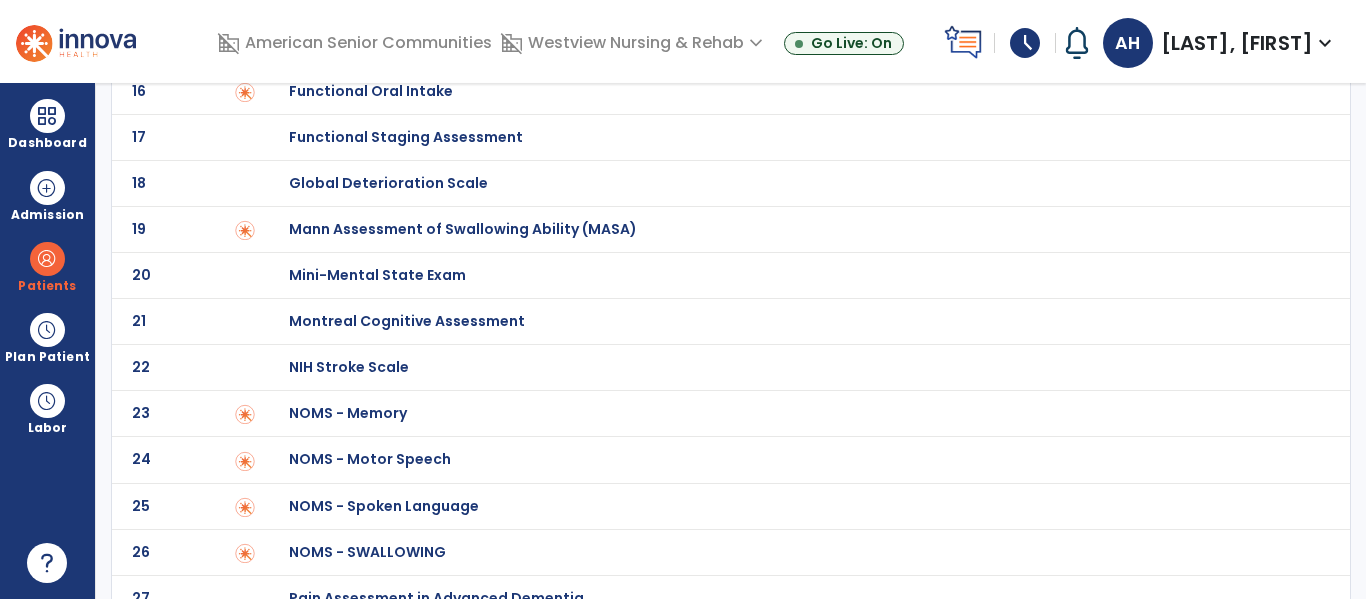 click on "Global Deterioration Scale" at bounding box center [368, -599] 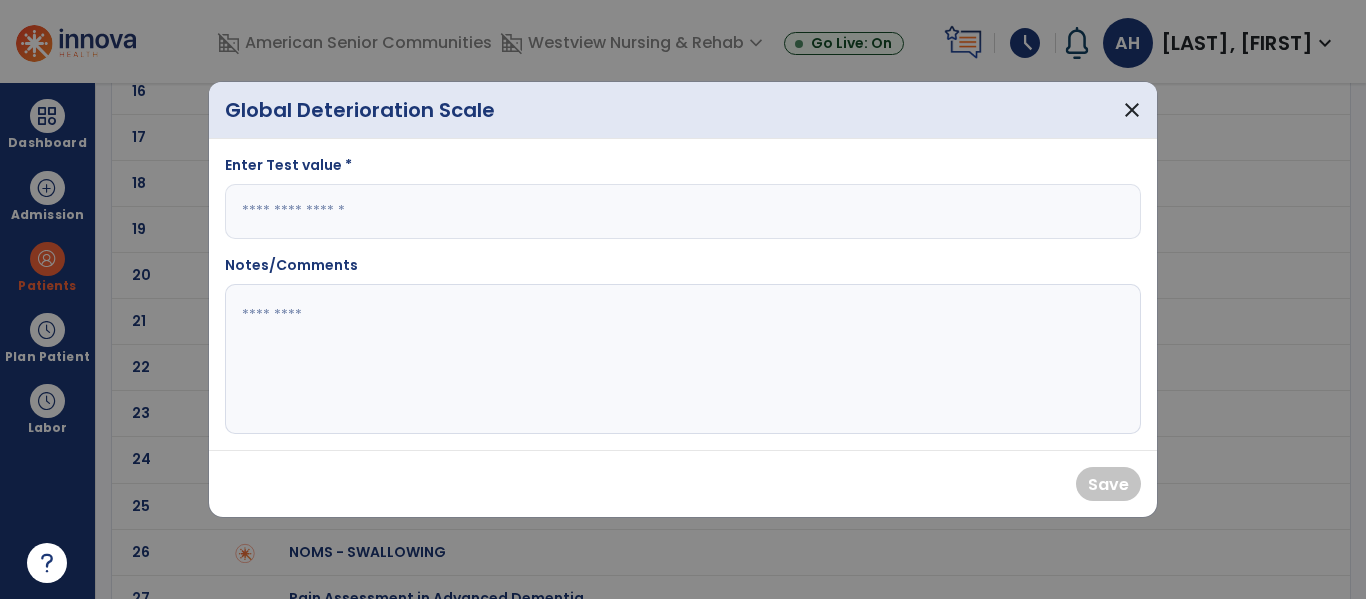 click at bounding box center (683, 211) 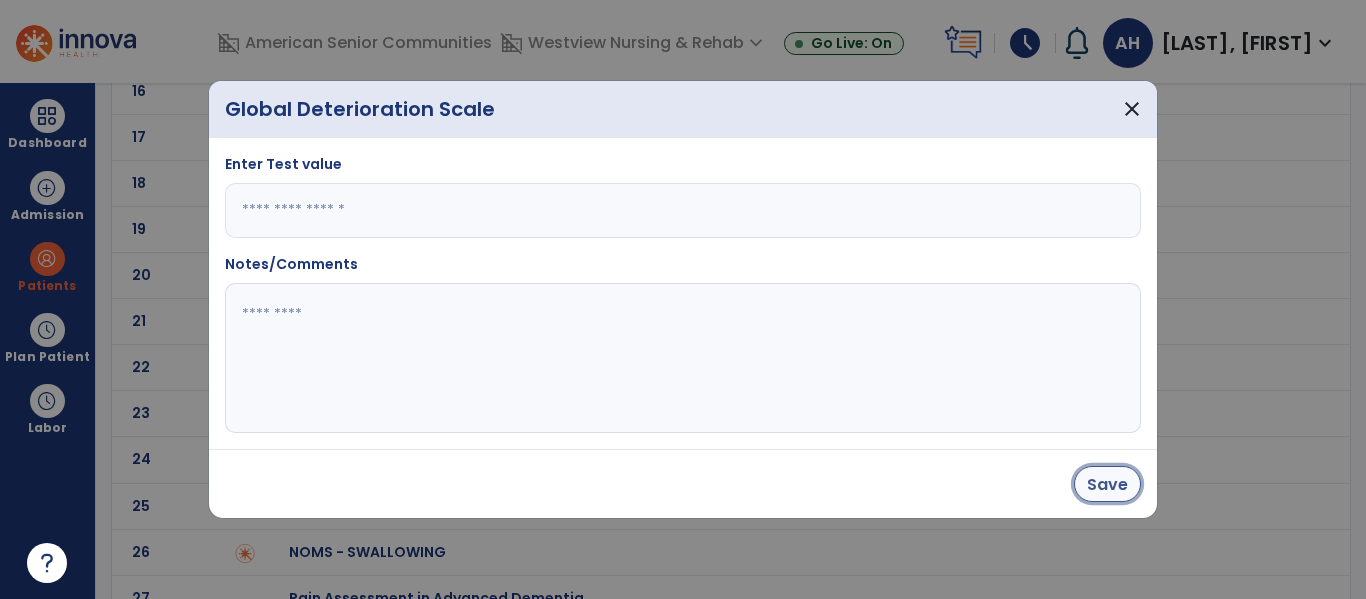 click on "Save" at bounding box center (1107, 484) 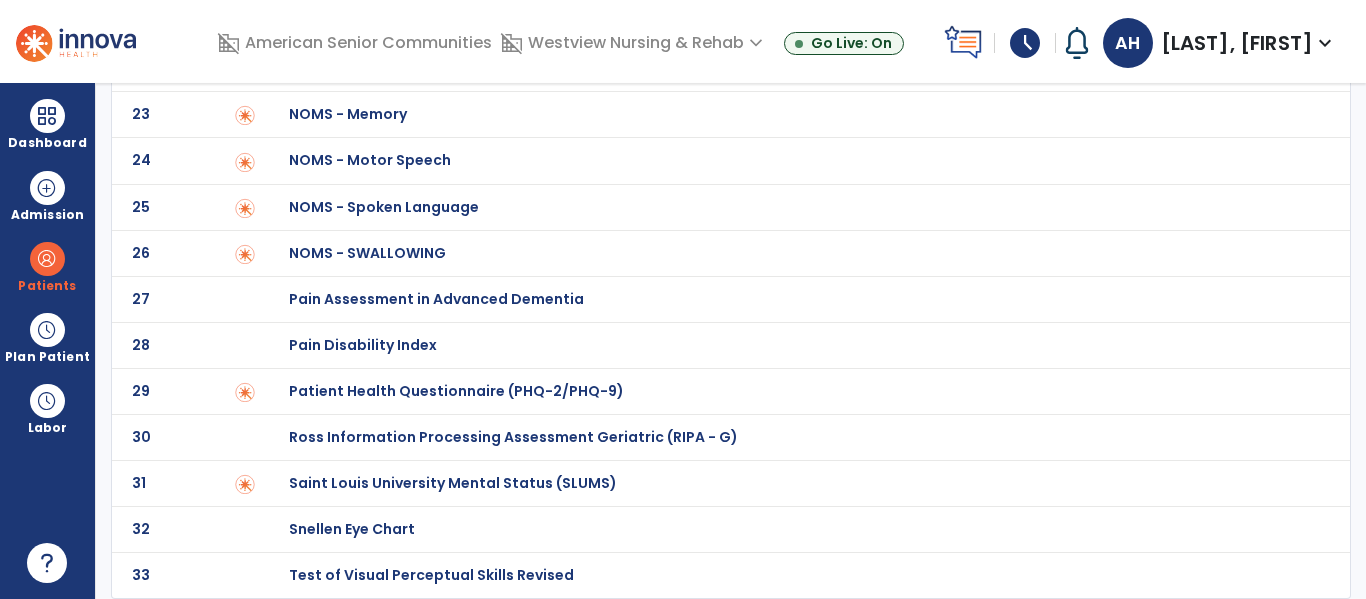 scroll, scrollTop: 0, scrollLeft: 0, axis: both 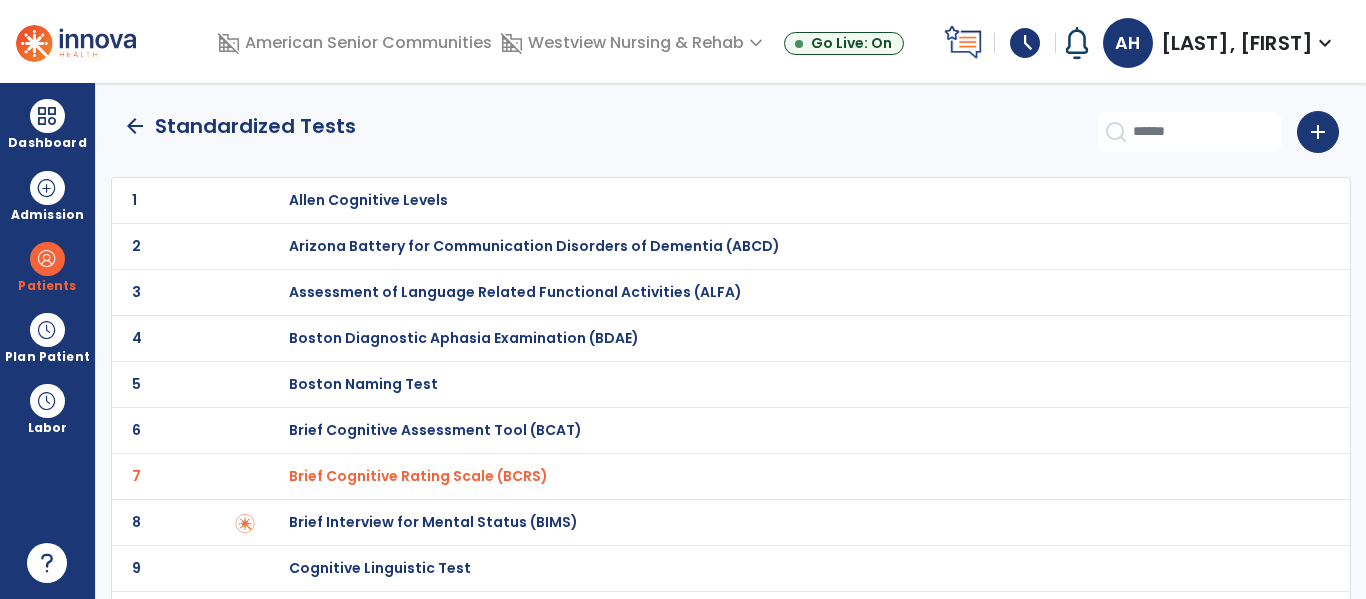 click on "arrow_back" 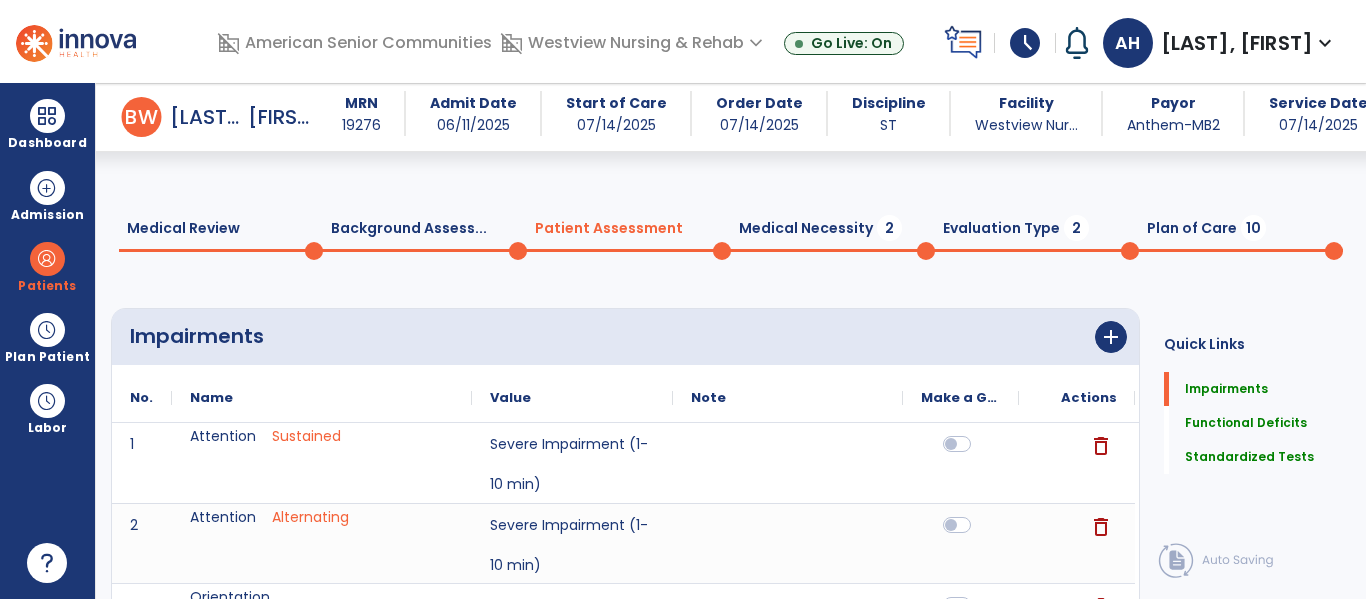 scroll, scrollTop: 1115, scrollLeft: 0, axis: vertical 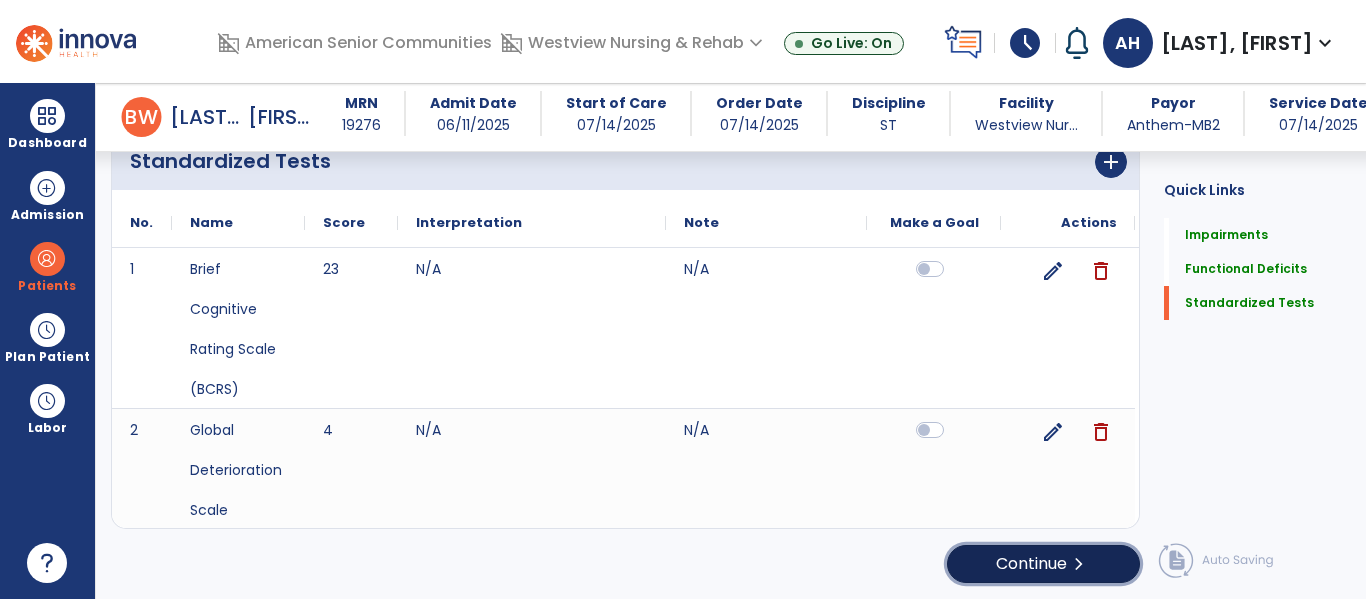 click on "Continue  chevron_right" 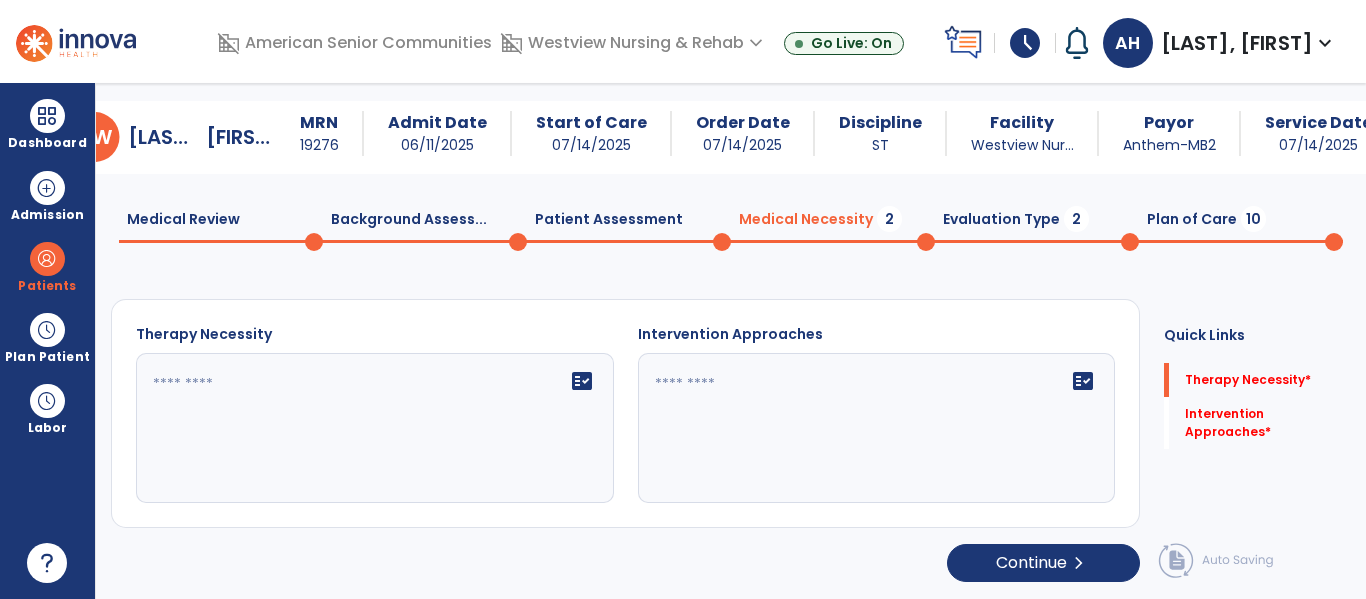 scroll, scrollTop: 29, scrollLeft: 0, axis: vertical 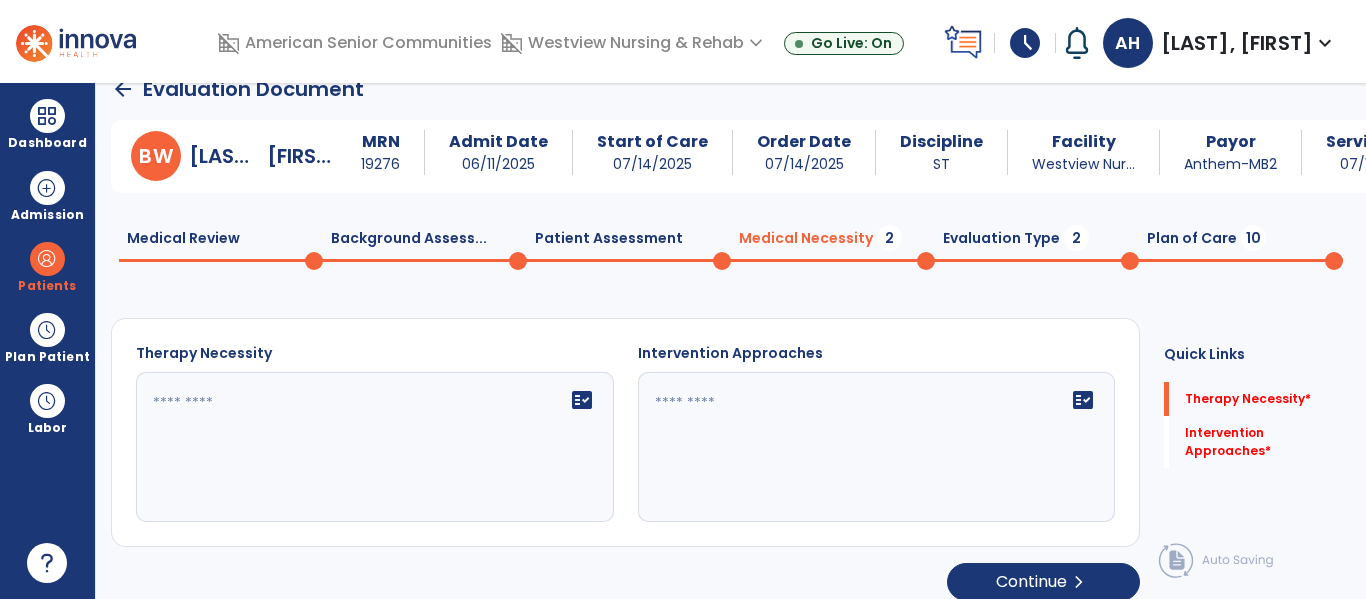 click on "fact_check" 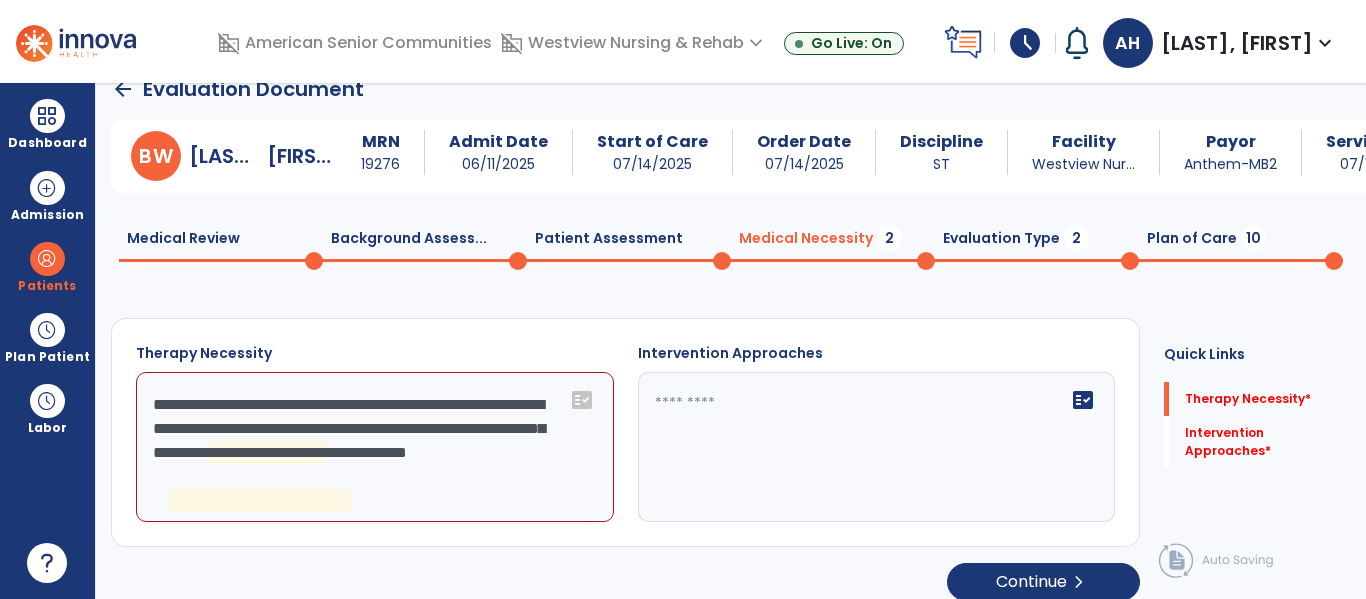 click on "**********" 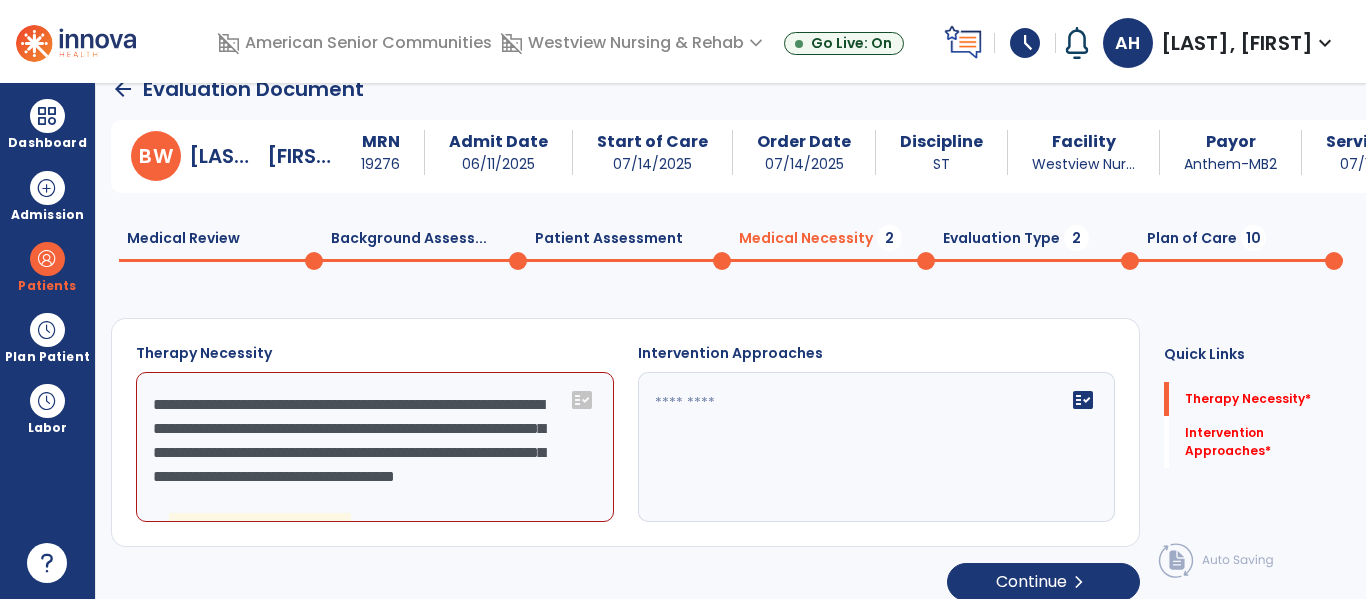 click on "**********" 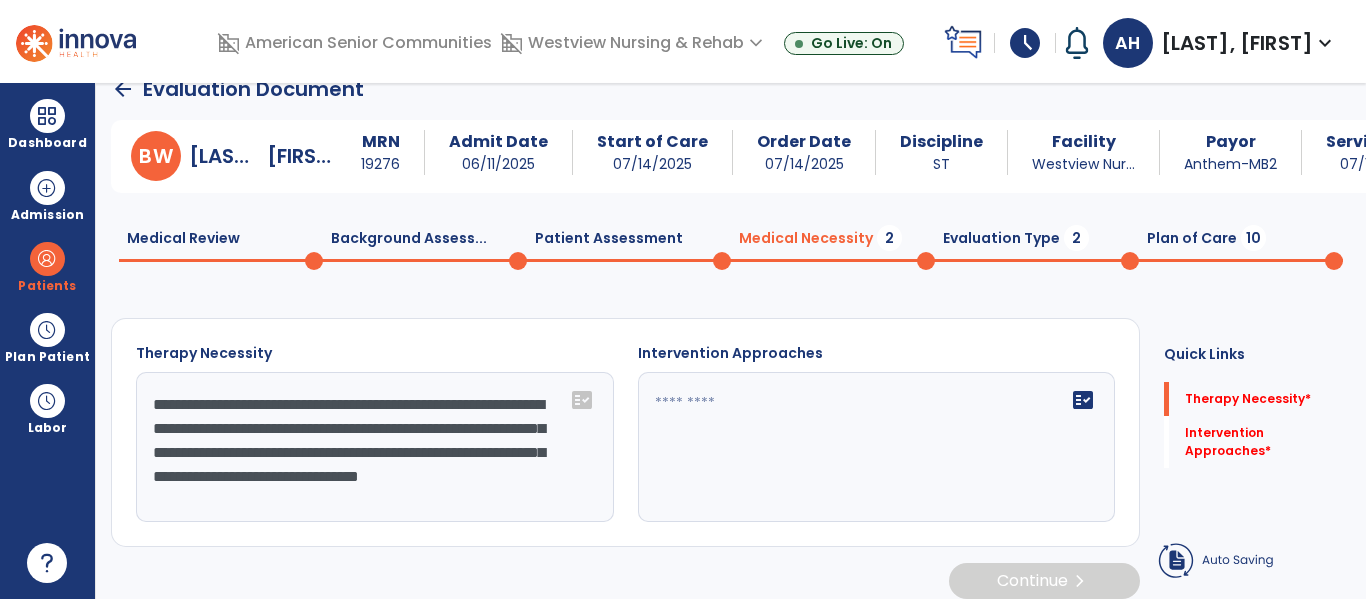 click on "**********" 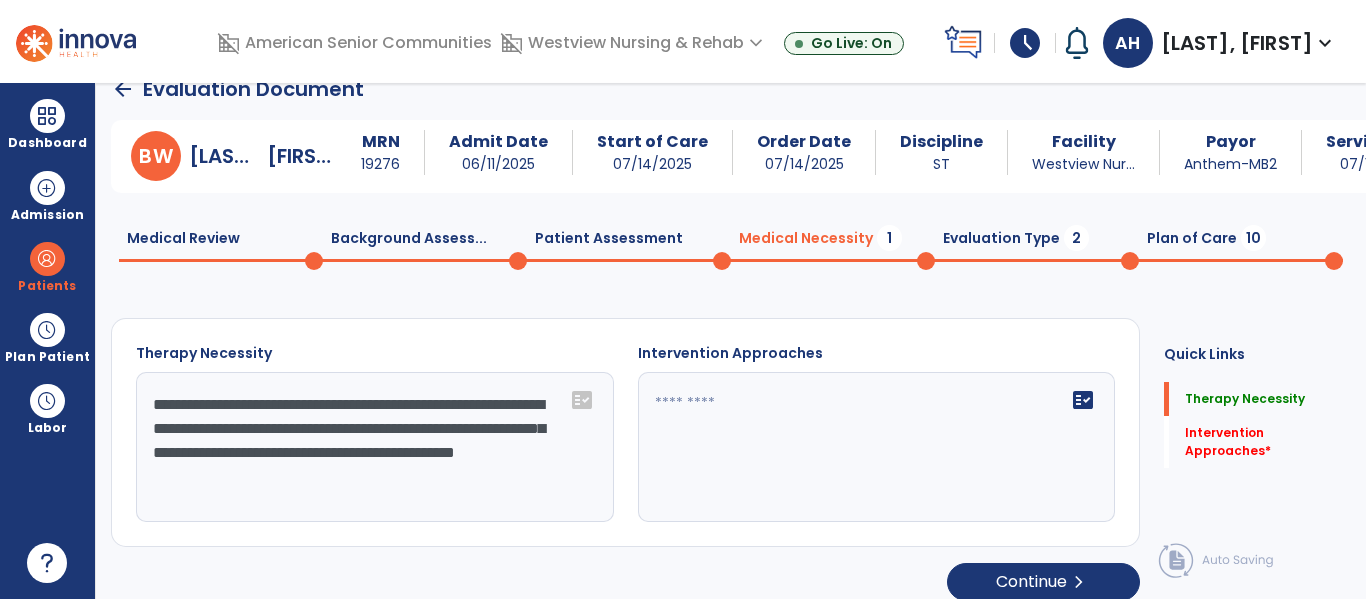 type on "**********" 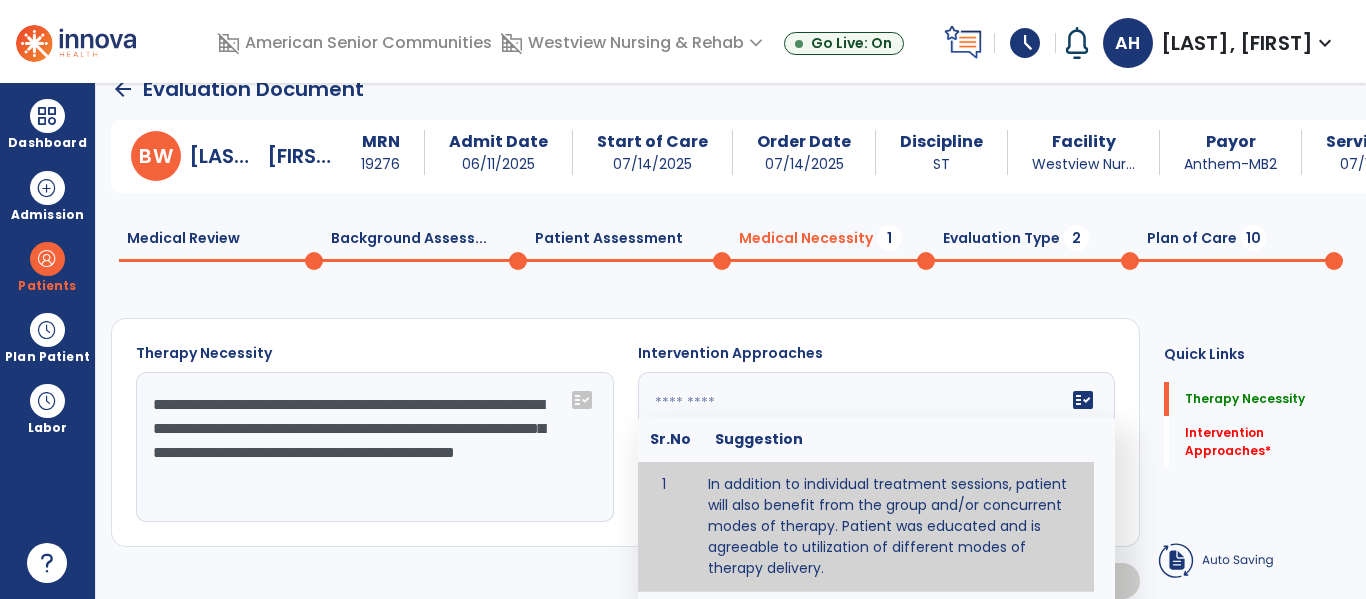 type on "**********" 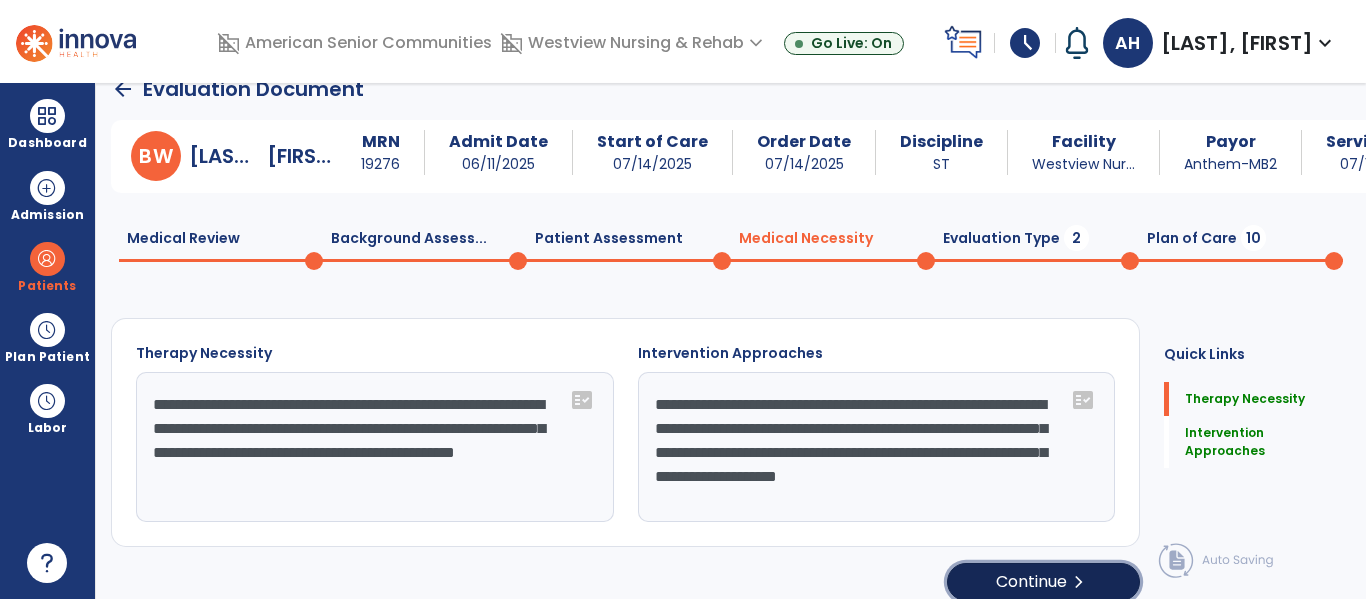 click on "Continue  chevron_right" 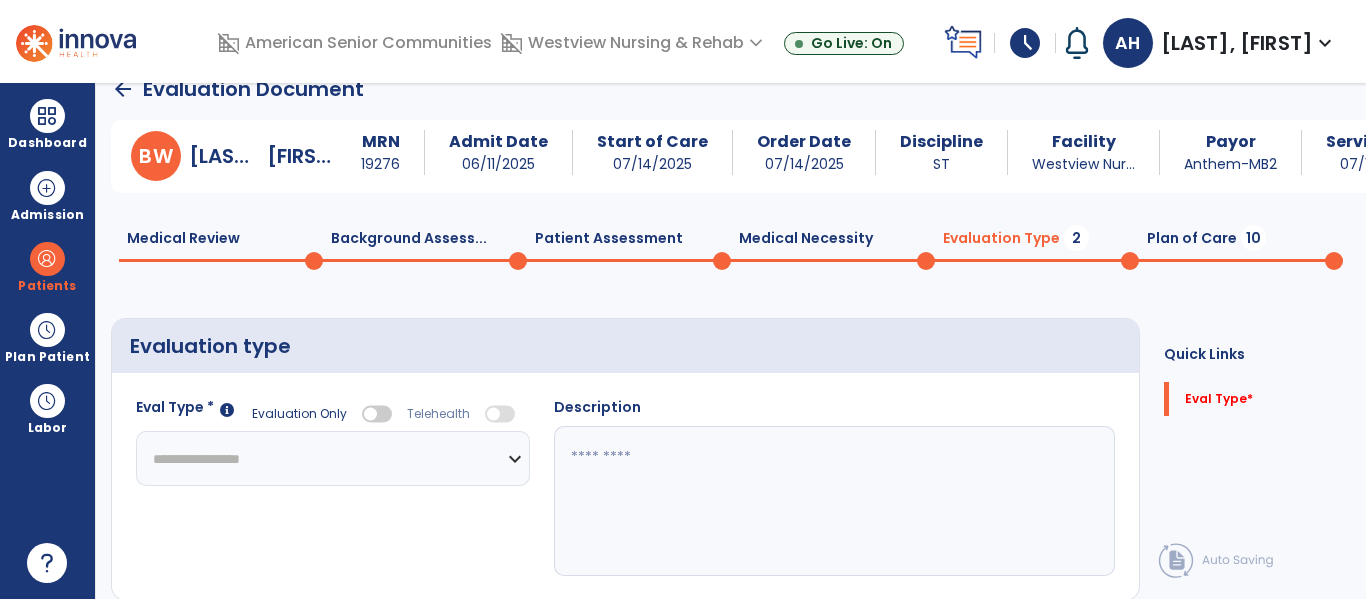 click on "**********" 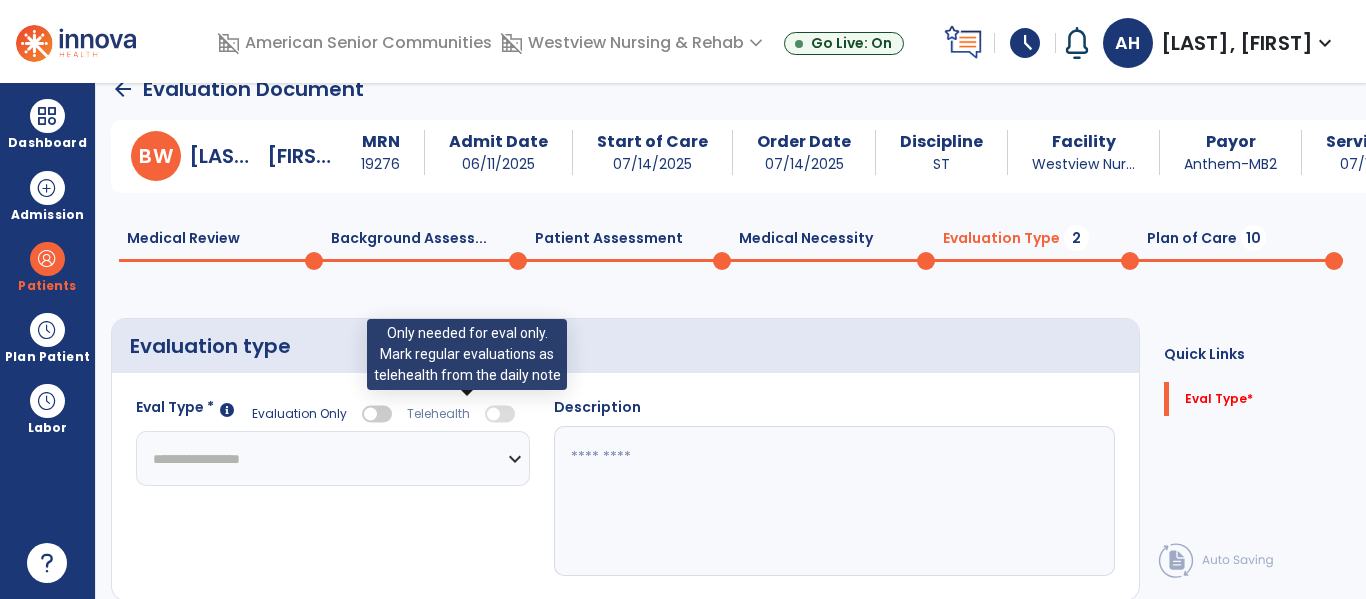 select on "**********" 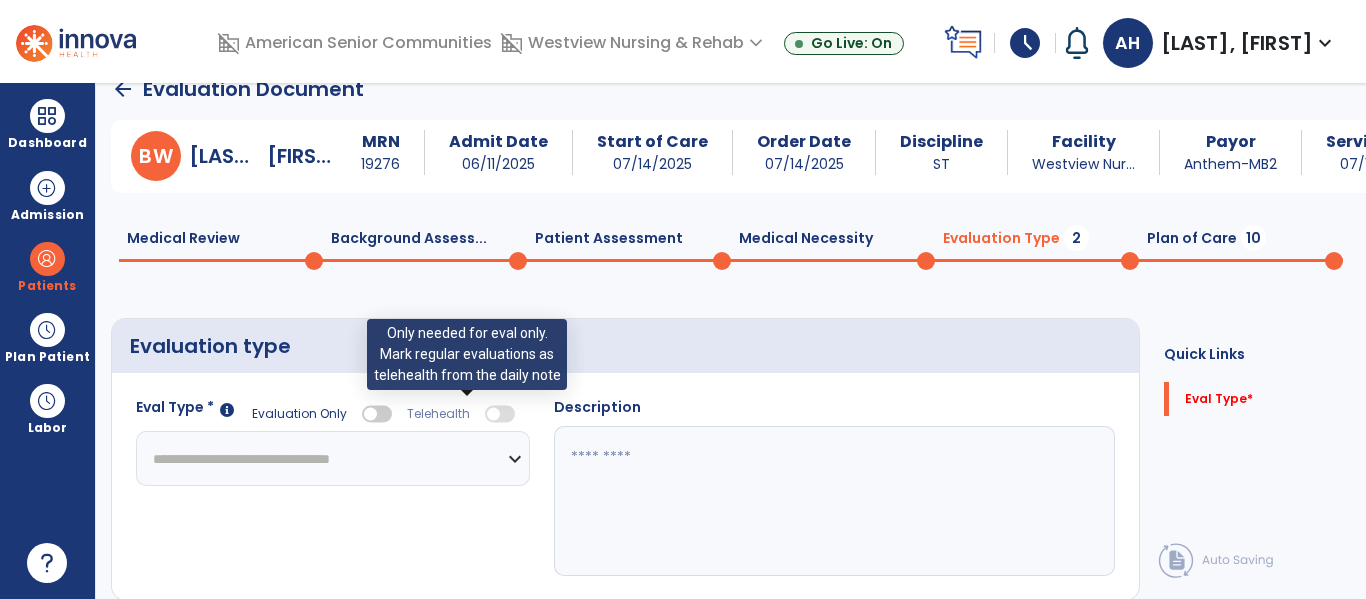 click on "**********" 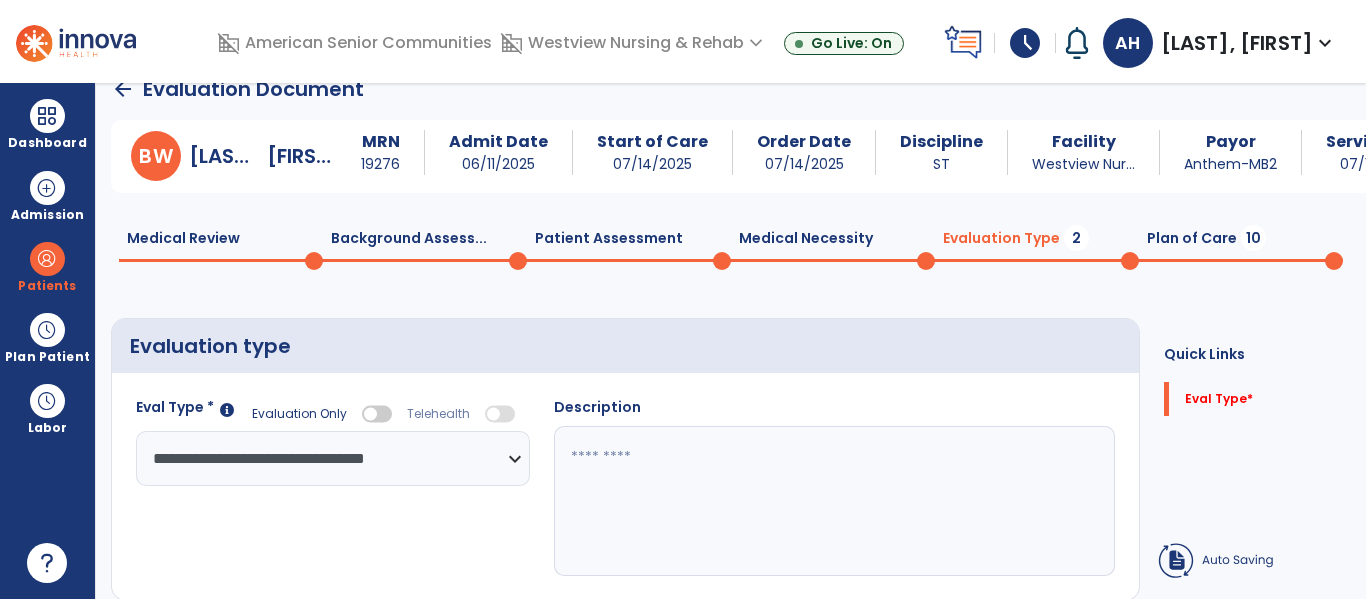 click 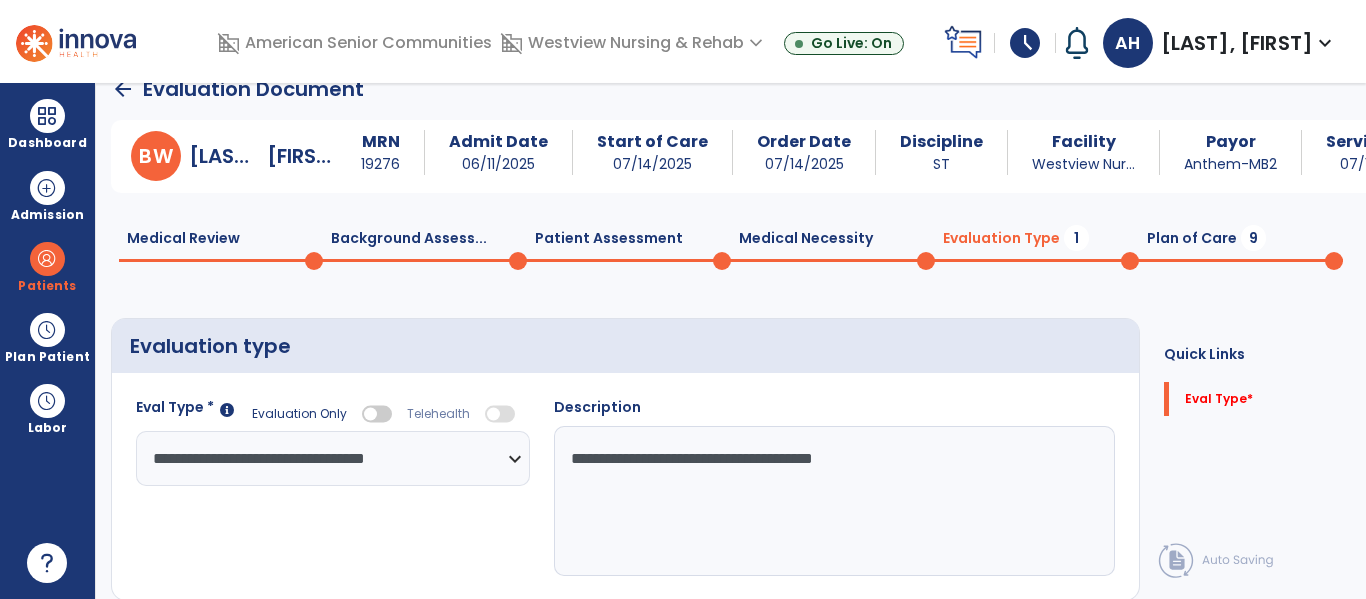 scroll, scrollTop: 64, scrollLeft: 0, axis: vertical 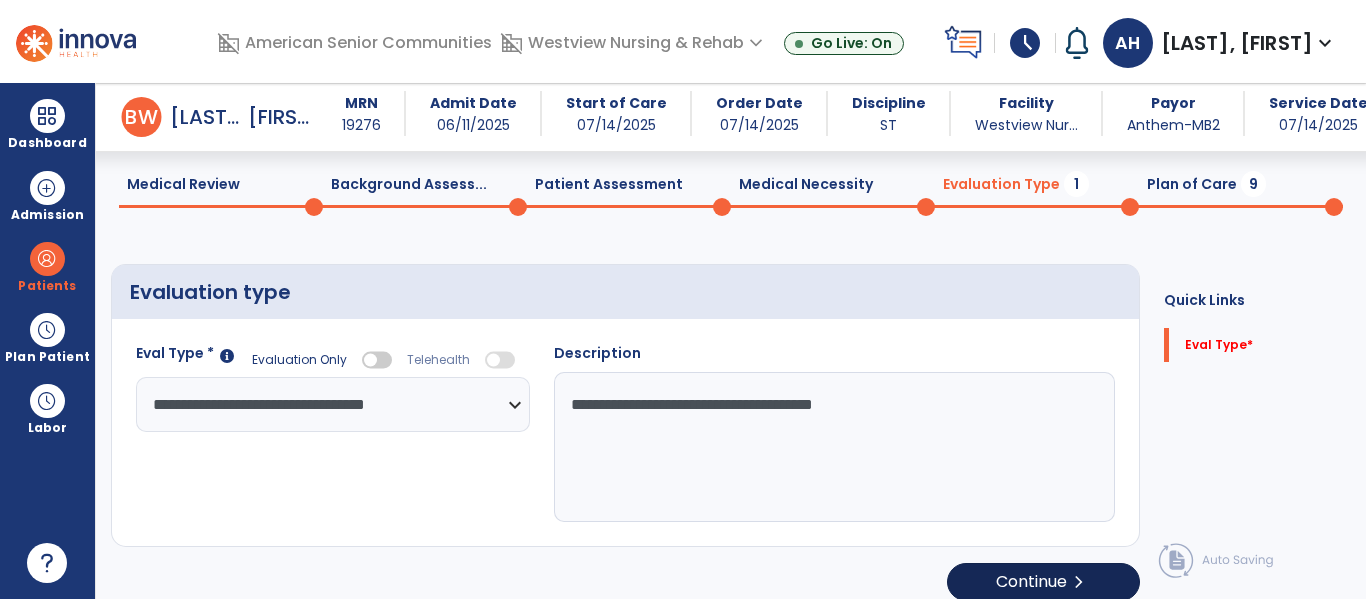 type on "**********" 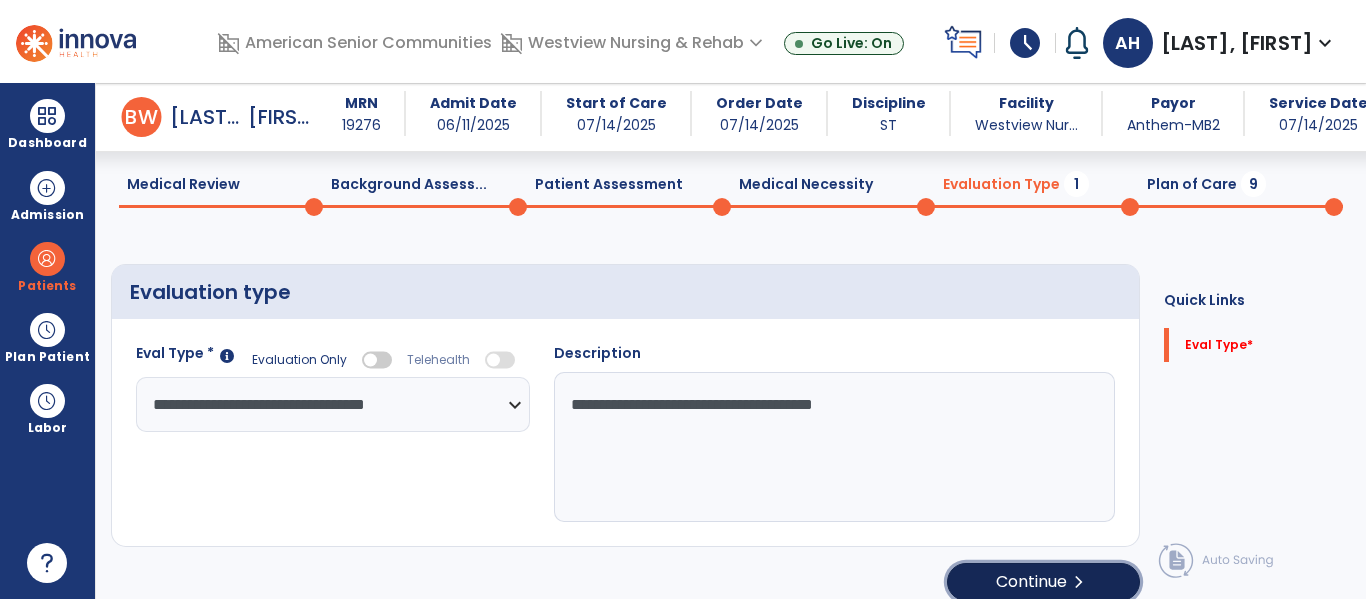 click on "Continue  chevron_right" 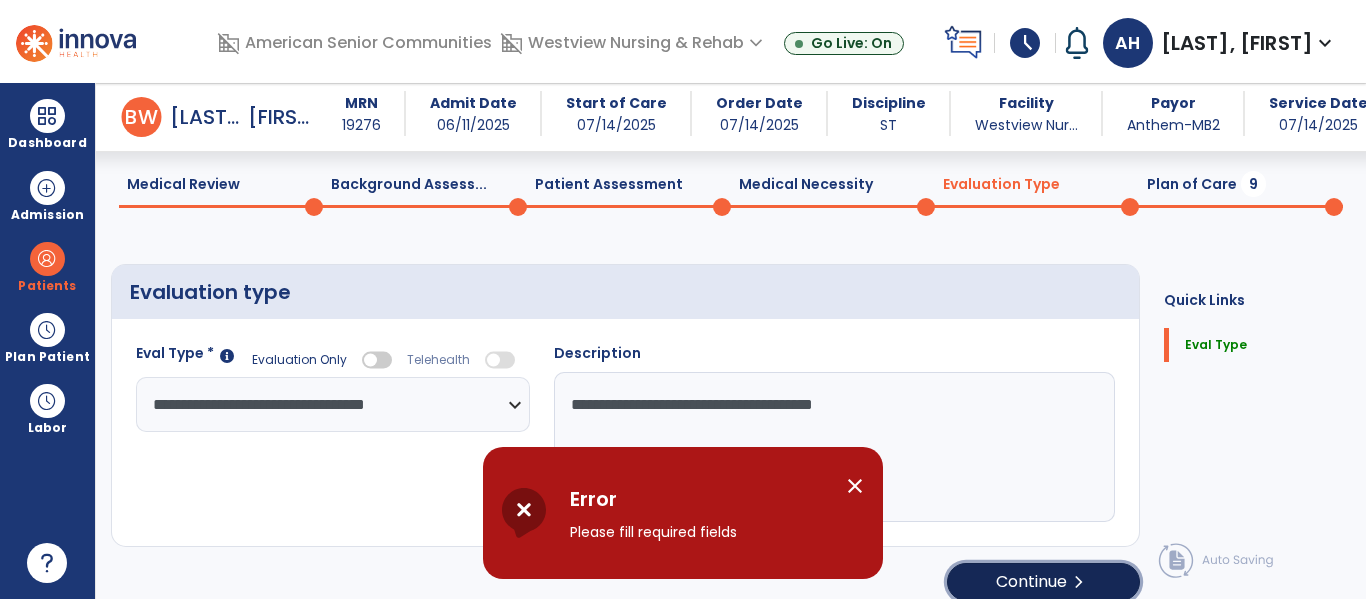 click on "Continue  chevron_right" 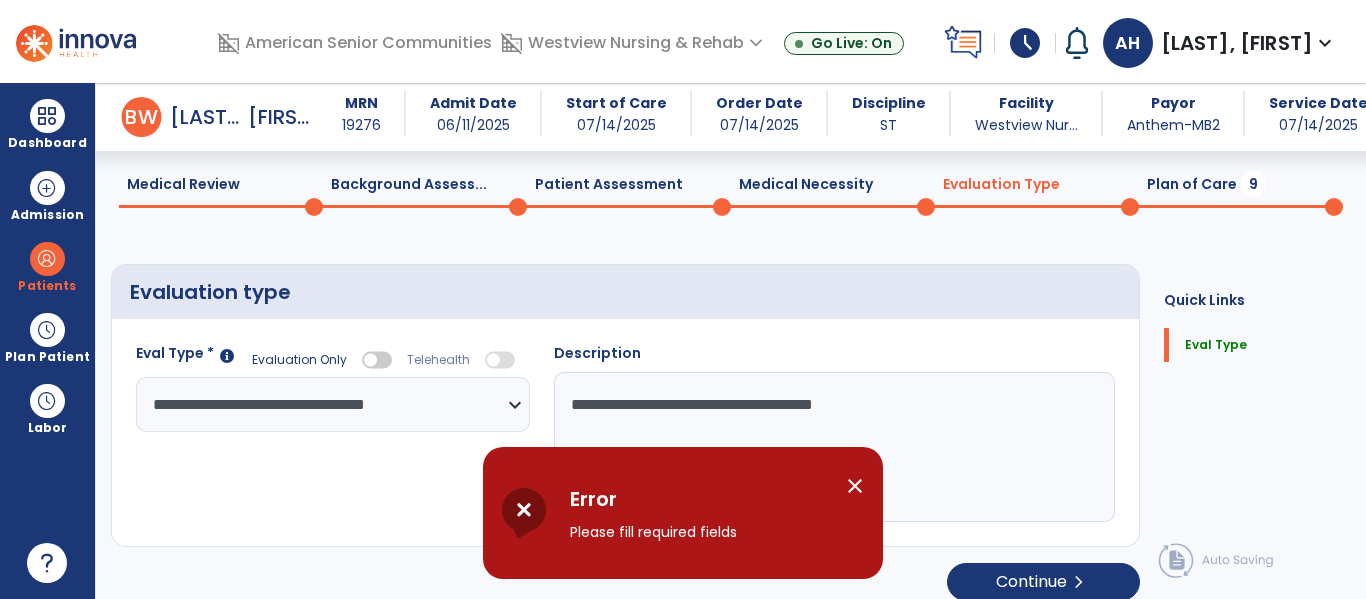 select on "*****" 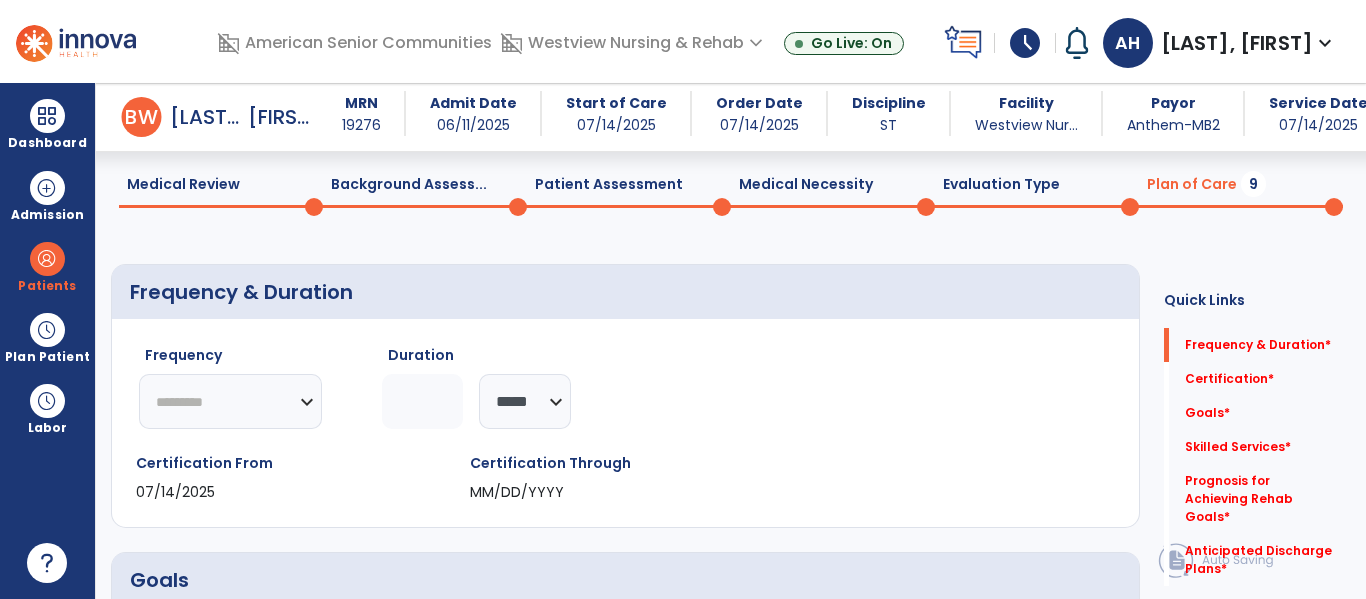 click on "********* ** ** ** ** ** ** **" 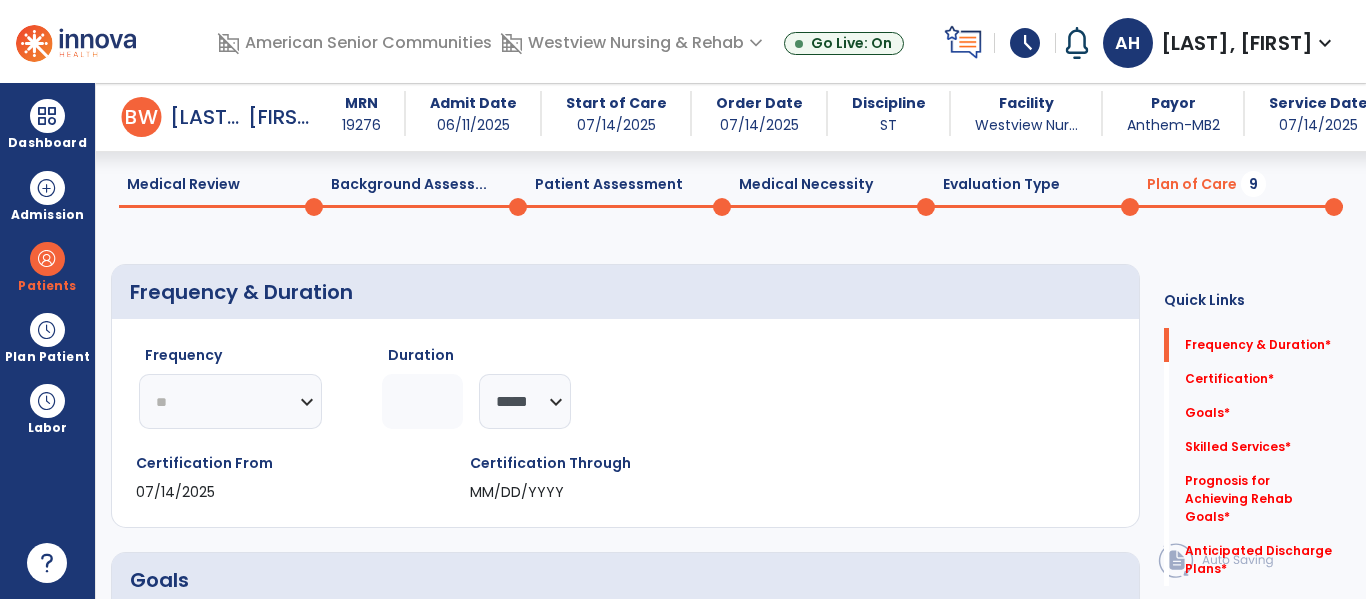 click on "********* ** ** ** ** ** ** **" 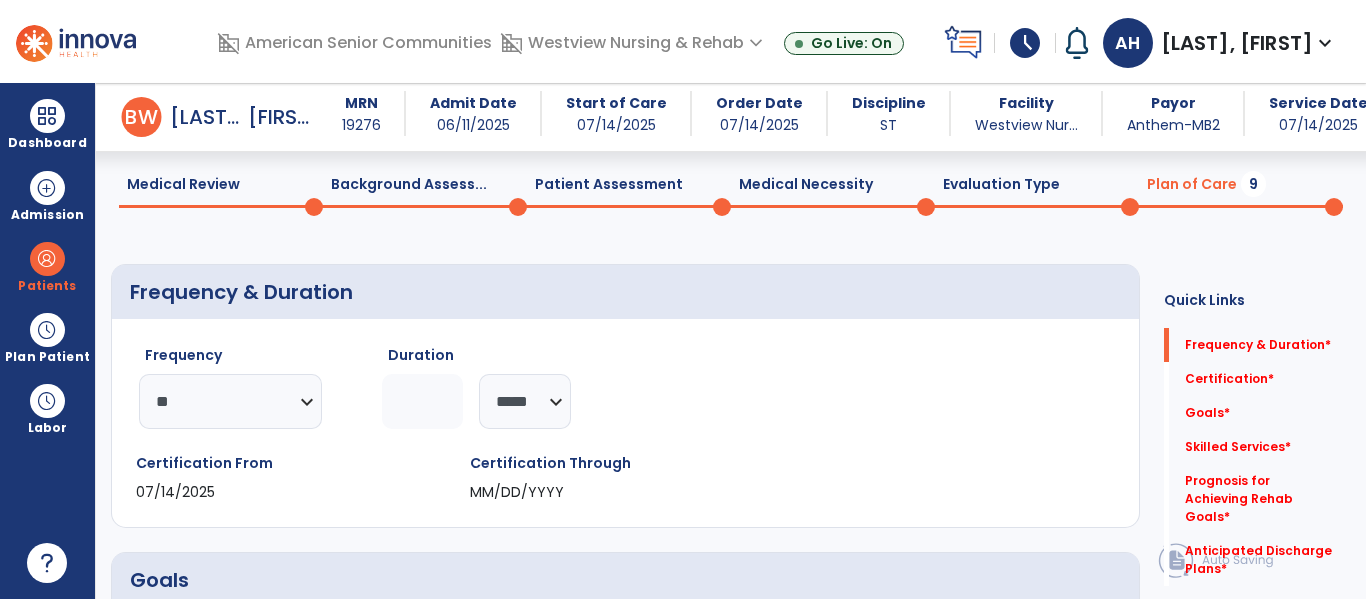 click 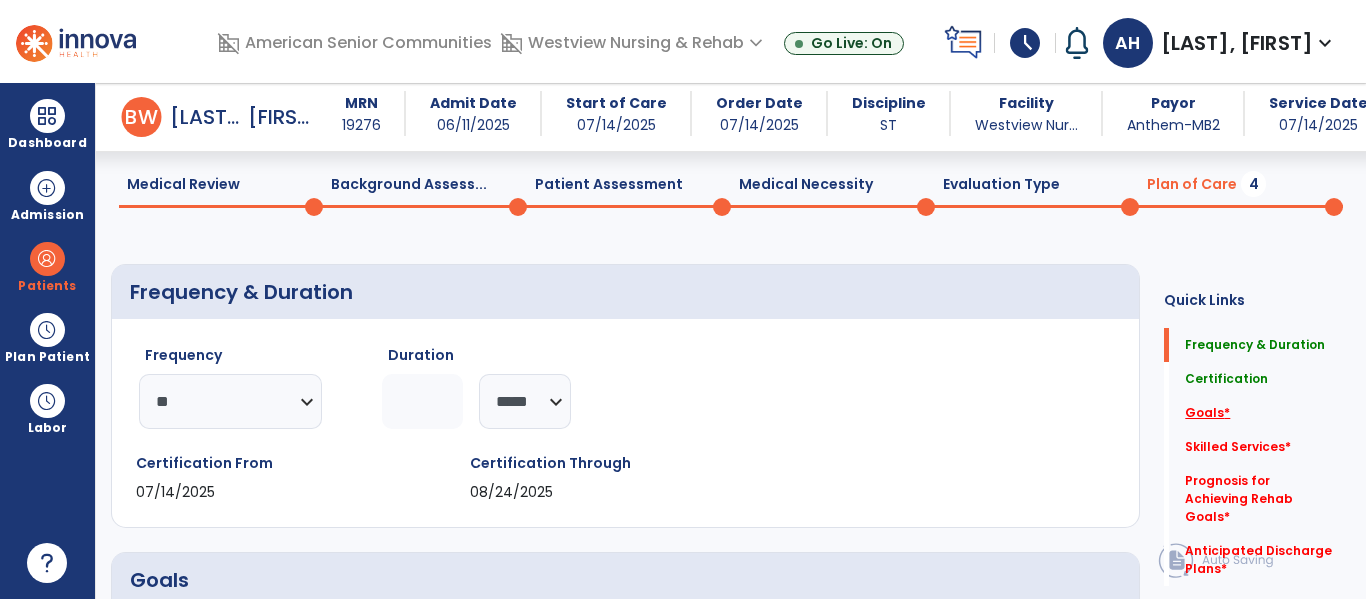 type on "*" 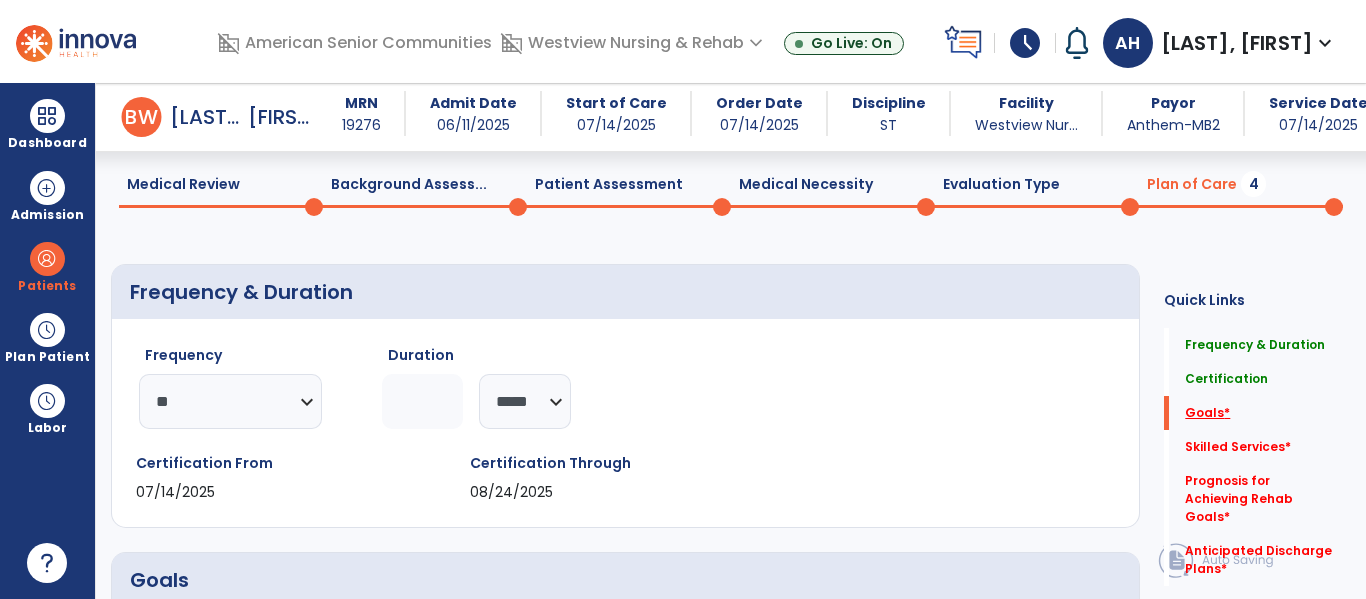 scroll, scrollTop: 253, scrollLeft: 0, axis: vertical 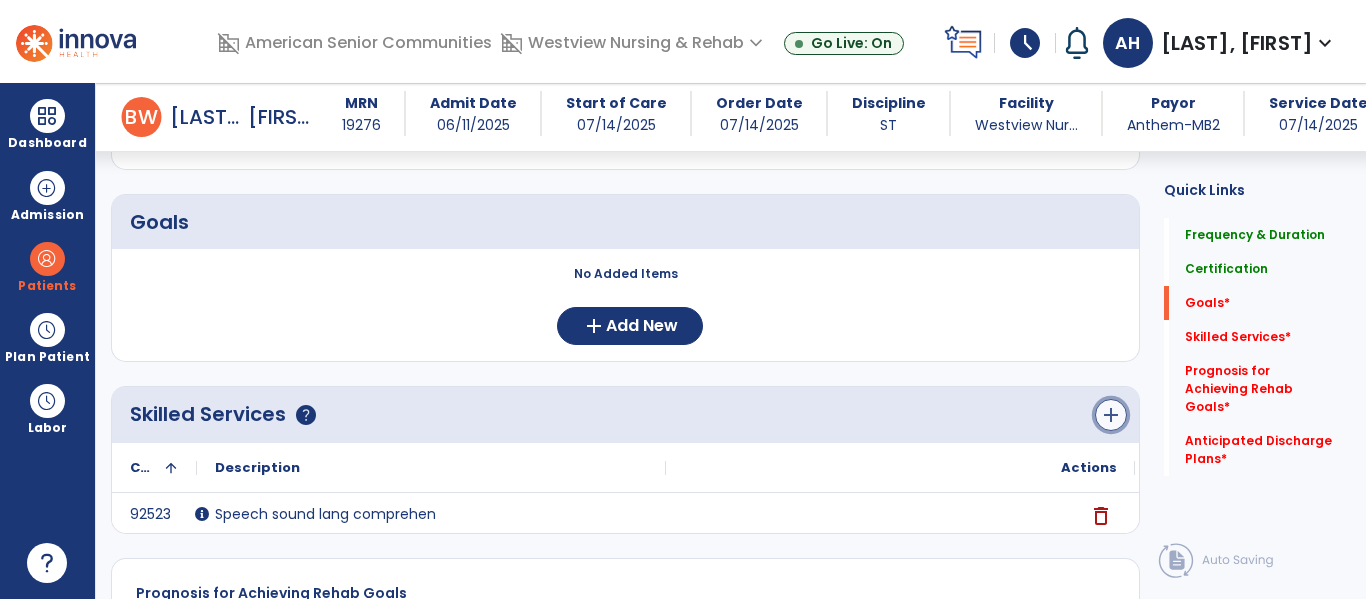 click on "add" 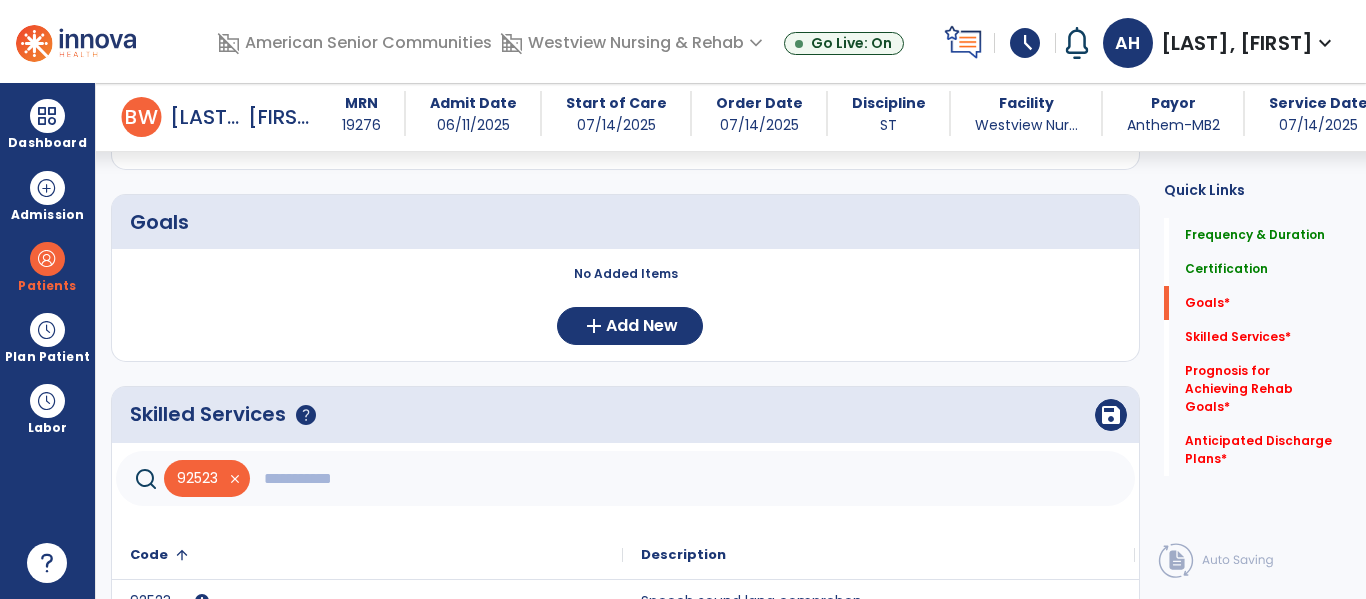 click 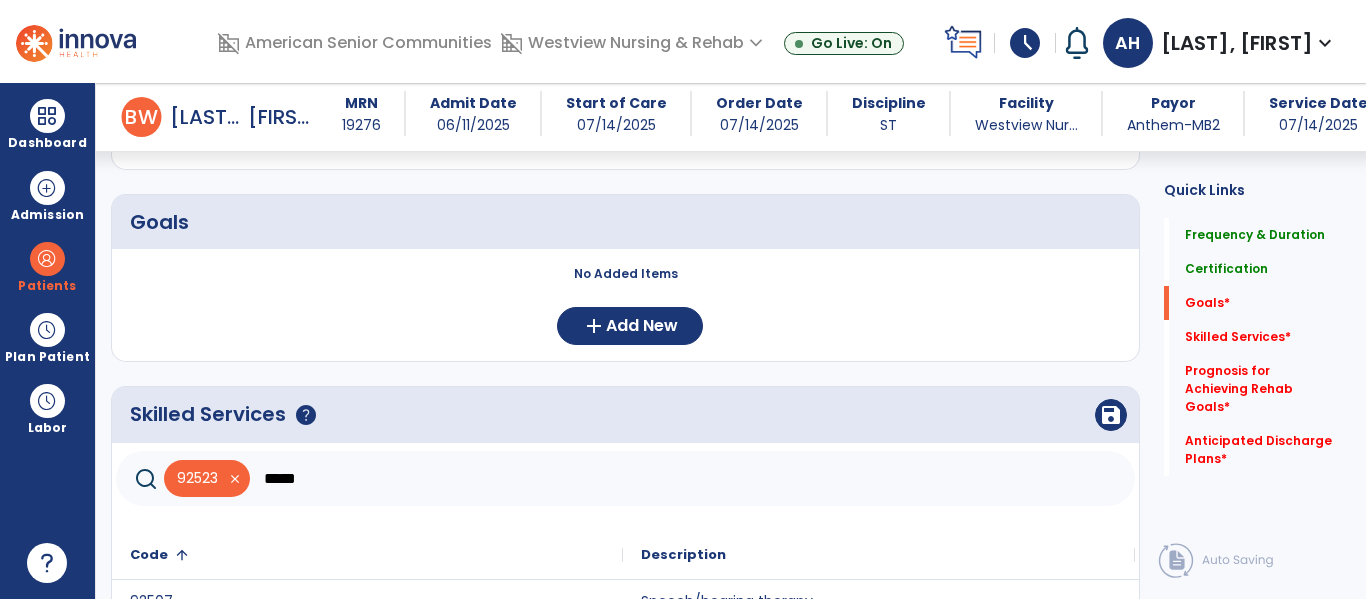 scroll, scrollTop: 437, scrollLeft: 0, axis: vertical 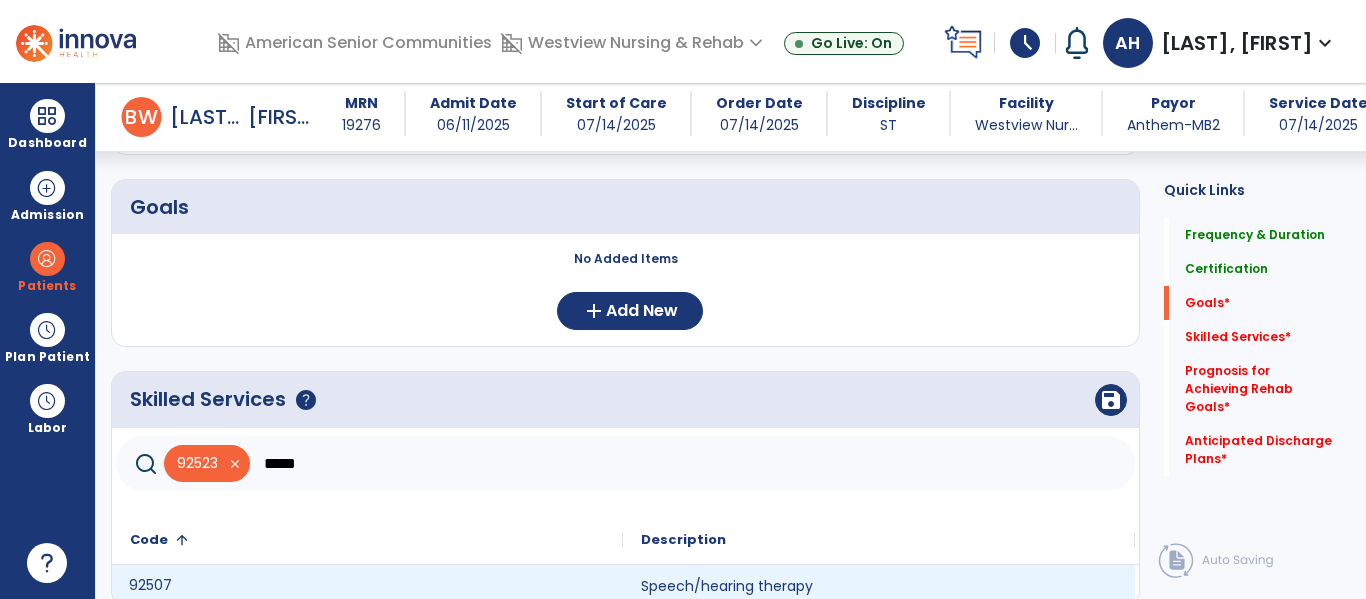 click on "92507" 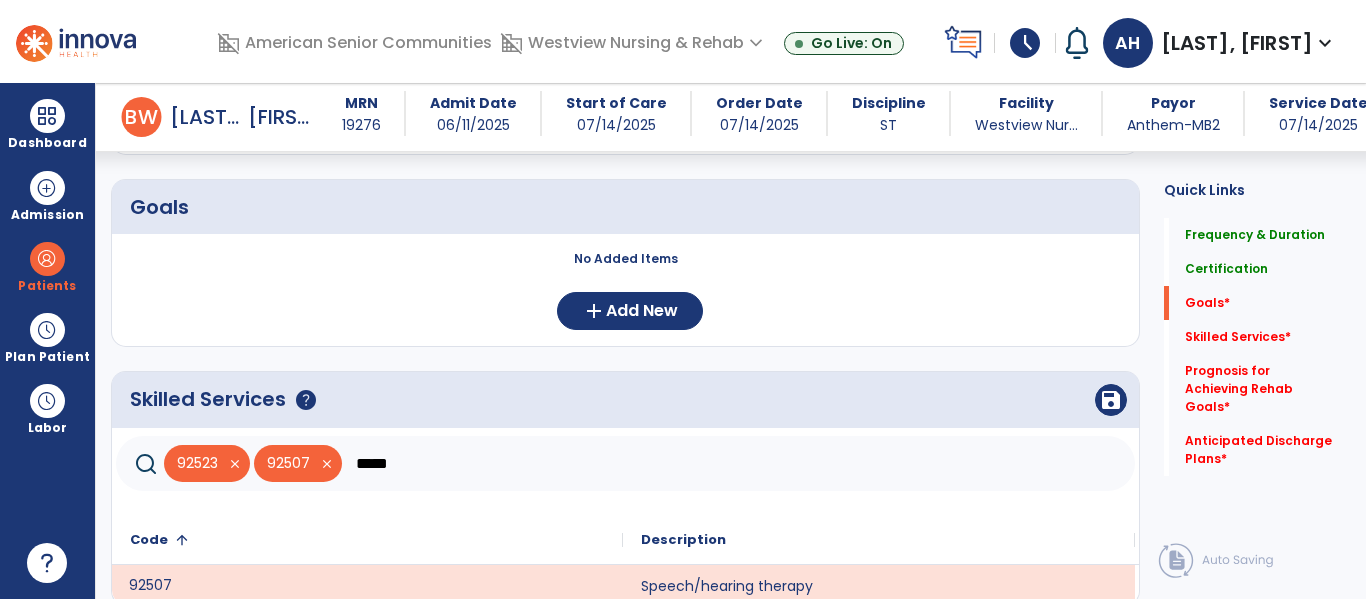 scroll, scrollTop: 443, scrollLeft: 0, axis: vertical 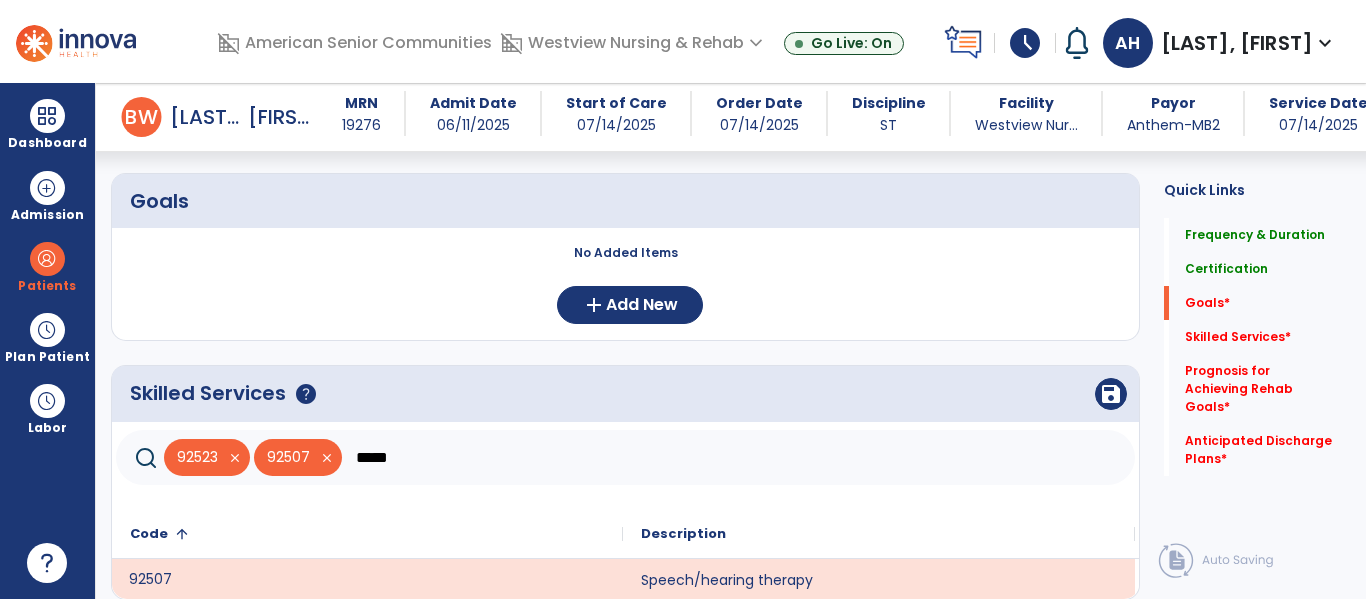 click on "*****" 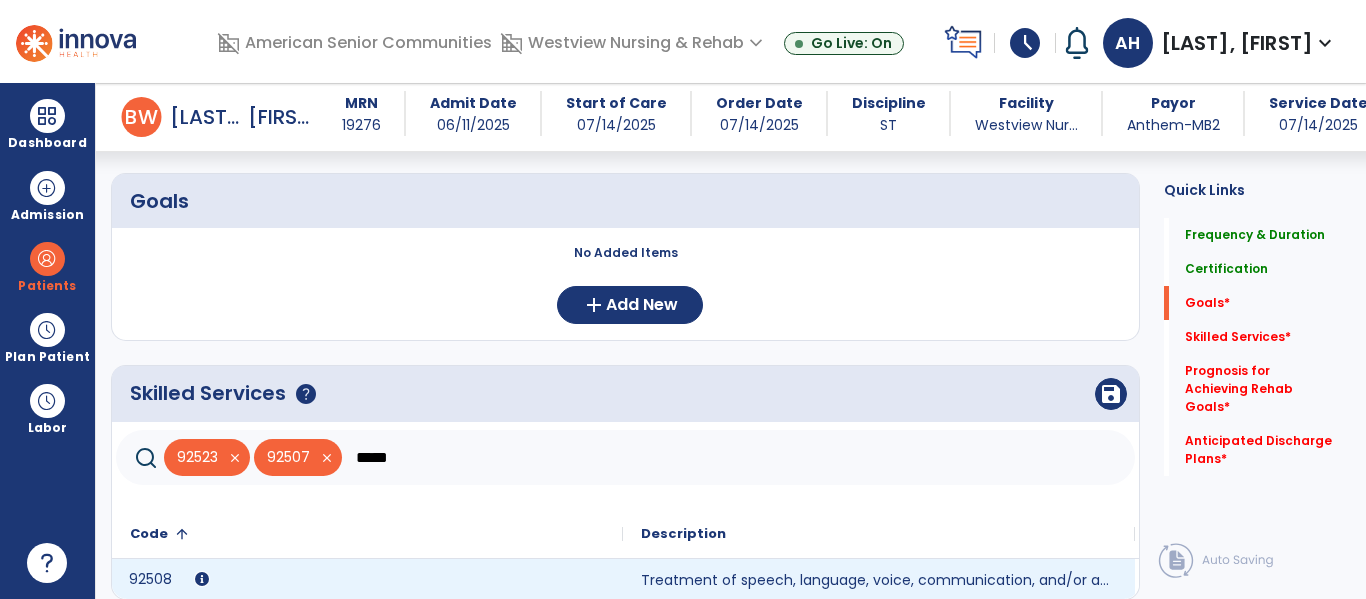 type on "*****" 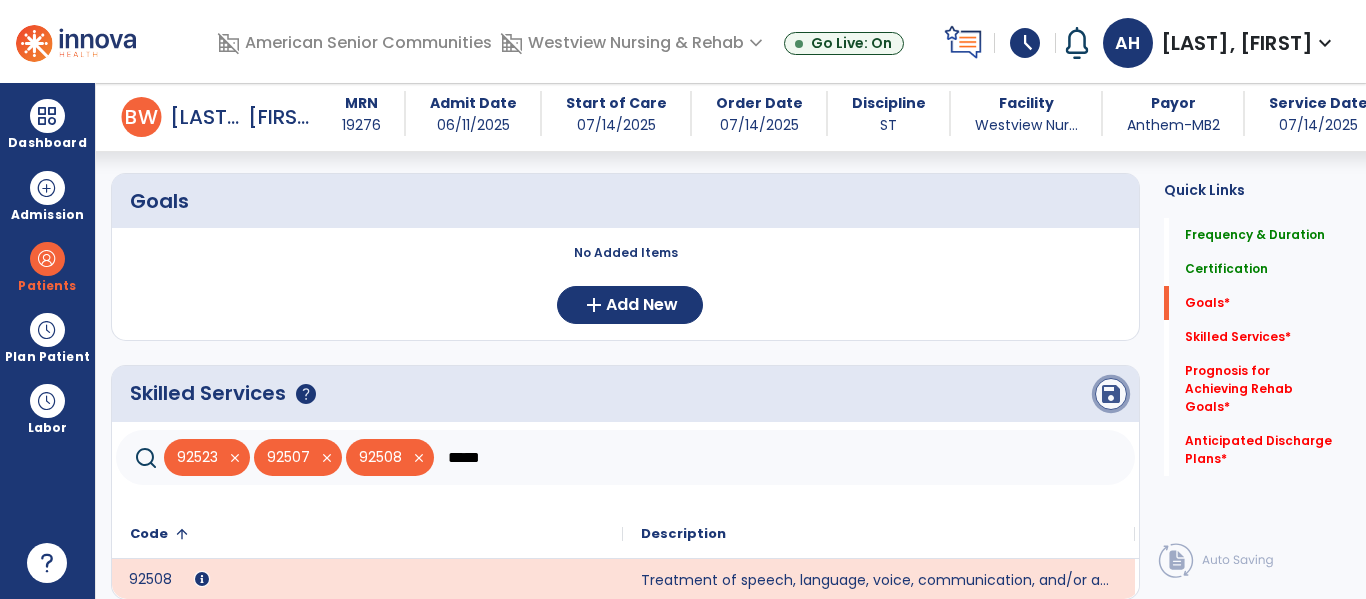 click on "save" 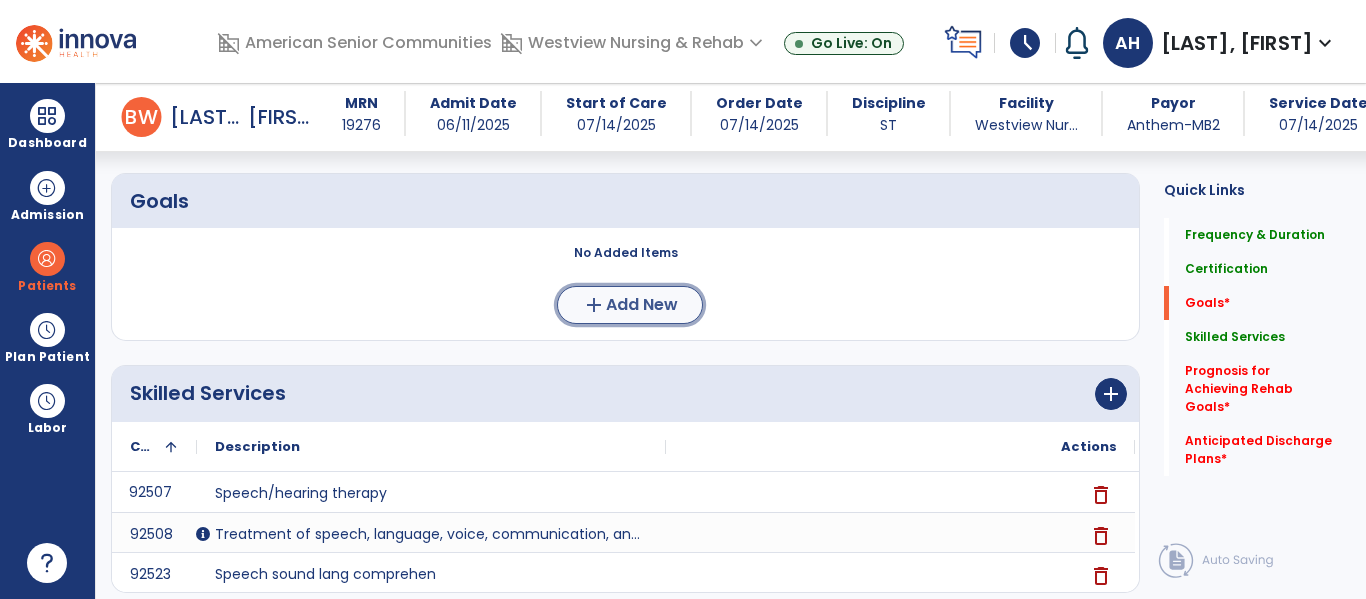 click on "add  Add New" at bounding box center (630, 305) 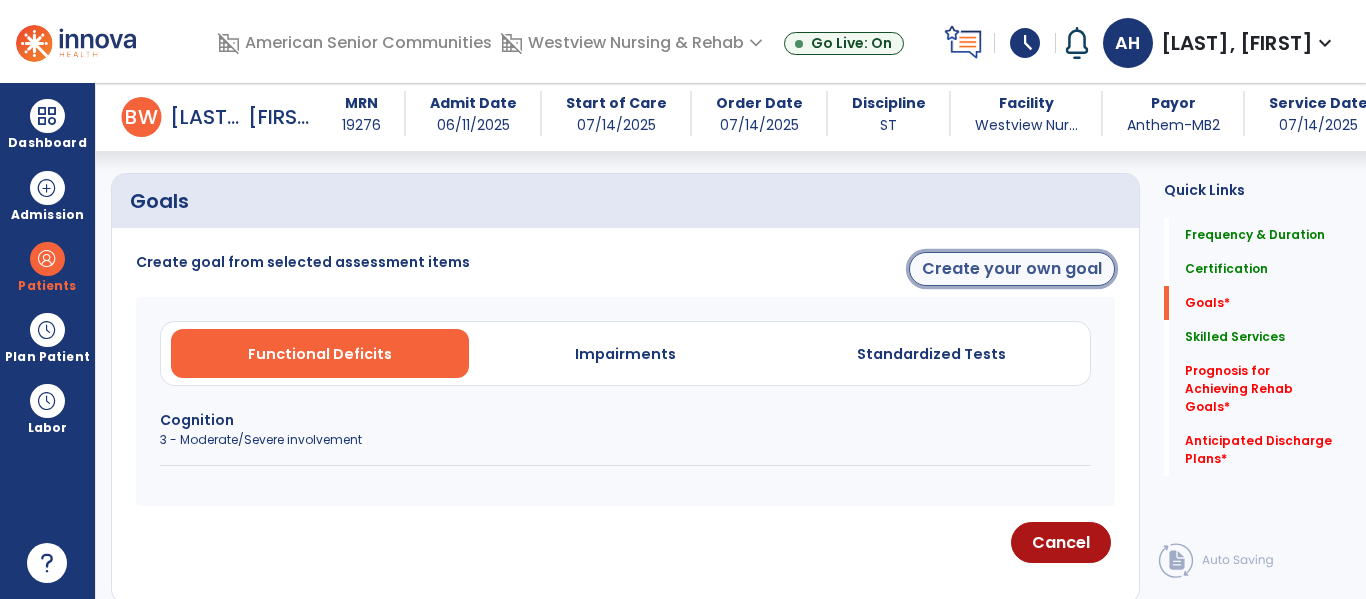 click on "Create your own goal" at bounding box center [1012, 269] 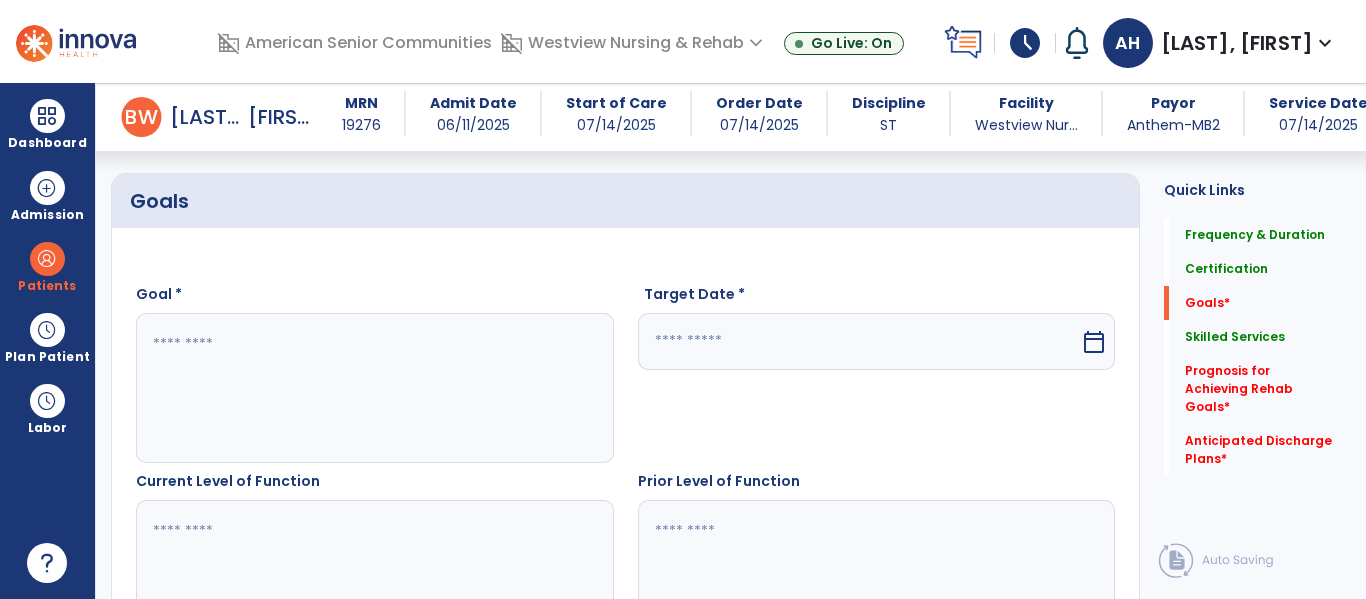 click at bounding box center (374, 388) 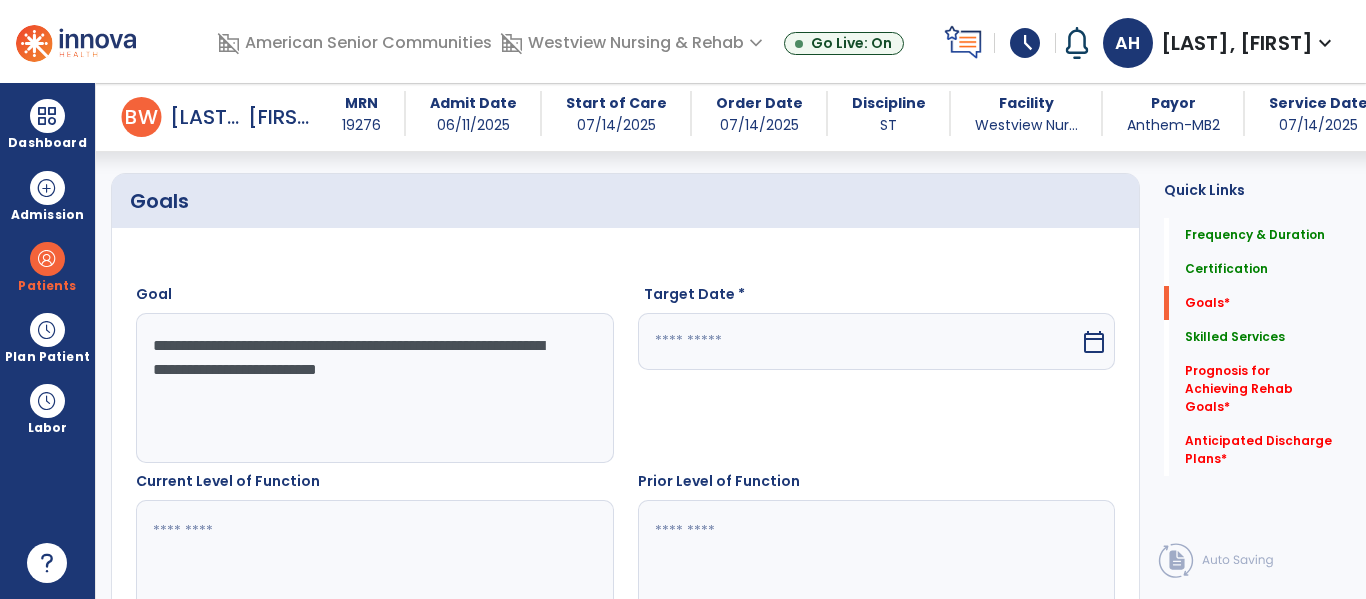 type on "**********" 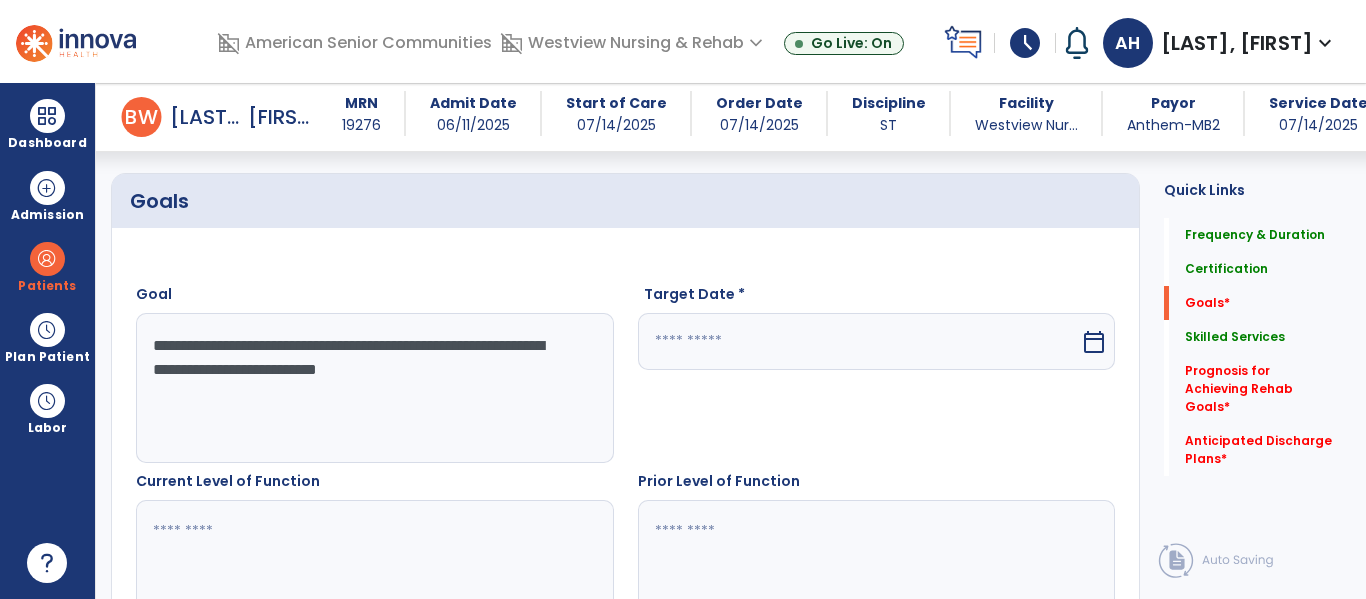 click at bounding box center (859, 341) 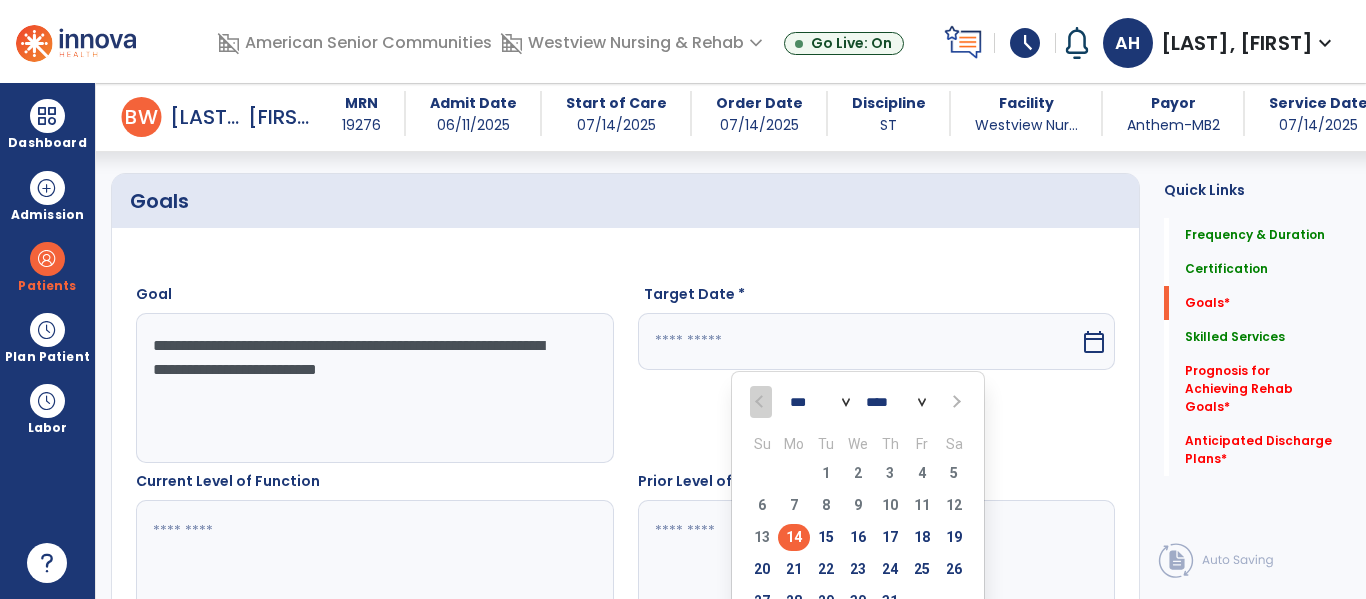click at bounding box center [955, 402] 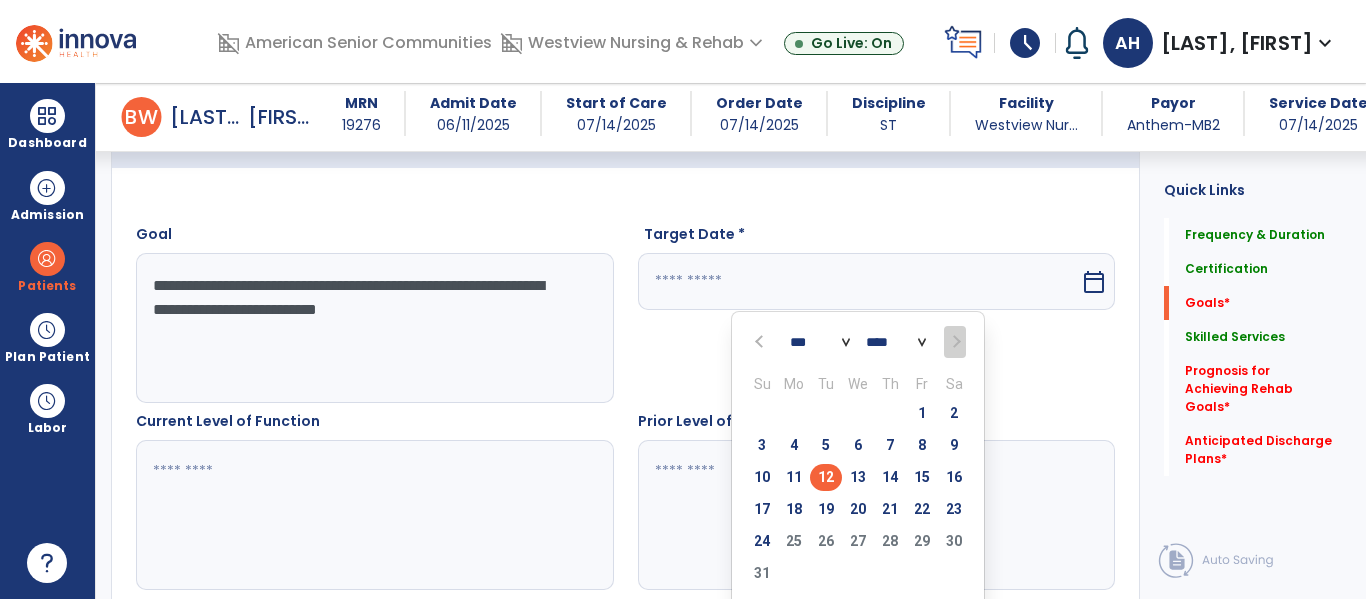 scroll, scrollTop: 510, scrollLeft: 0, axis: vertical 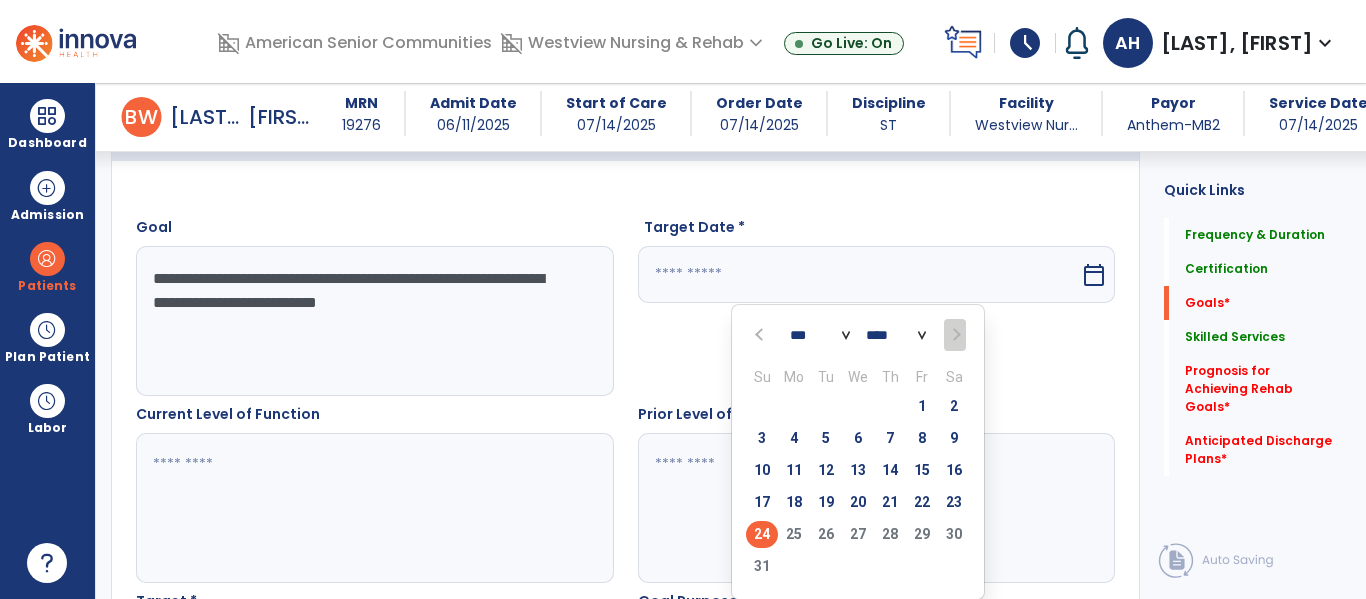 click on "24" at bounding box center [762, 534] 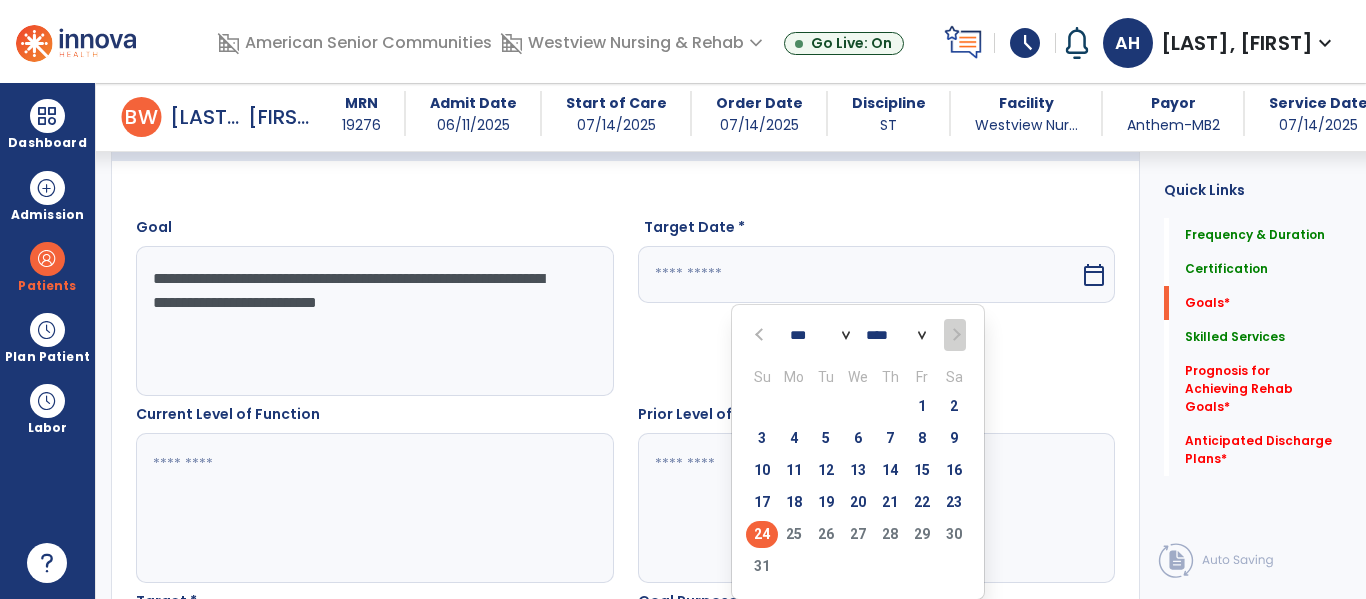 type on "*********" 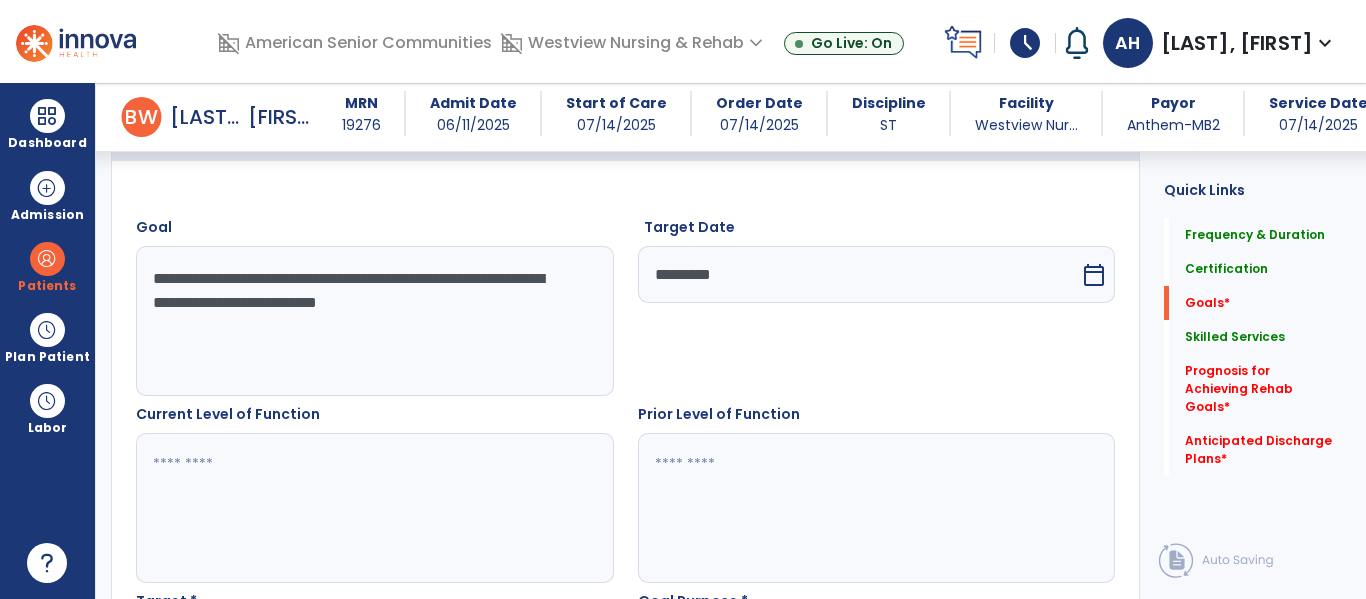 click at bounding box center [876, 508] 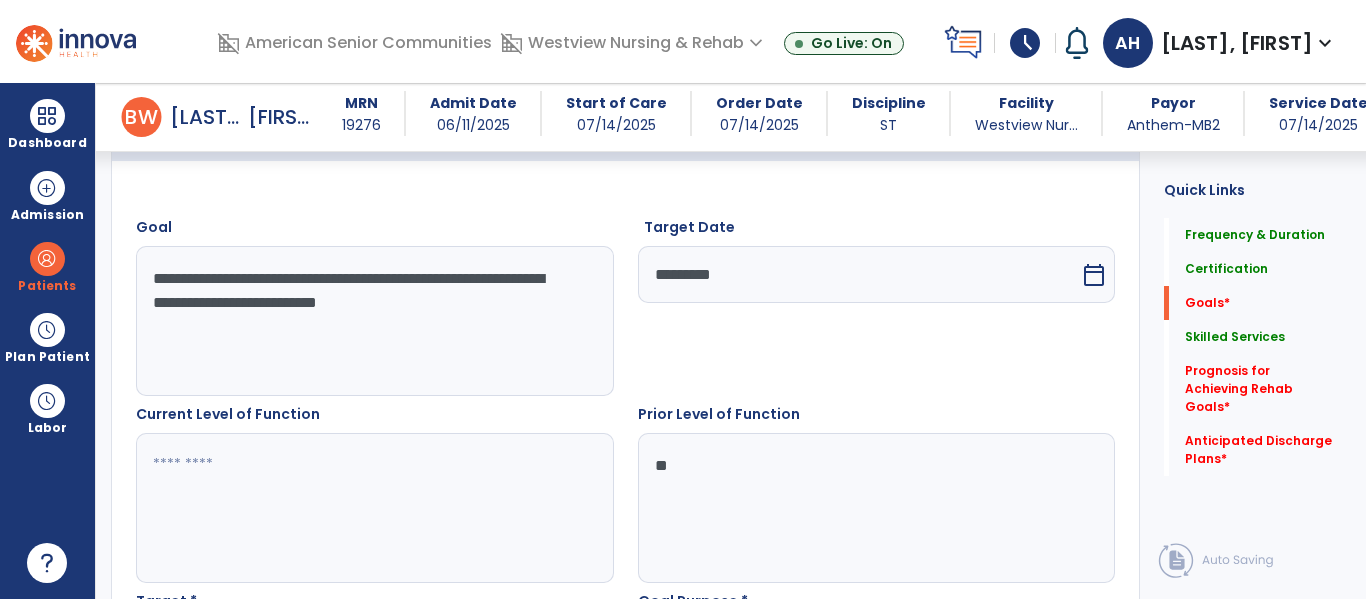 type on "*" 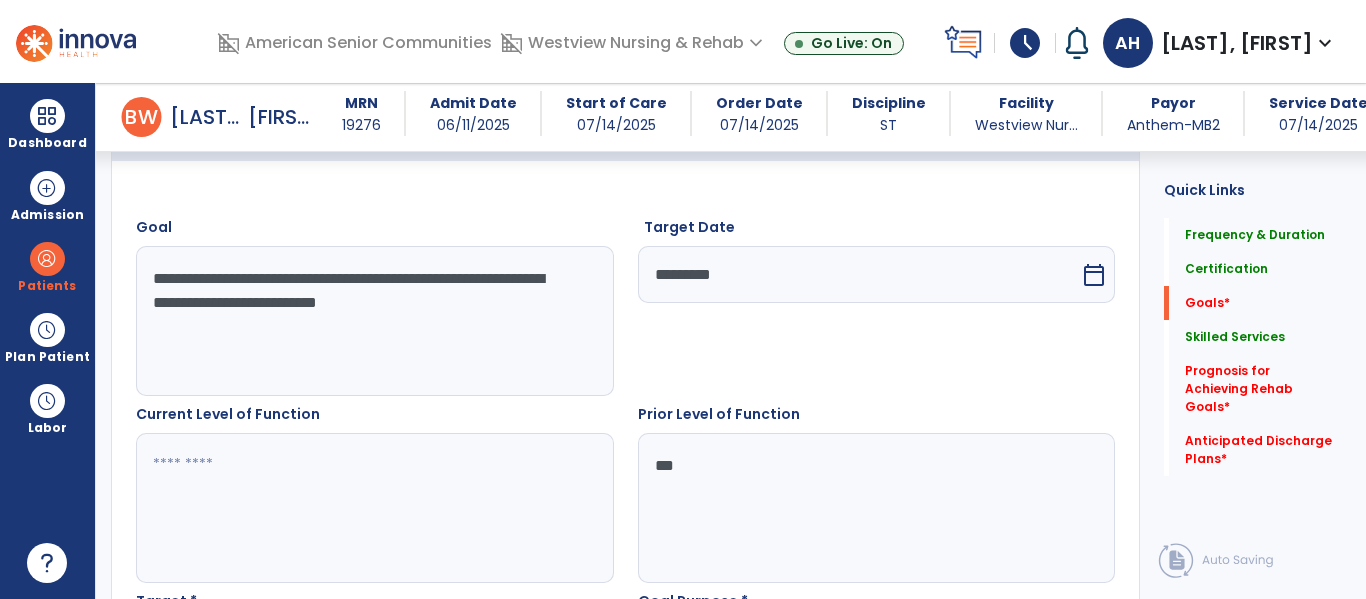 type on "***" 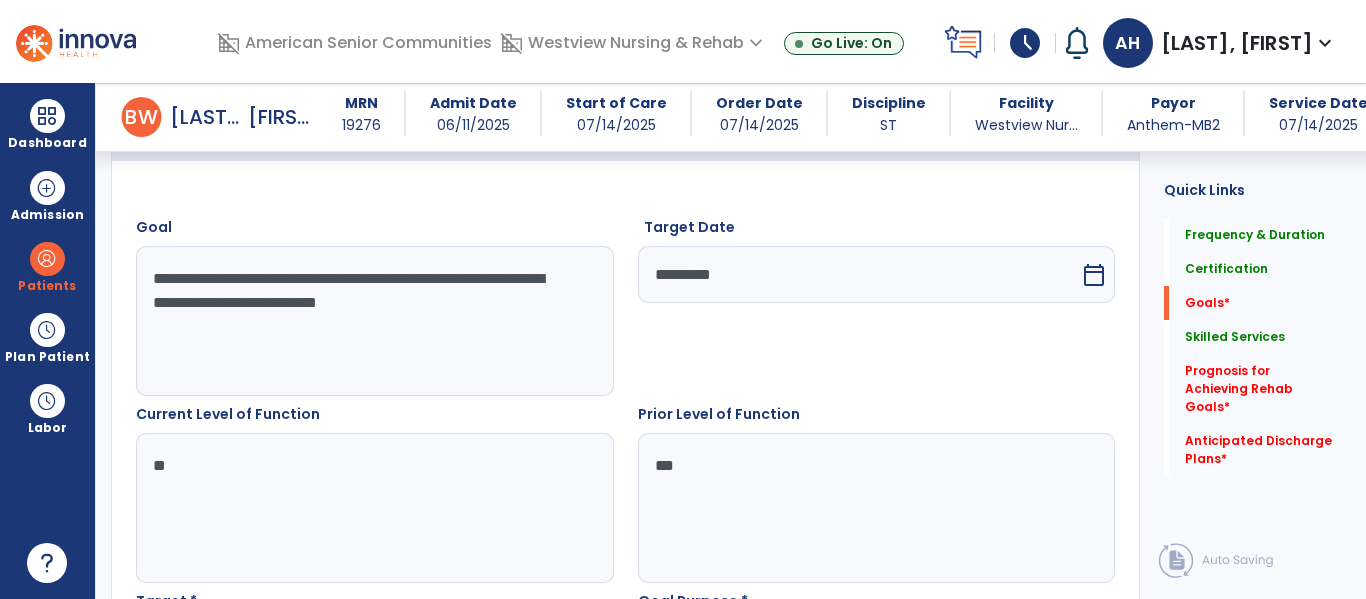 type on "*" 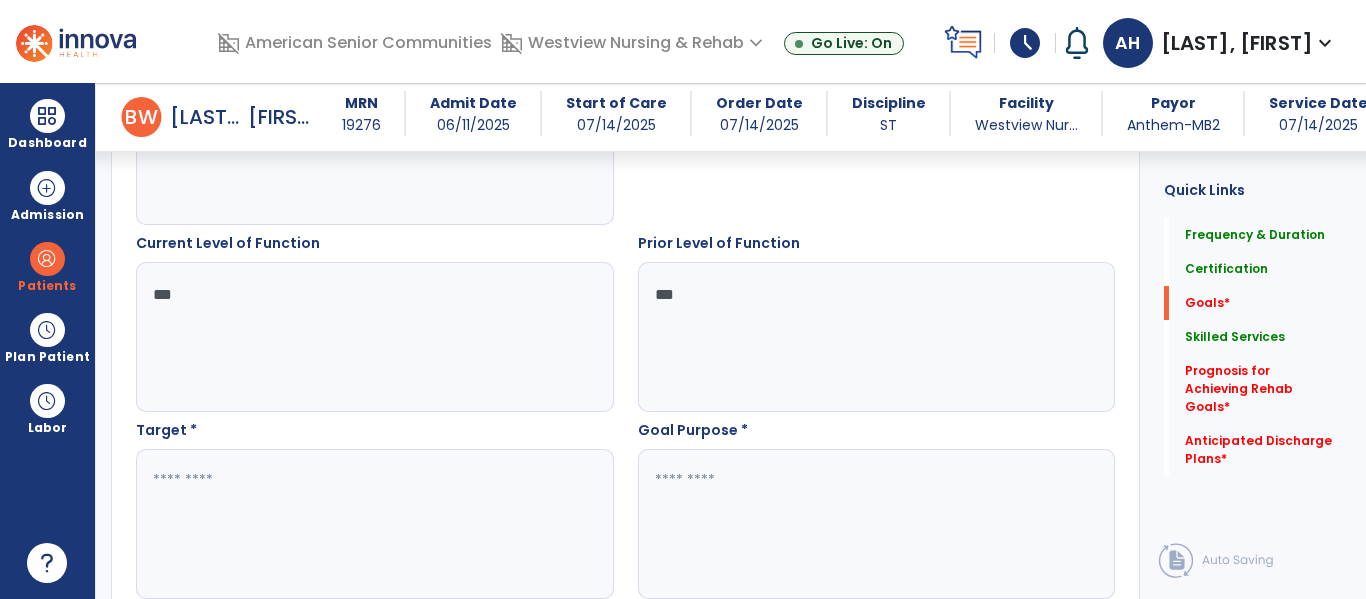 scroll, scrollTop: 704, scrollLeft: 0, axis: vertical 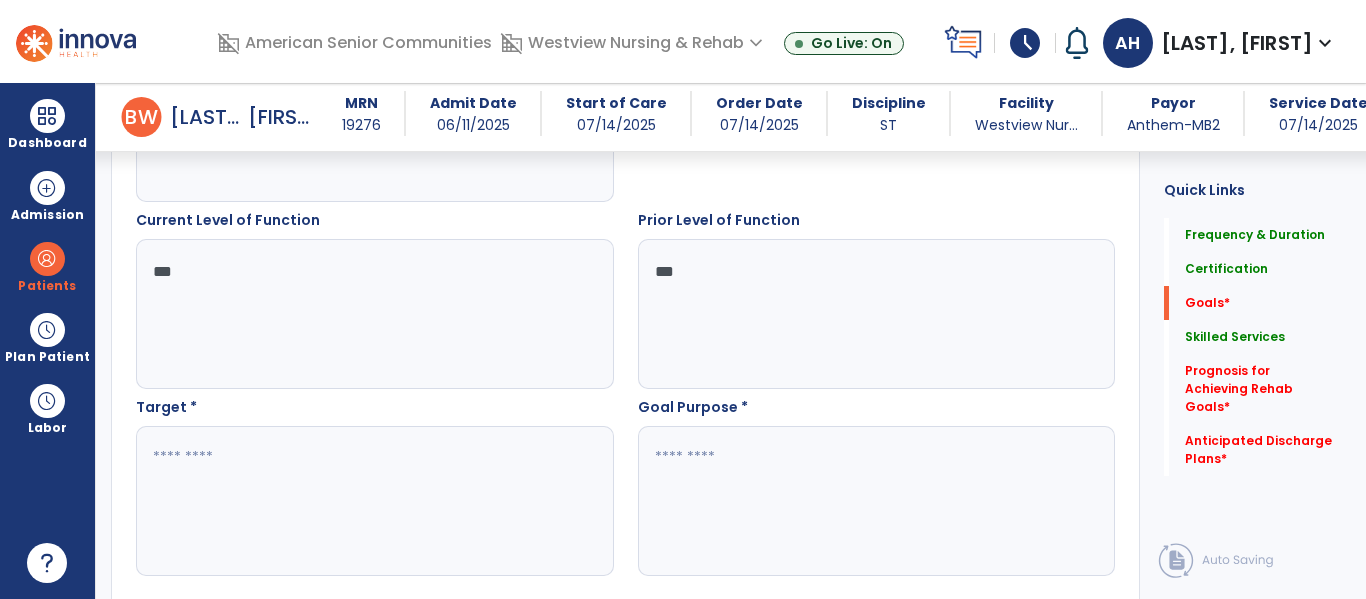 type on "***" 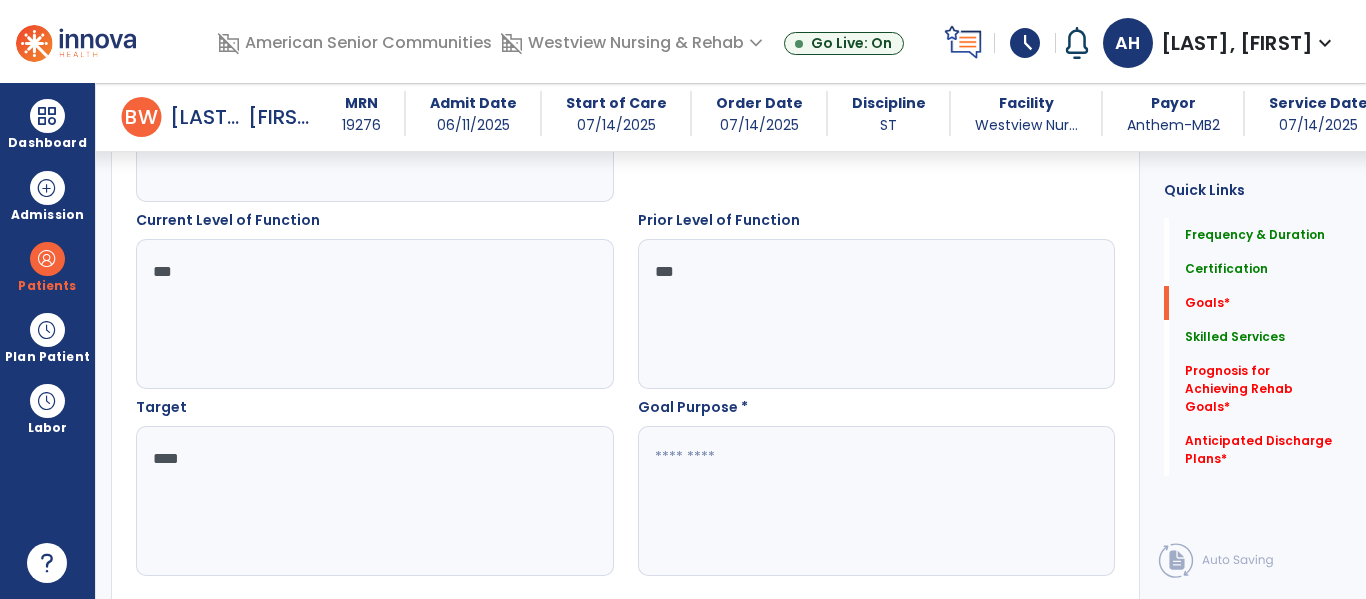type on "****" 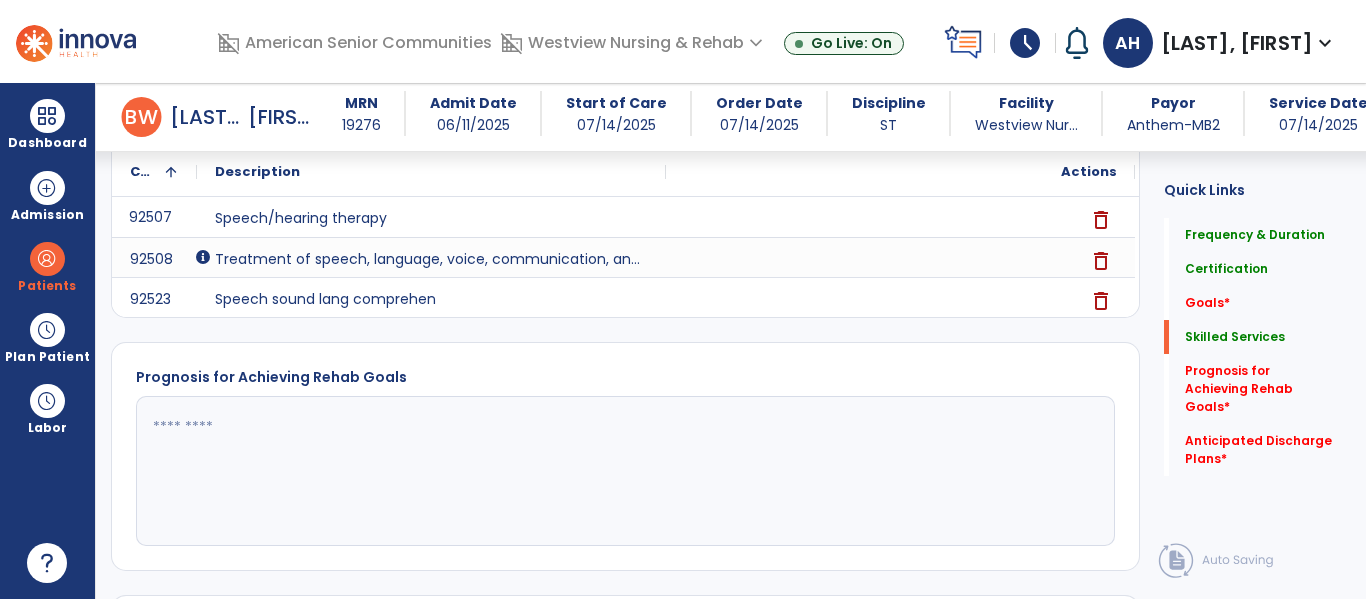 scroll, scrollTop: 1347, scrollLeft: 0, axis: vertical 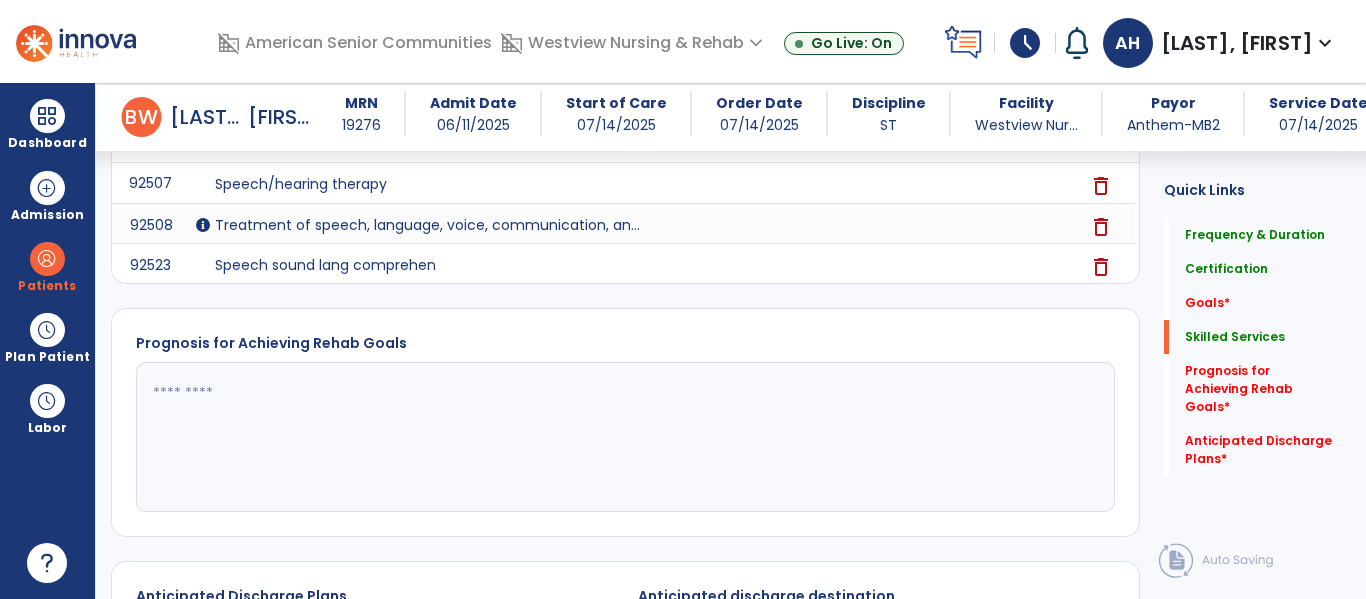 type on "******" 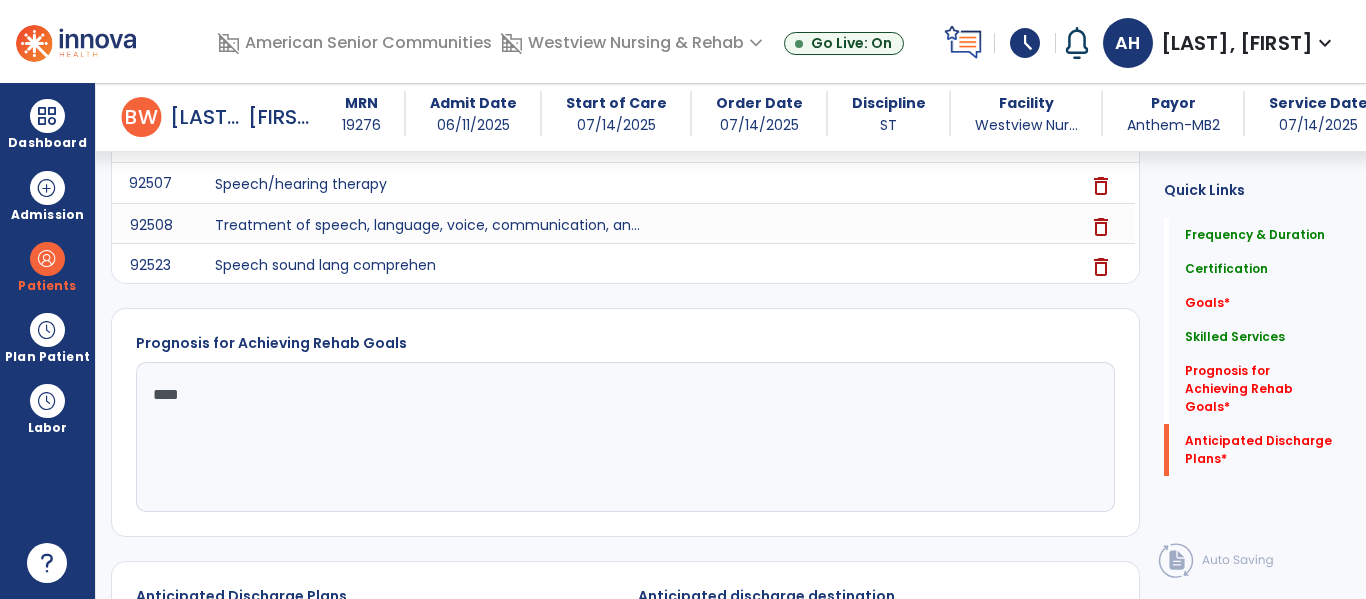 scroll, scrollTop: 1634, scrollLeft: 0, axis: vertical 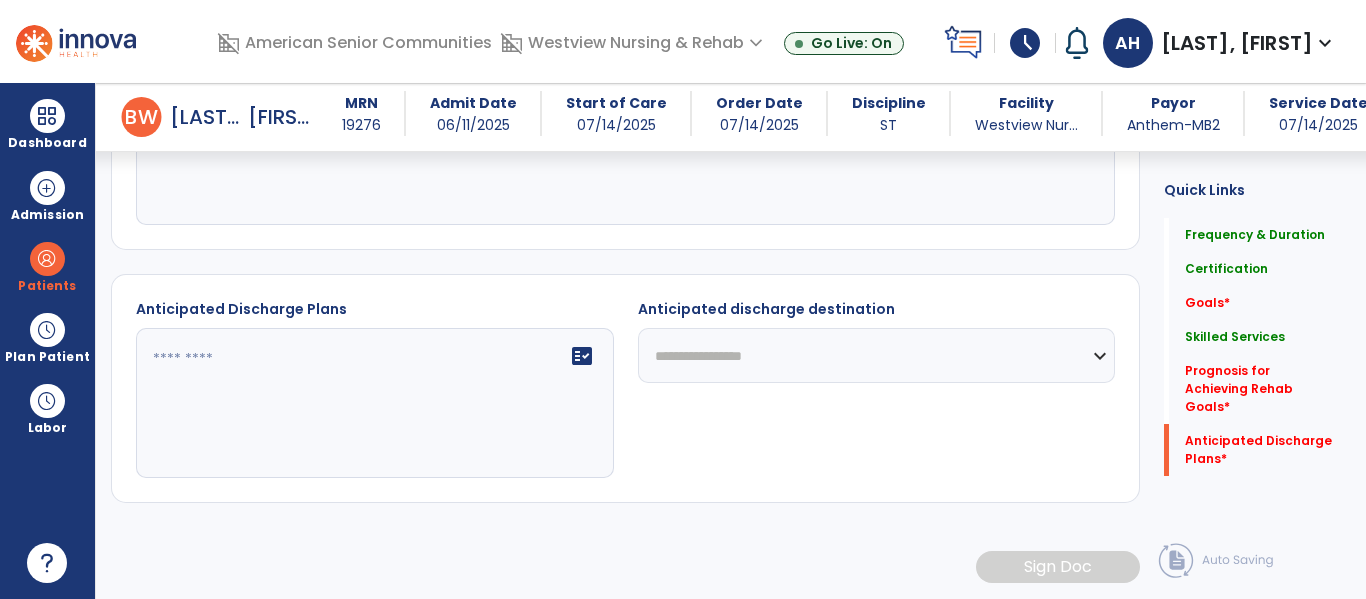 type on "****" 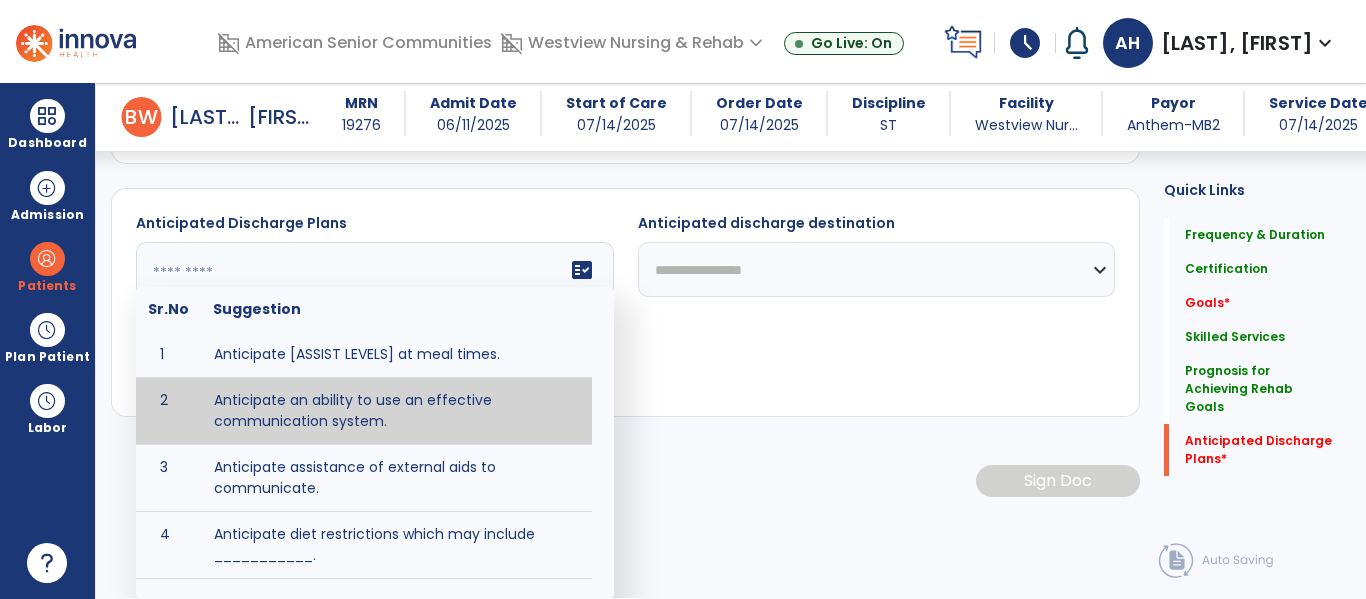 scroll, scrollTop: 1039, scrollLeft: 0, axis: vertical 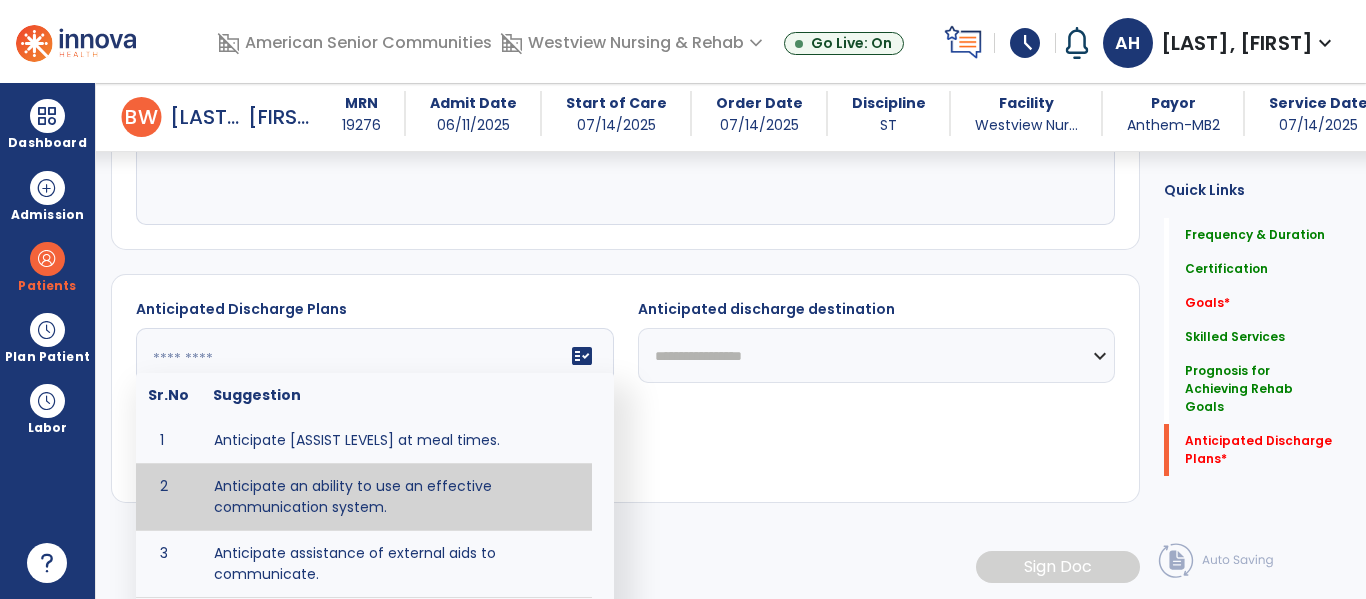 type on "**********" 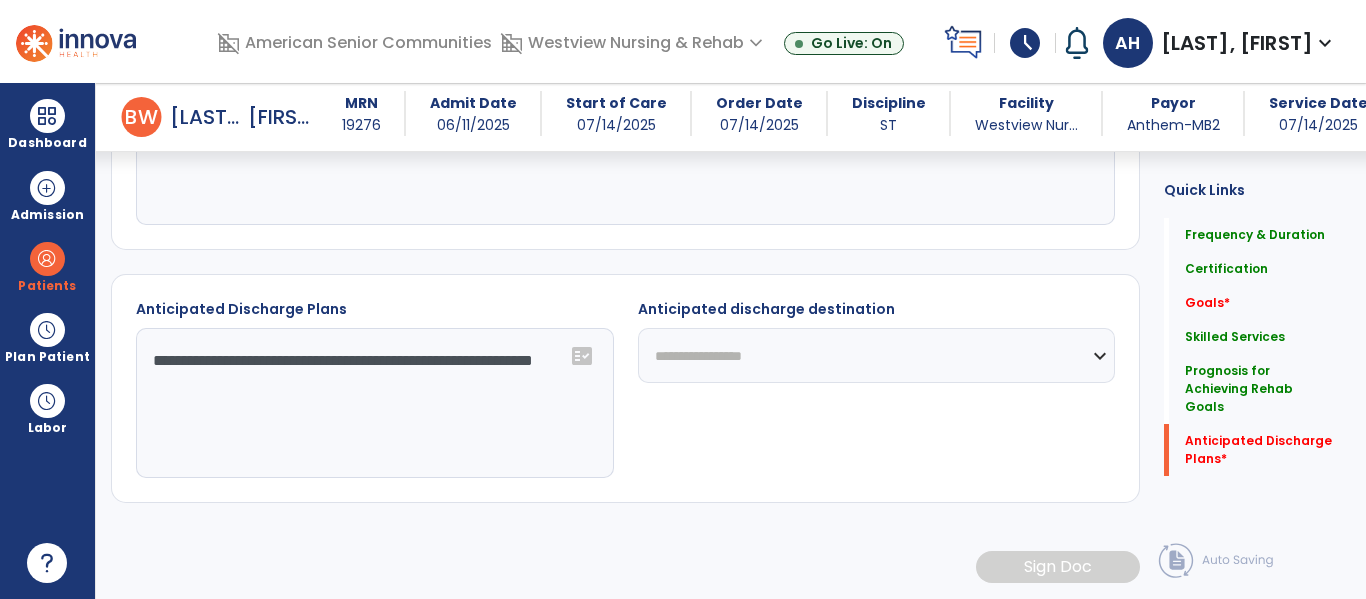 click on "**********" 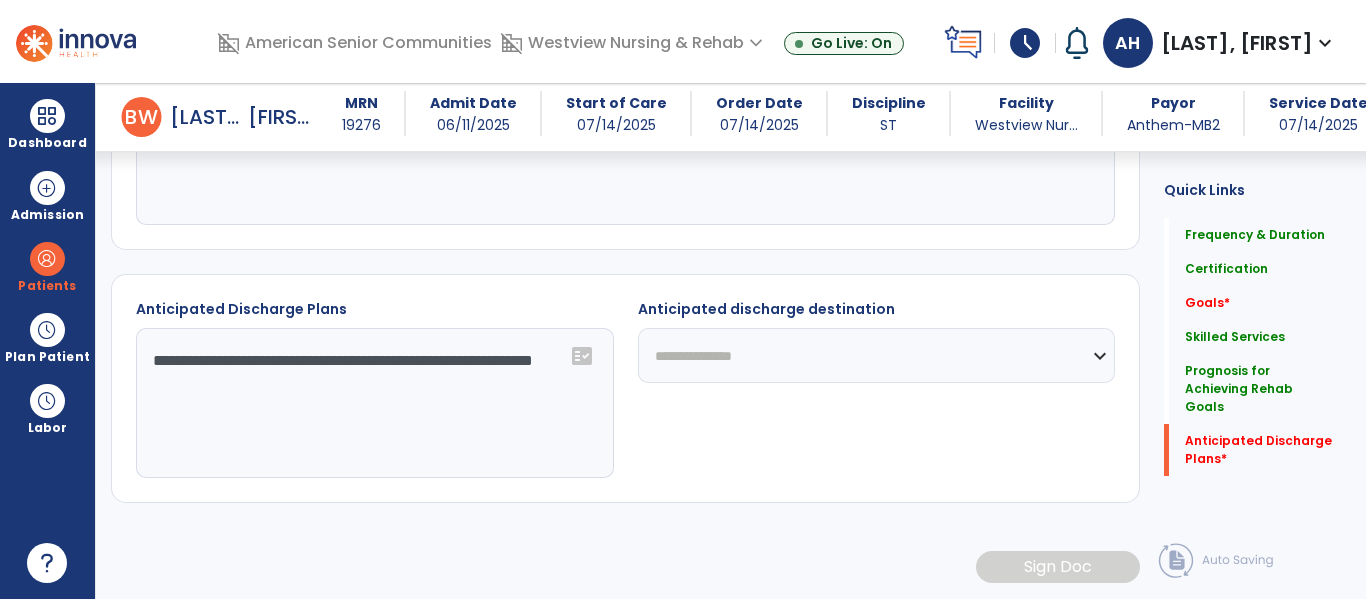 click on "**********" 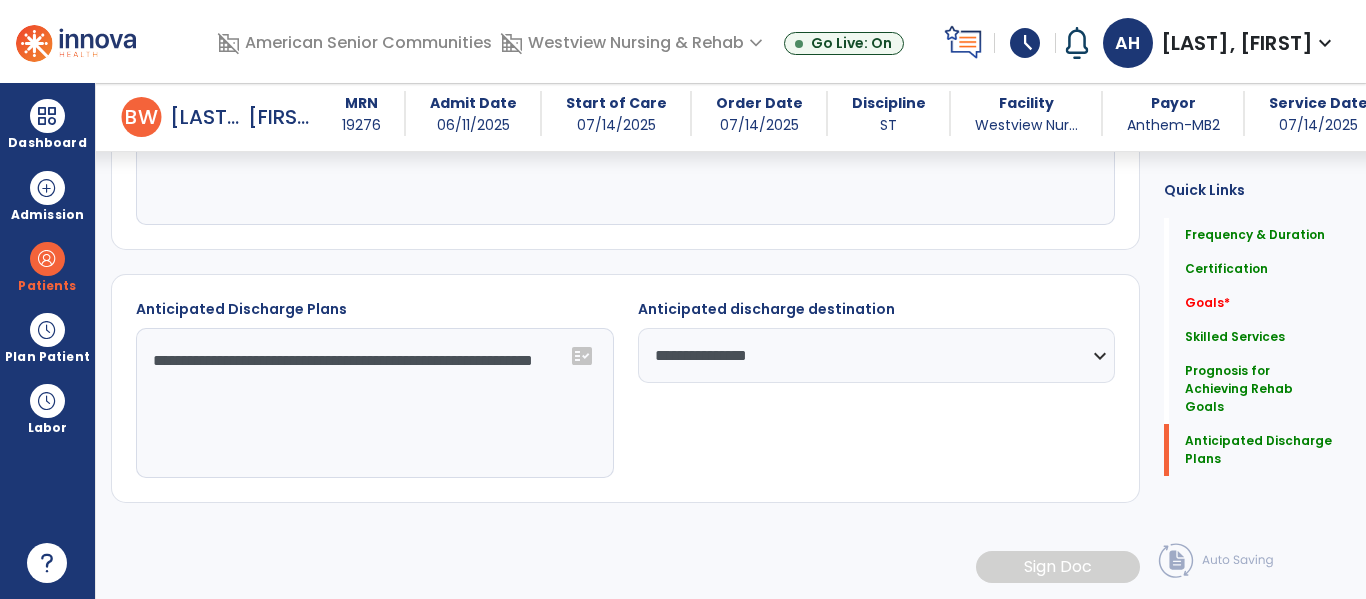 click on "**********" 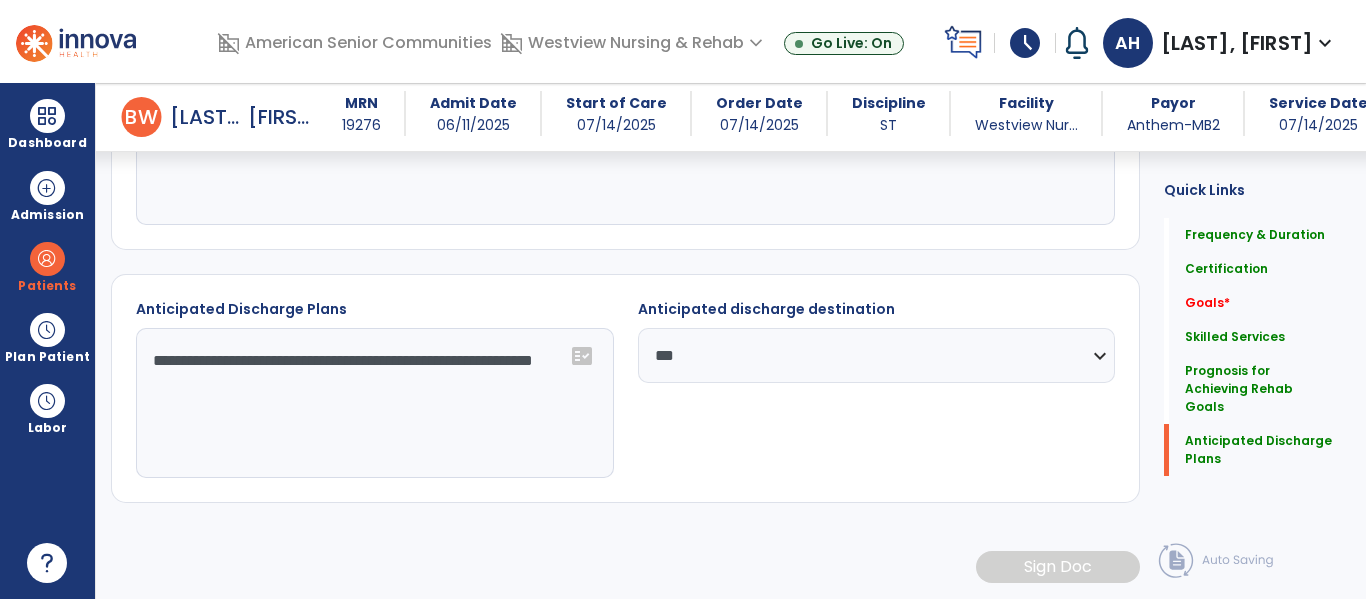 click on "**********" 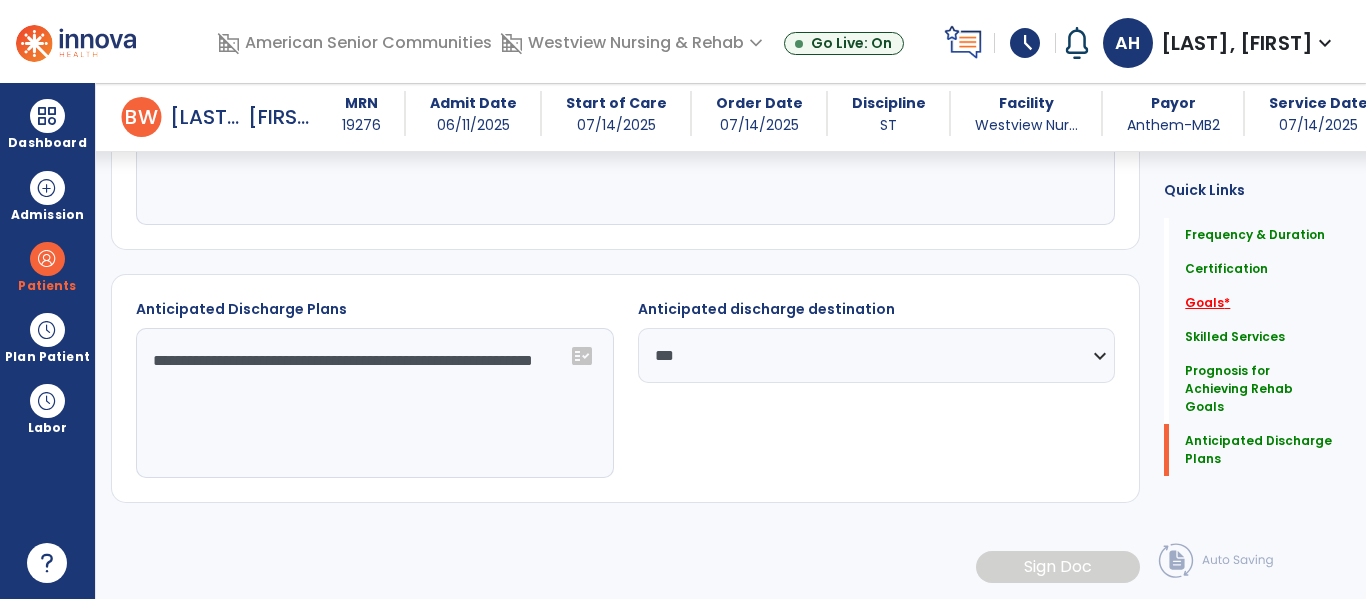 click on "*" 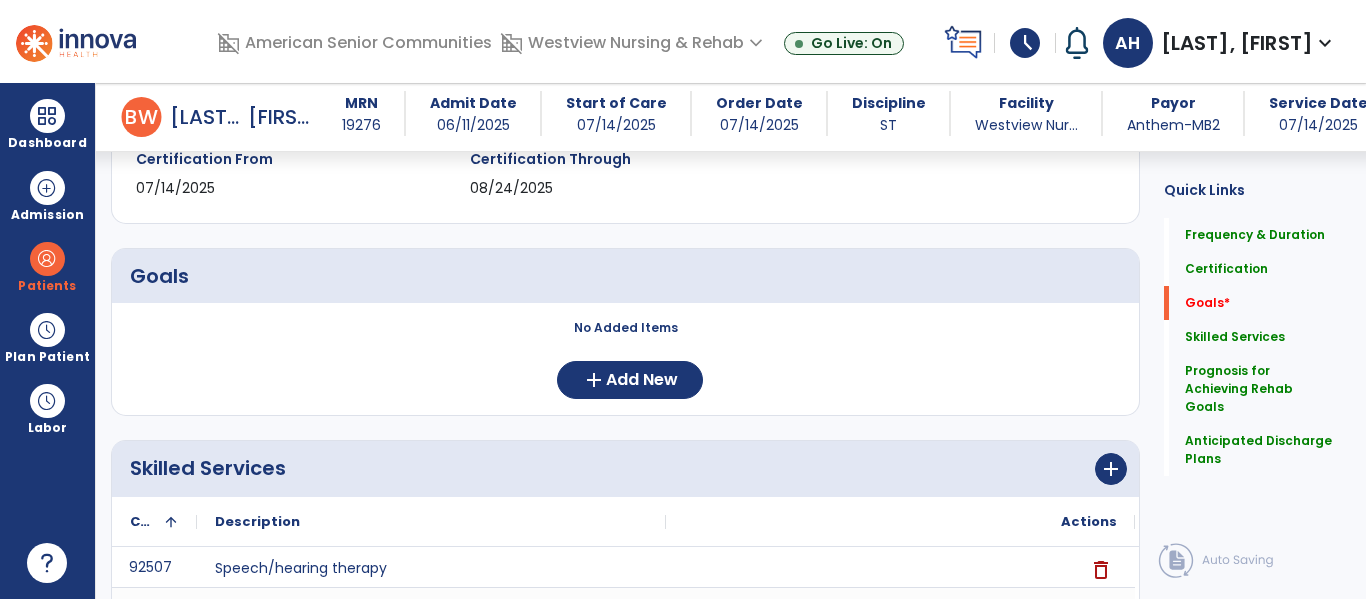 scroll, scrollTop: 360, scrollLeft: 0, axis: vertical 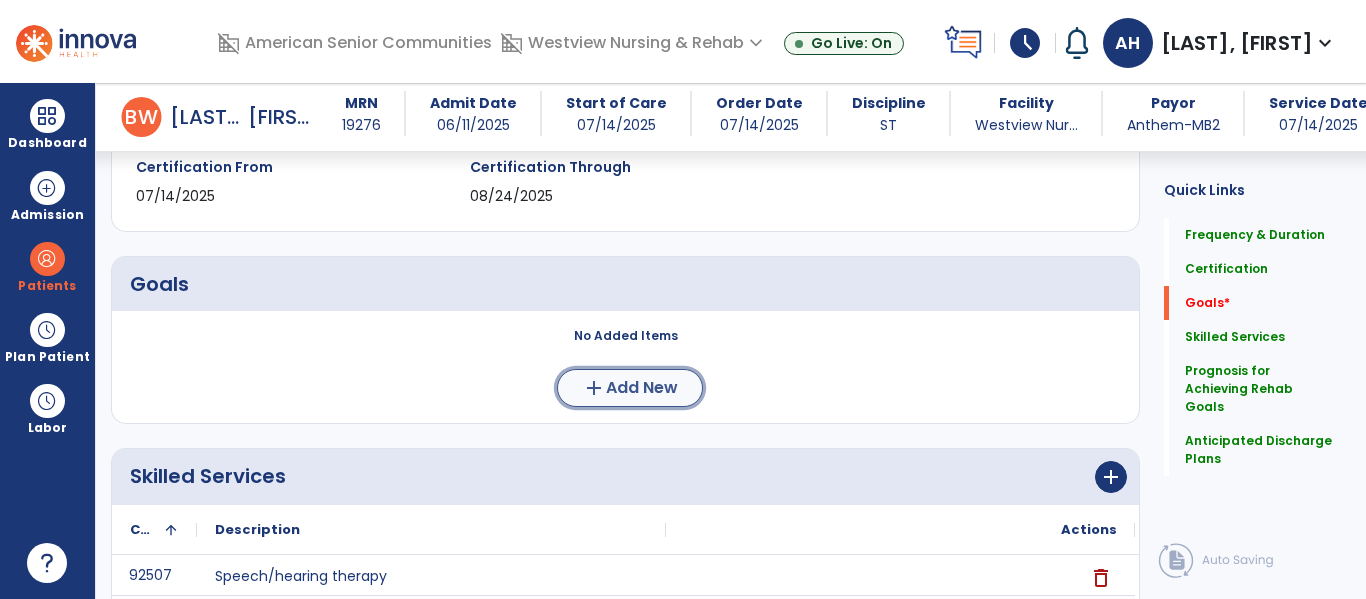 click on "Add New" at bounding box center (642, 388) 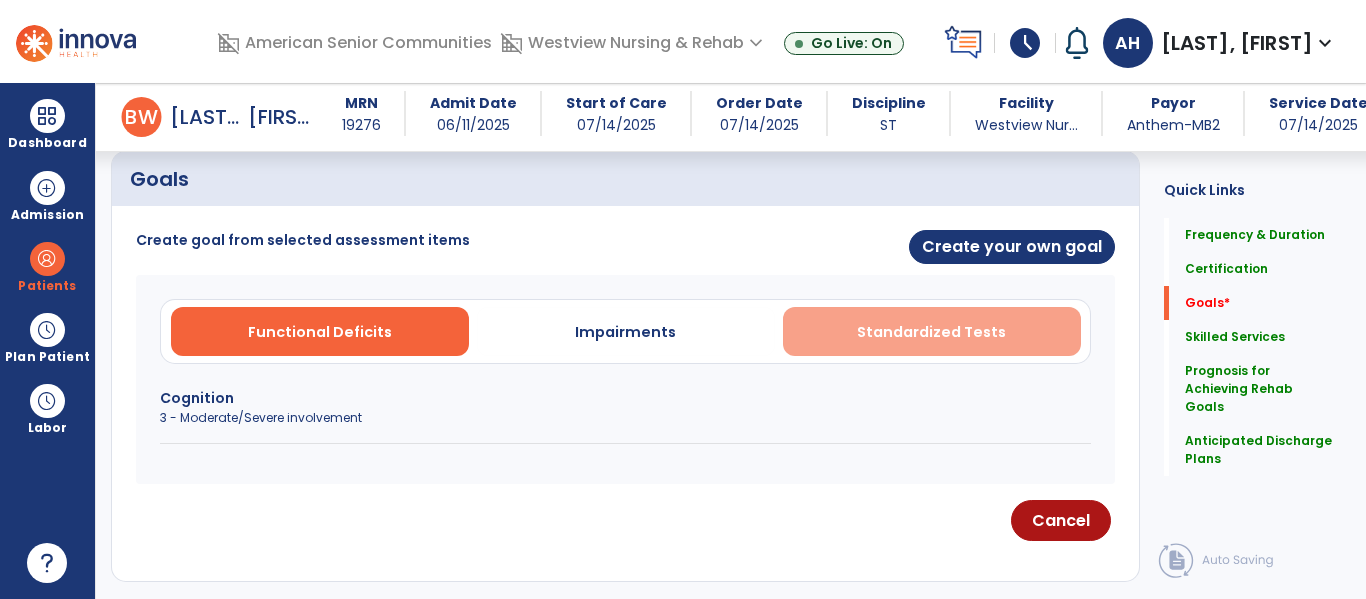 scroll, scrollTop: 461, scrollLeft: 0, axis: vertical 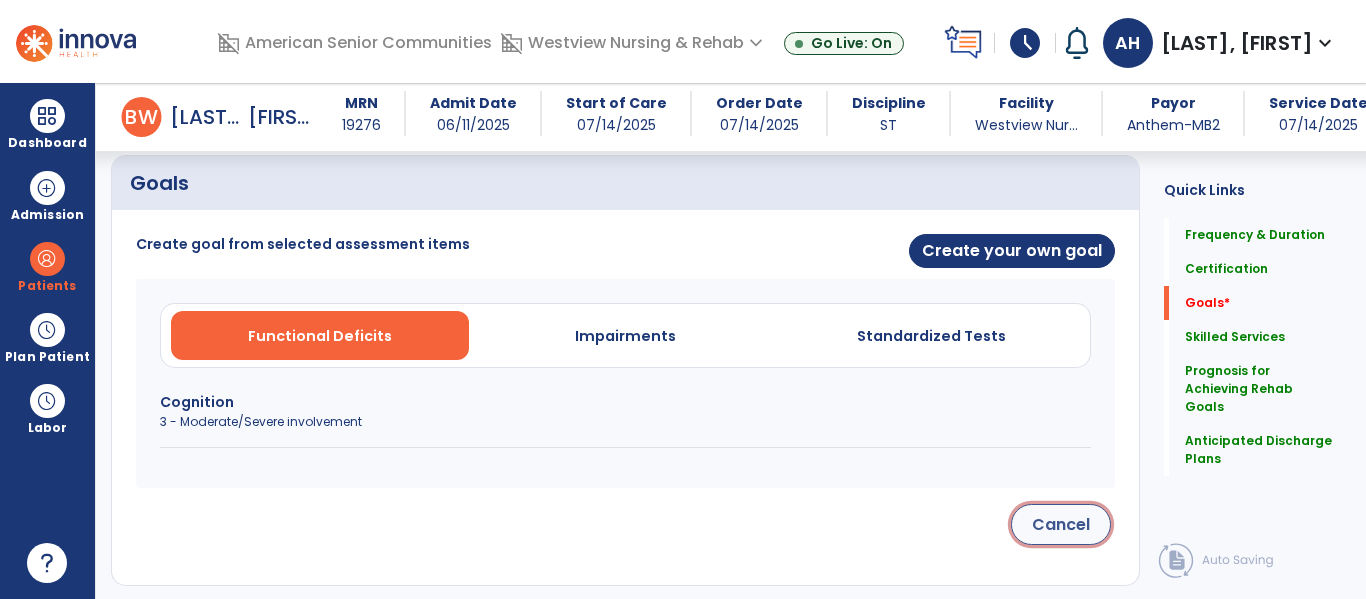 click on "Cancel" at bounding box center [1061, 524] 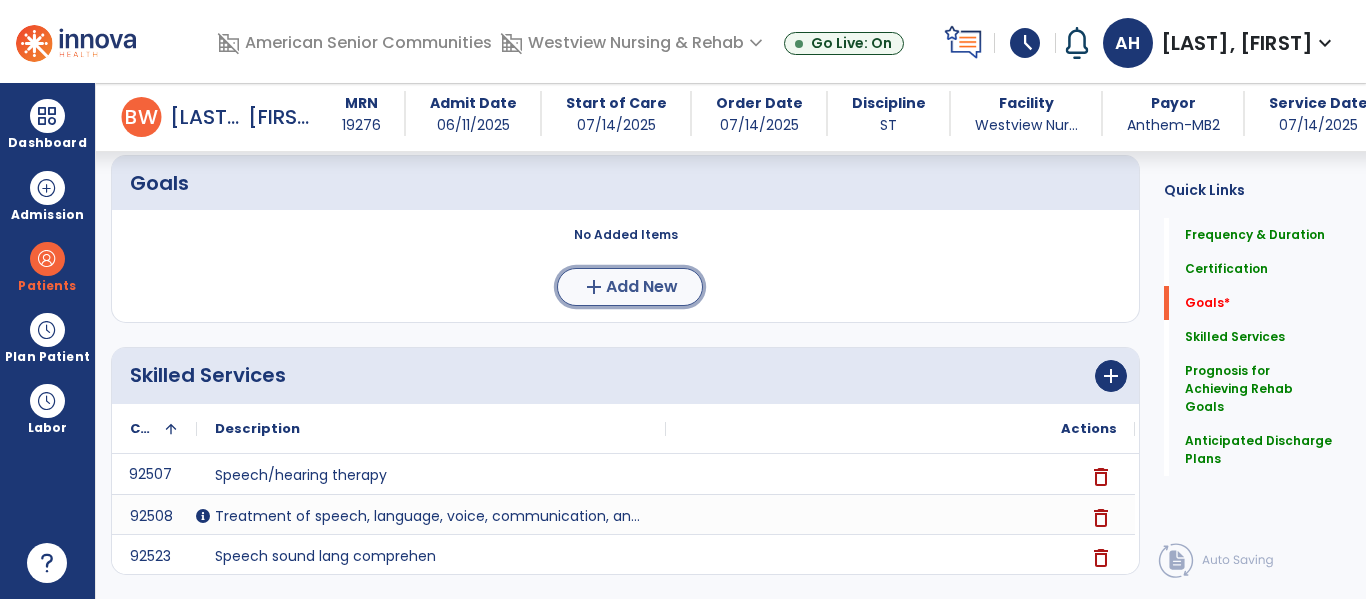 click on "add  Add New" at bounding box center (630, 287) 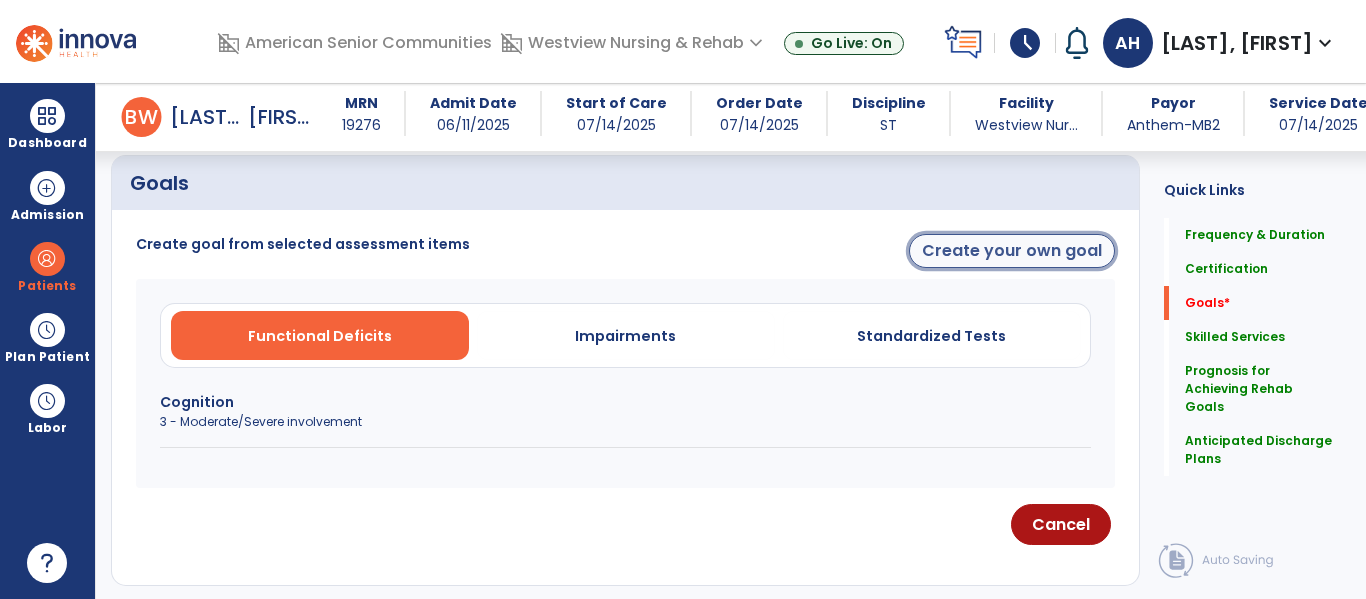 click on "Create your own goal" at bounding box center [1012, 251] 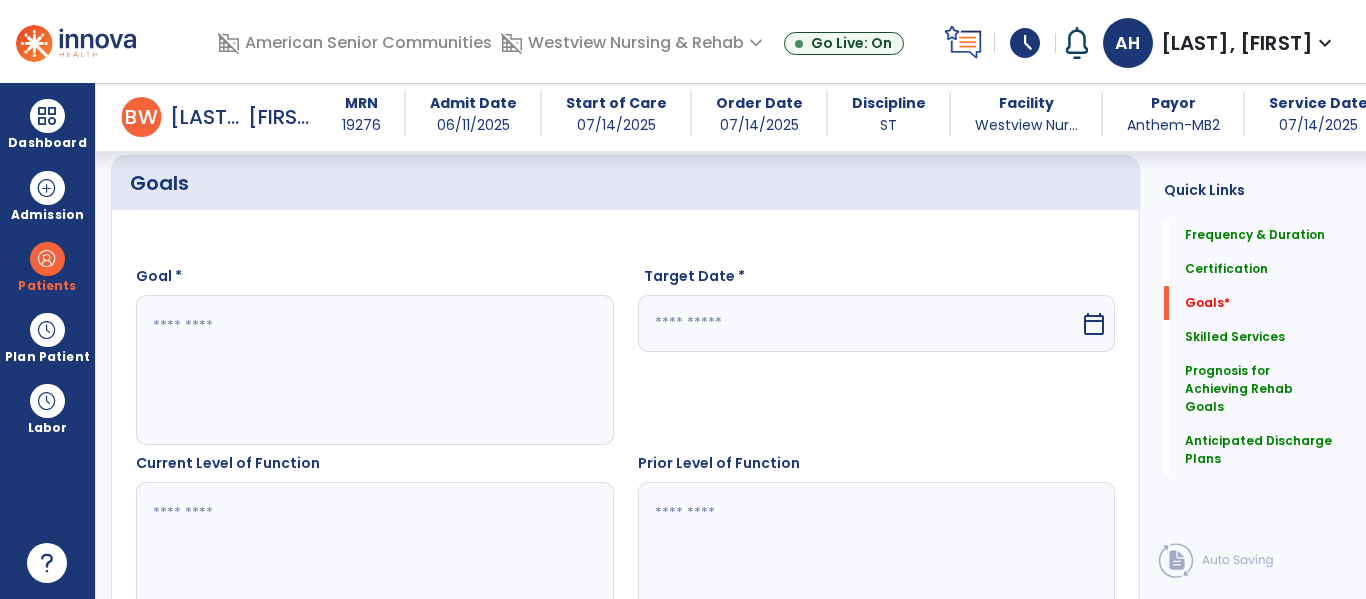 click at bounding box center (374, 370) 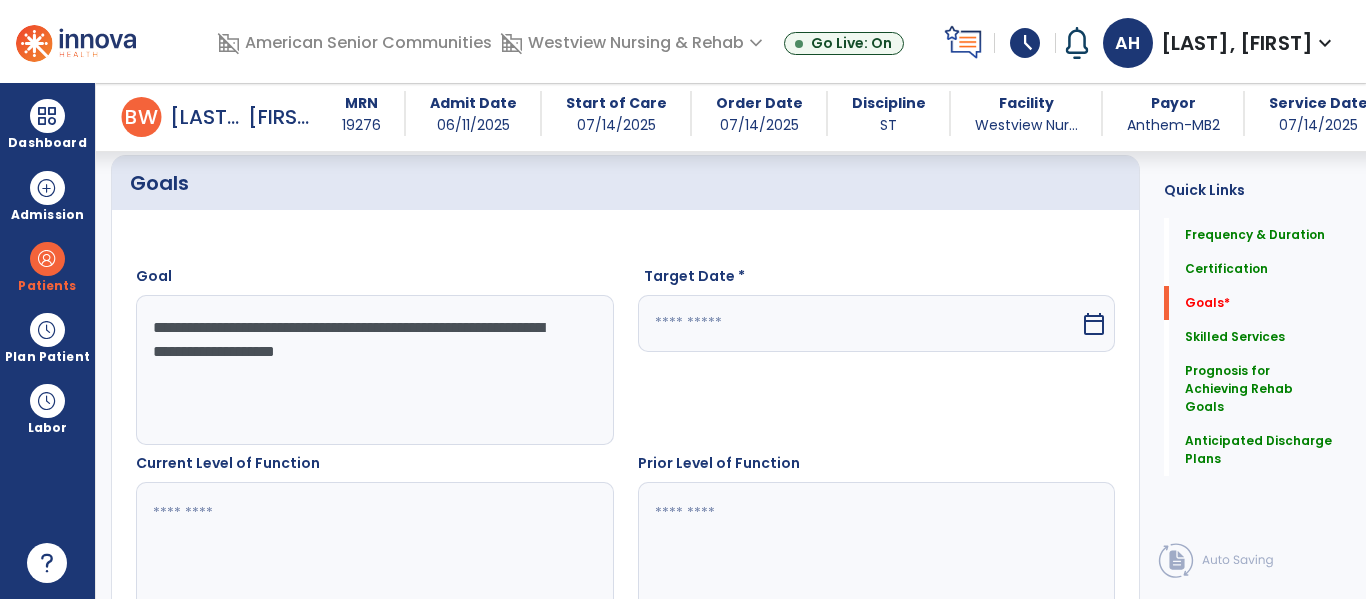 click on "**********" at bounding box center (374, 370) 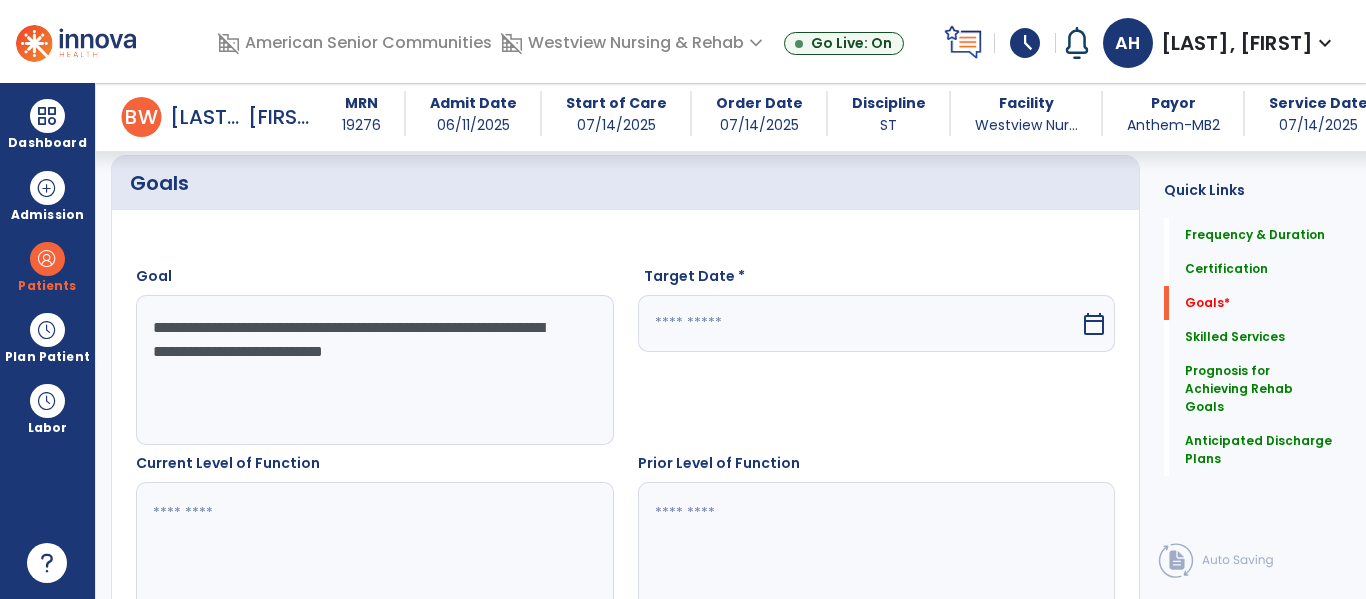 type on "**********" 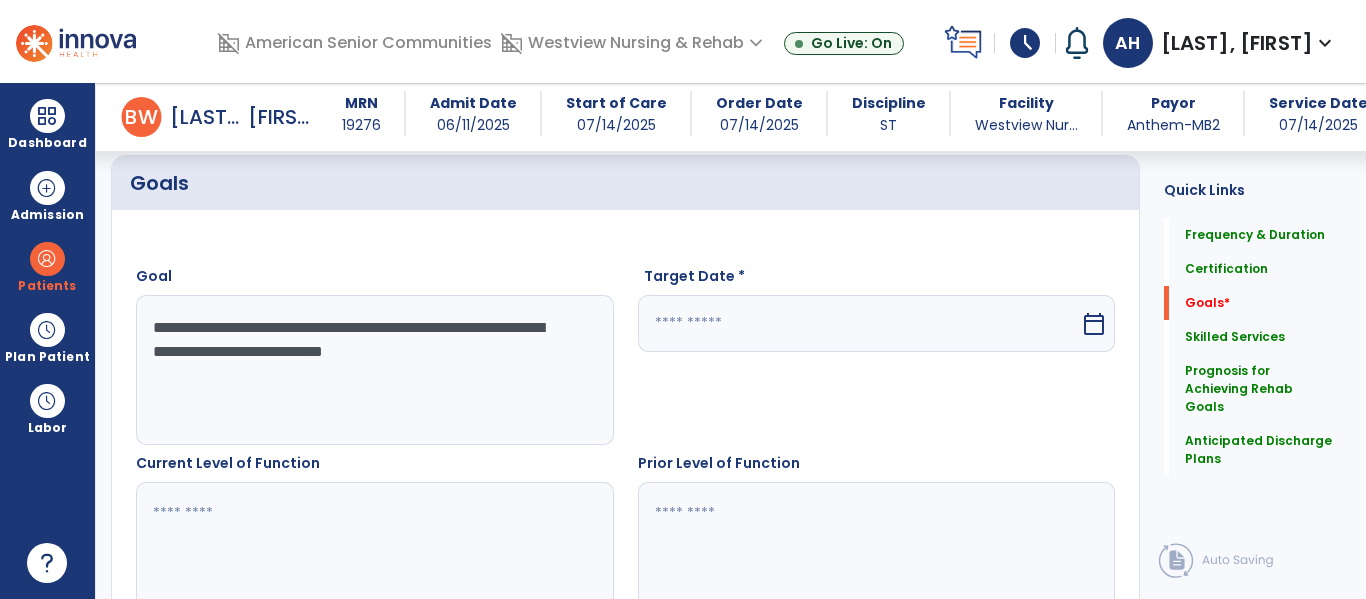 click at bounding box center [859, 323] 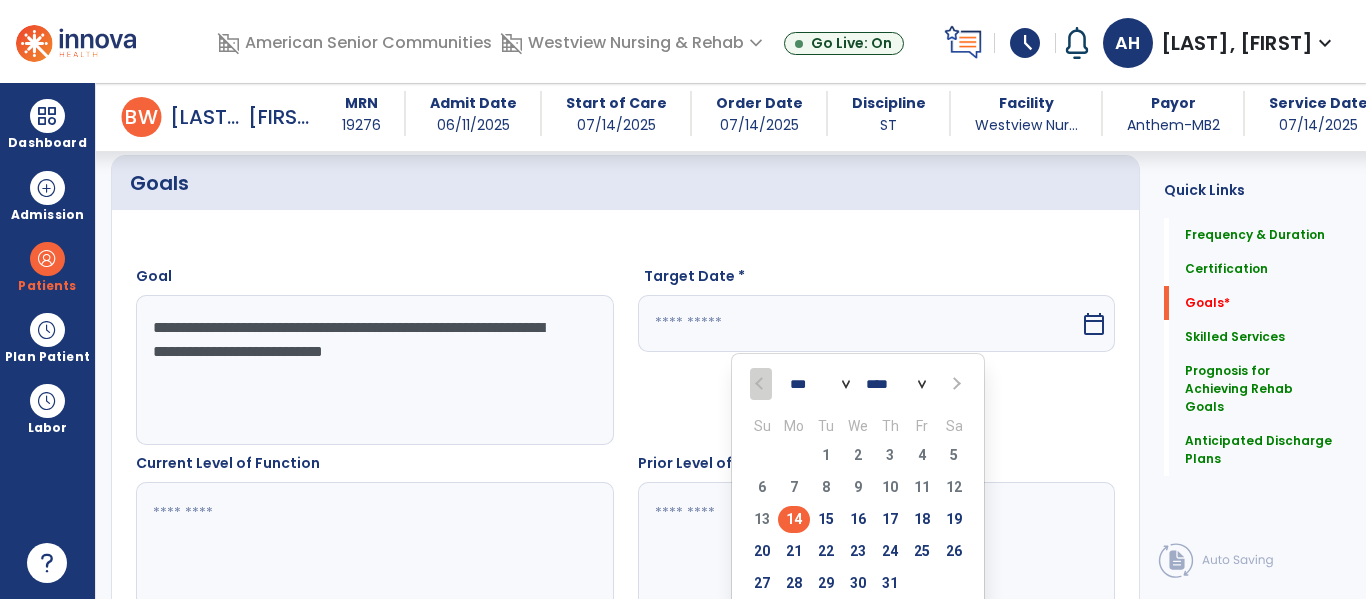 click at bounding box center (955, 384) 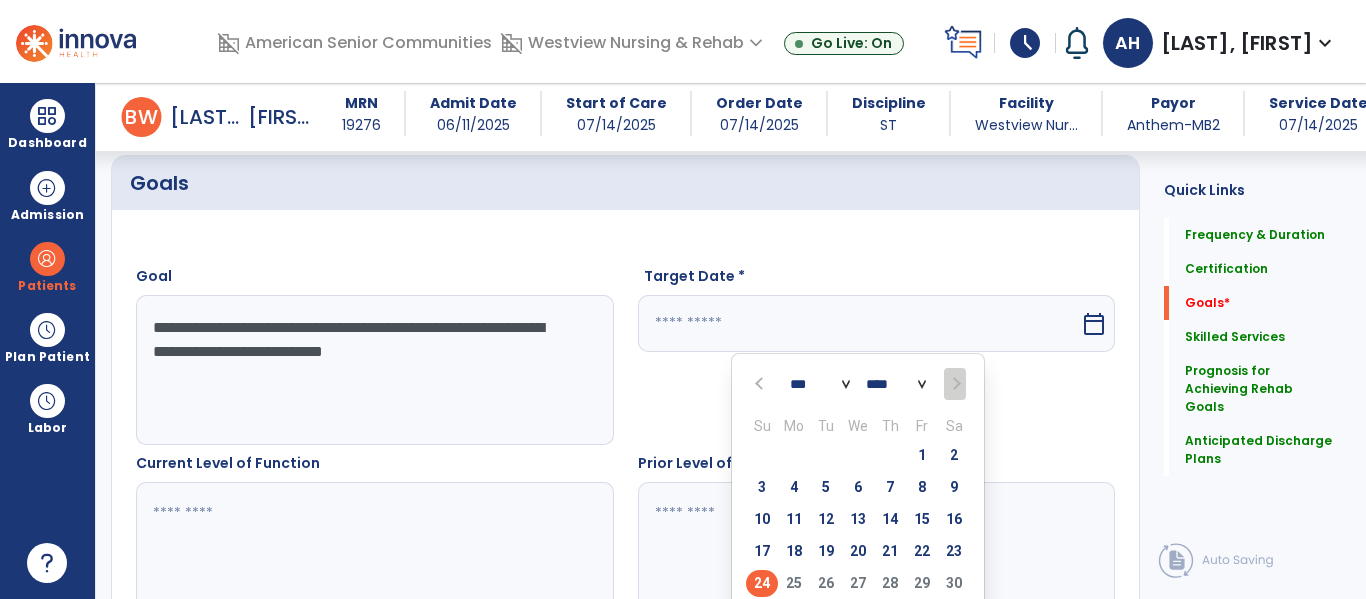 click on "24" at bounding box center (762, 583) 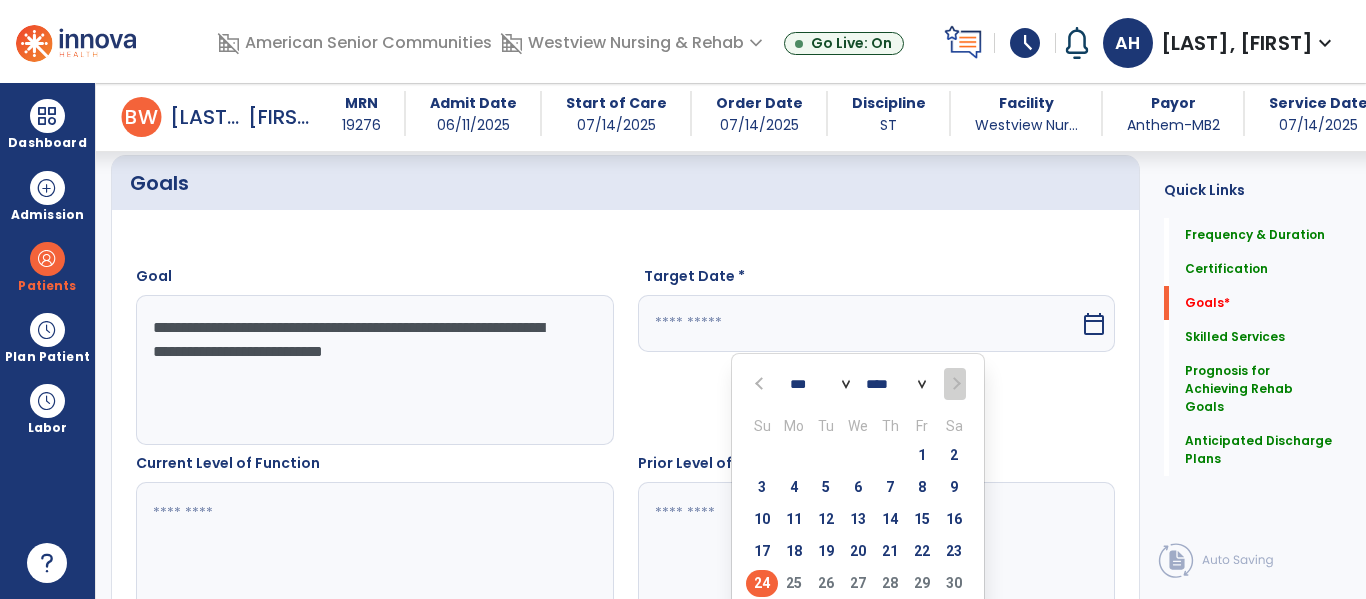 type on "*********" 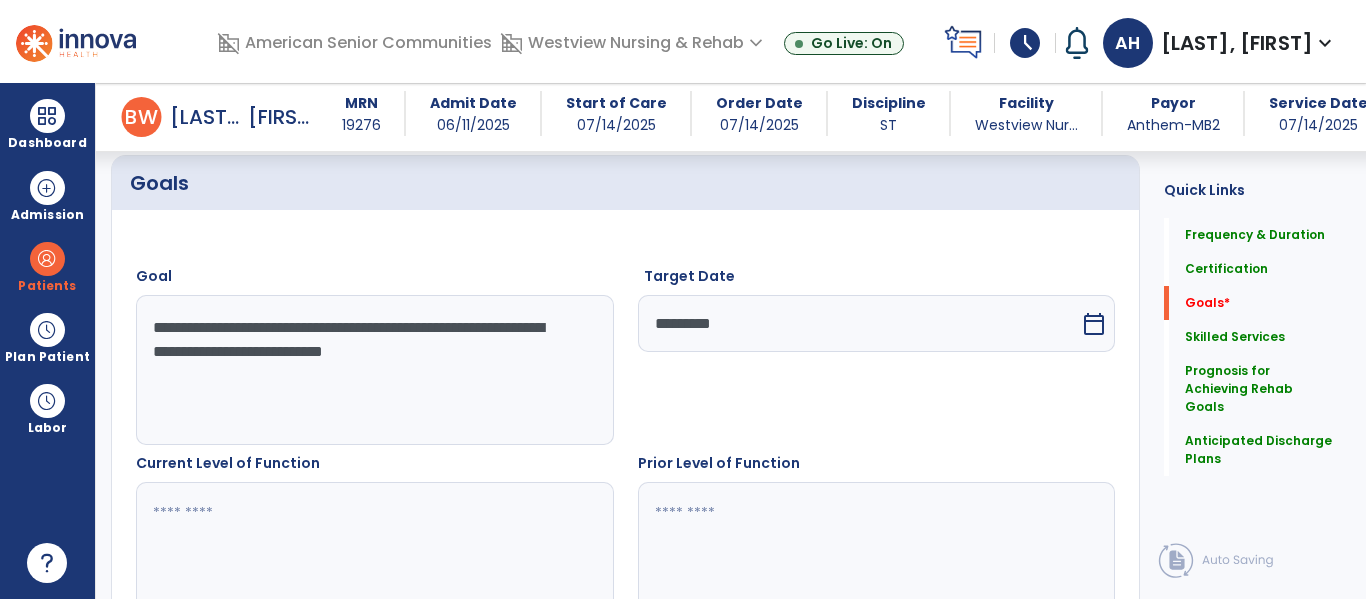 click at bounding box center [374, 557] 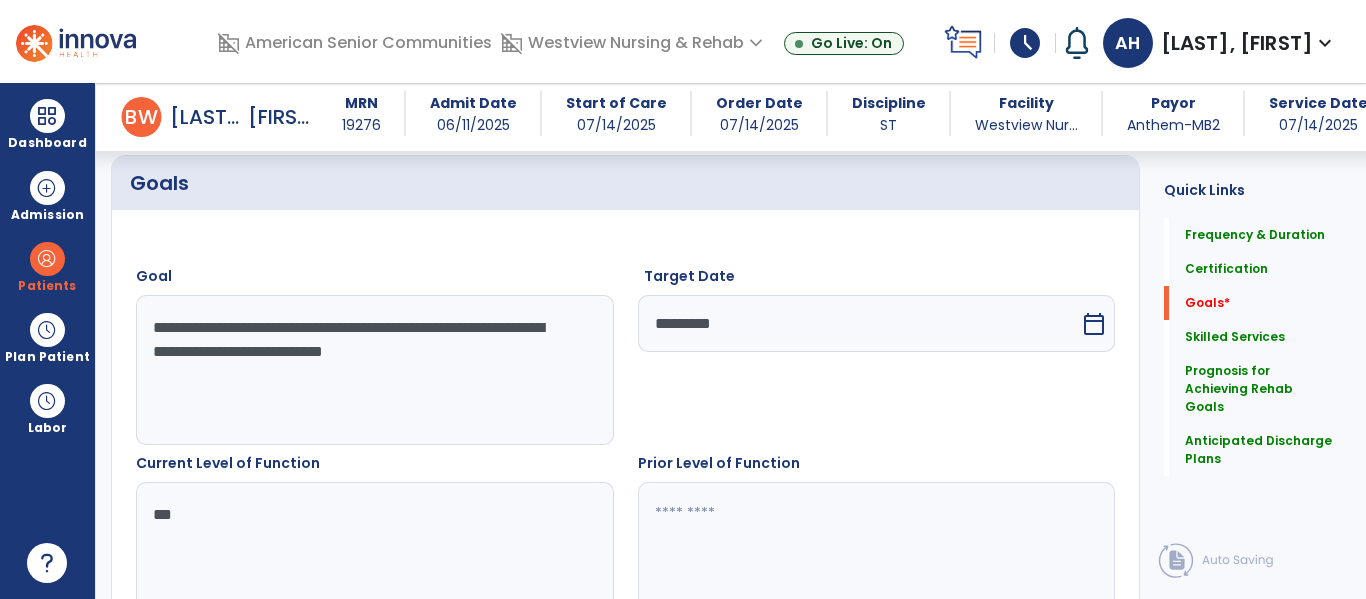type on "***" 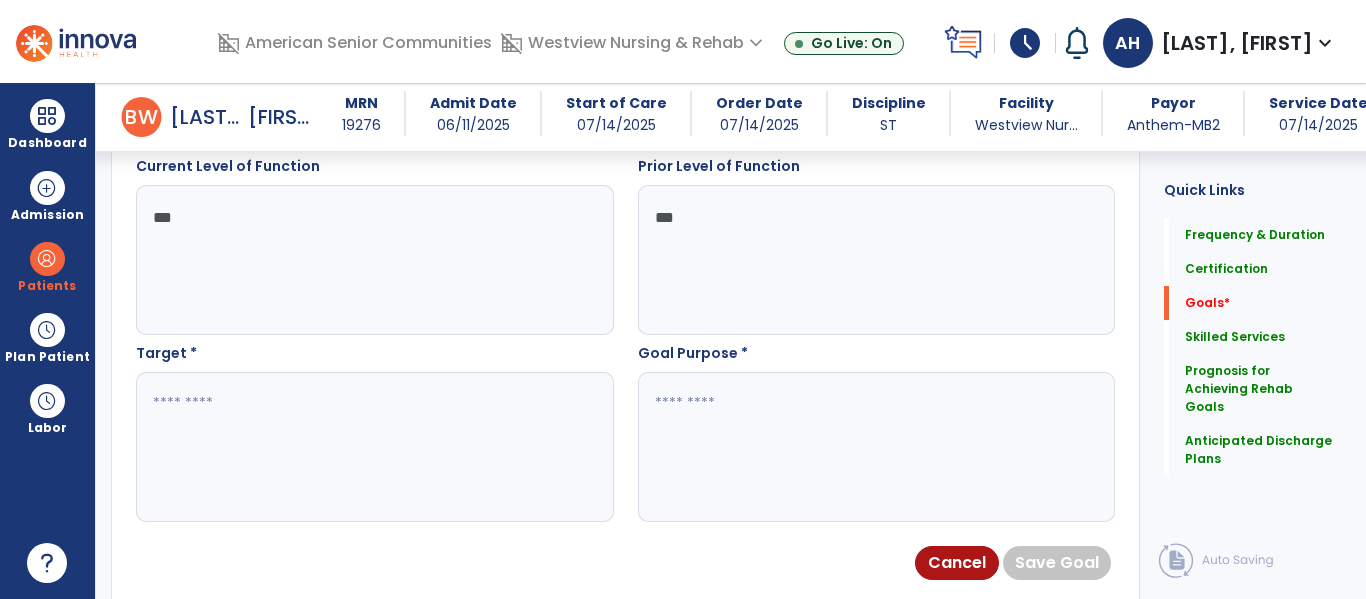 scroll, scrollTop: 761, scrollLeft: 0, axis: vertical 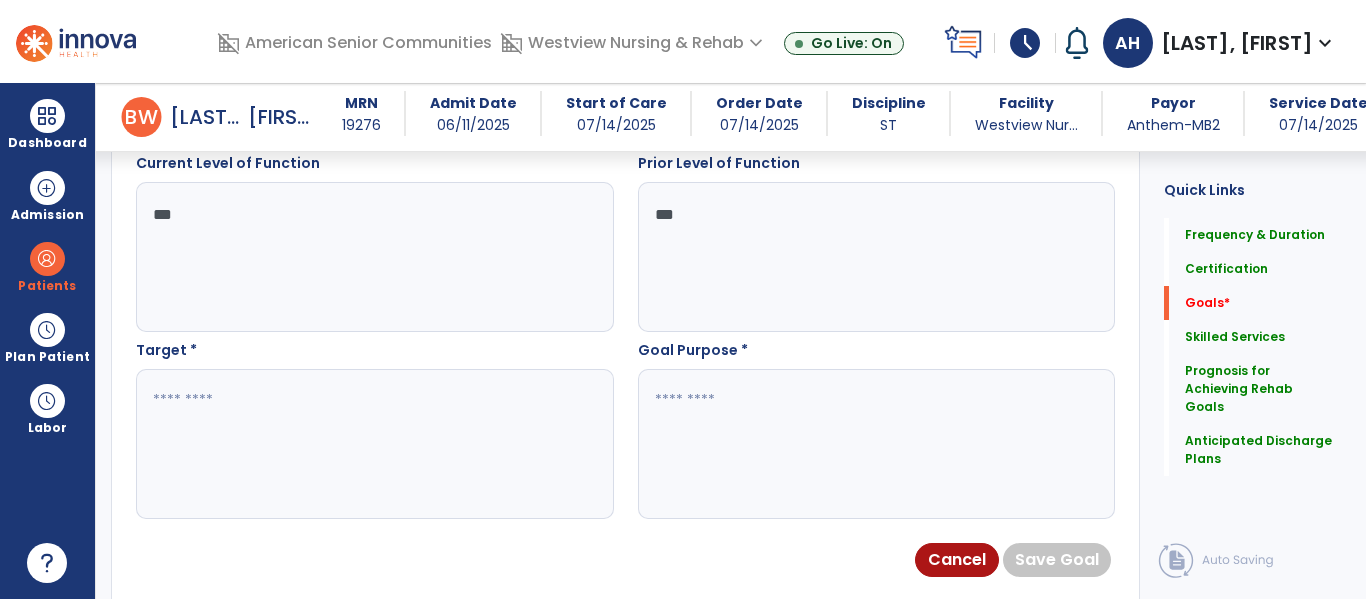 type on "***" 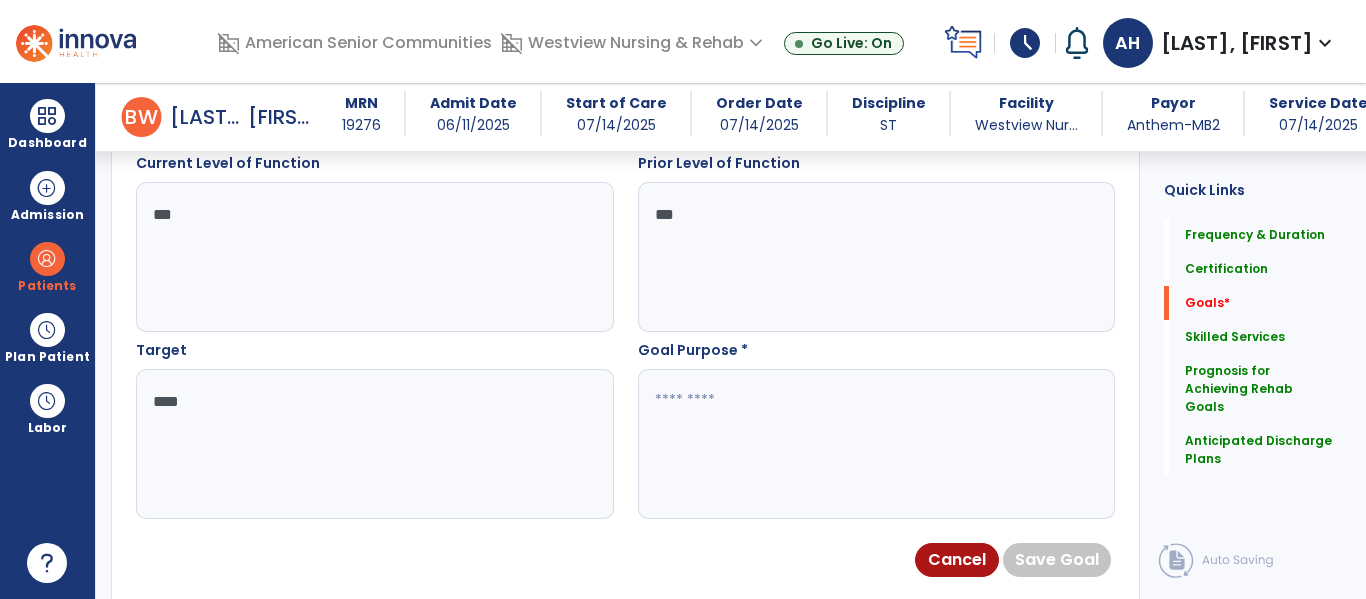type on "****" 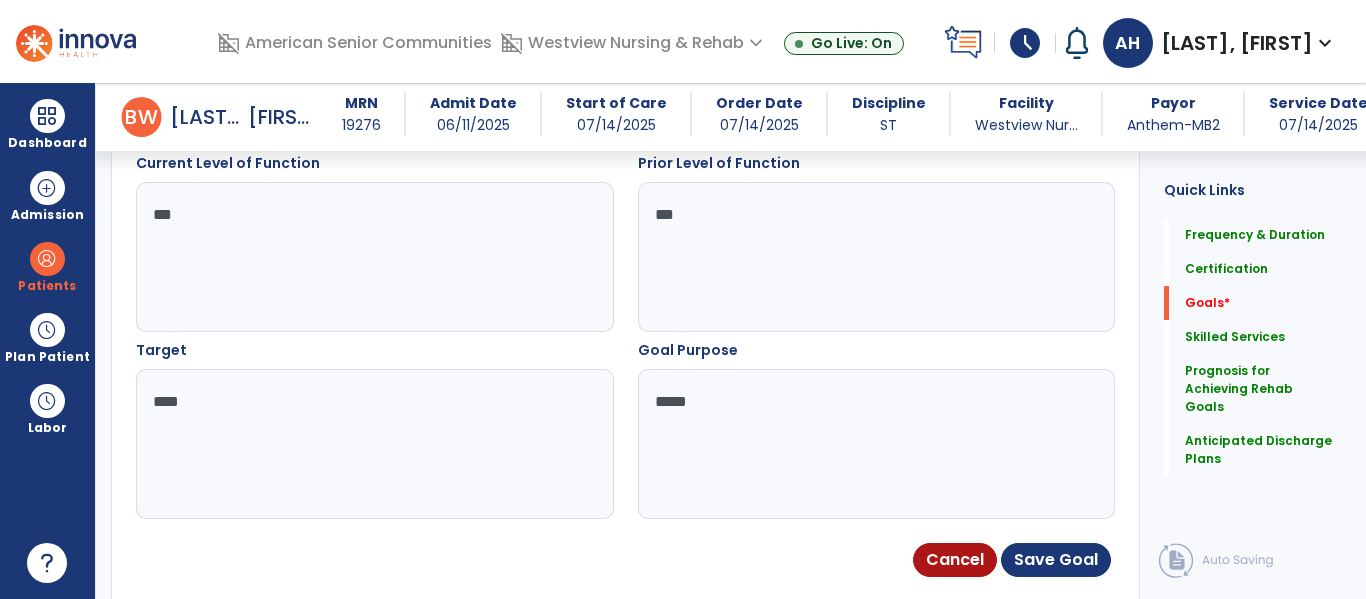 type on "******" 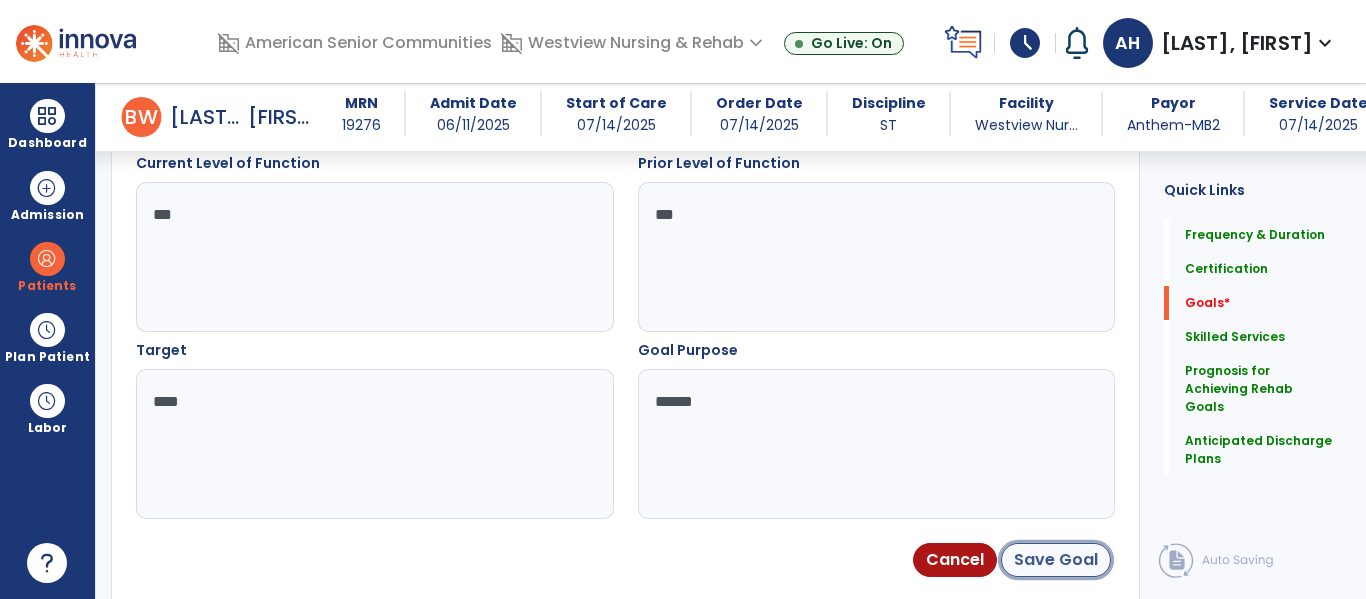 click on "Save Goal" at bounding box center (1056, 560) 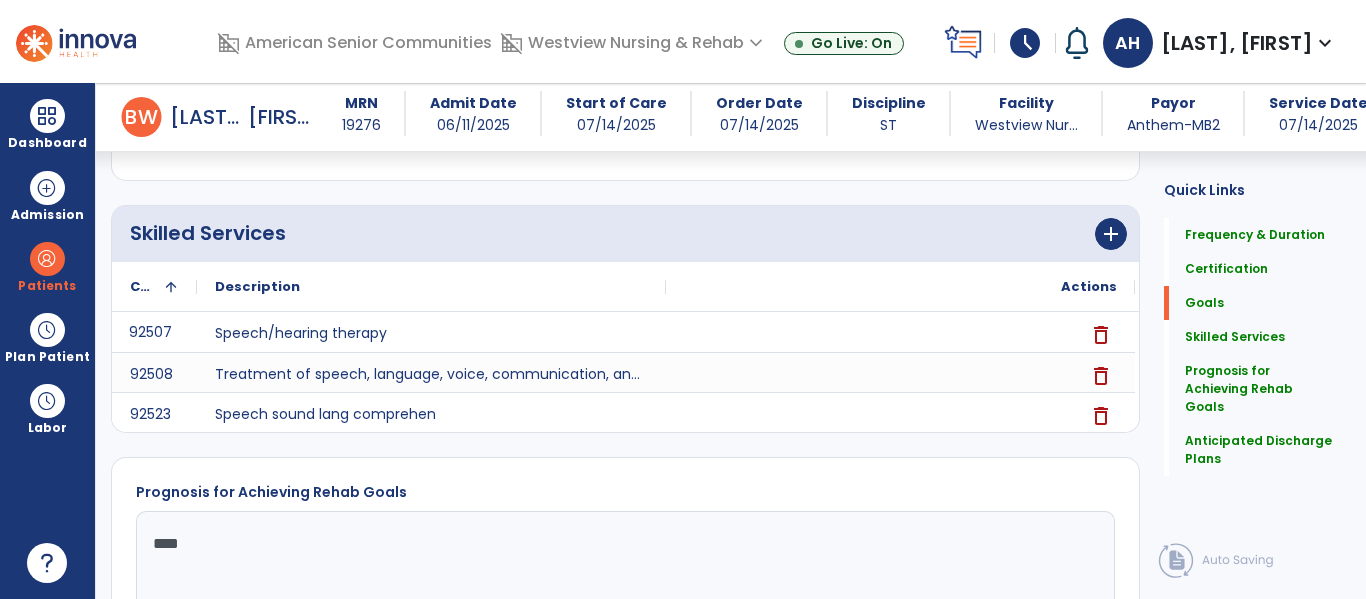 scroll, scrollTop: 377, scrollLeft: 0, axis: vertical 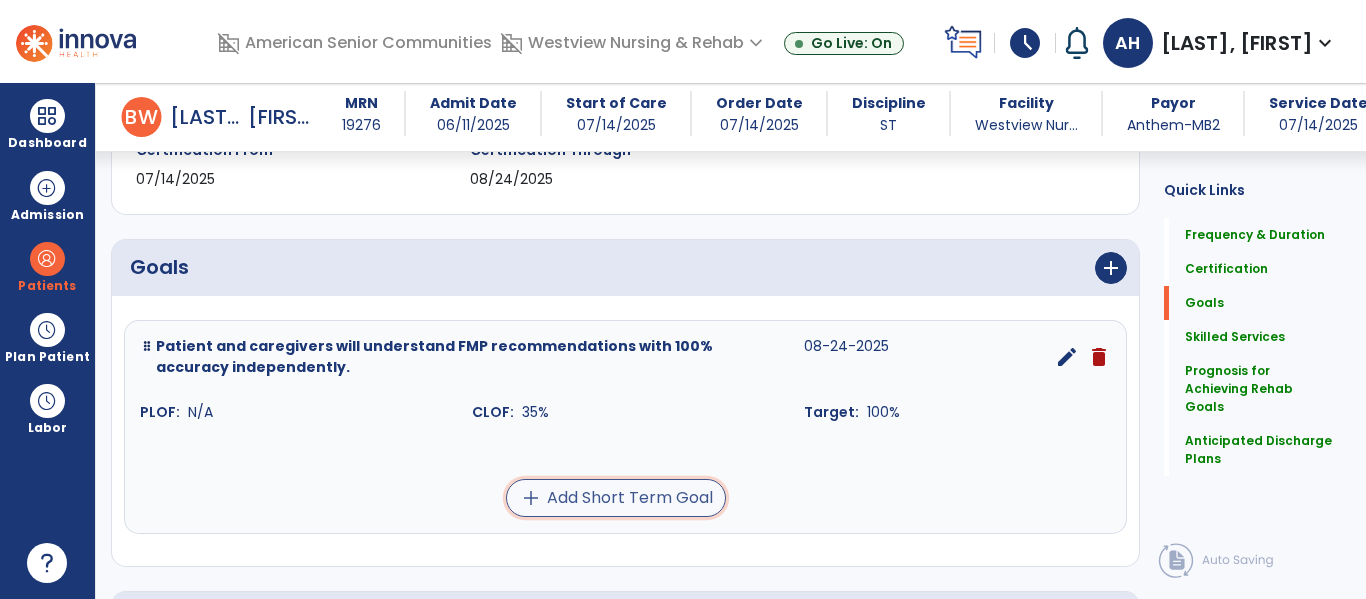 click on "add  Add Short Term Goal" at bounding box center [616, 498] 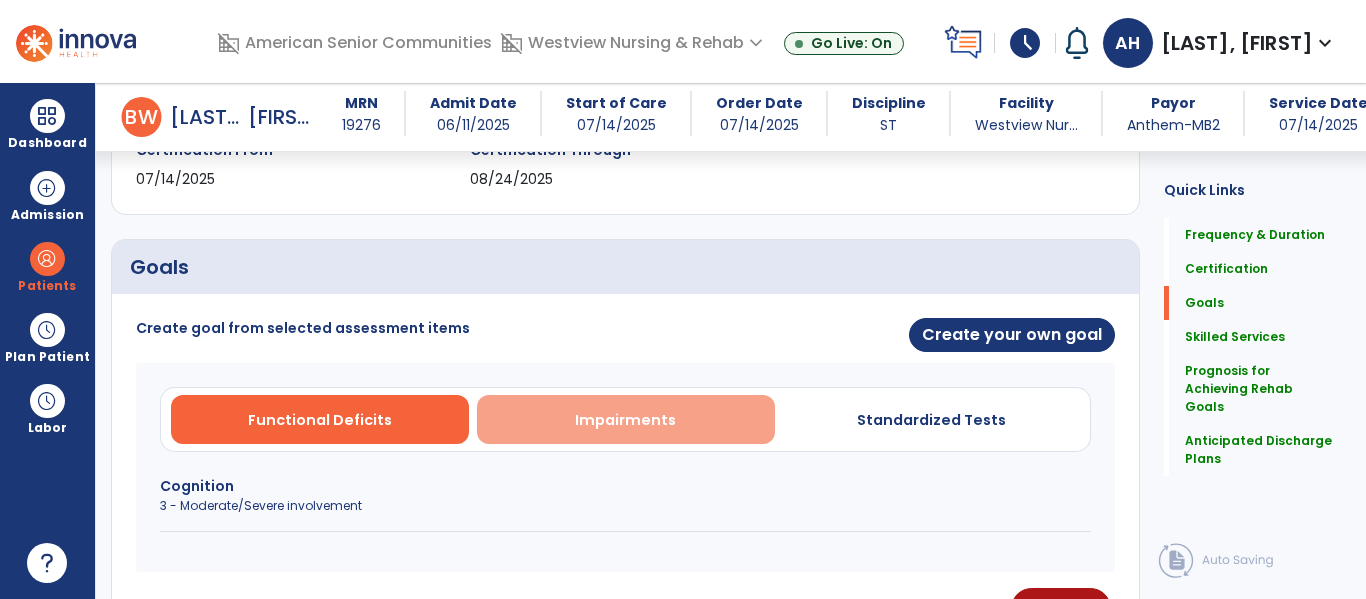 click on "Impairments" at bounding box center (625, 420) 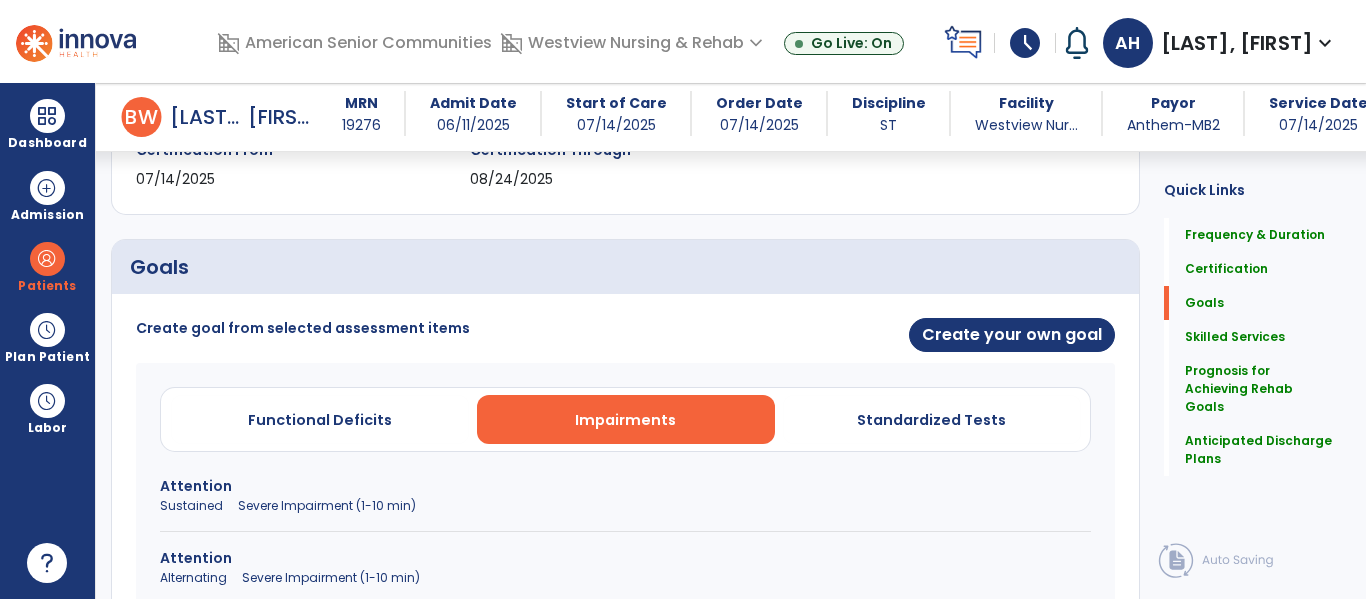 click on "Attention" at bounding box center (625, 486) 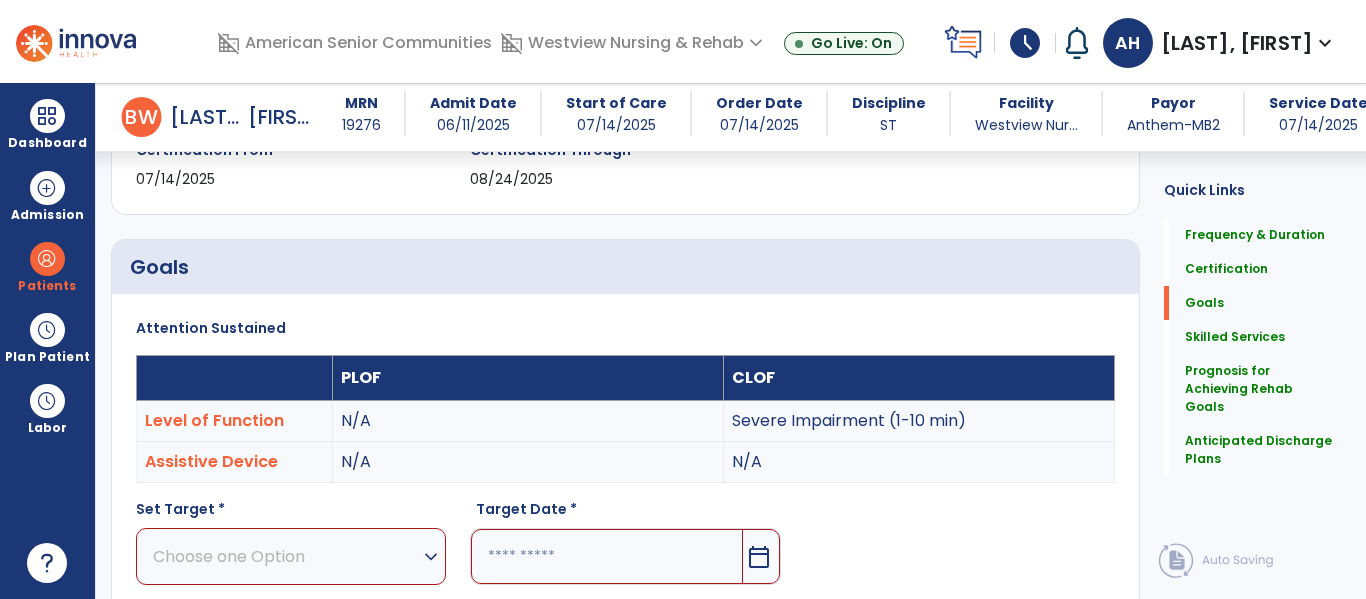 click on "Choose one Option" at bounding box center (286, 556) 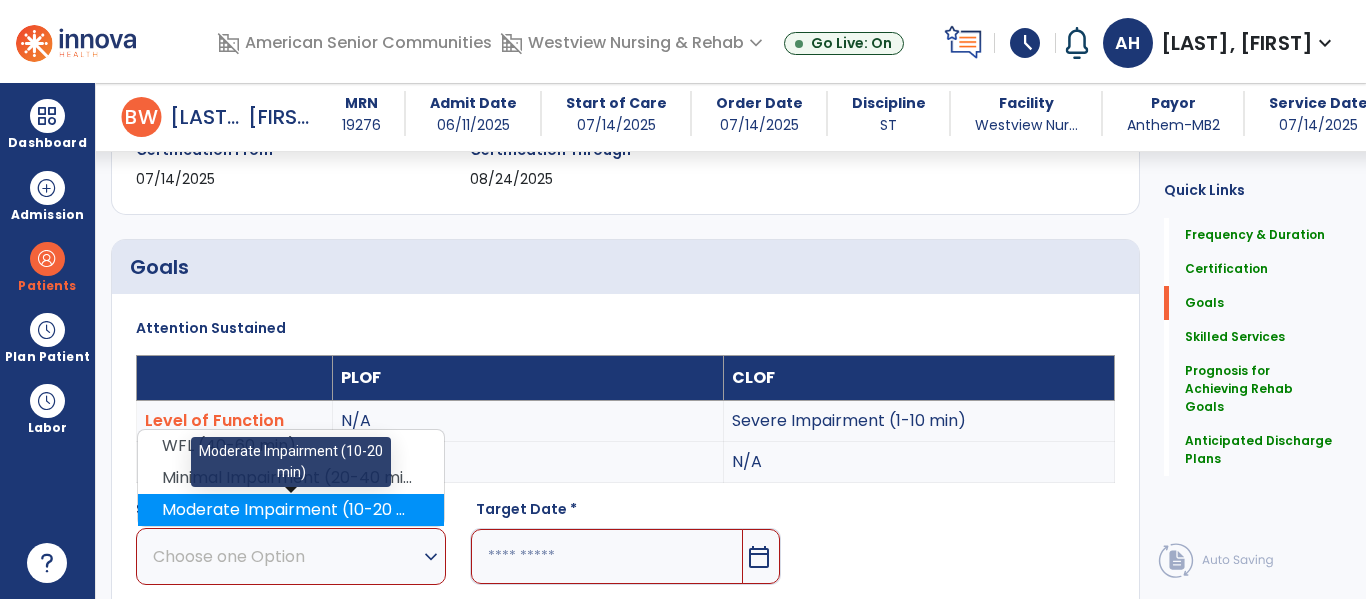 click on "Moderate Impairment (10-20 min)" at bounding box center (291, 510) 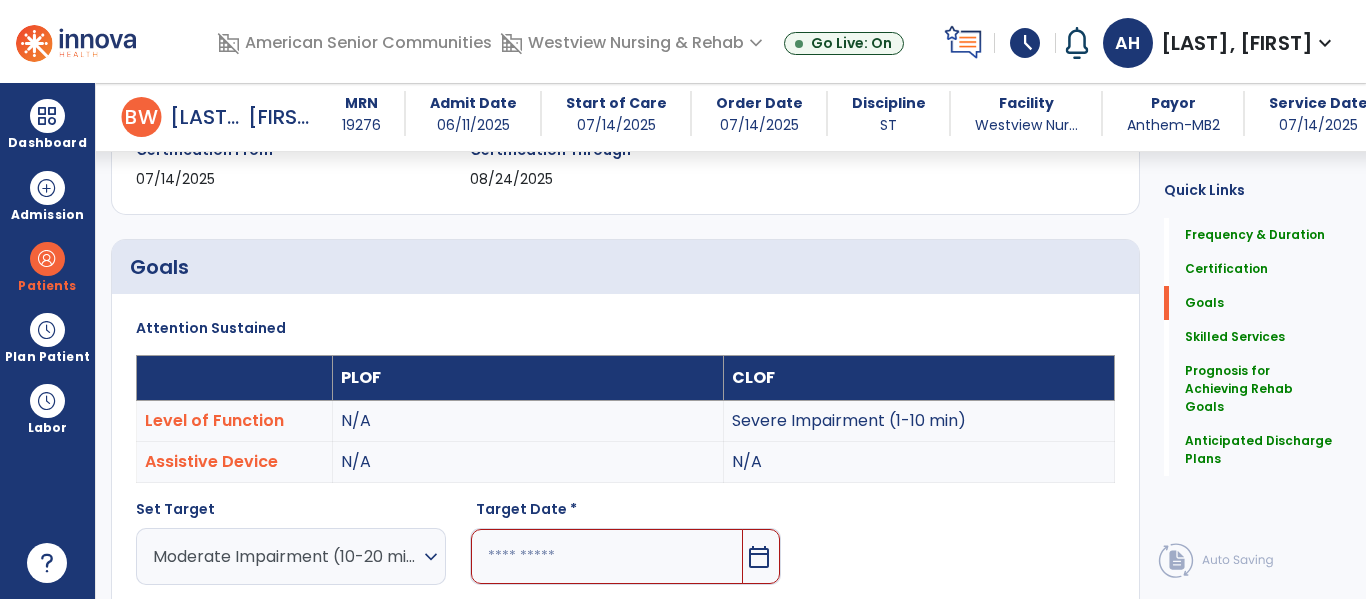 click at bounding box center (606, 556) 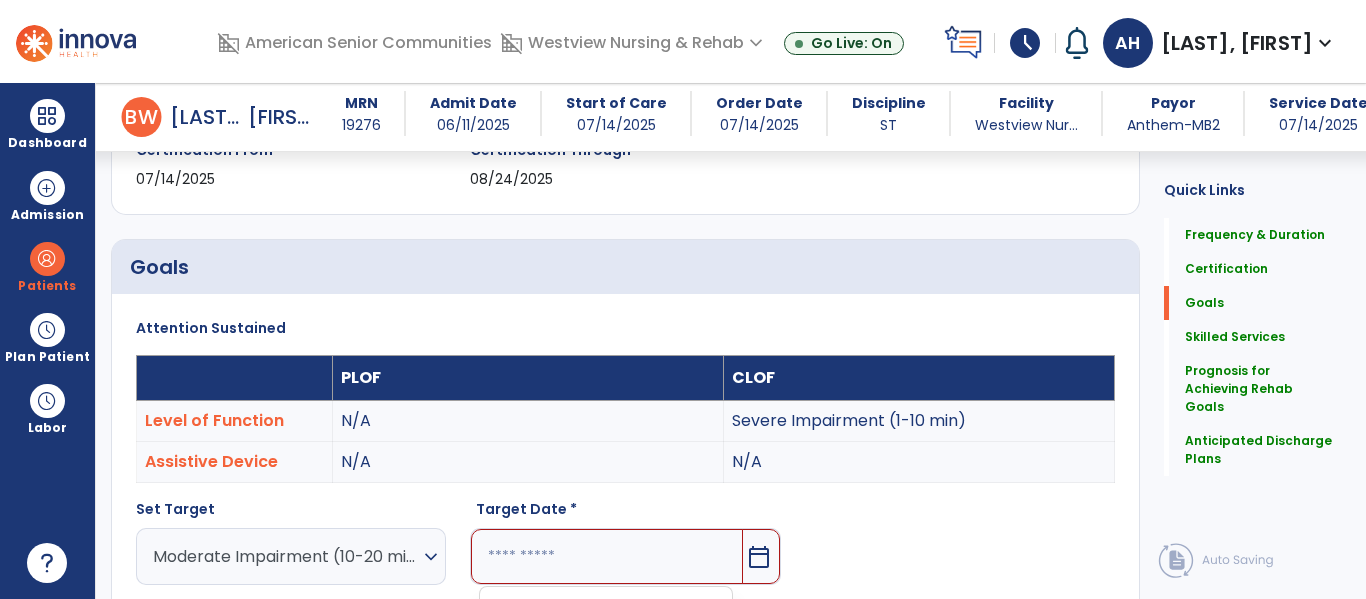 scroll, scrollTop: 792, scrollLeft: 0, axis: vertical 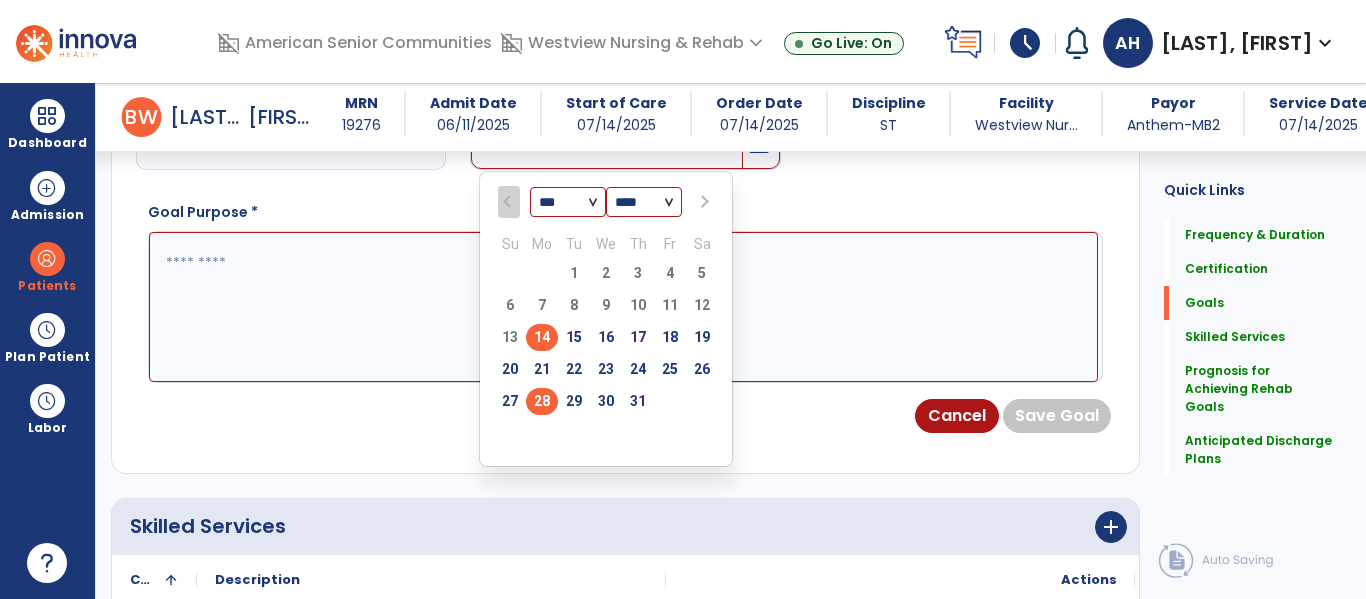 click on "28" at bounding box center [542, 401] 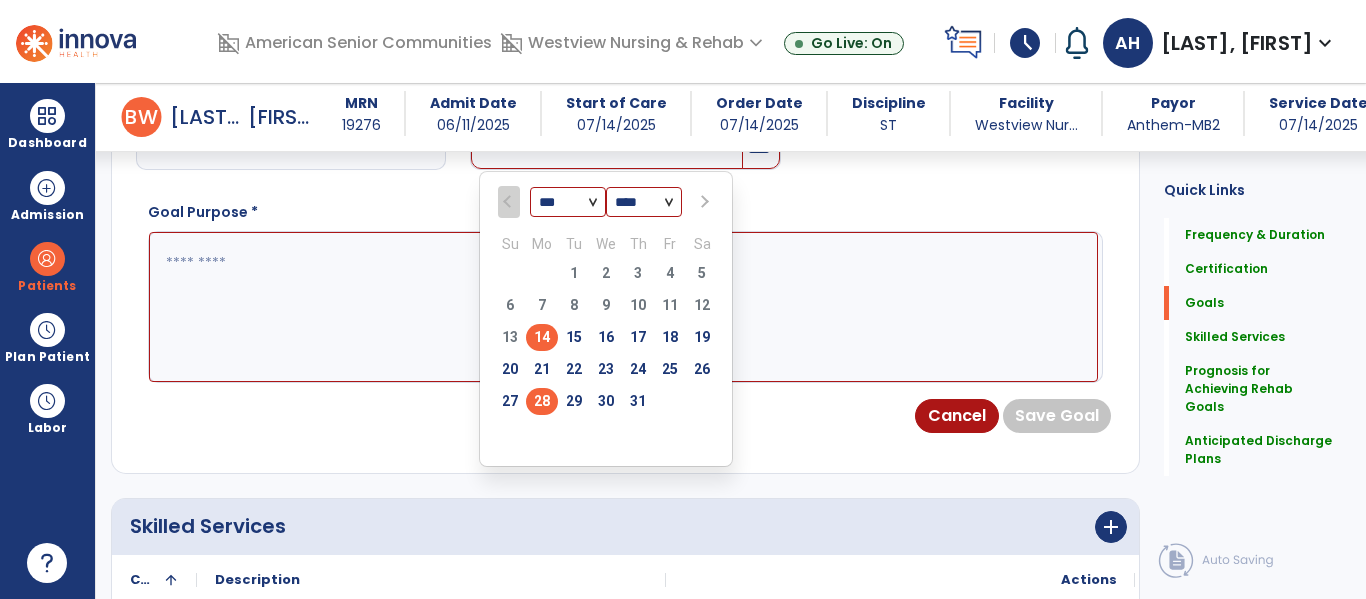 type on "*********" 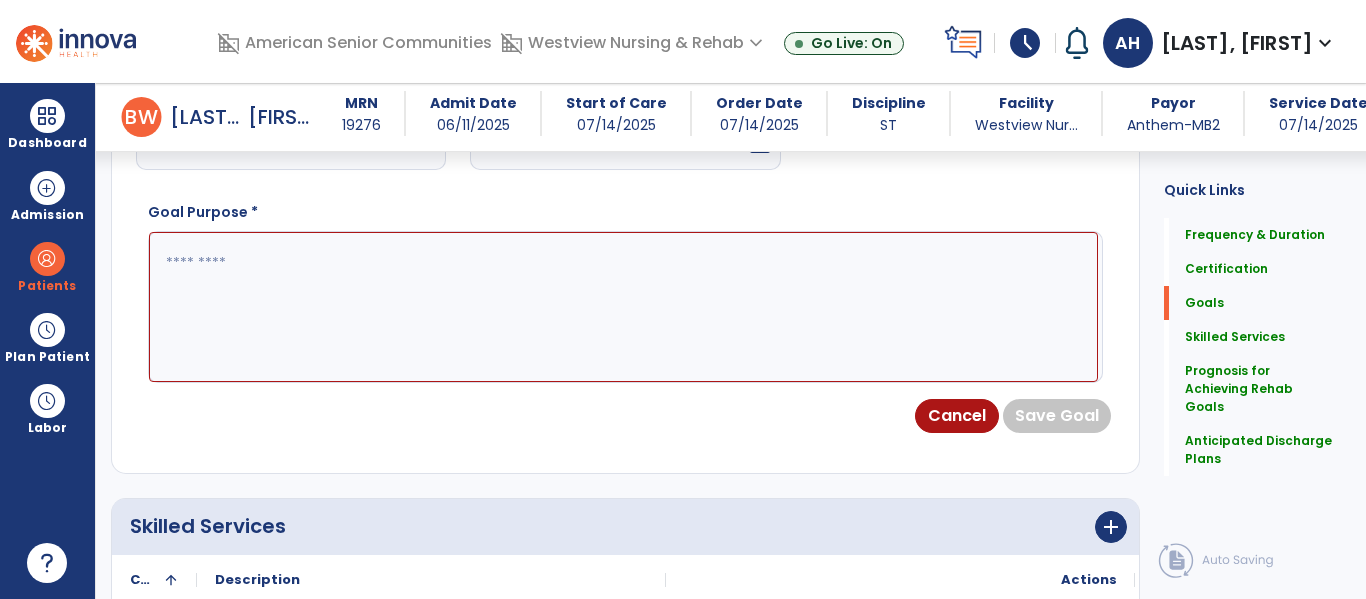 click at bounding box center (623, 307) 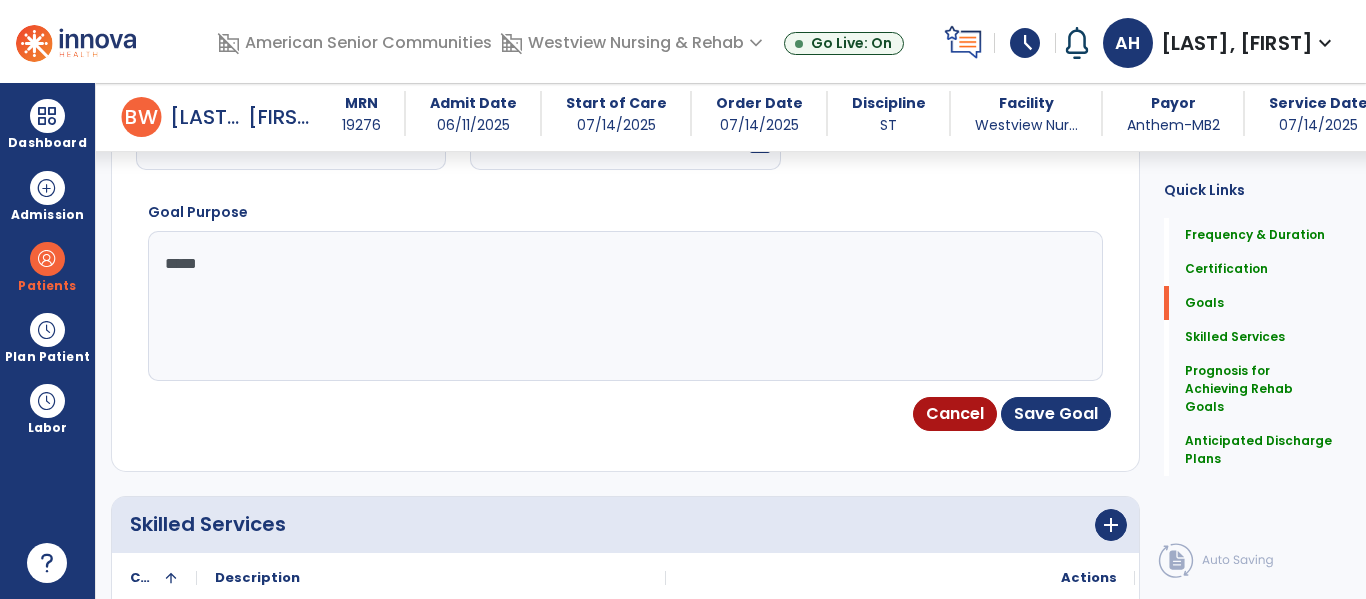type on "******" 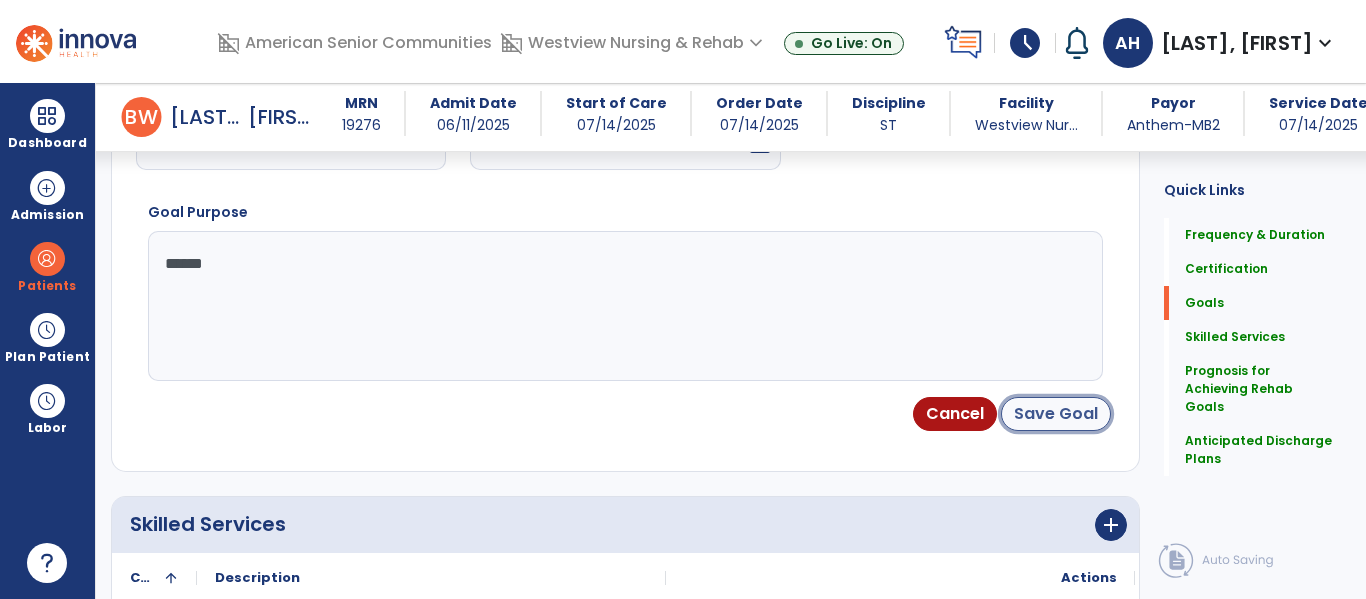 click on "Save Goal" at bounding box center [1056, 414] 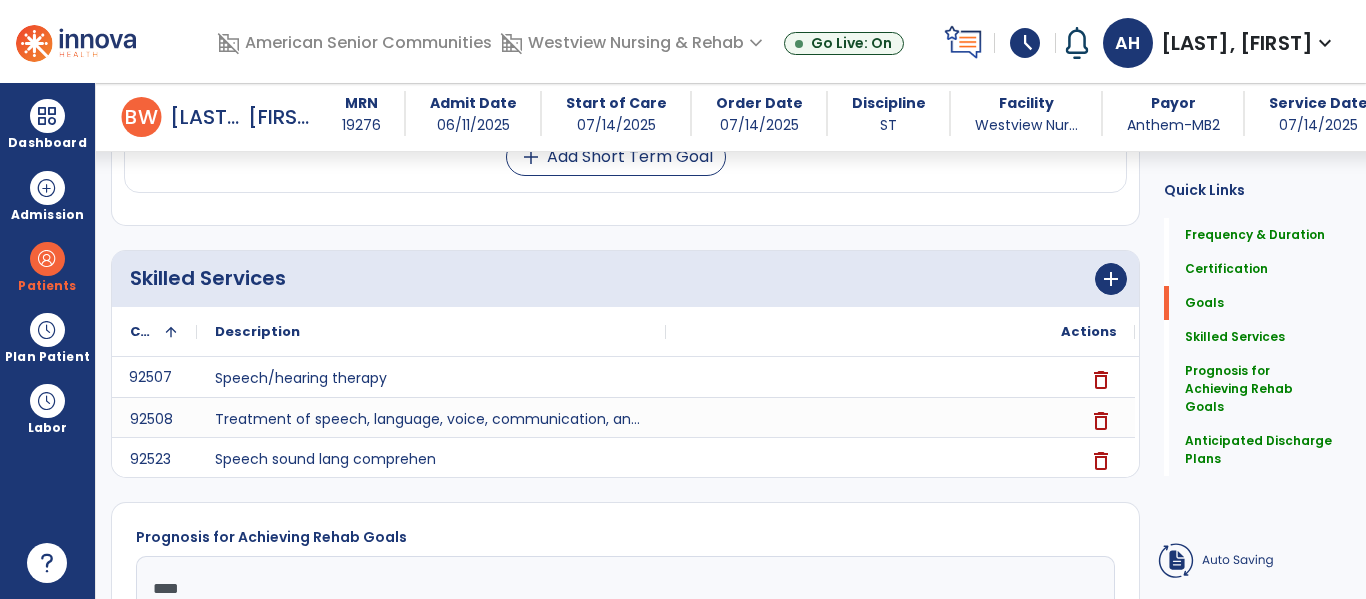 scroll, scrollTop: 202, scrollLeft: 0, axis: vertical 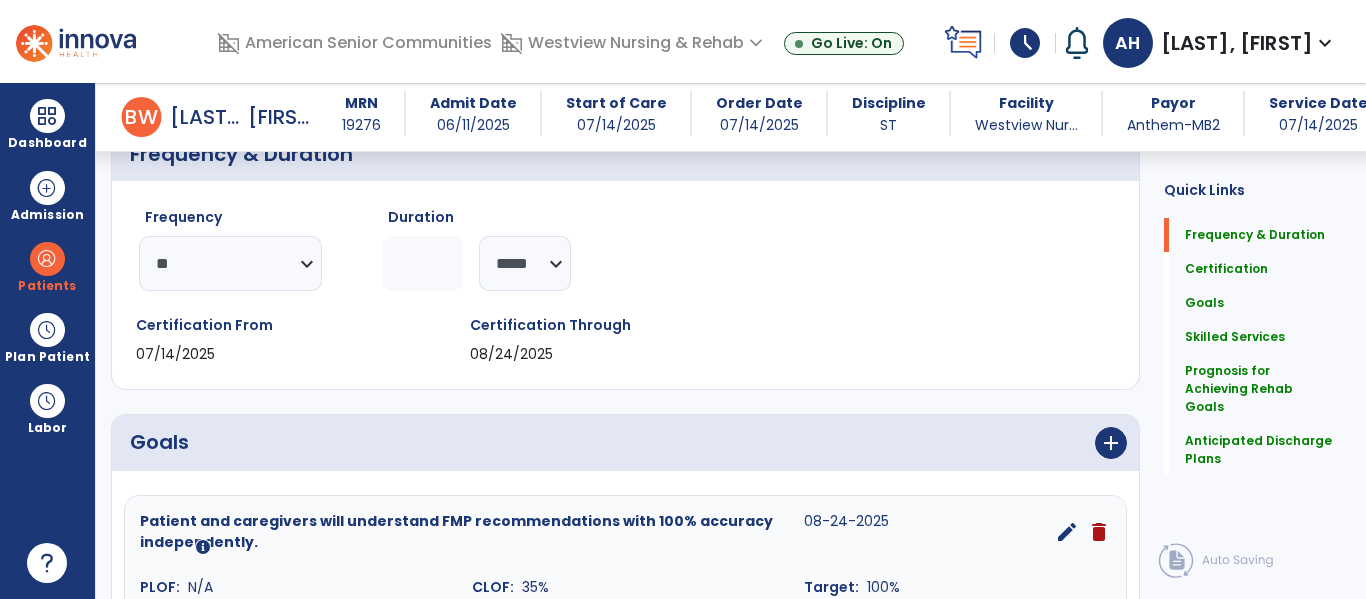 click on "add  Add Short Term Goal" at bounding box center [616, 747] 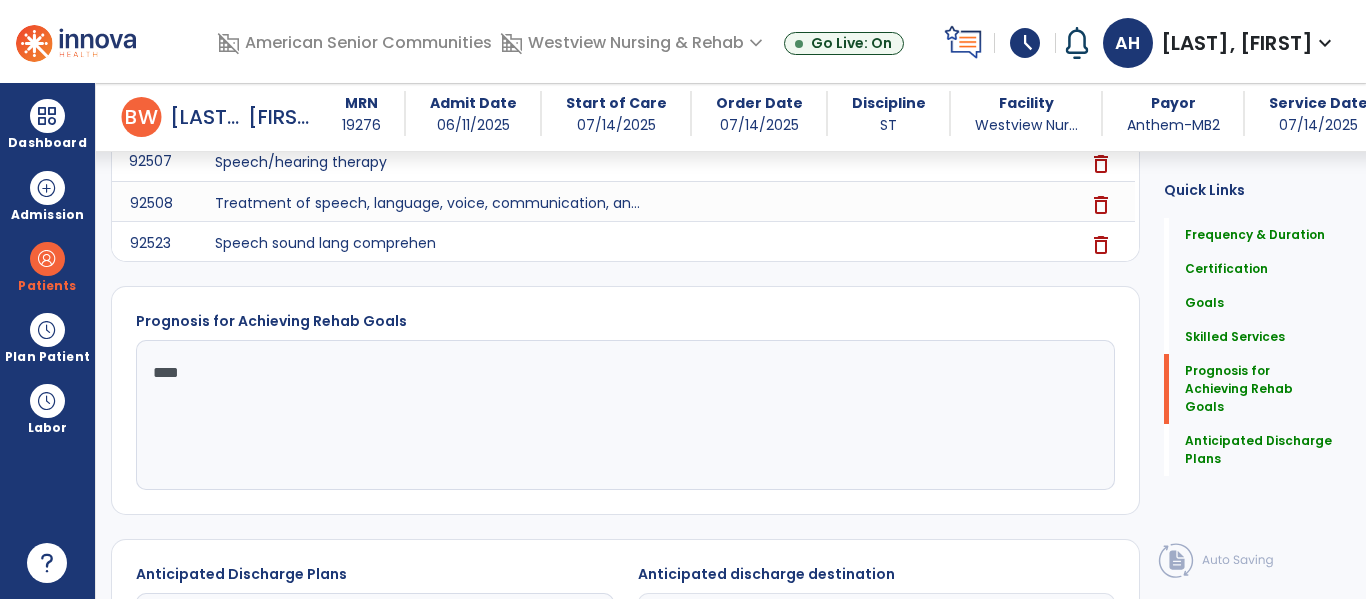 scroll, scrollTop: 445, scrollLeft: 0, axis: vertical 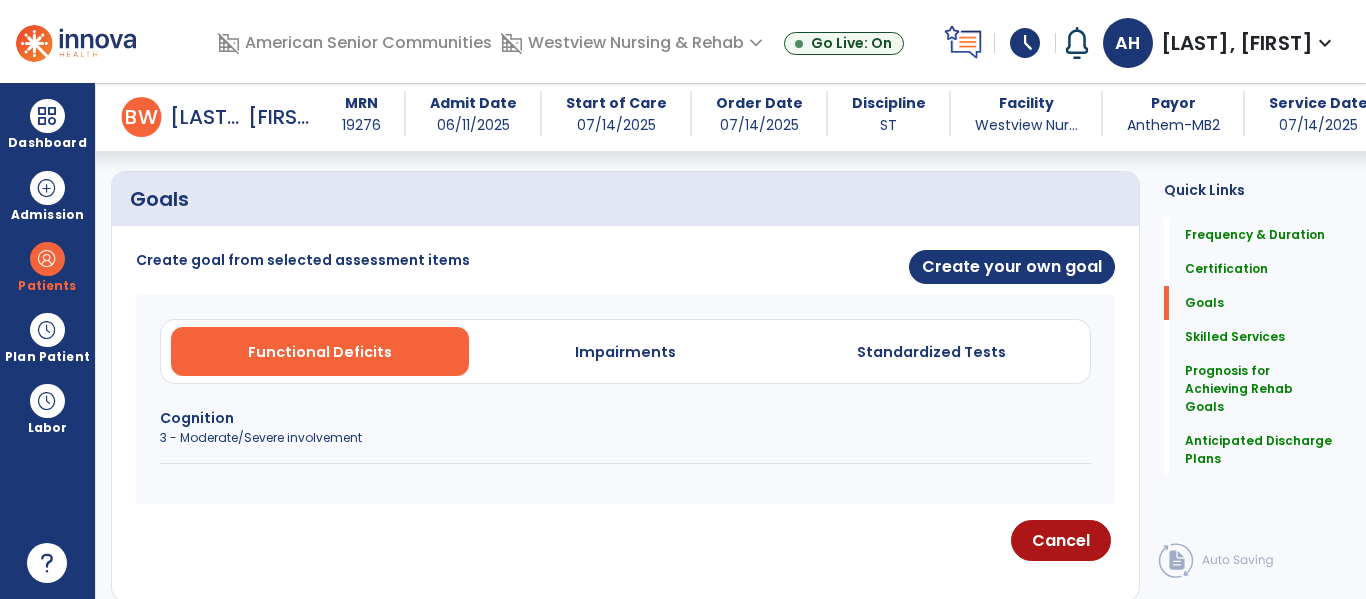 click on "Functional Deficits   Impairments   Standardized Tests" at bounding box center [625, 351] 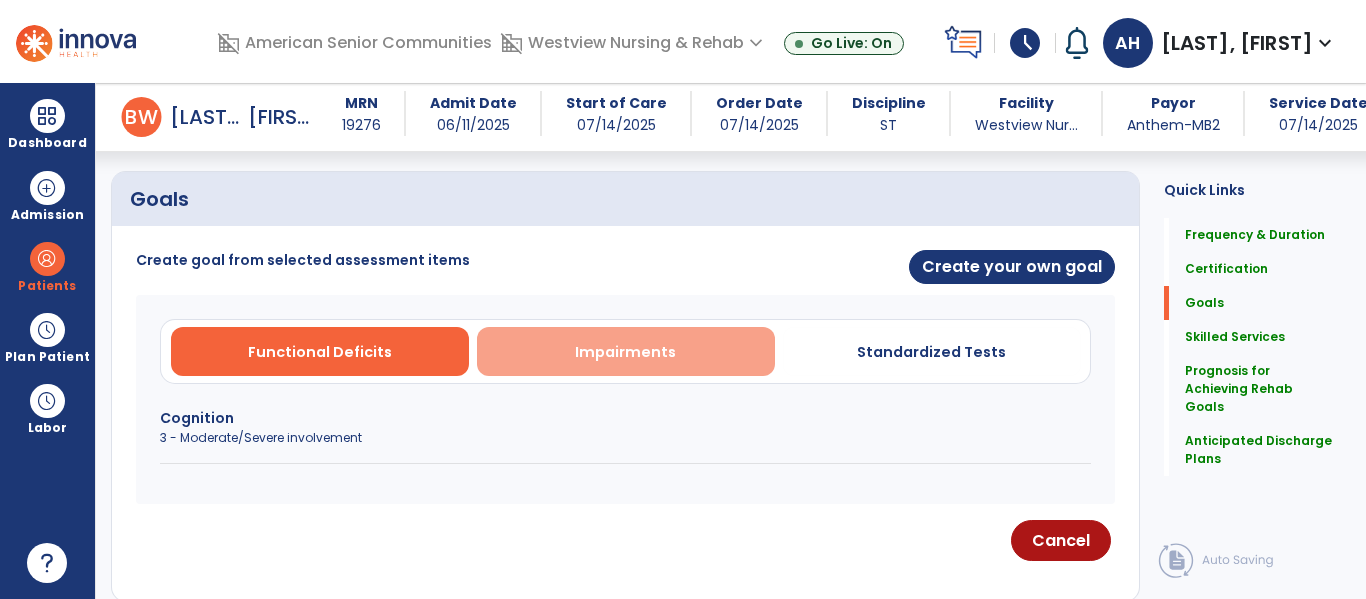 click on "Impairments" at bounding box center (626, 351) 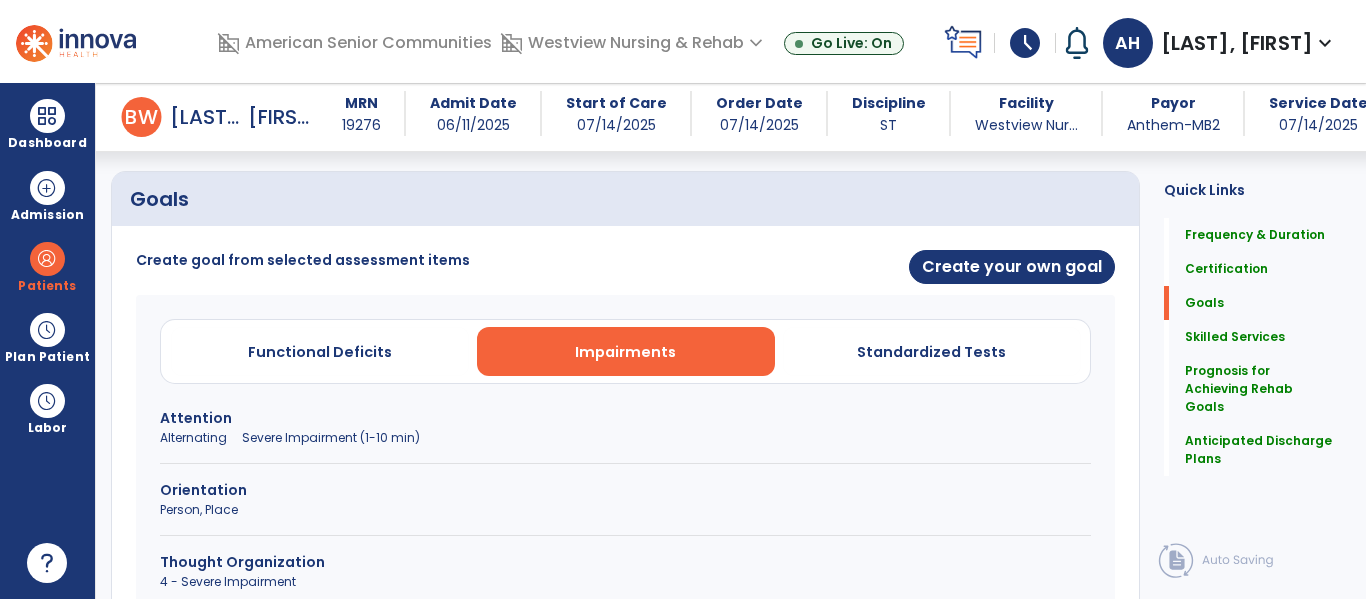 scroll, scrollTop: 553, scrollLeft: 0, axis: vertical 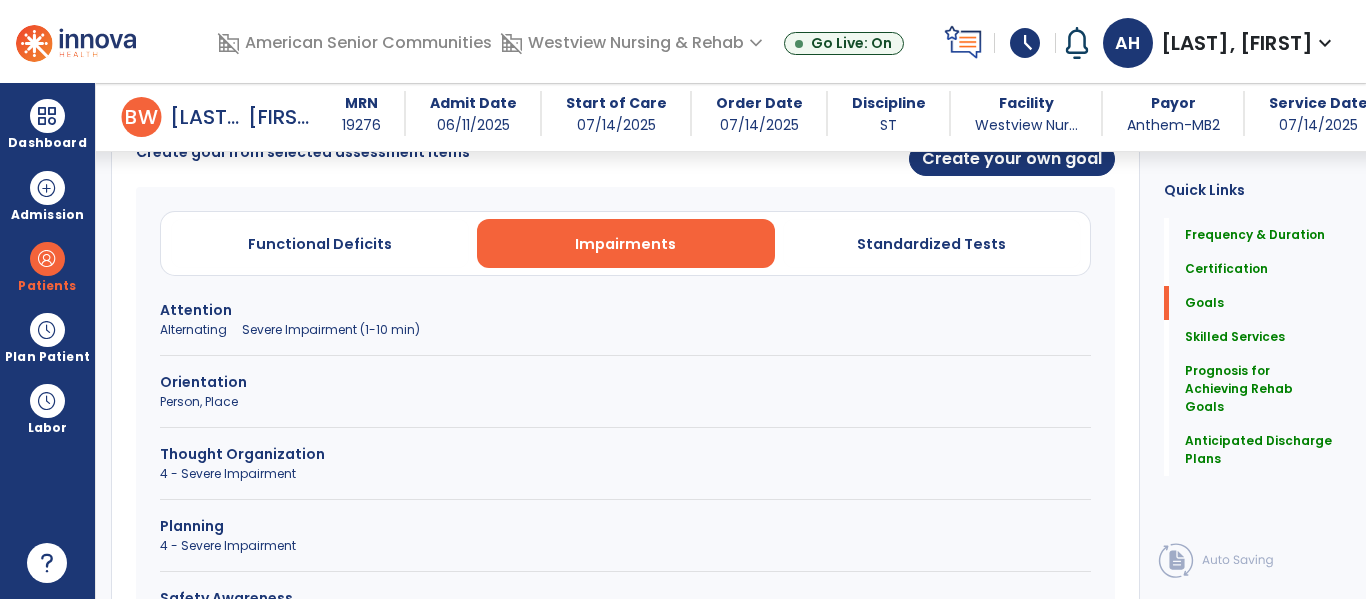 click on "Person, Place" at bounding box center [625, 402] 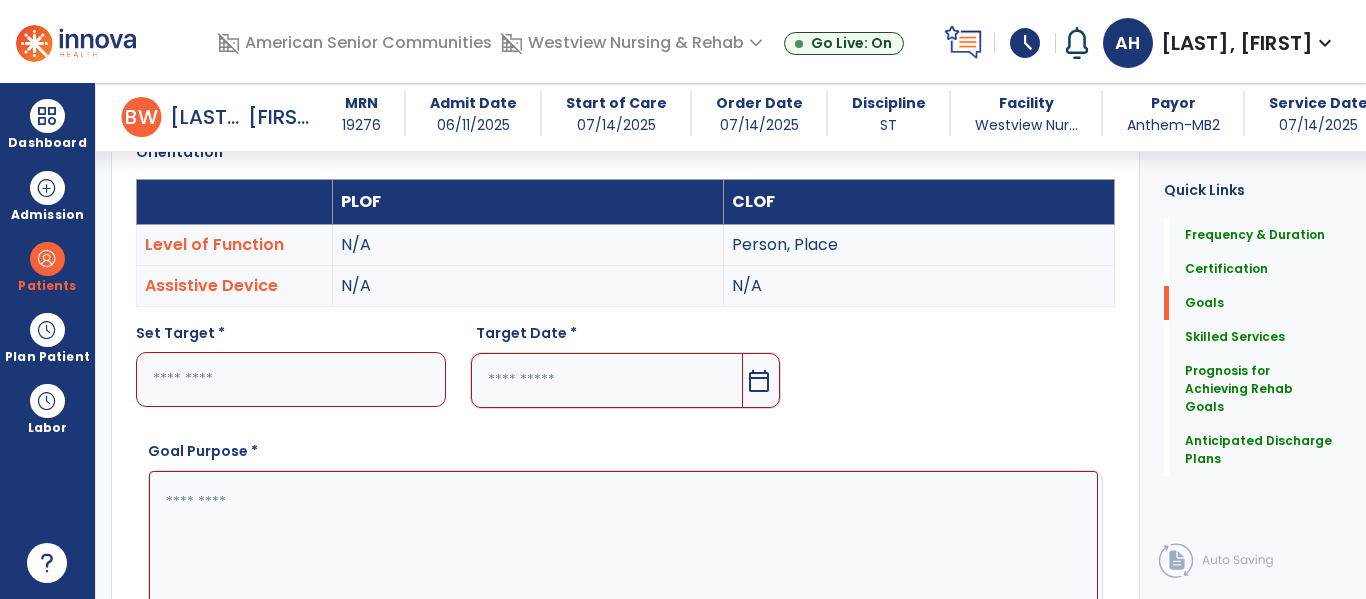 click at bounding box center [291, 379] 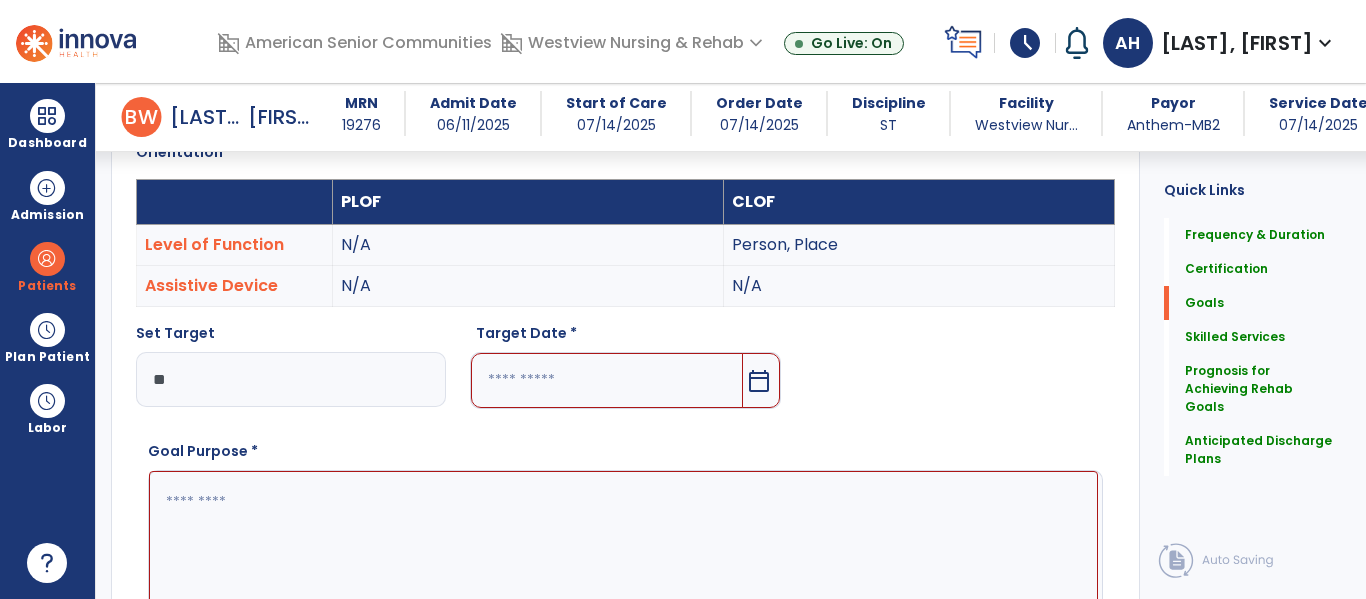 type on "*" 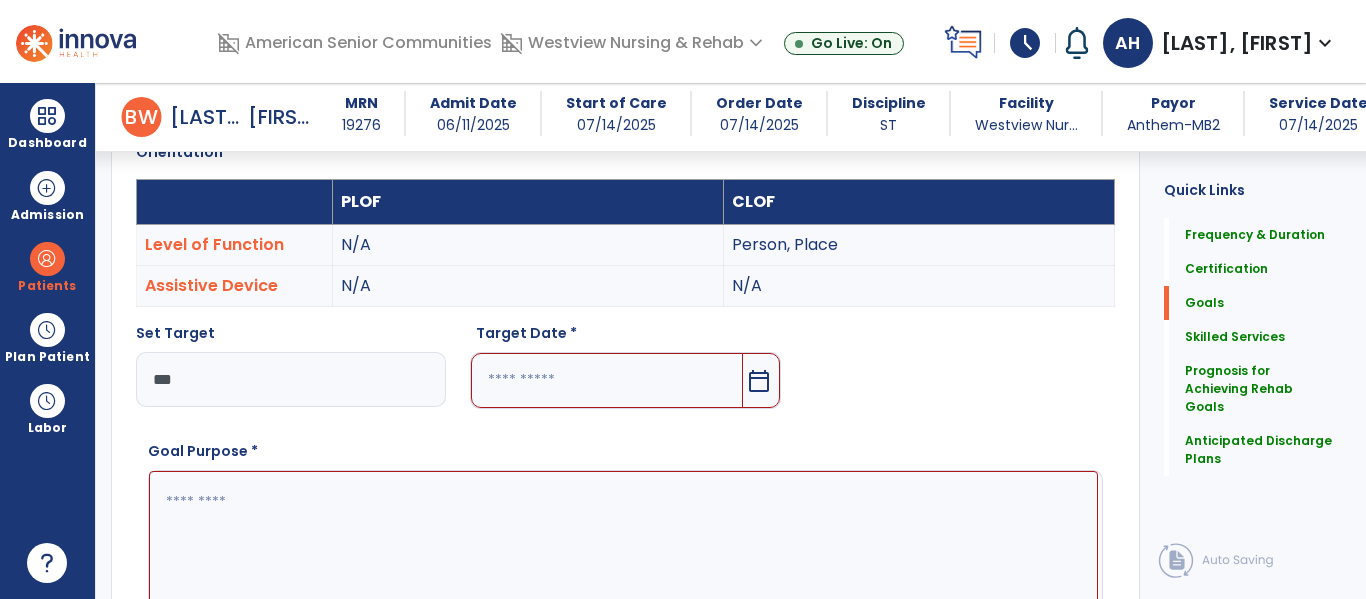 type on "***" 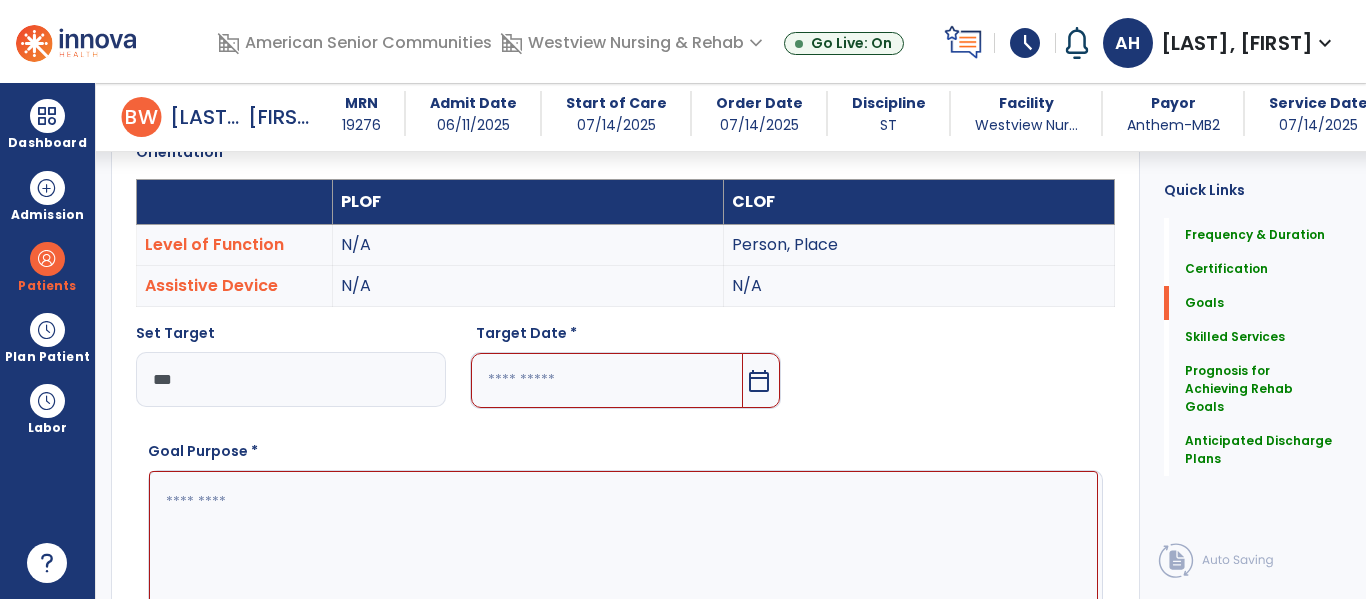 click at bounding box center [606, 380] 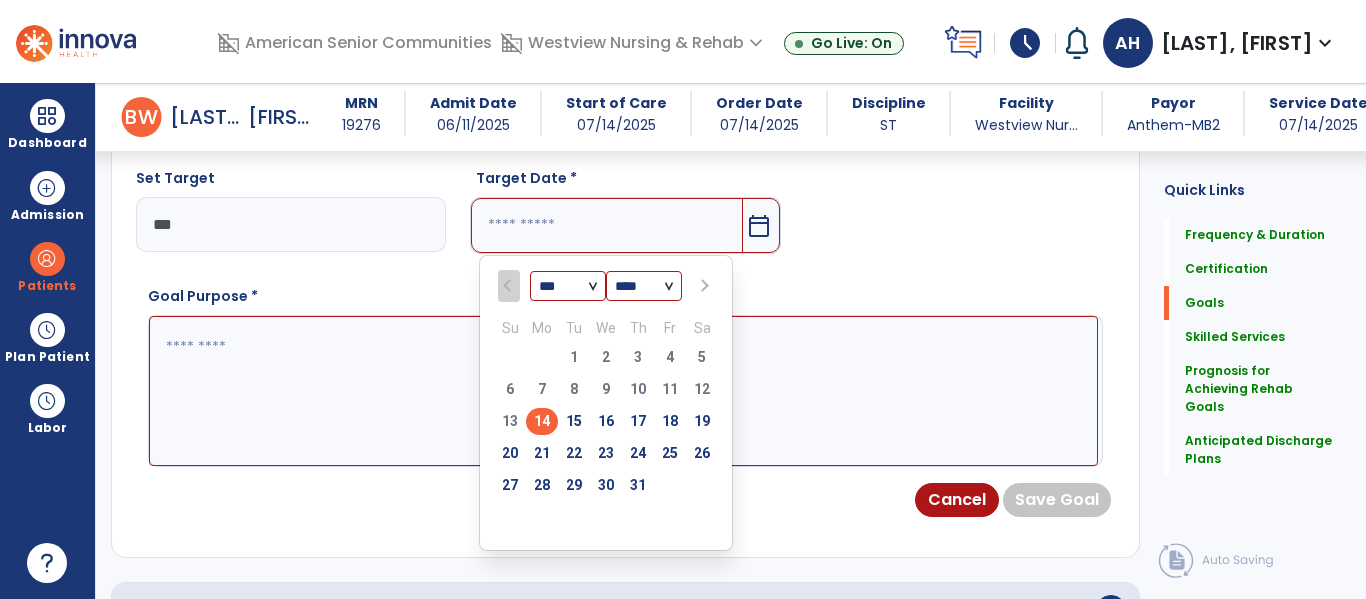 scroll, scrollTop: 711, scrollLeft: 0, axis: vertical 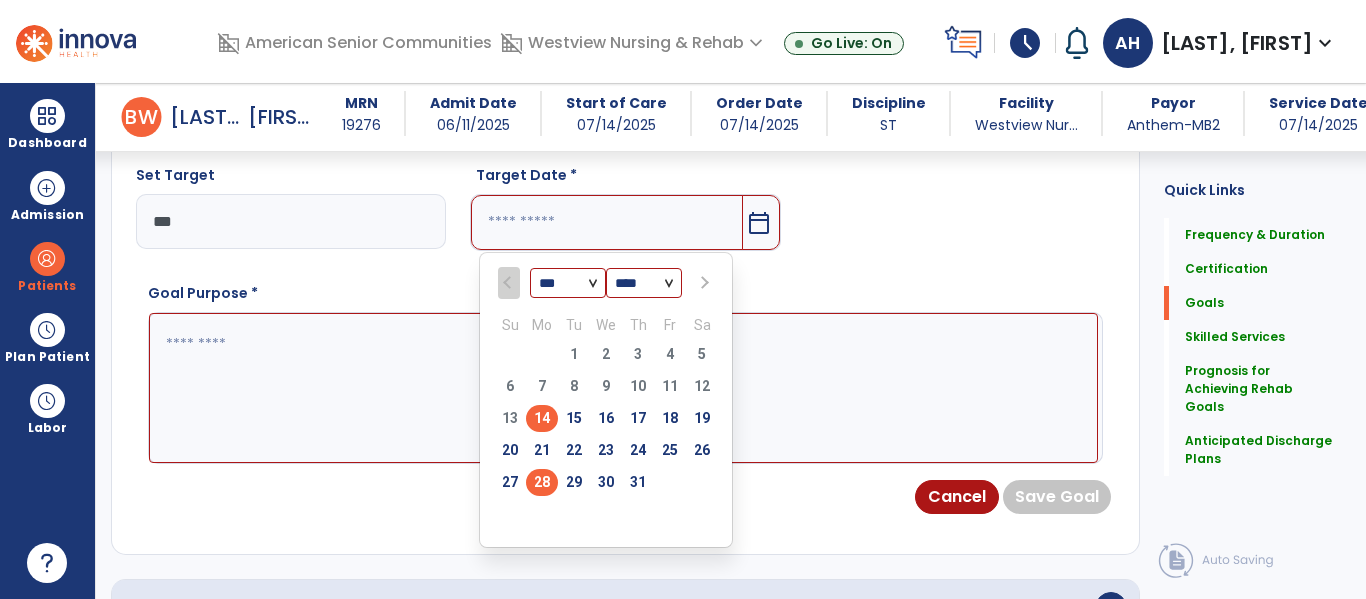 click on "28" at bounding box center [542, 482] 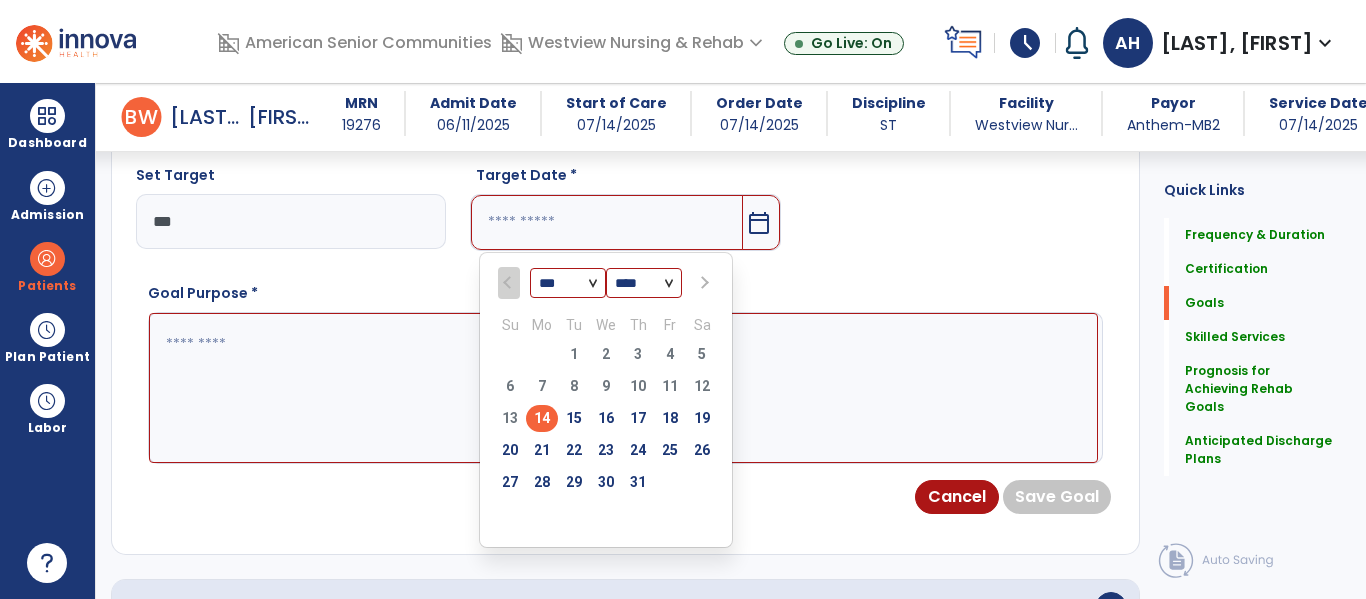 type on "*********" 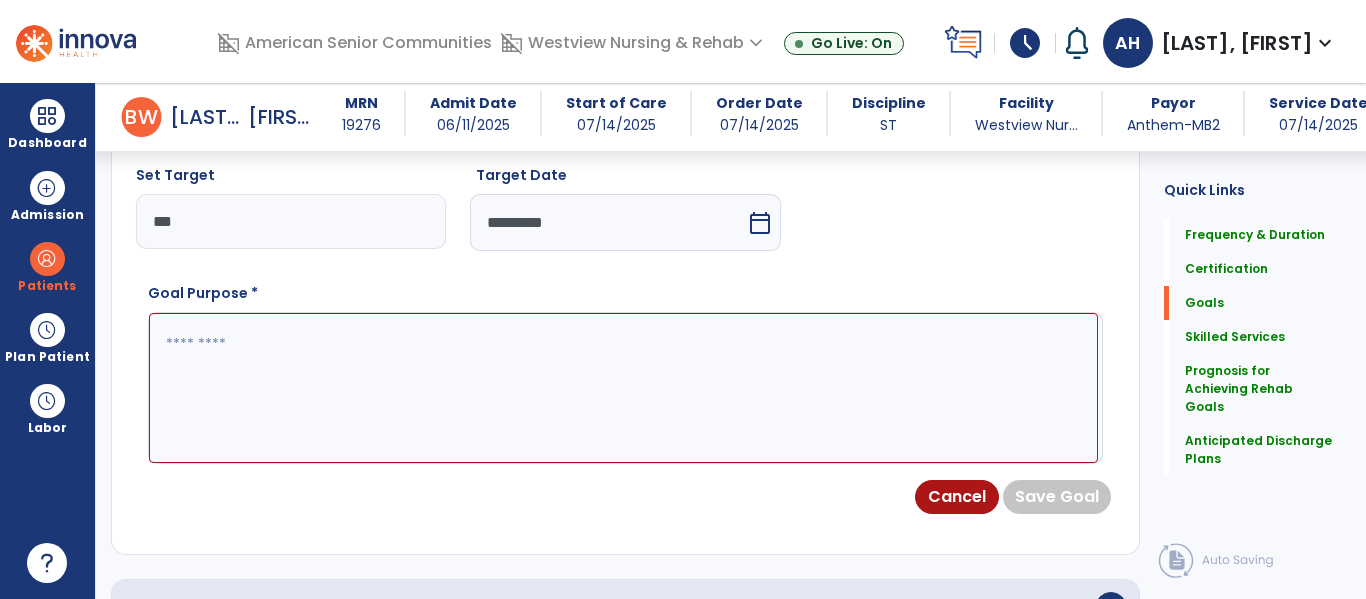 click at bounding box center [623, 388] 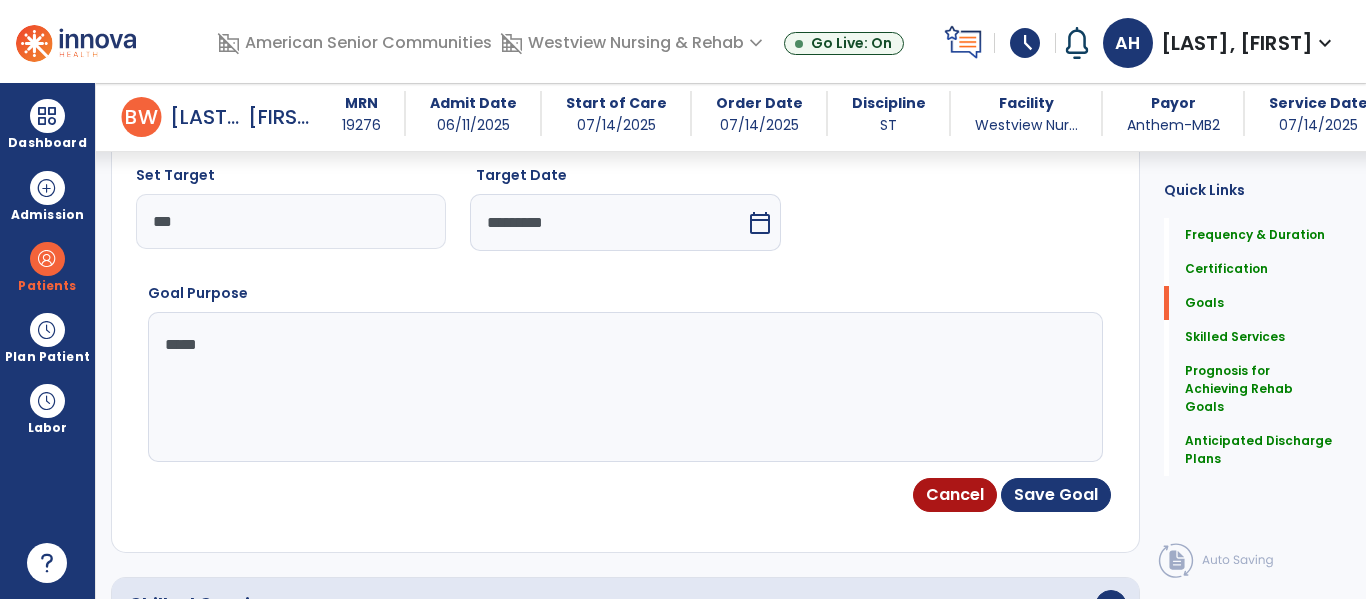 type on "******" 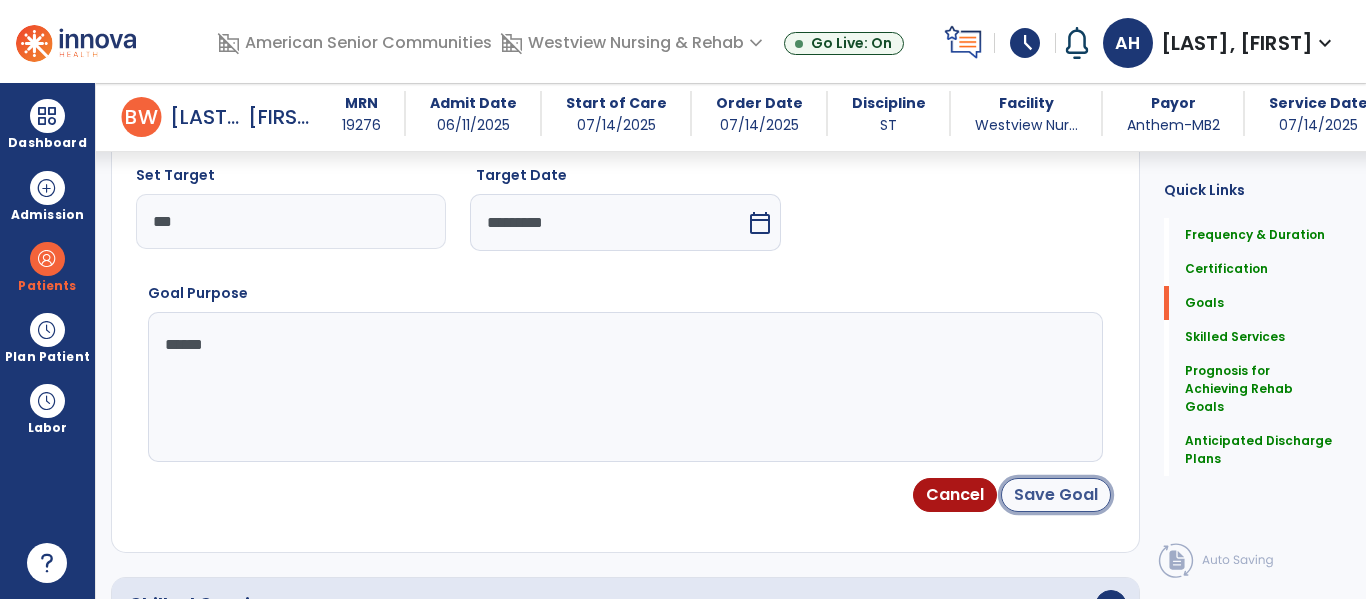 click on "Save Goal" at bounding box center [1056, 495] 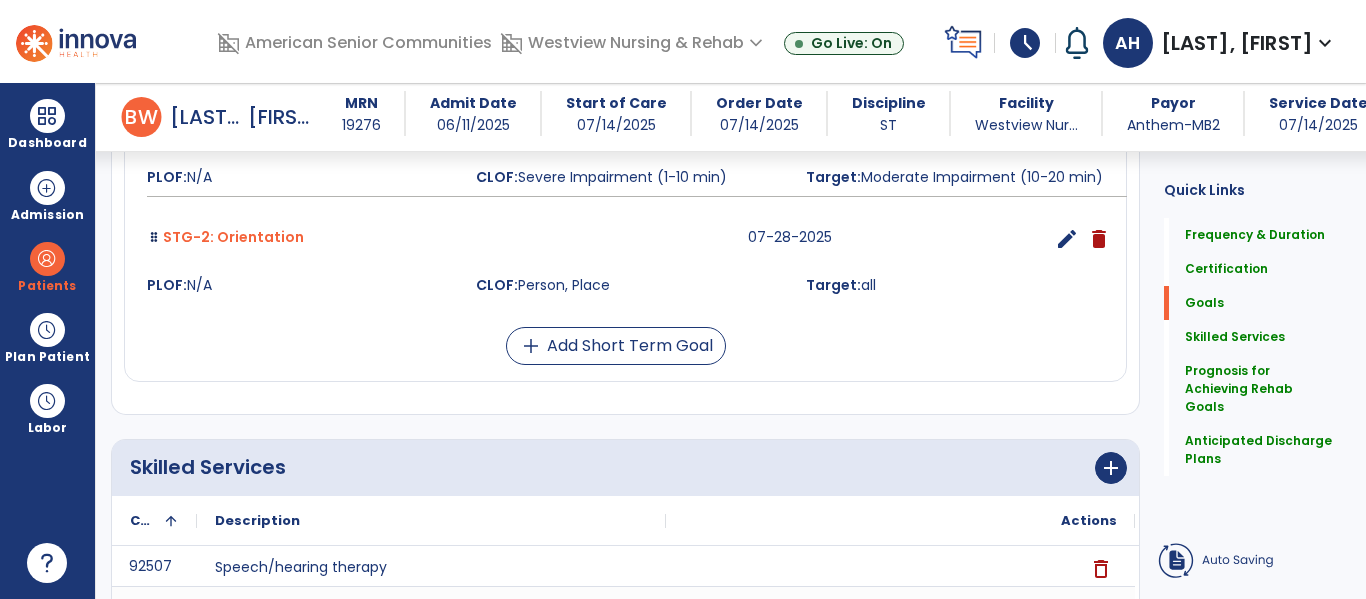 scroll, scrollTop: 414, scrollLeft: 0, axis: vertical 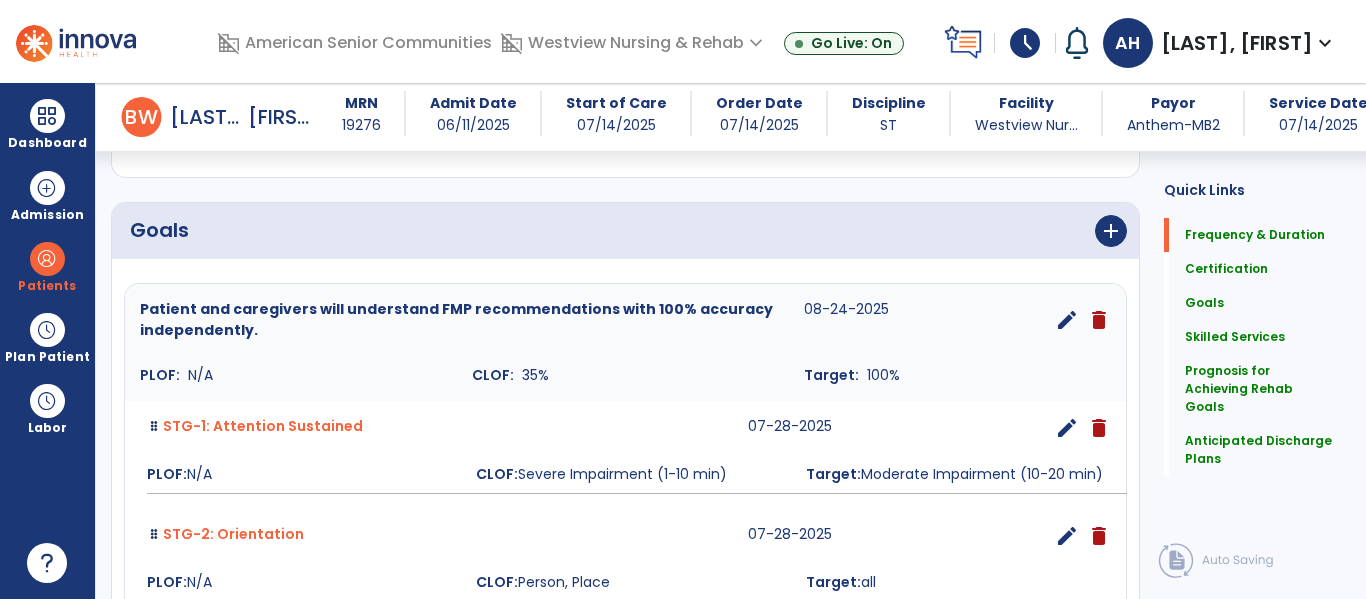 click on "add  Add Short Term Goal" at bounding box center [616, 643] 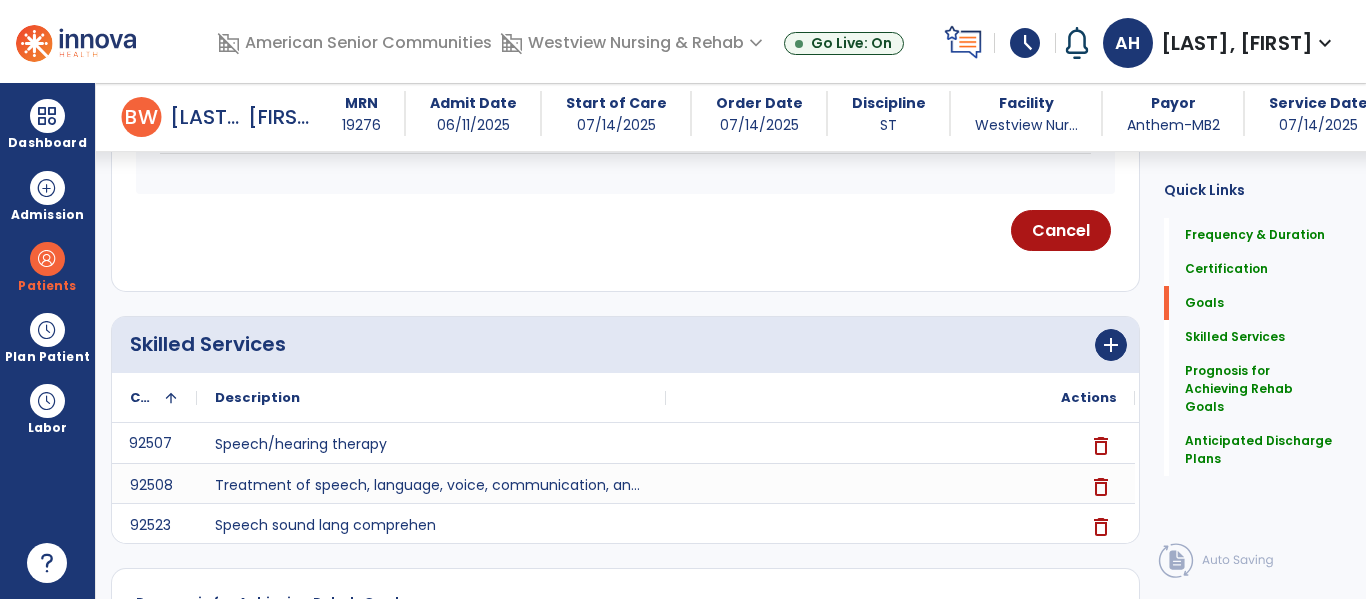 scroll, scrollTop: 449, scrollLeft: 0, axis: vertical 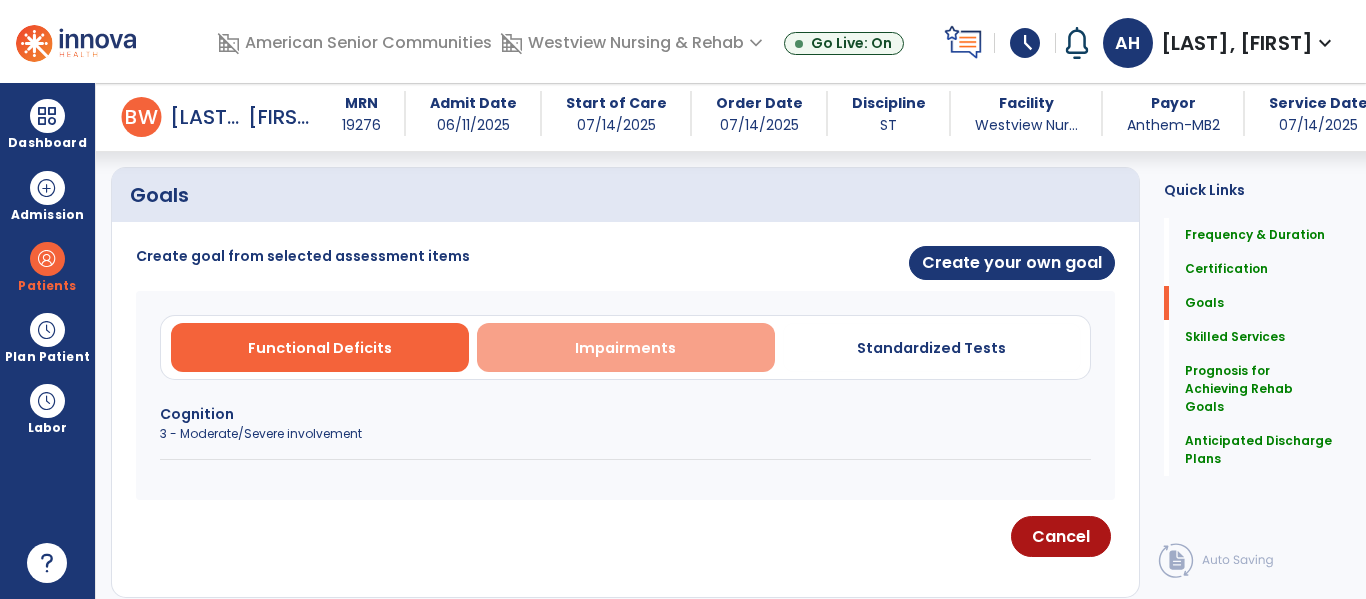 click on "Impairments" at bounding box center (626, 347) 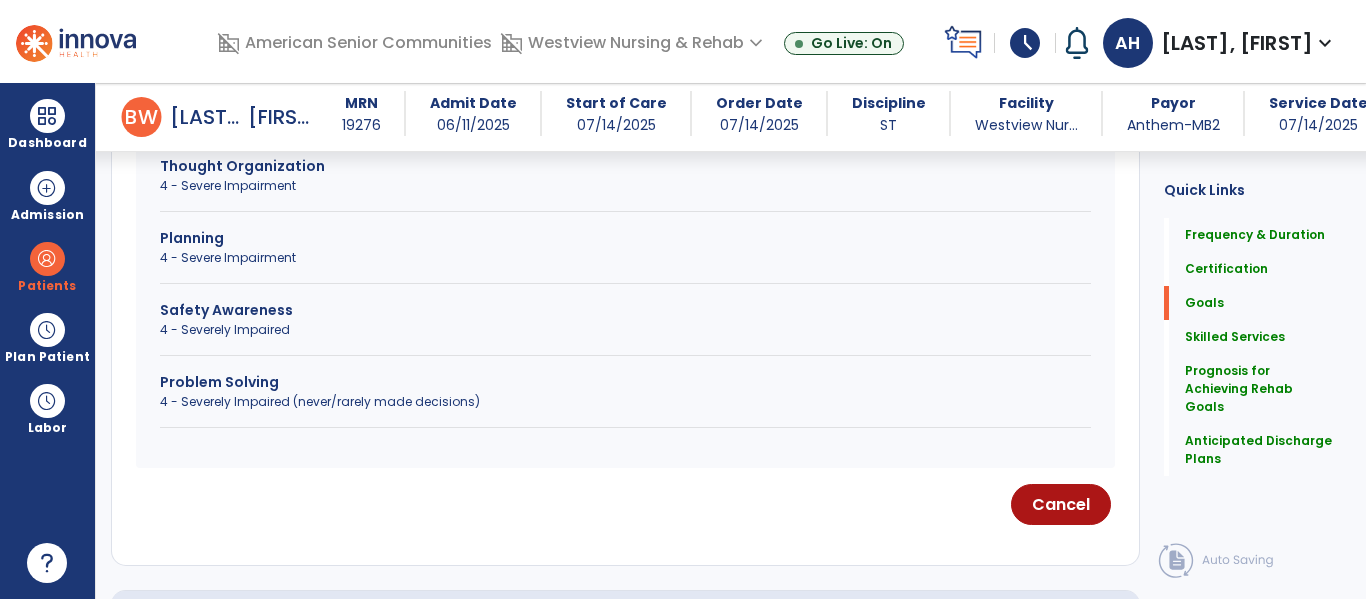 scroll, scrollTop: 792, scrollLeft: 0, axis: vertical 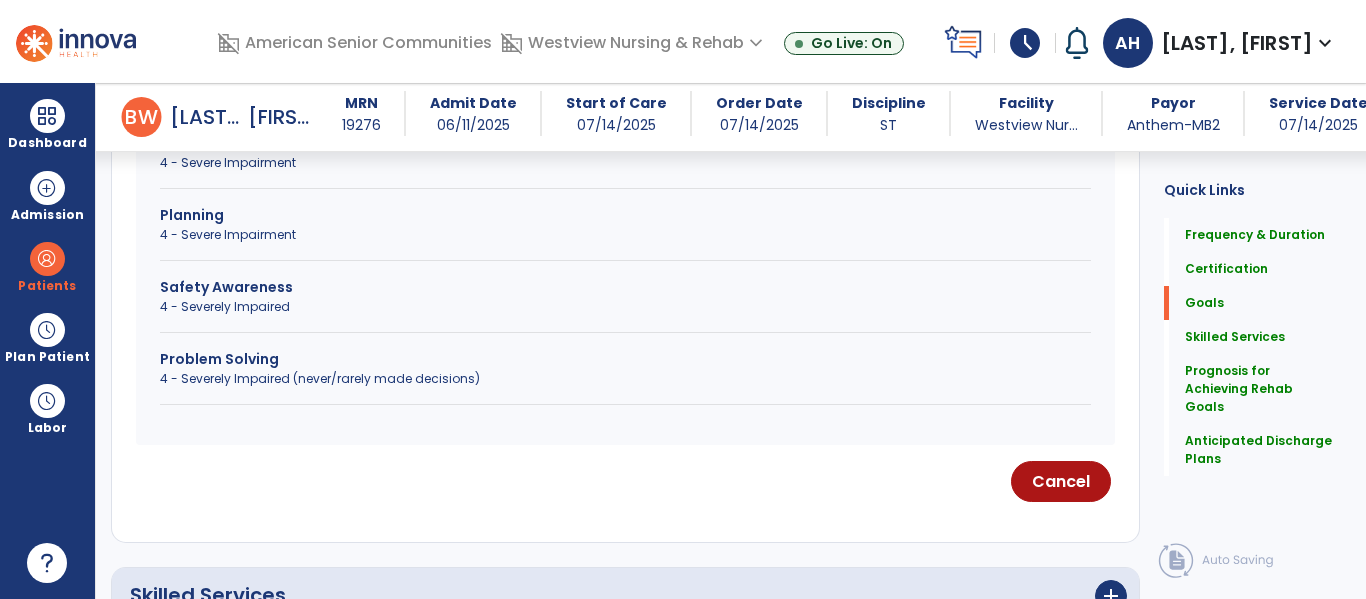 click on "Problem Solving" at bounding box center [625, 359] 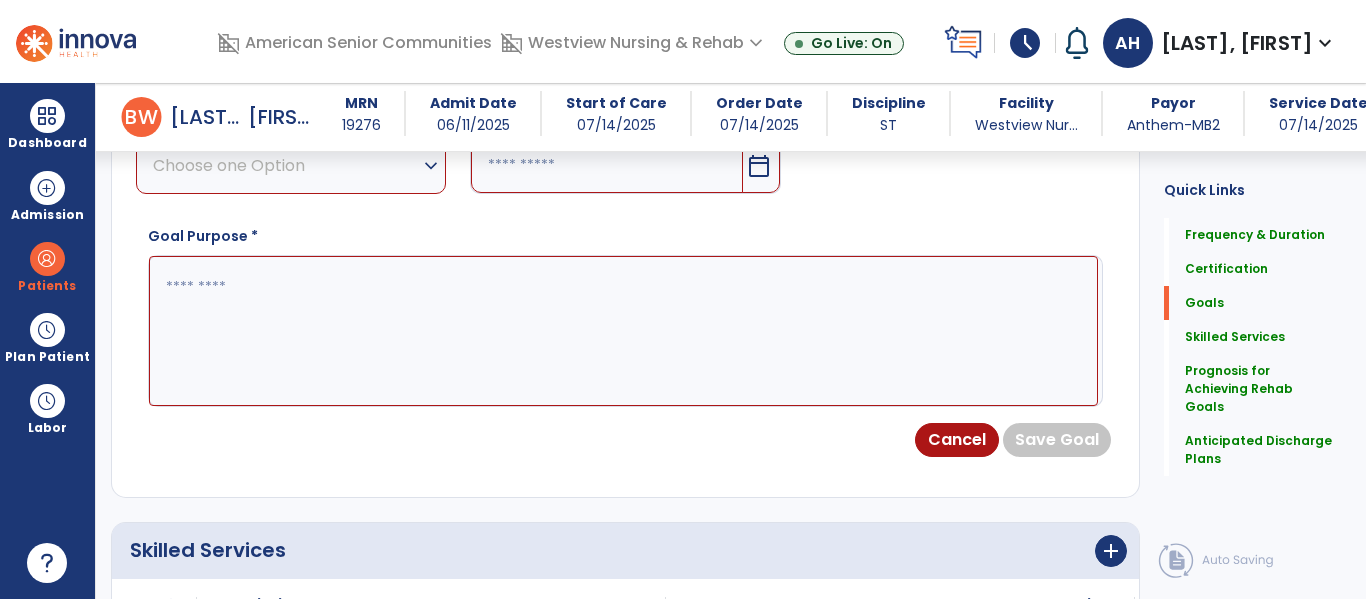 click at bounding box center (623, 331) 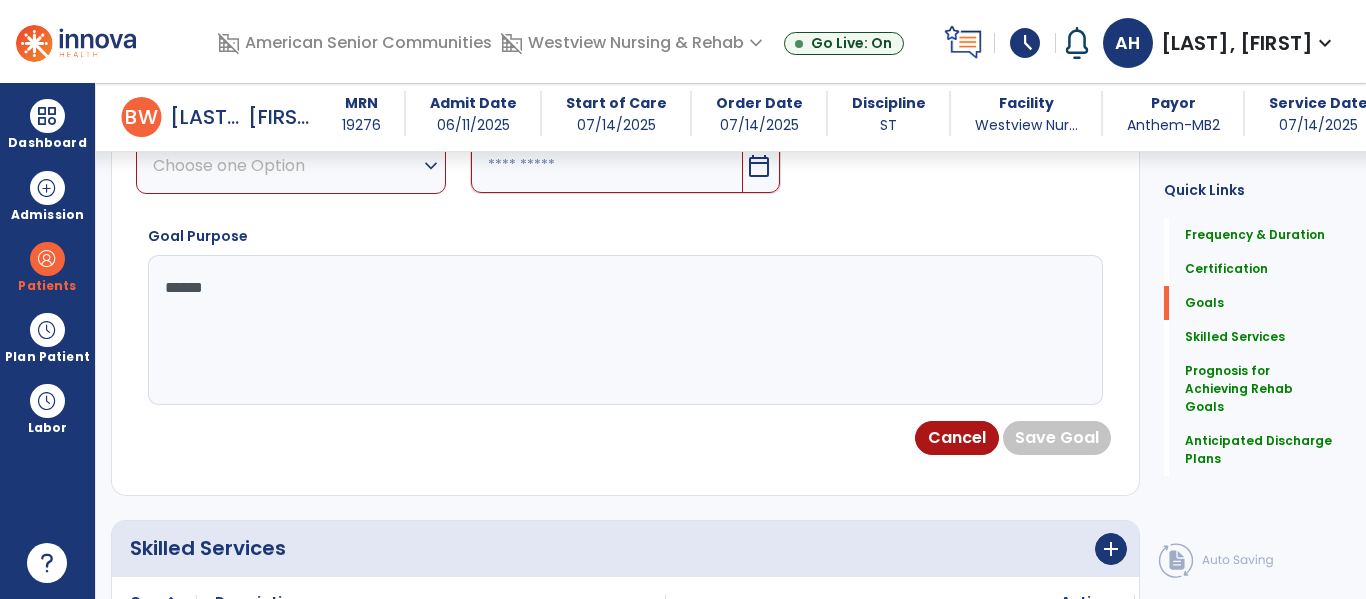 type on "******" 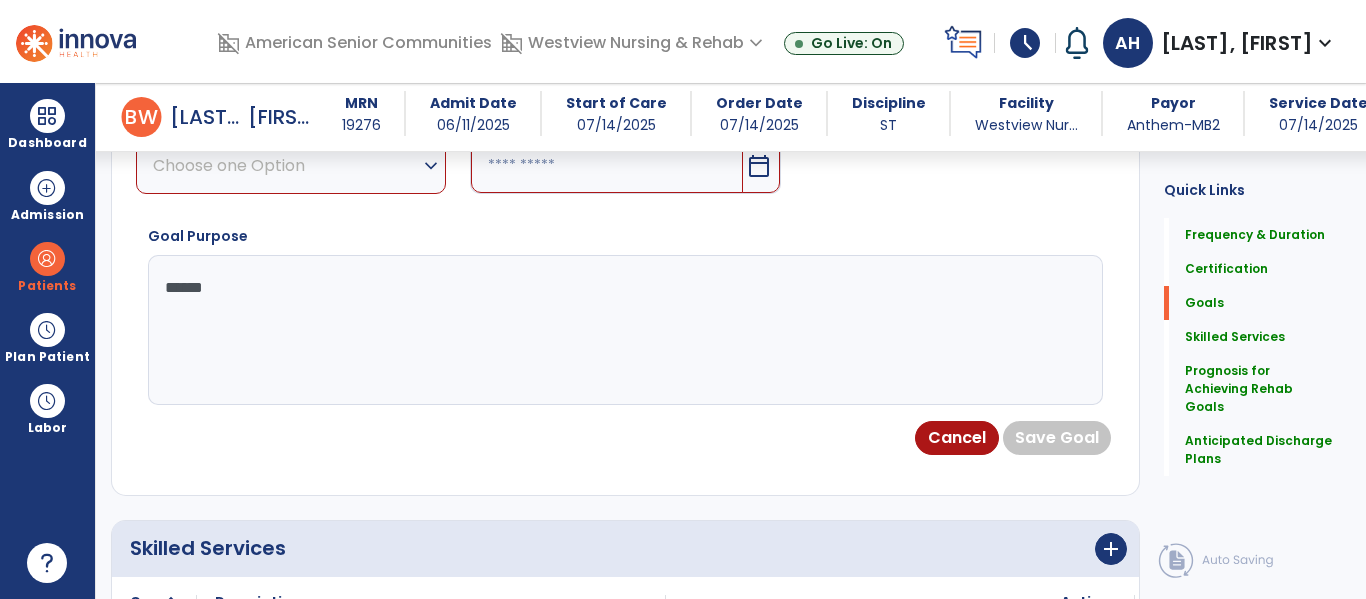 click on "Choose one Option" at bounding box center [286, 165] 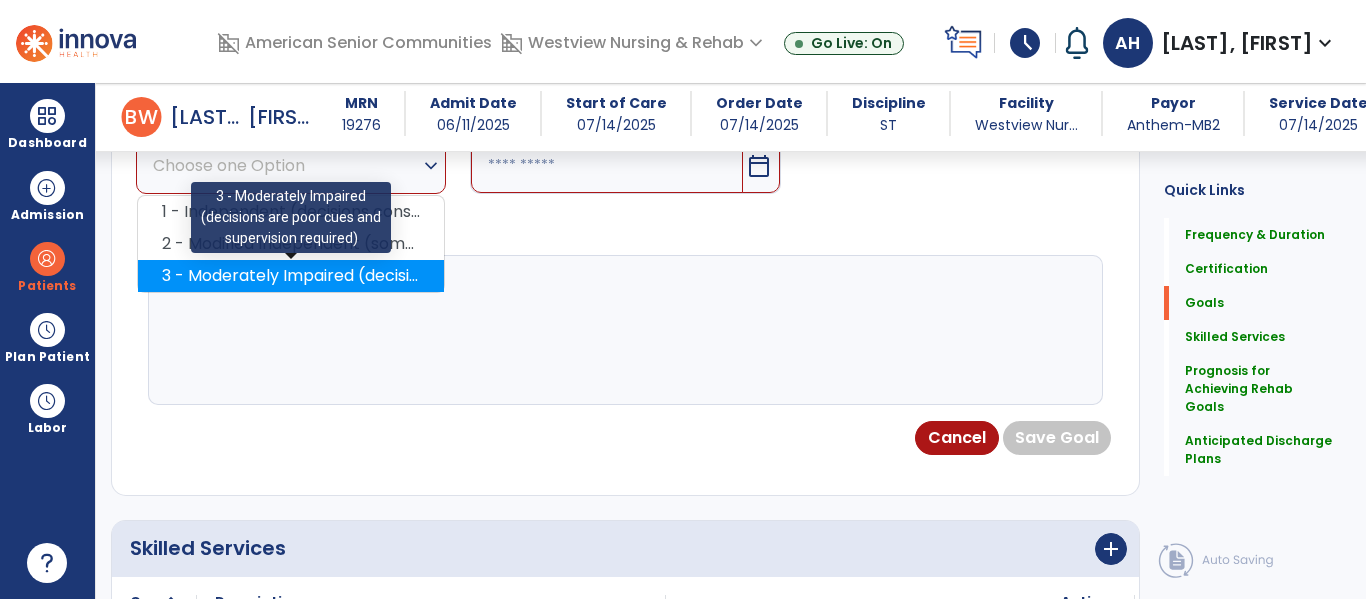 click on "3 - Moderately Impaired (decisions are poor cues and supervision required)" at bounding box center (291, 276) 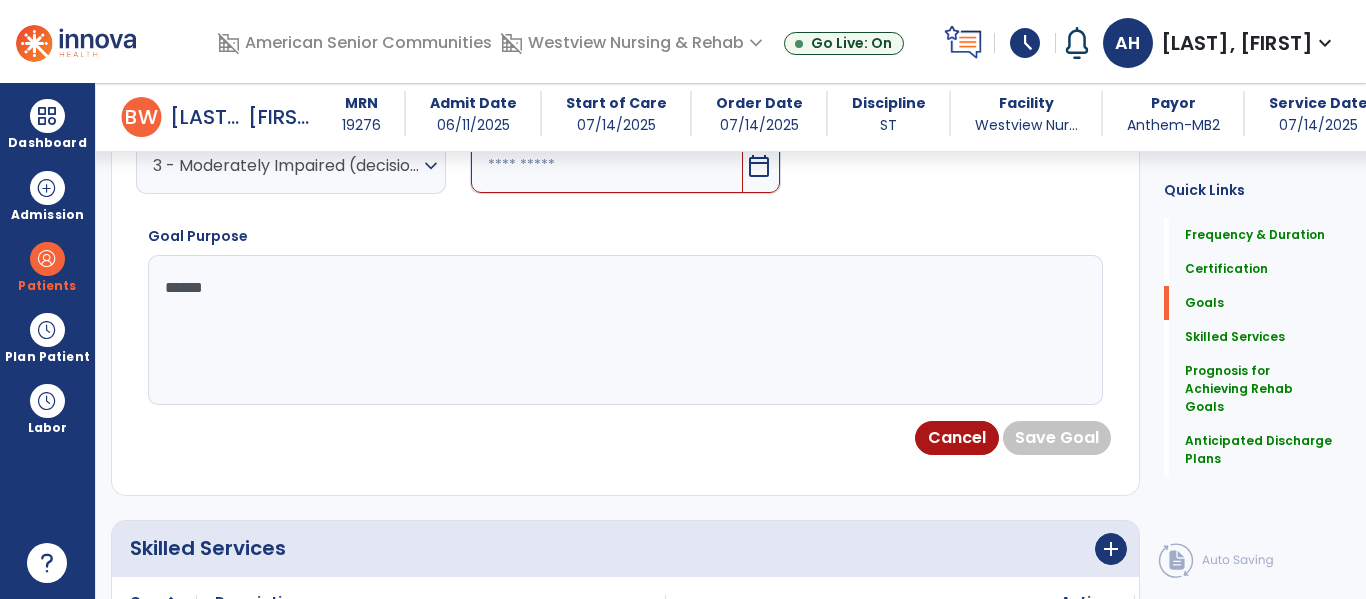 click at bounding box center [606, 165] 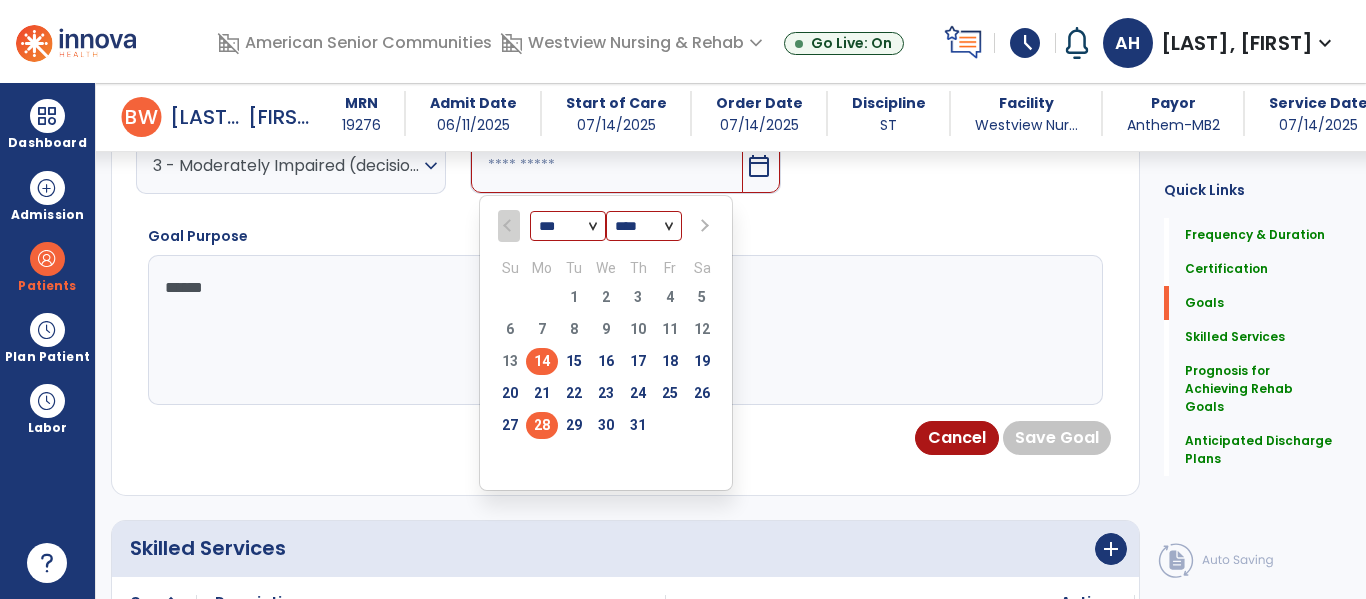 click on "28" at bounding box center [542, 425] 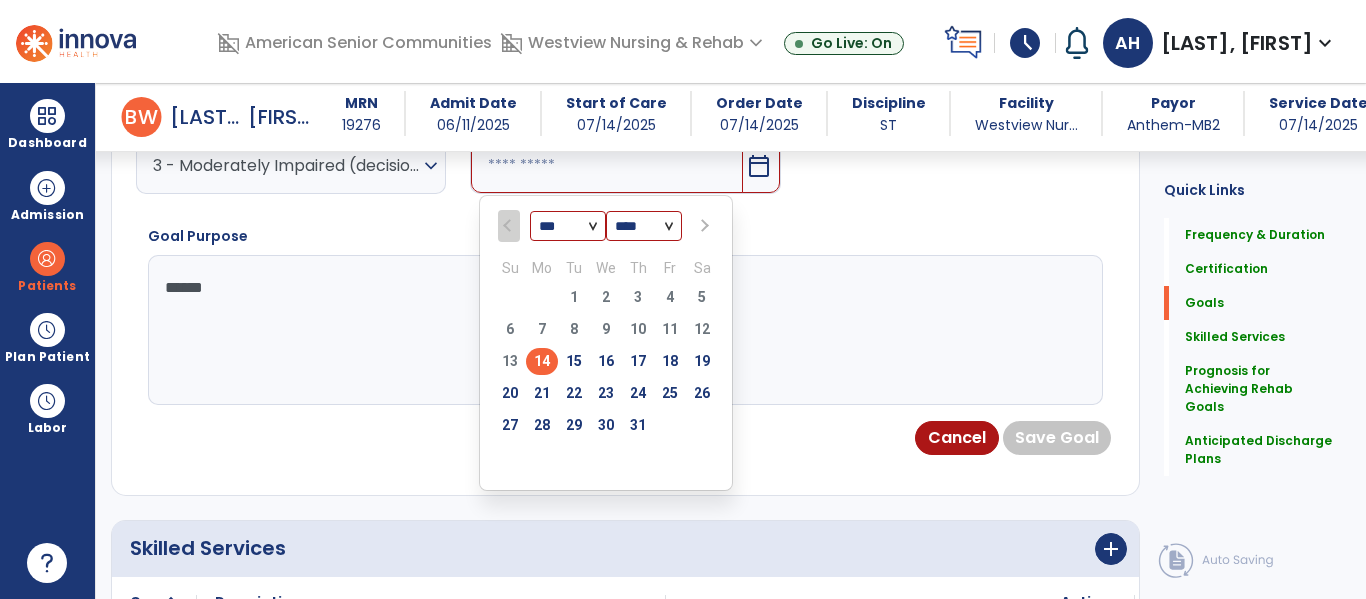 type on "*********" 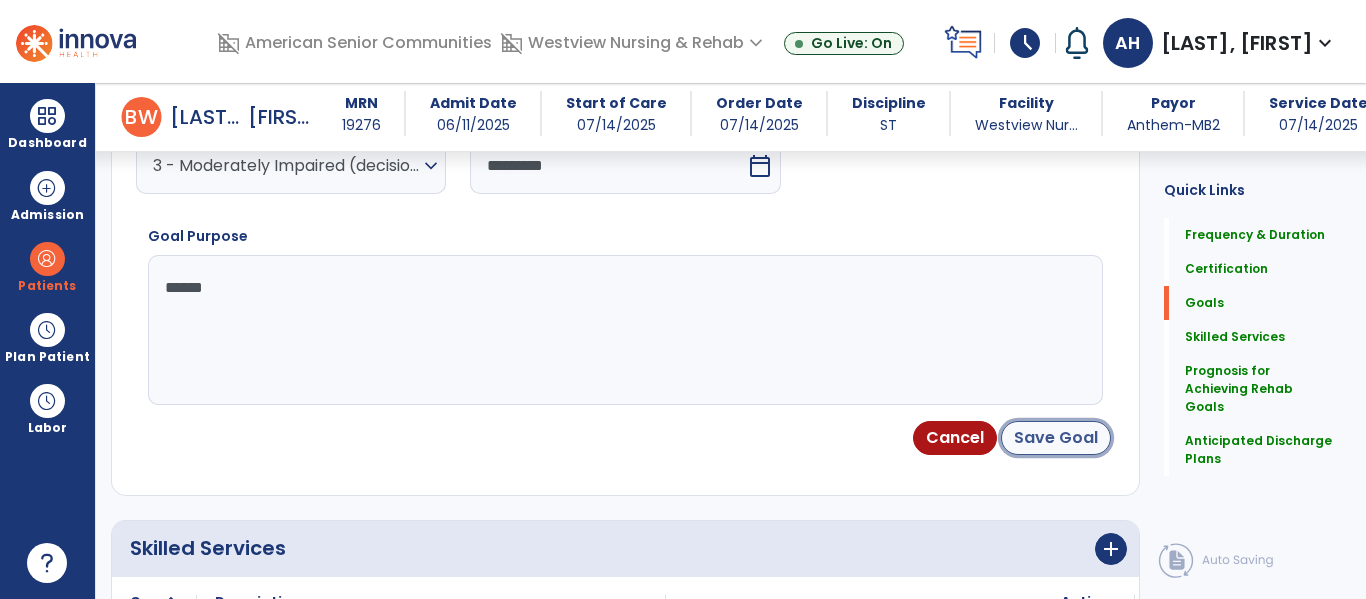click on "Save Goal" at bounding box center (1056, 438) 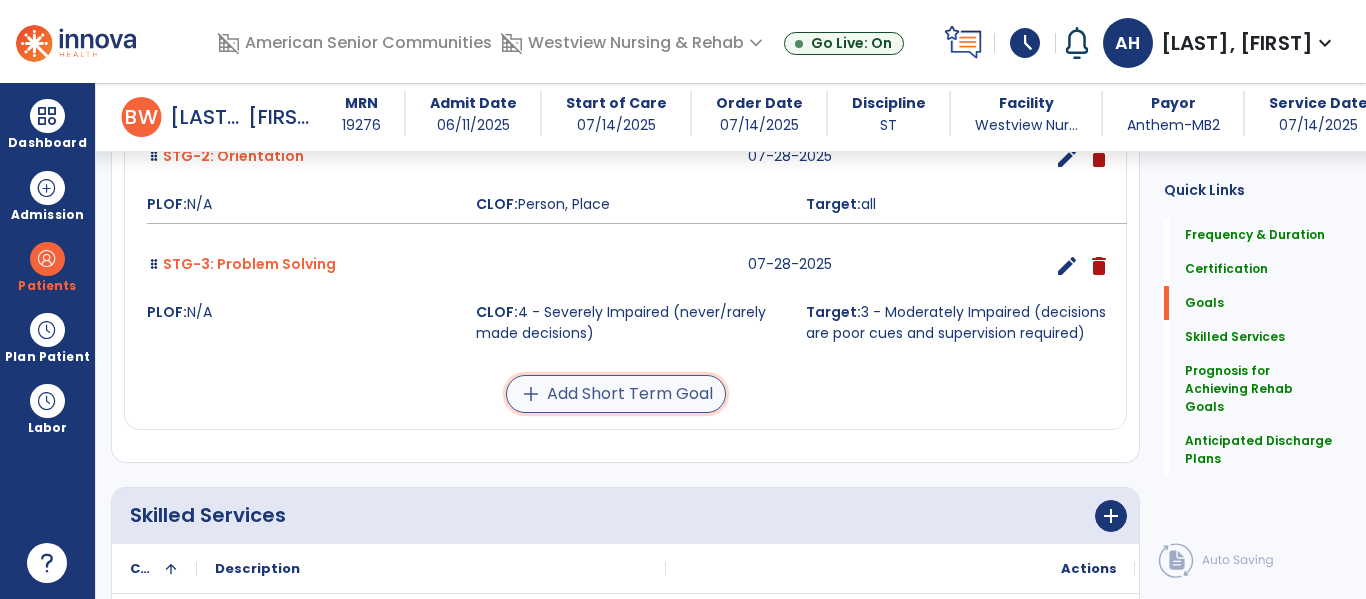 click on "add  Add Short Term Goal" at bounding box center [616, 394] 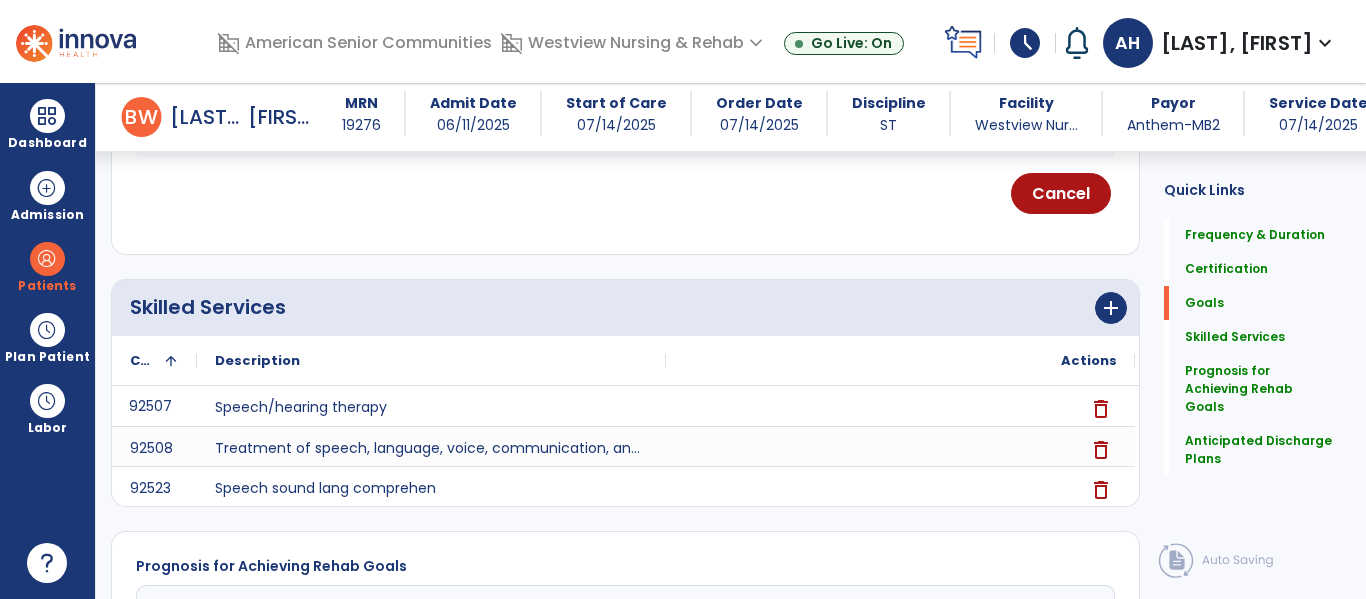 click on "Impairments" at bounding box center (625, 5) 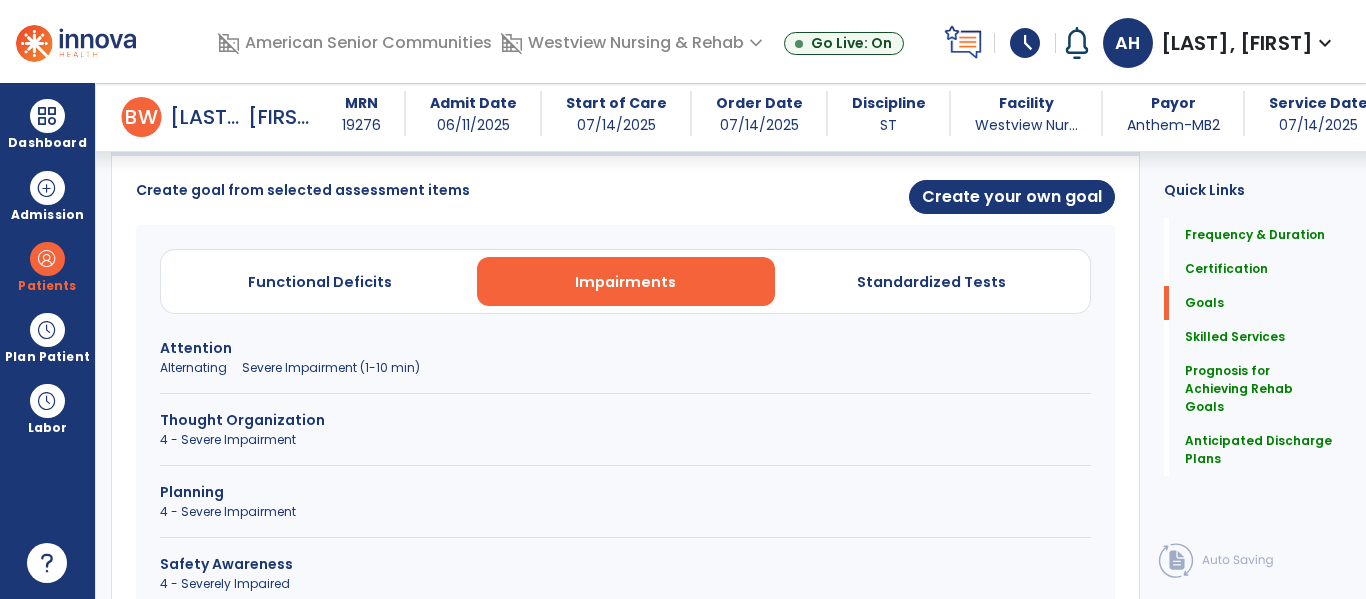 click on "Safety Awareness" at bounding box center (625, 564) 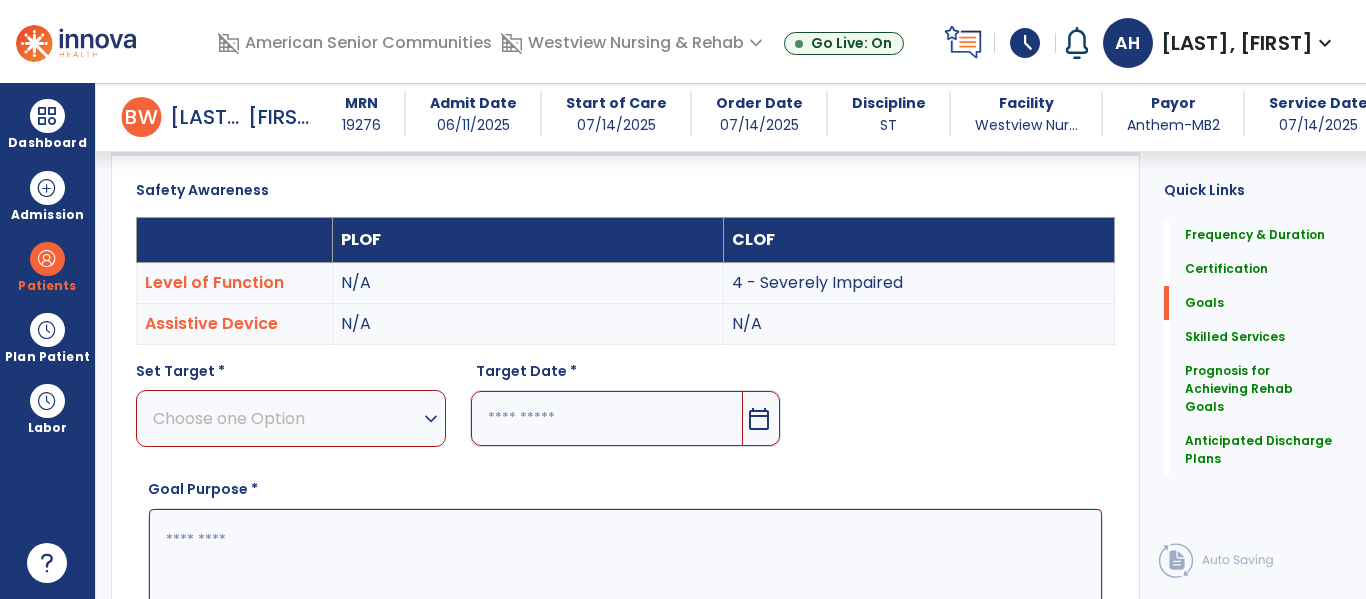 click at bounding box center [625, 584] 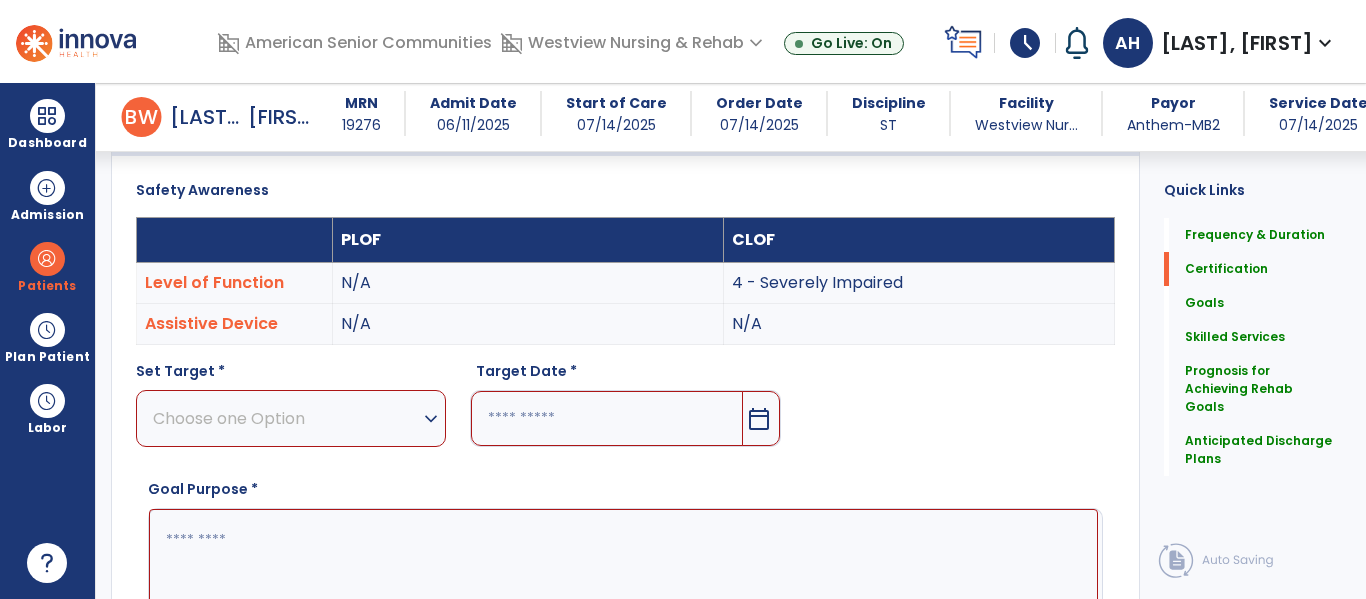 click on "Set Target *  Choose one Option   expand_more   1 - Intact   2 - Minimally Impaired   3 - Moderately Impaired" at bounding box center [291, 412] 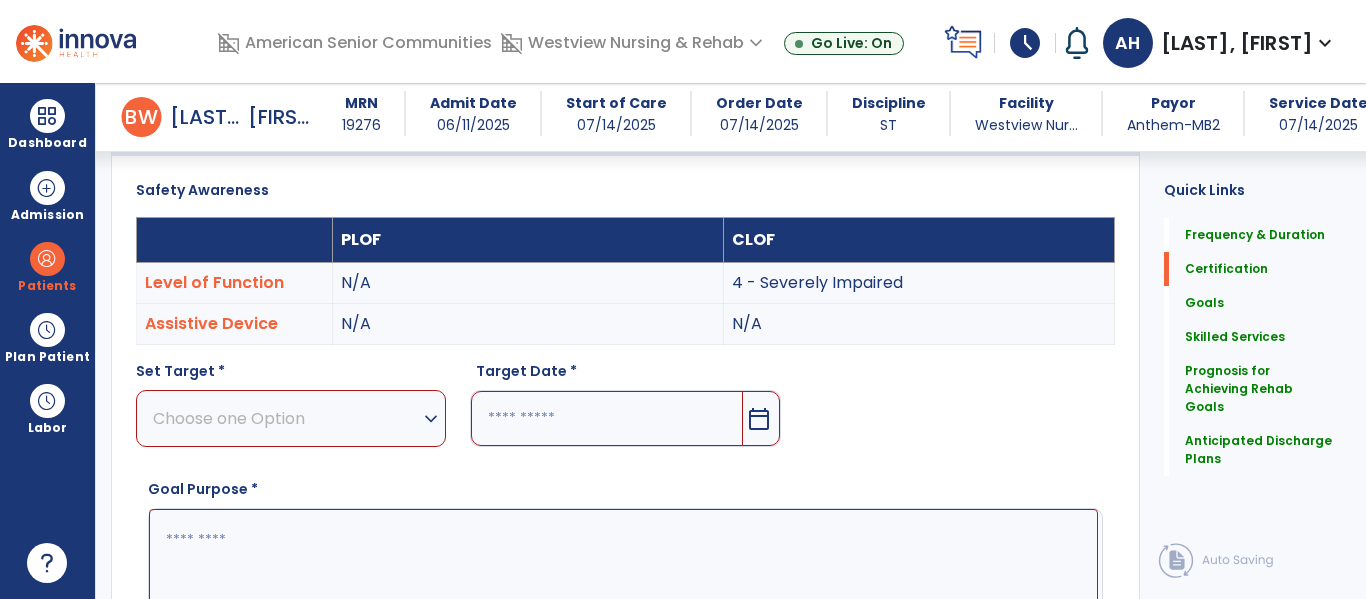 click on "Choose one Option" at bounding box center (286, 418) 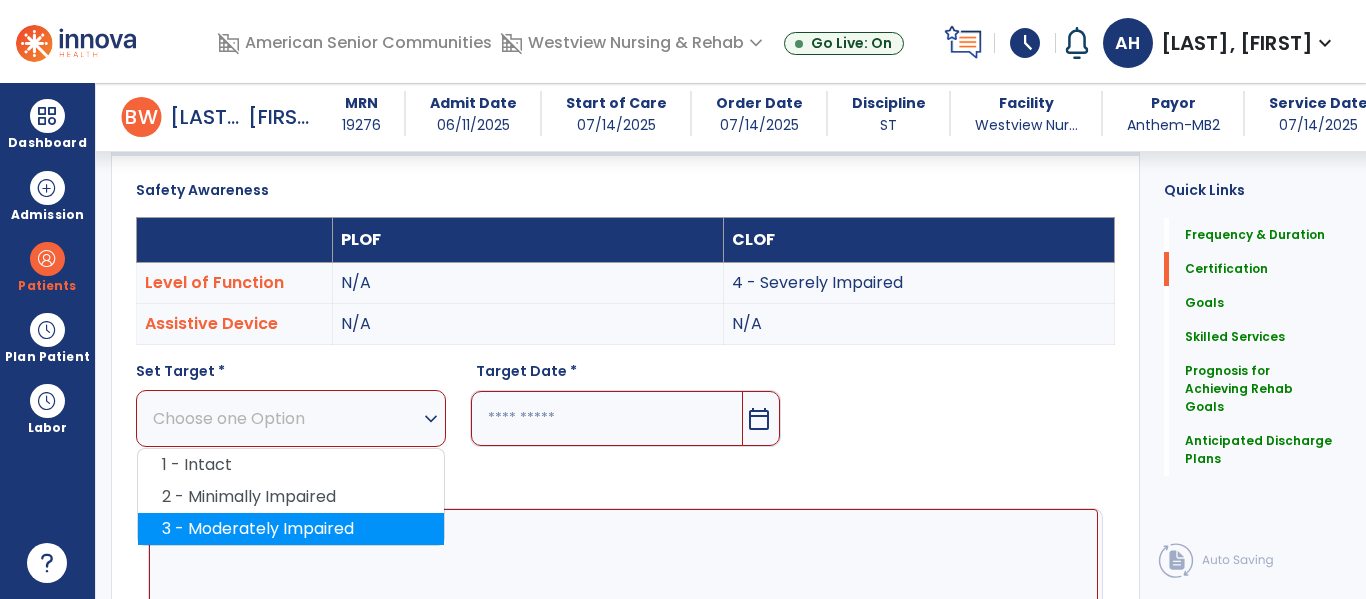 click on "3 - Moderately Impaired" at bounding box center (291, 529) 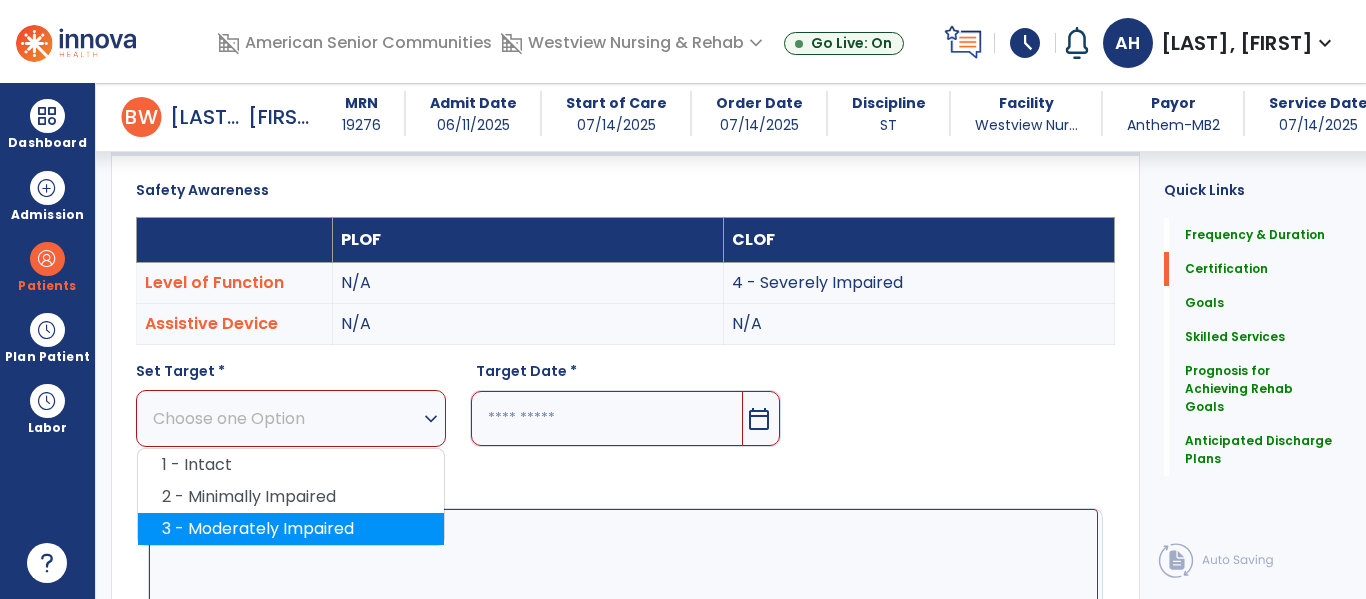 click at bounding box center (623, 584) 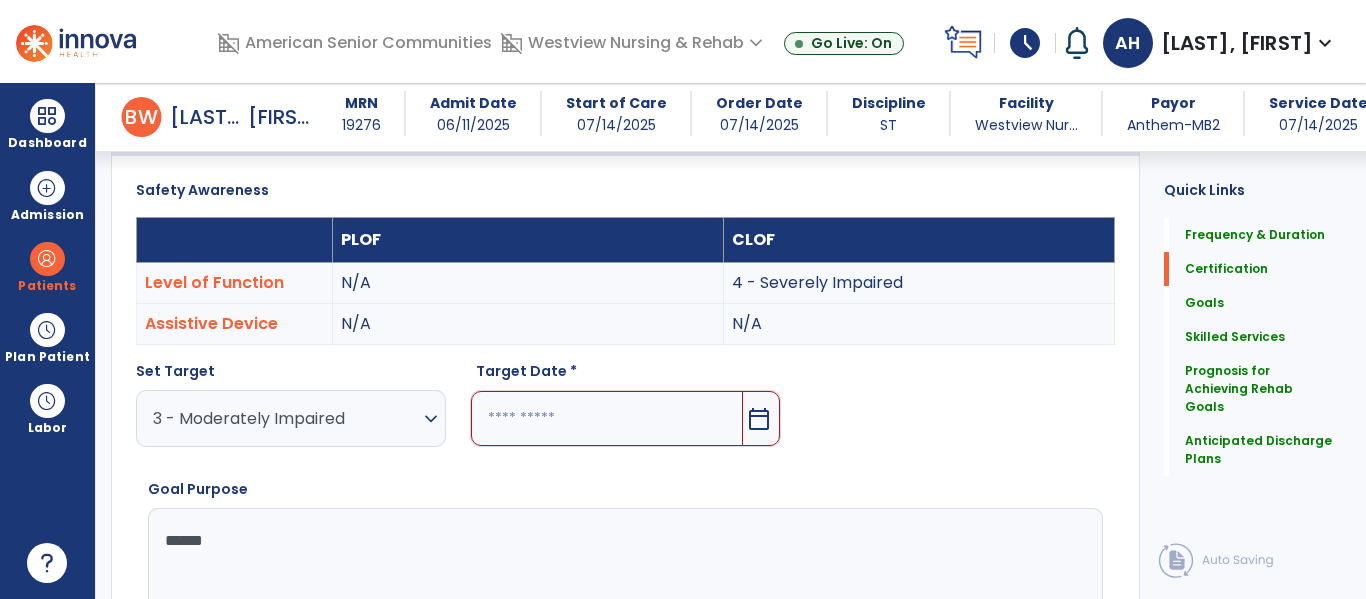 type on "******" 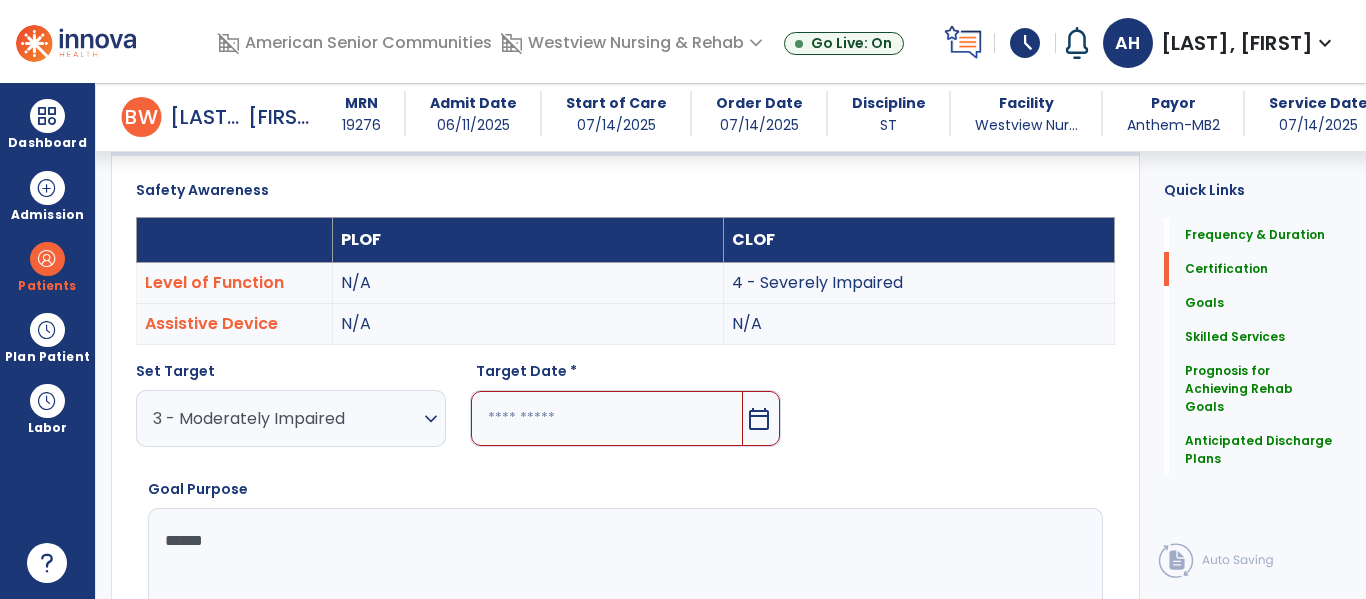 click at bounding box center [606, 418] 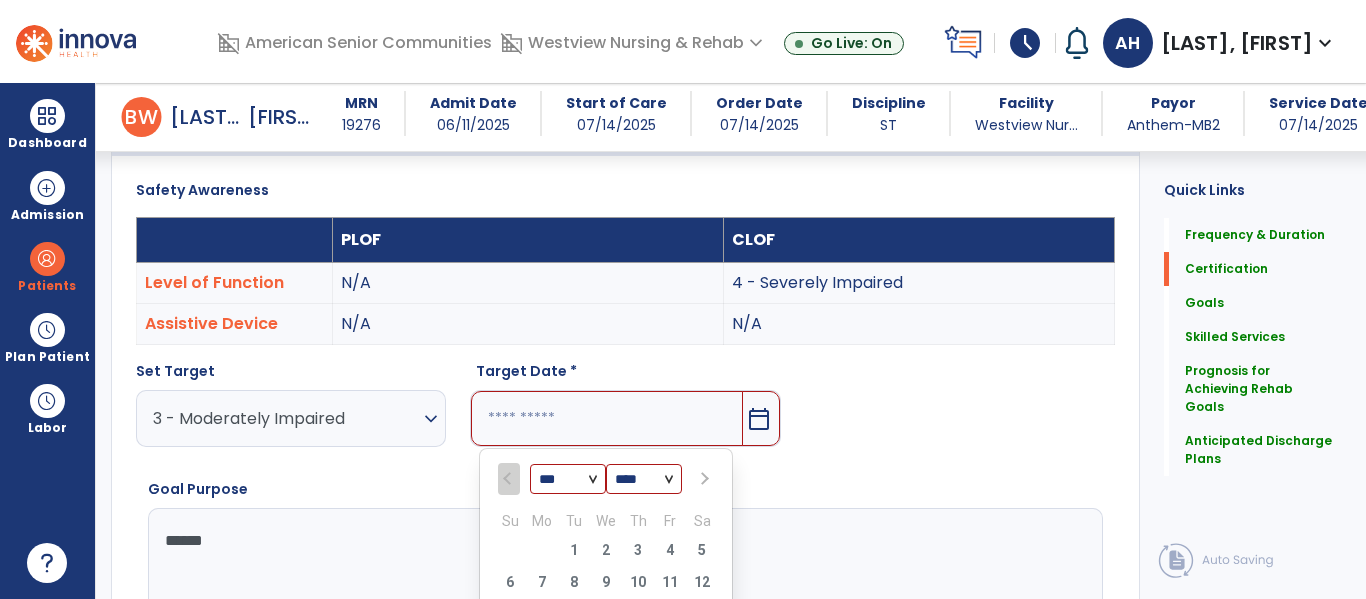 scroll, scrollTop: 792, scrollLeft: 0, axis: vertical 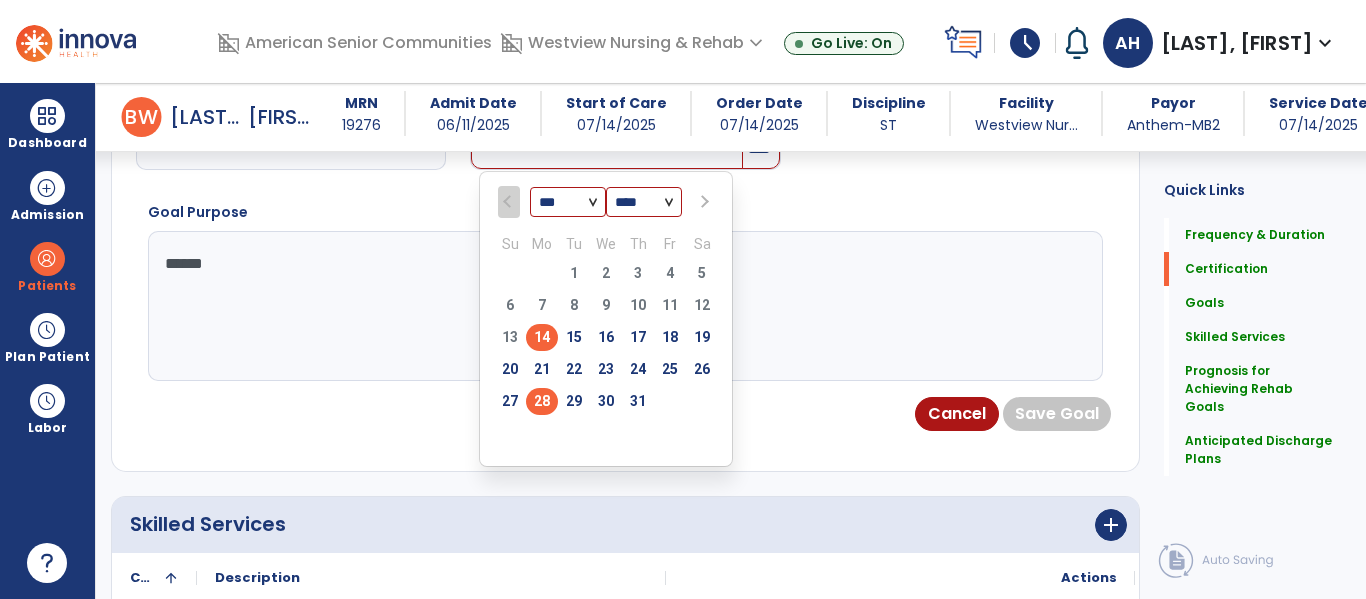 click on "28" at bounding box center [542, 401] 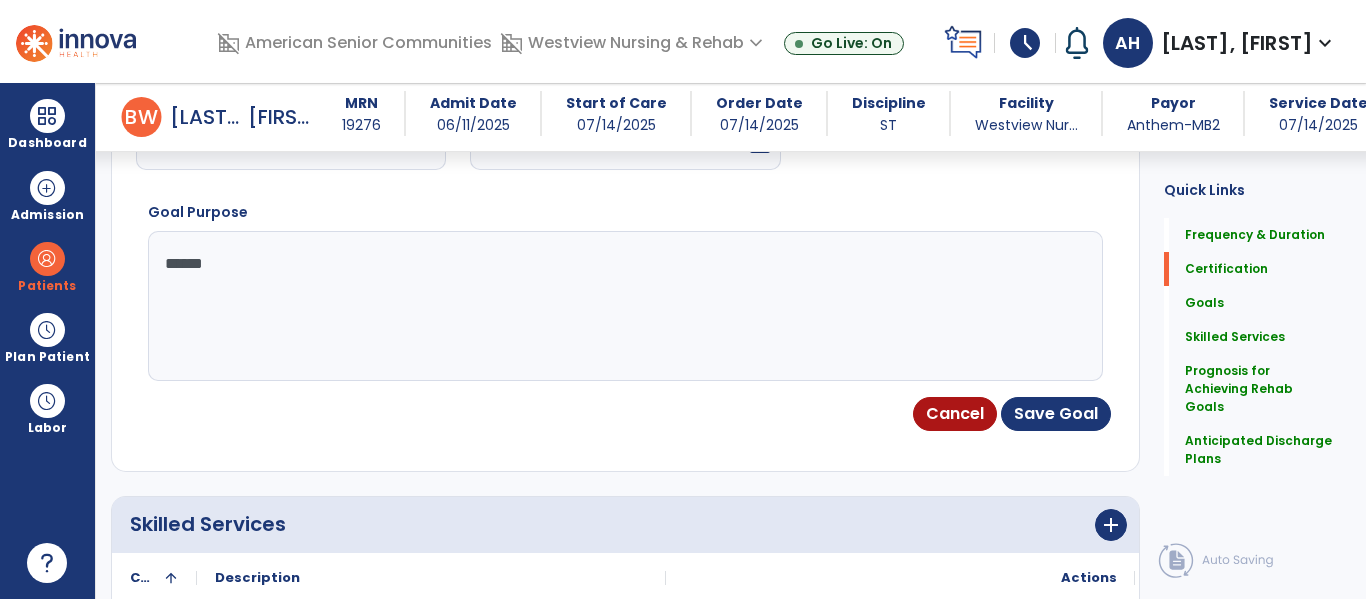 type on "*********" 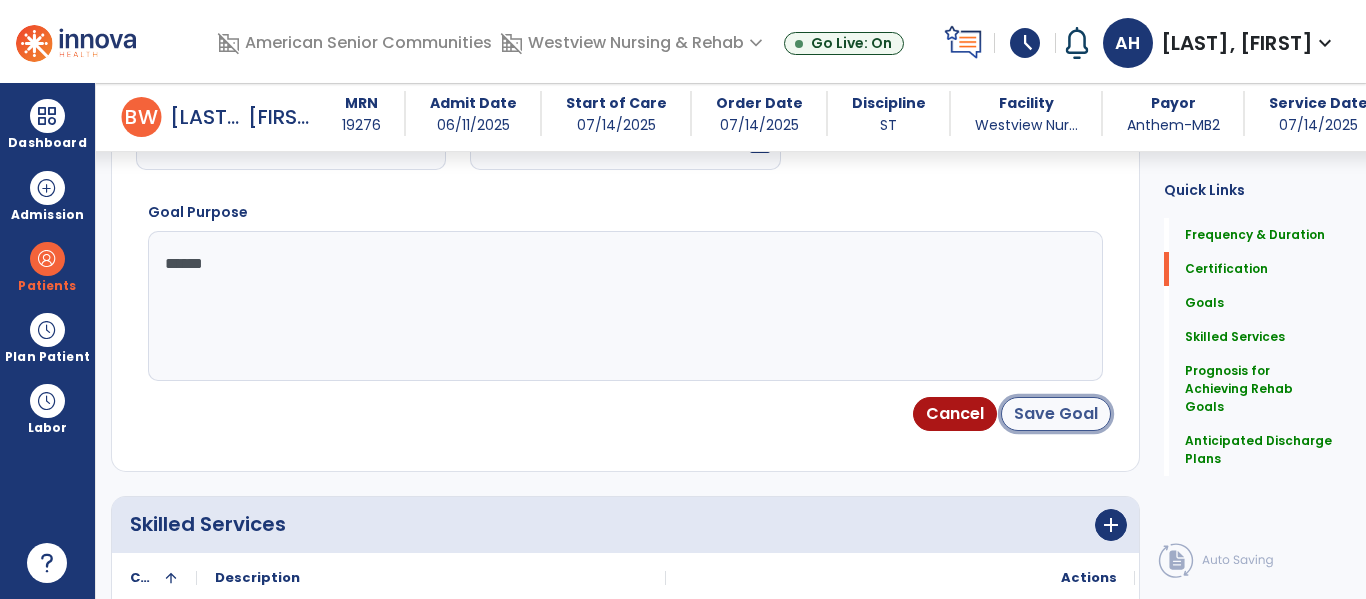 click on "Save Goal" at bounding box center [1056, 414] 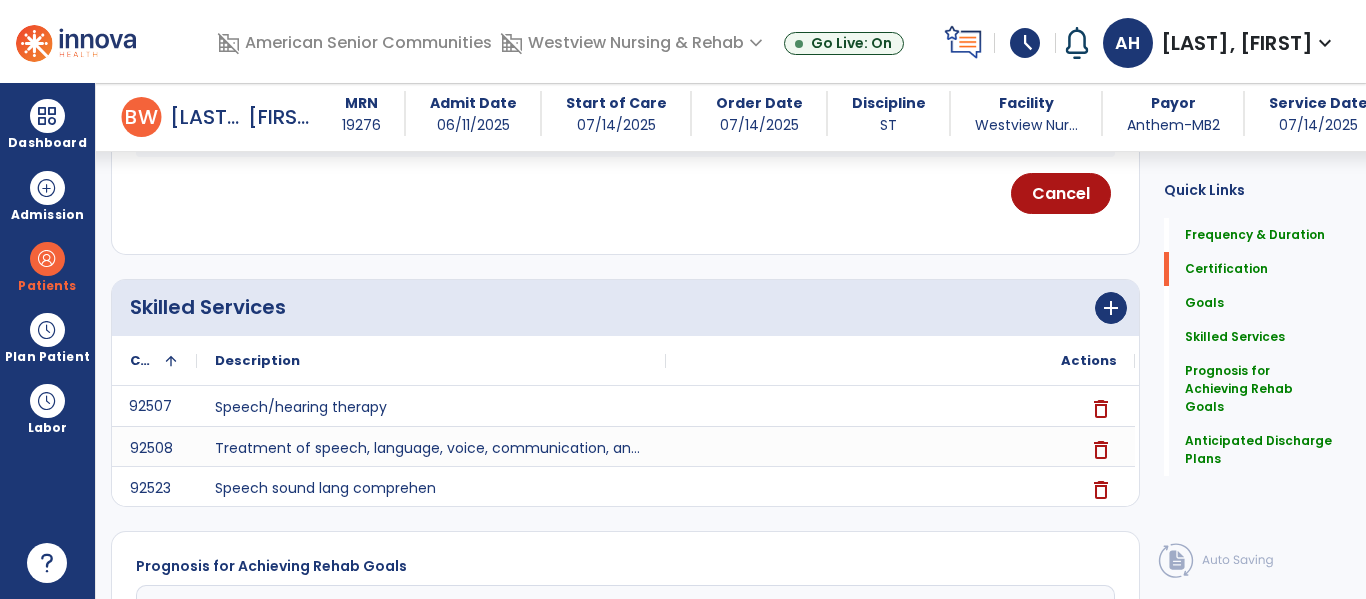 click on "Impairments" at bounding box center (625, 5) 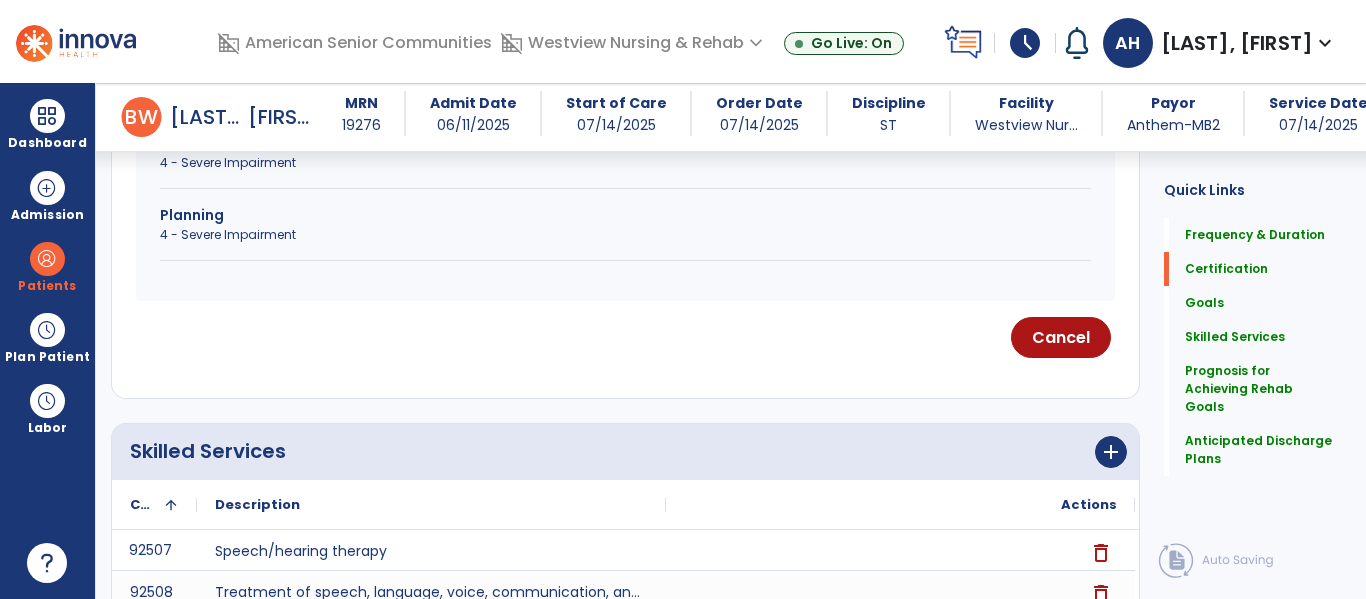 click on "Thought Organization" at bounding box center [625, 143] 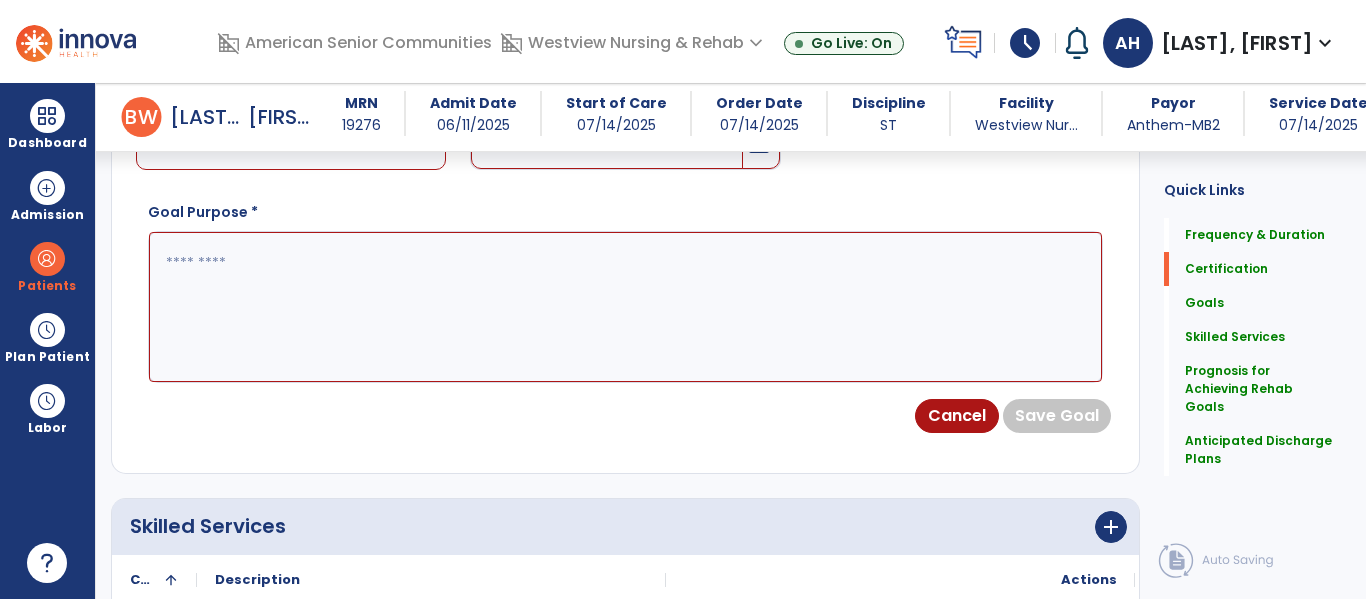 click on "Choose one Option" at bounding box center [286, 141] 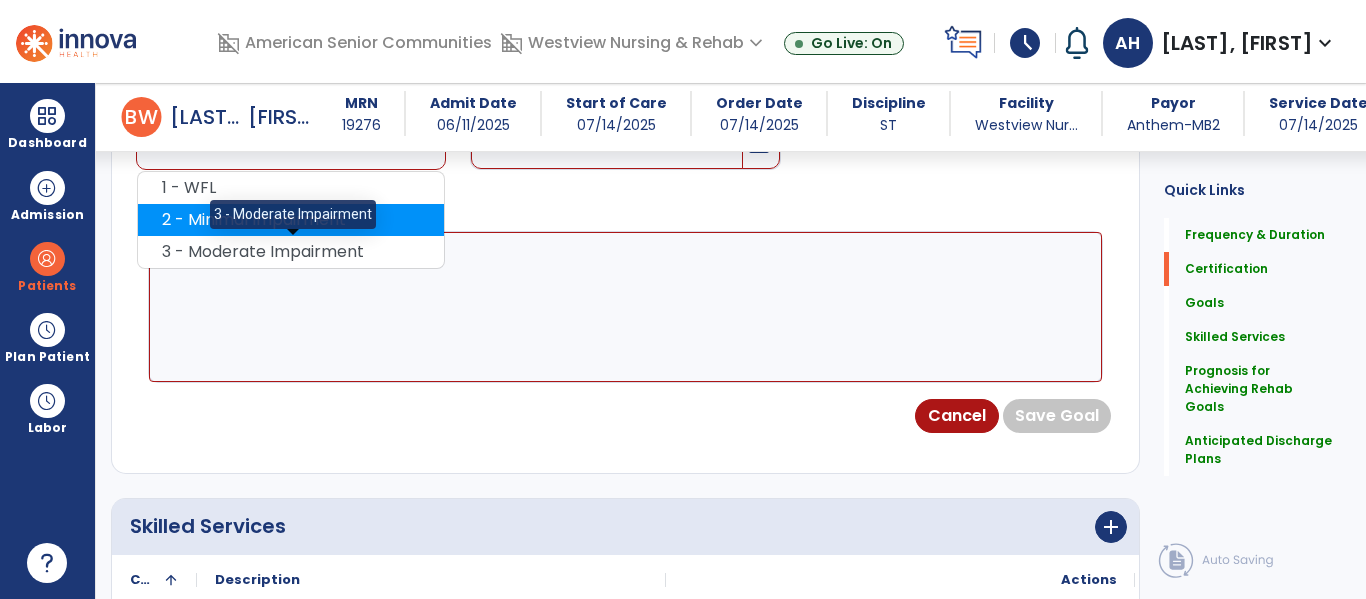 click on "3 - Moderate Impairment" at bounding box center (291, 252) 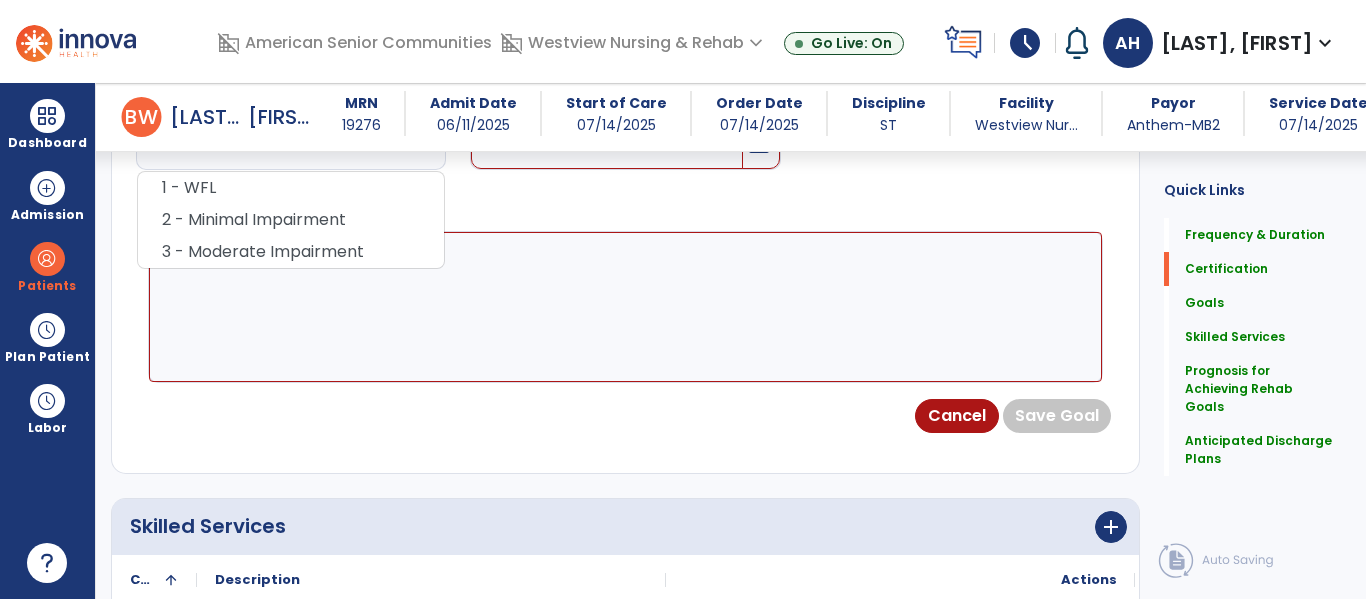 click at bounding box center [606, 141] 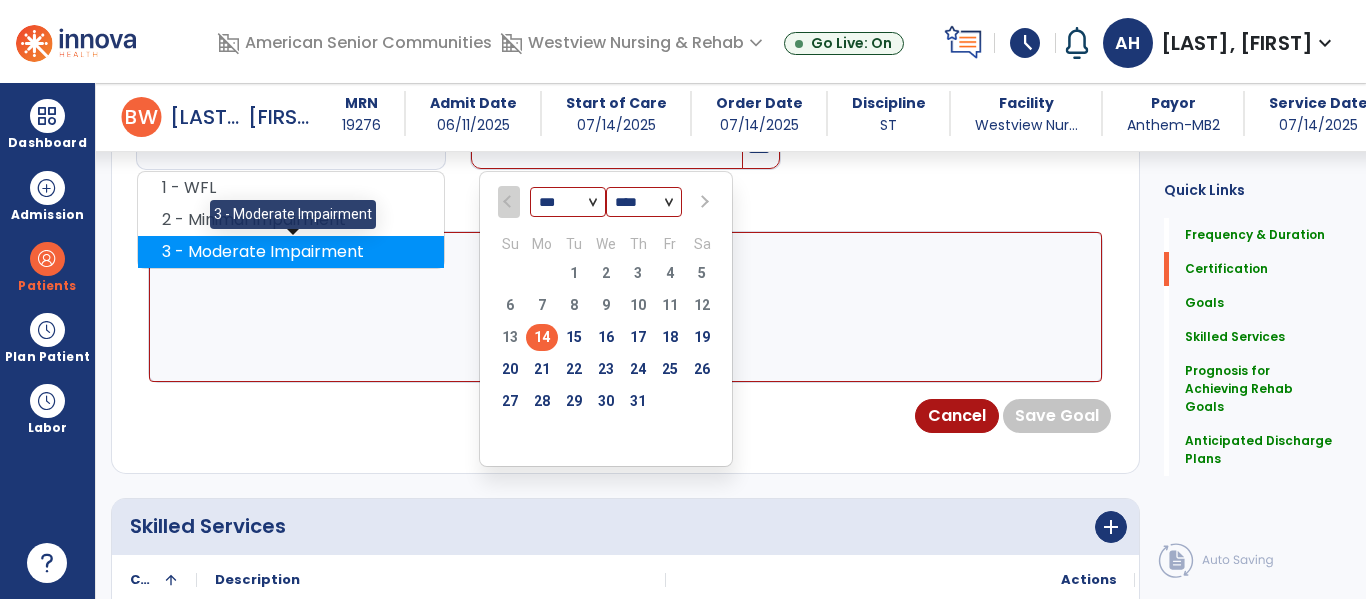 click on "3 - Moderate Impairment" at bounding box center [291, 252] 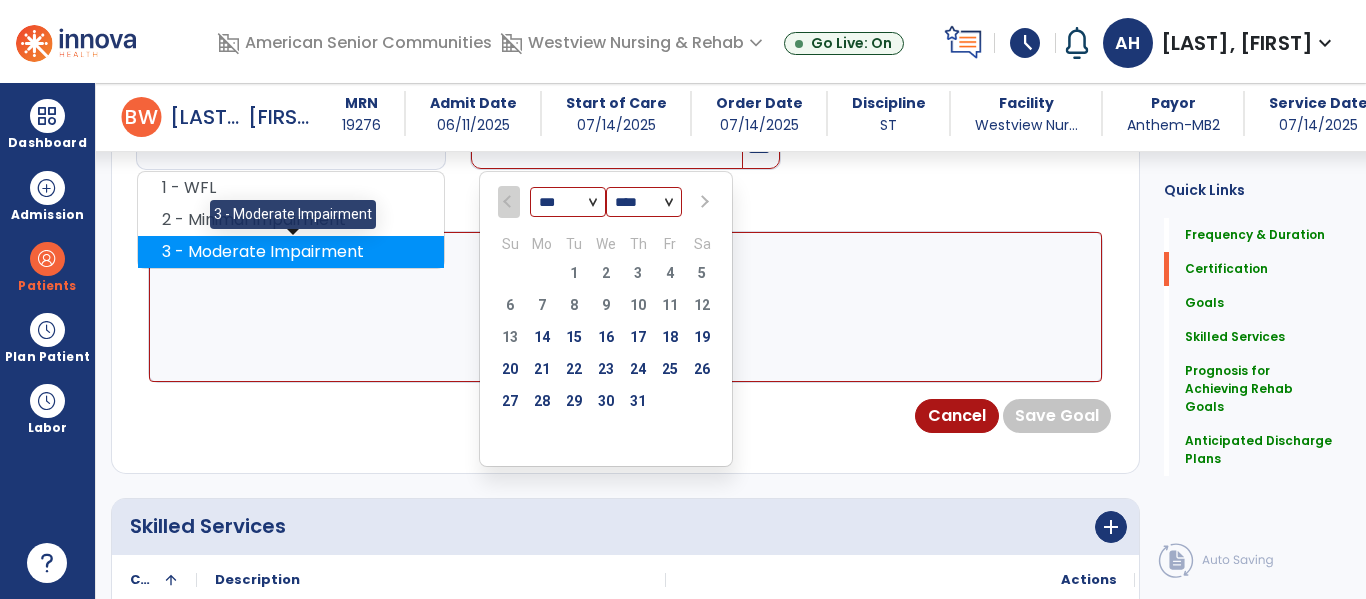 click on "3 - Moderate Impairment" at bounding box center [291, 252] 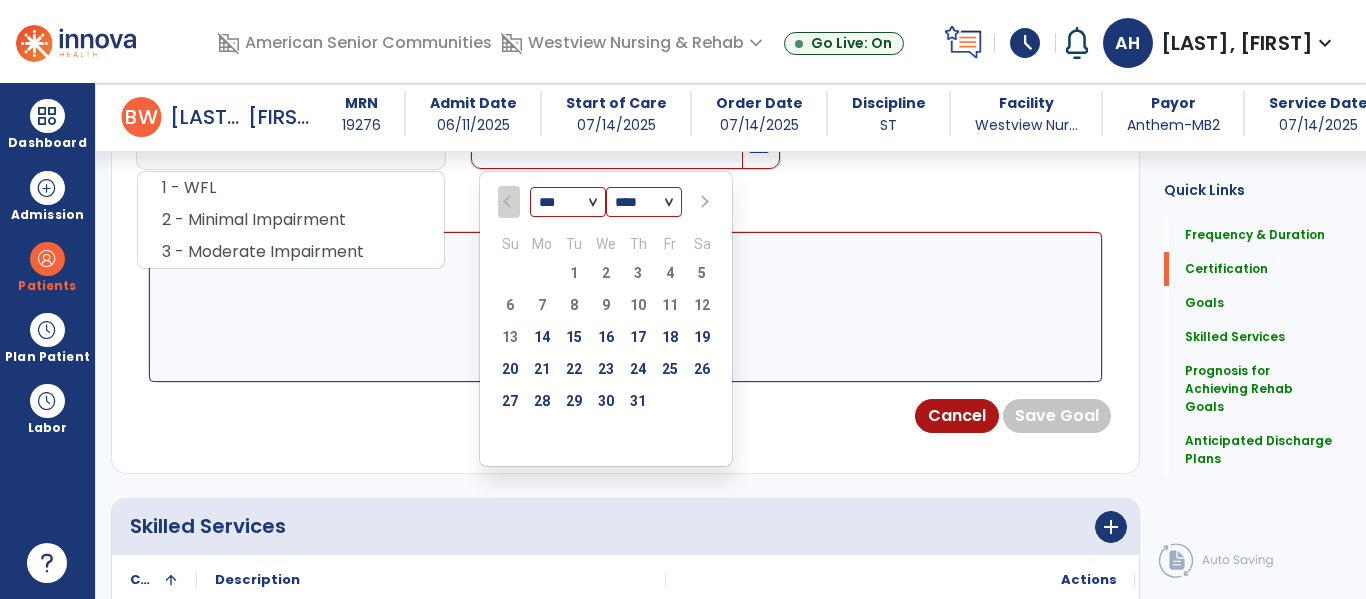 click at bounding box center [606, 141] 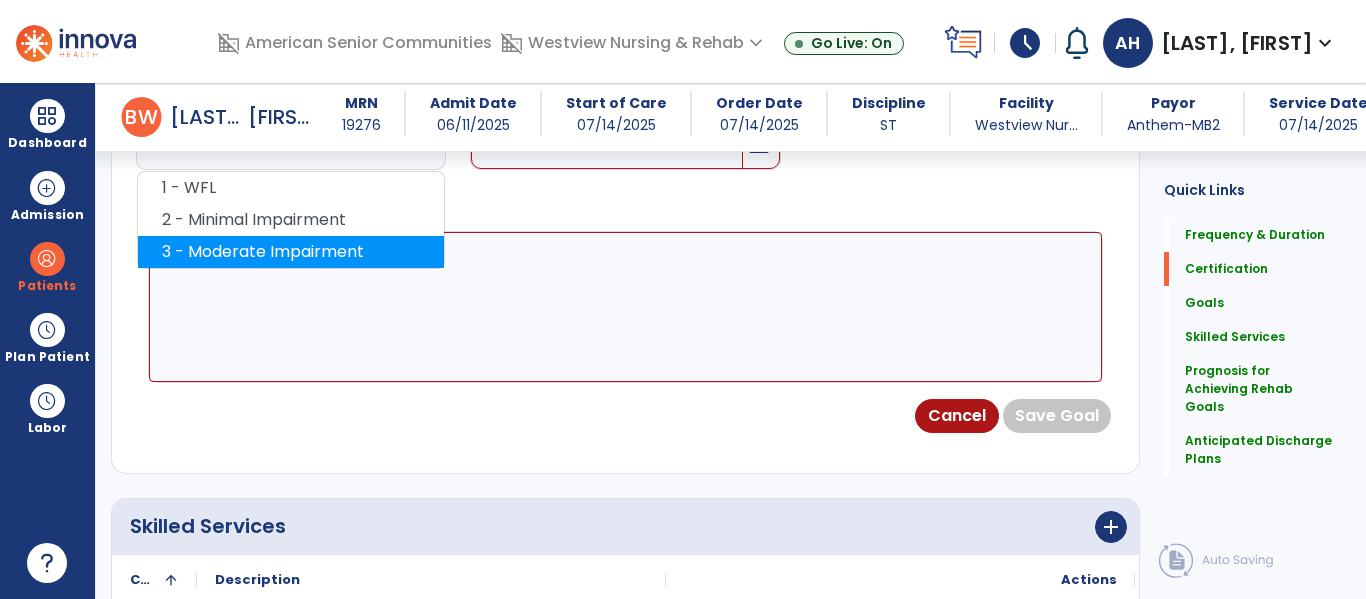 click on "3 - Moderate Impairment" at bounding box center [291, 252] 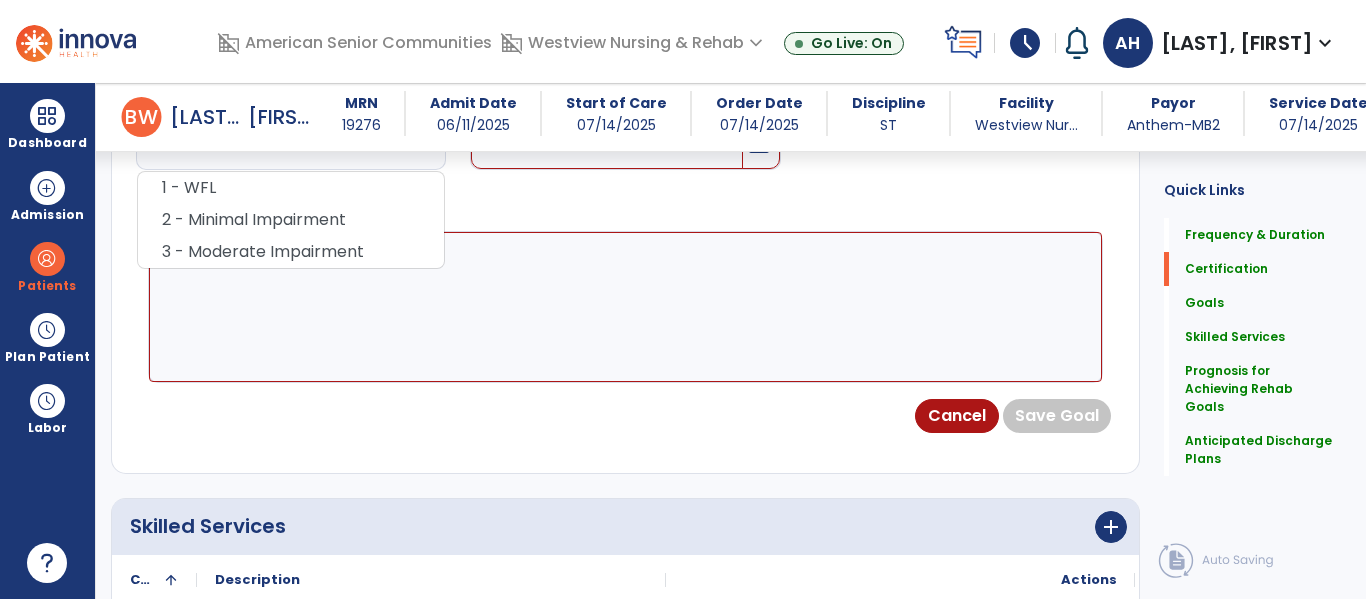 click at bounding box center (606, 141) 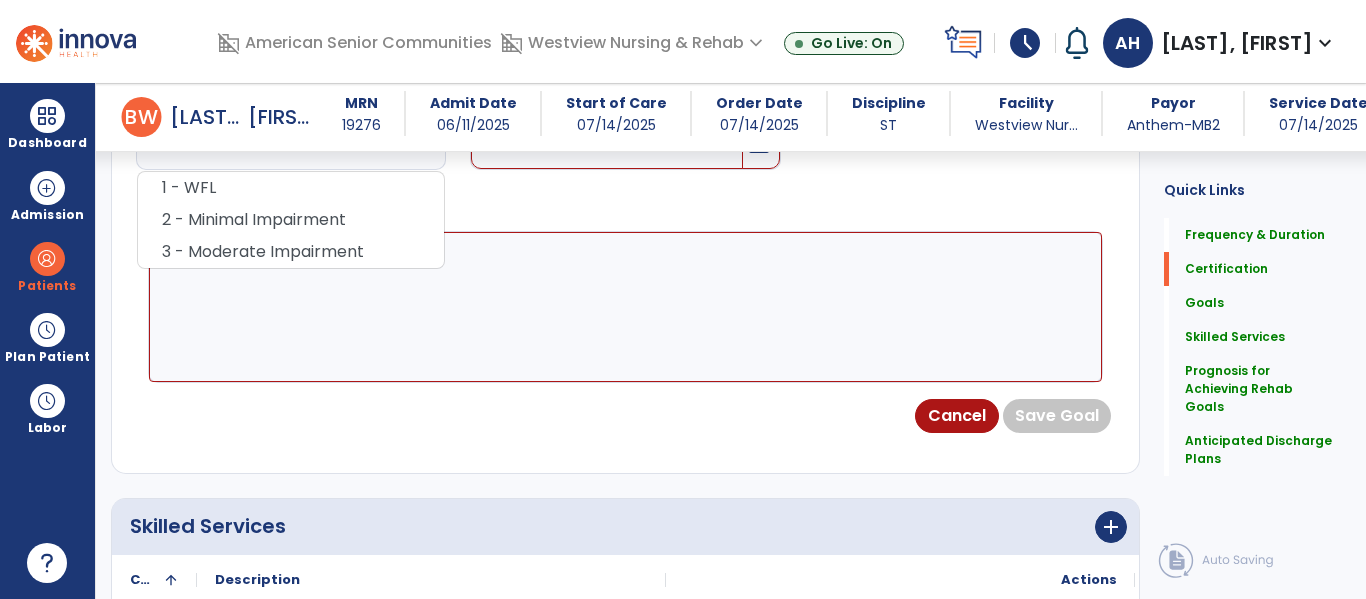 click at bounding box center (625, 307) 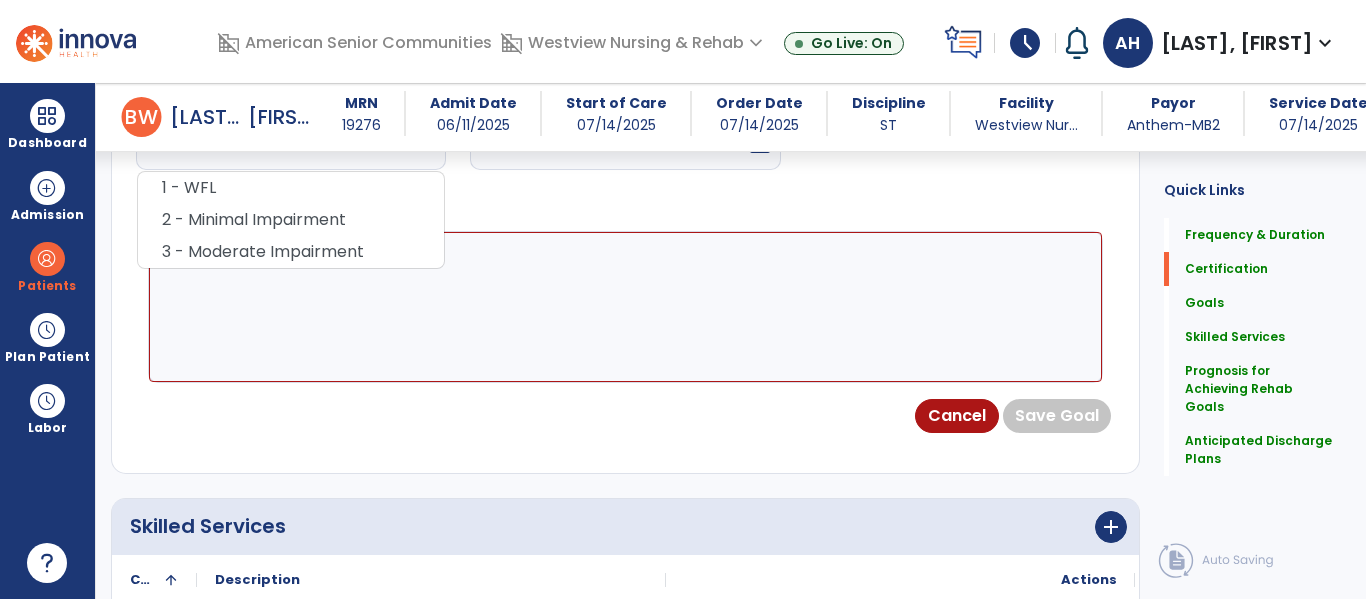type on "*********" 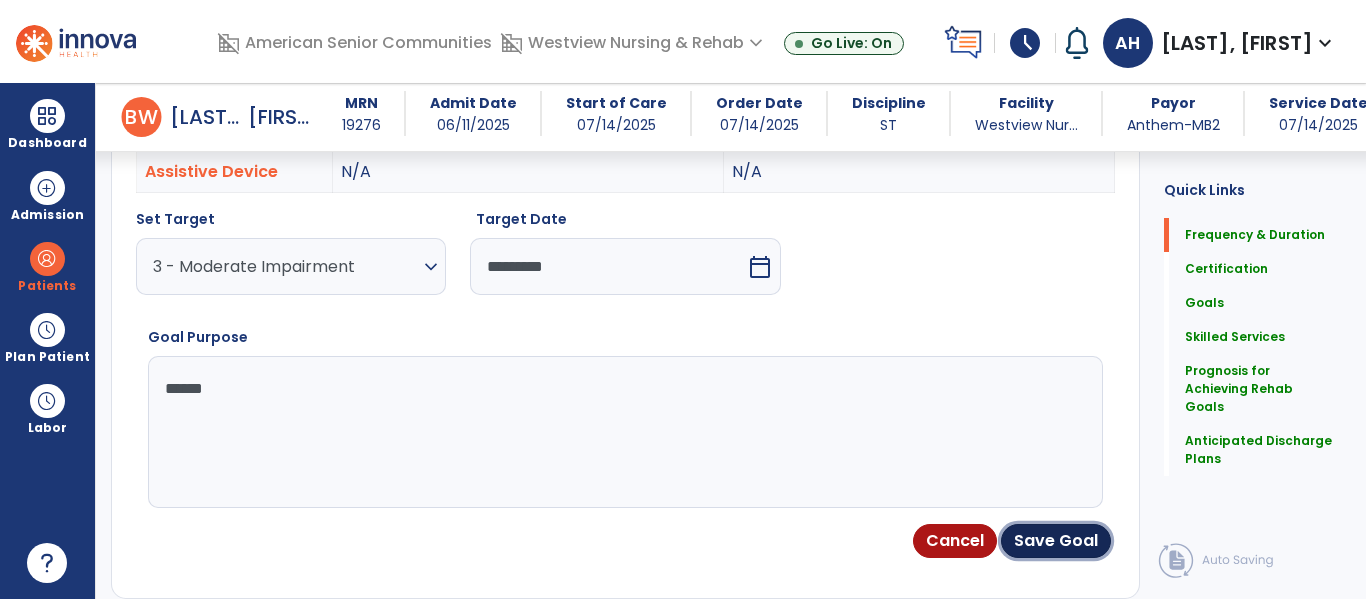 click on "Save Goal" at bounding box center [1056, 541] 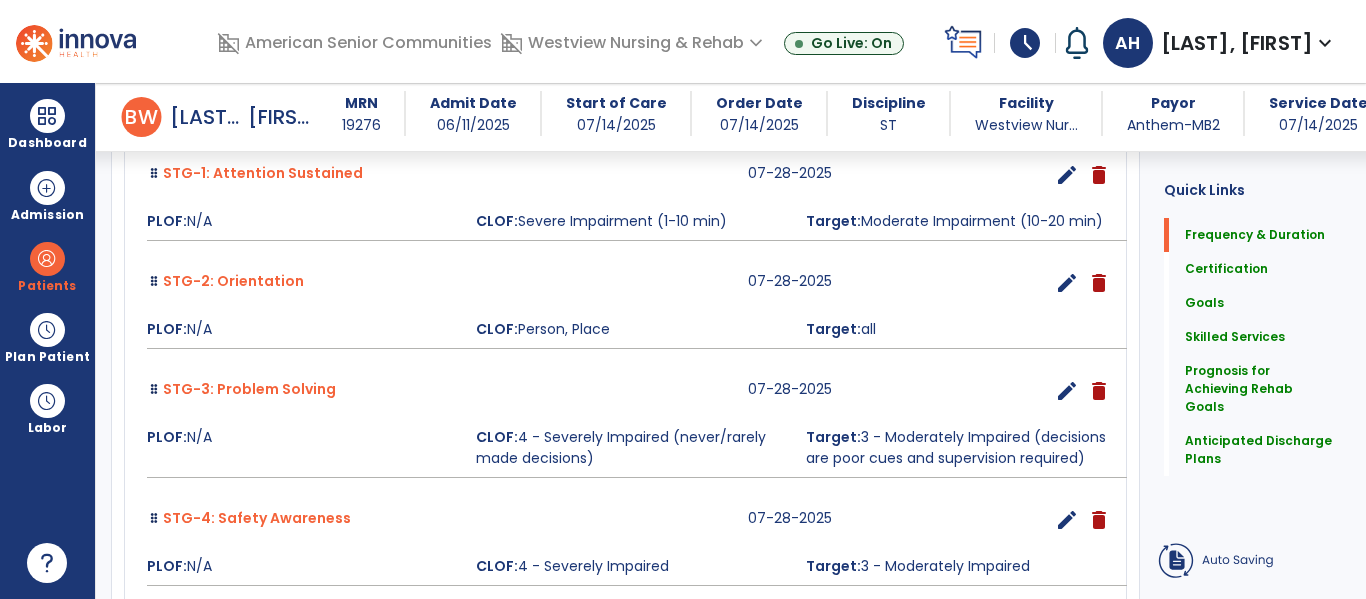 scroll, scrollTop: 1726, scrollLeft: 0, axis: vertical 